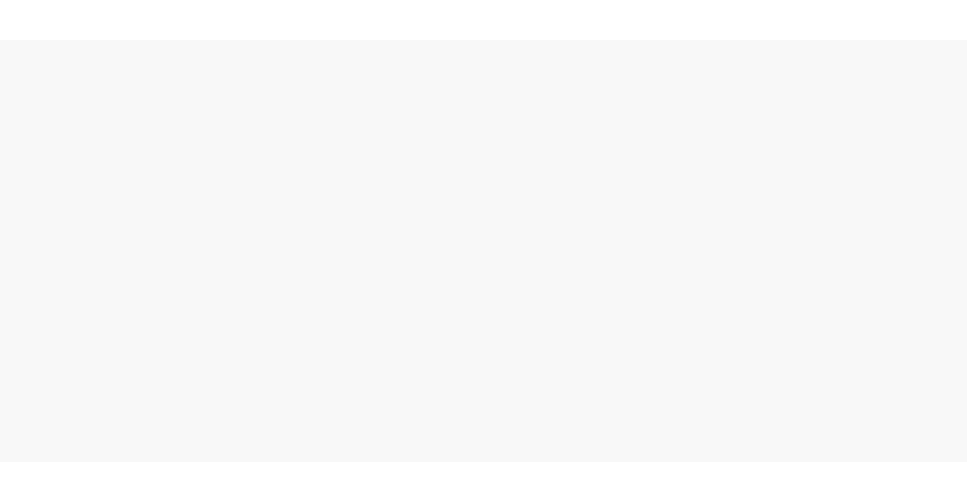 scroll, scrollTop: 0, scrollLeft: 0, axis: both 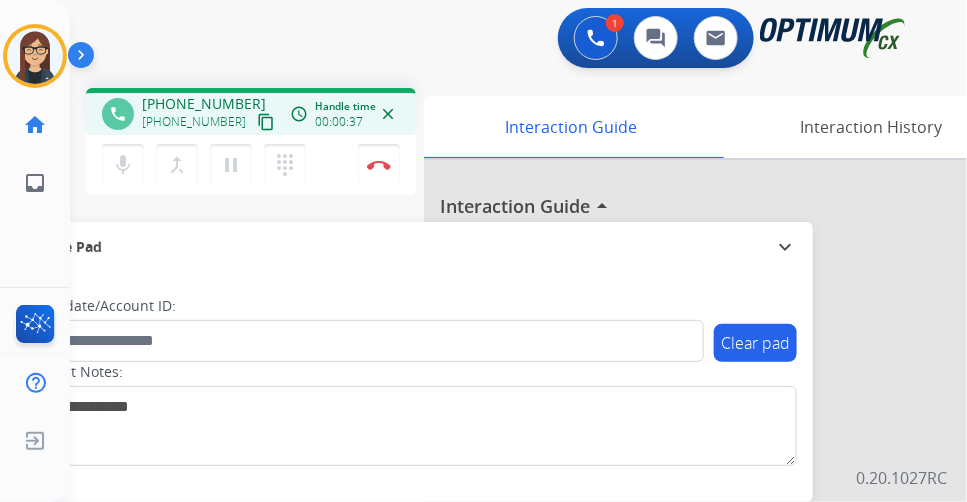click on "content_copy" at bounding box center (266, 122) 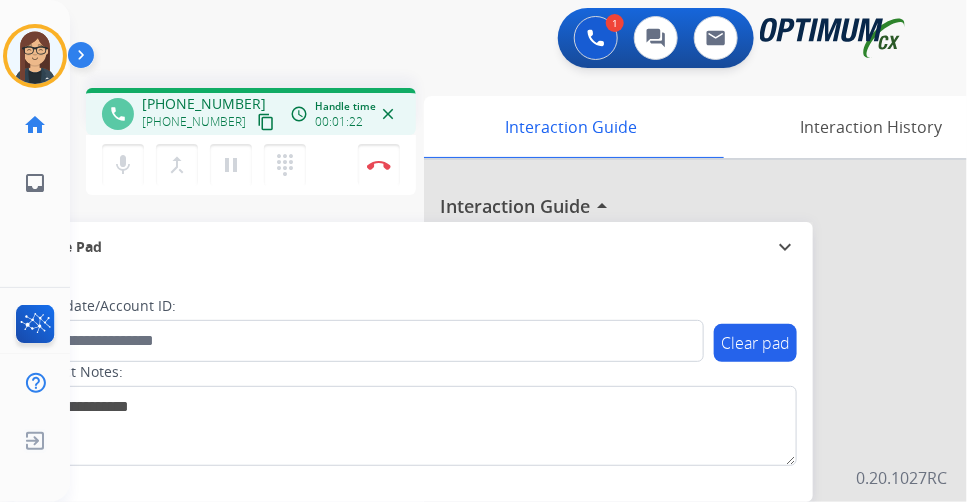 click on "mic Mute merge_type Bridge pause Hold dialpad Dialpad" at bounding box center (210, 165) 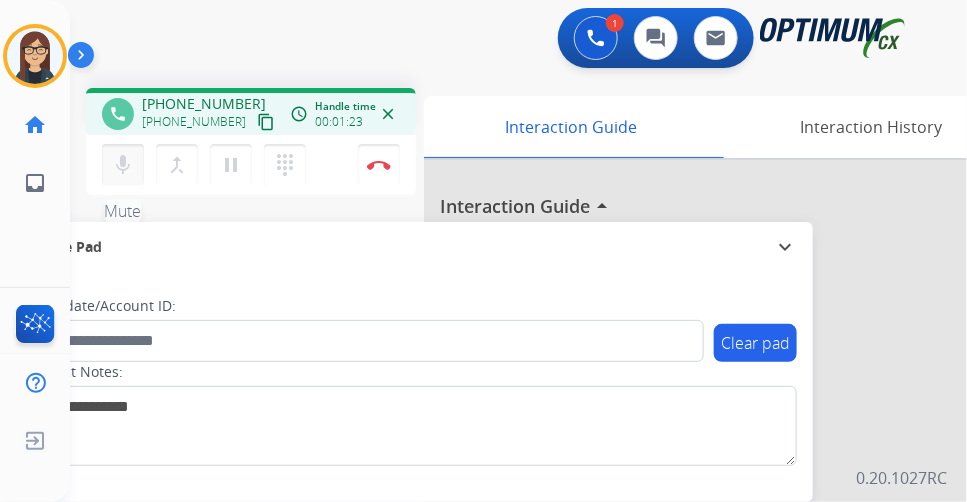 click on "mic" at bounding box center [123, 165] 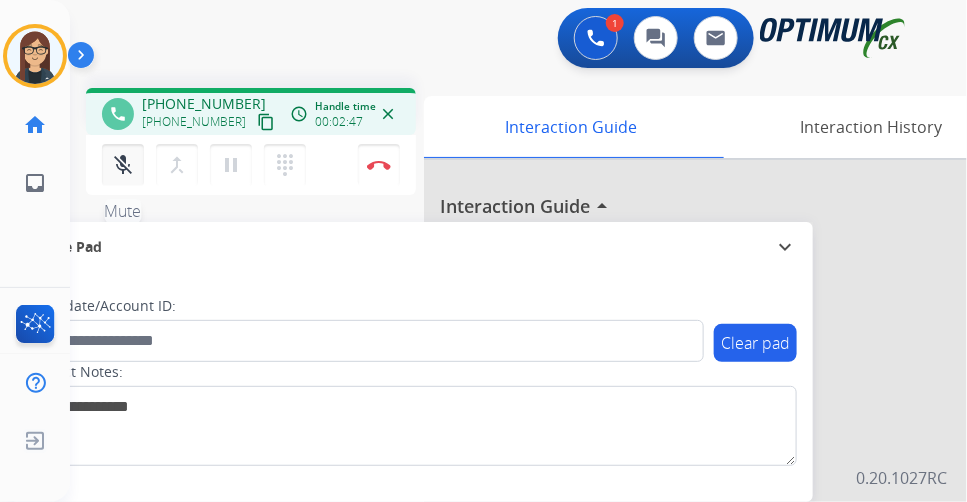 click on "mic_off" at bounding box center (123, 165) 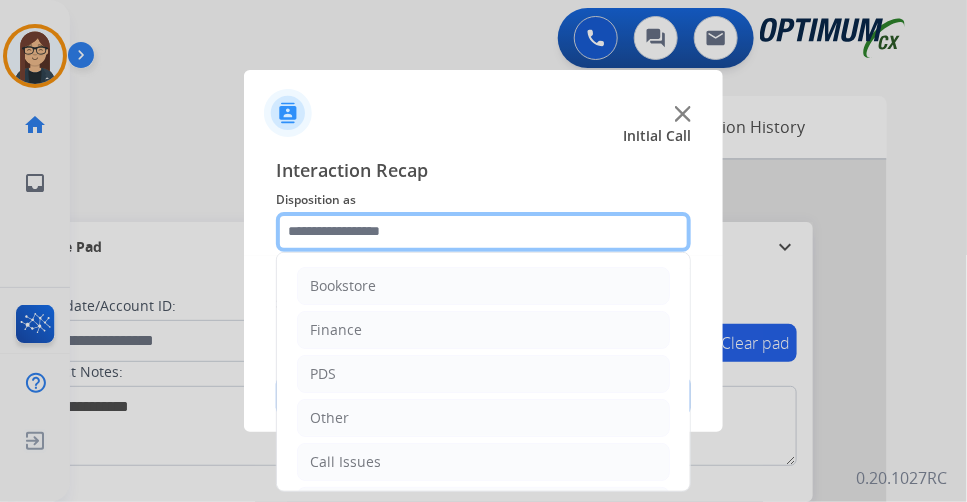 click 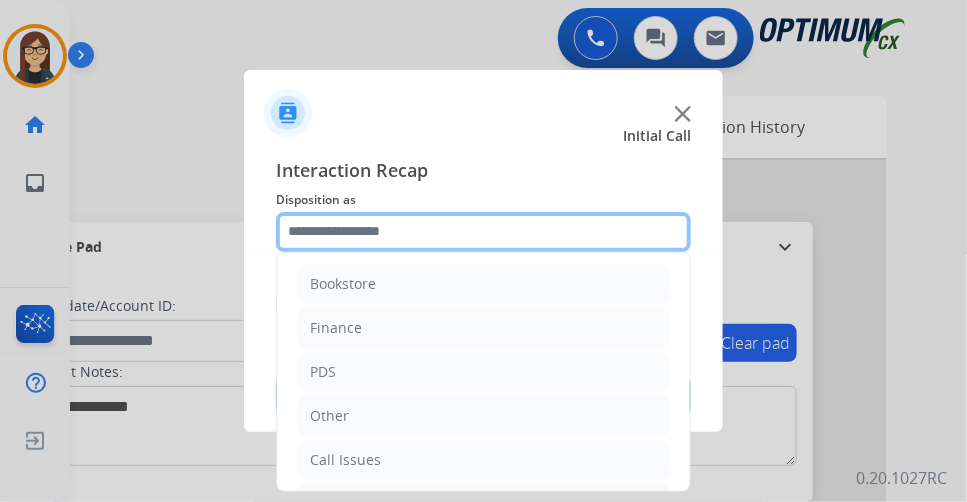 scroll, scrollTop: 0, scrollLeft: 0, axis: both 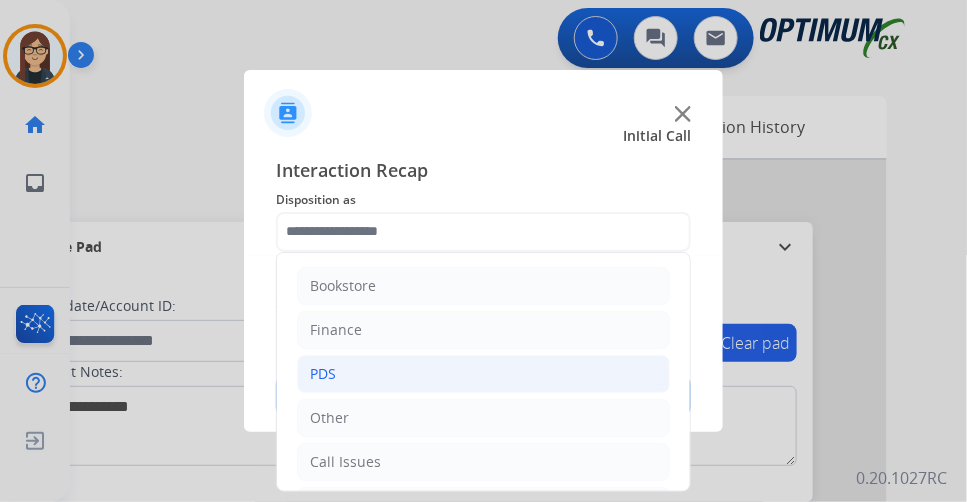 click on "PDS" 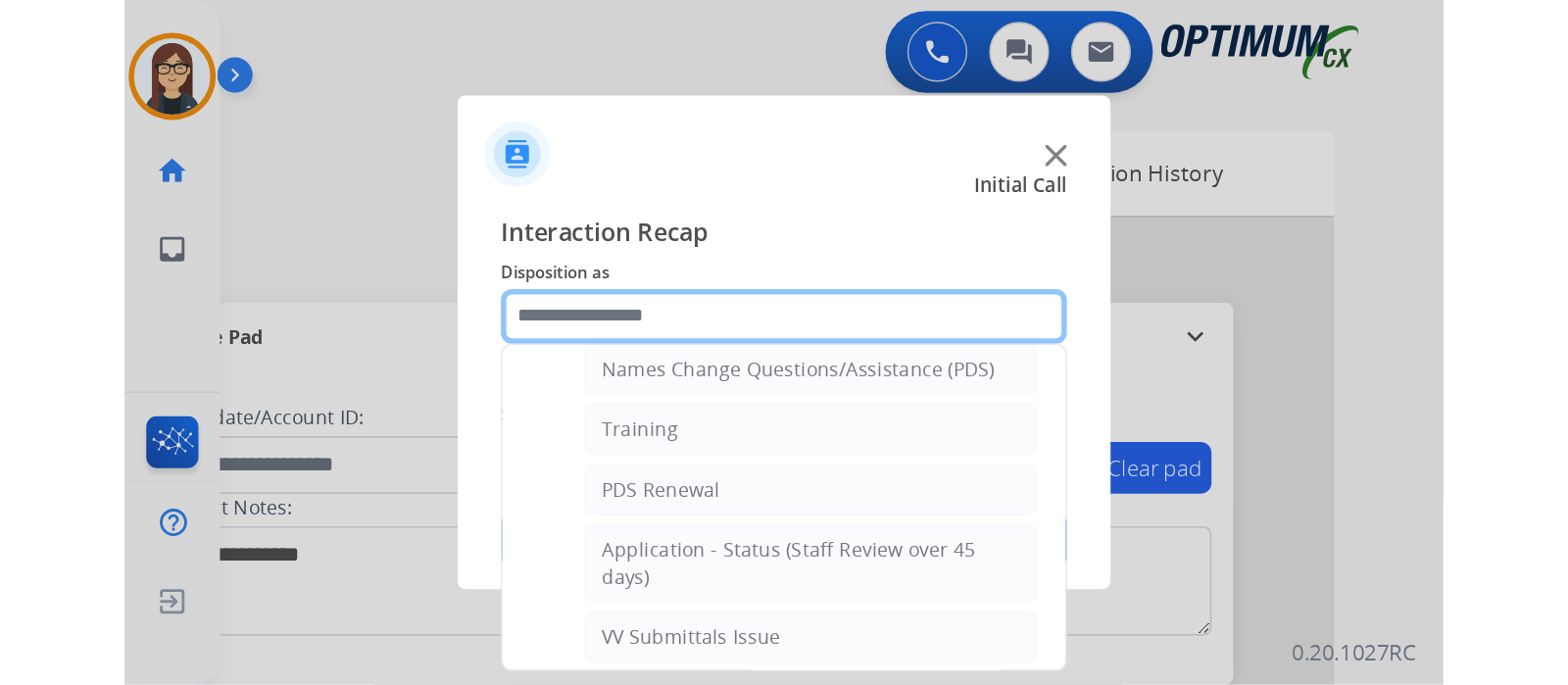 scroll, scrollTop: 244, scrollLeft: 0, axis: vertical 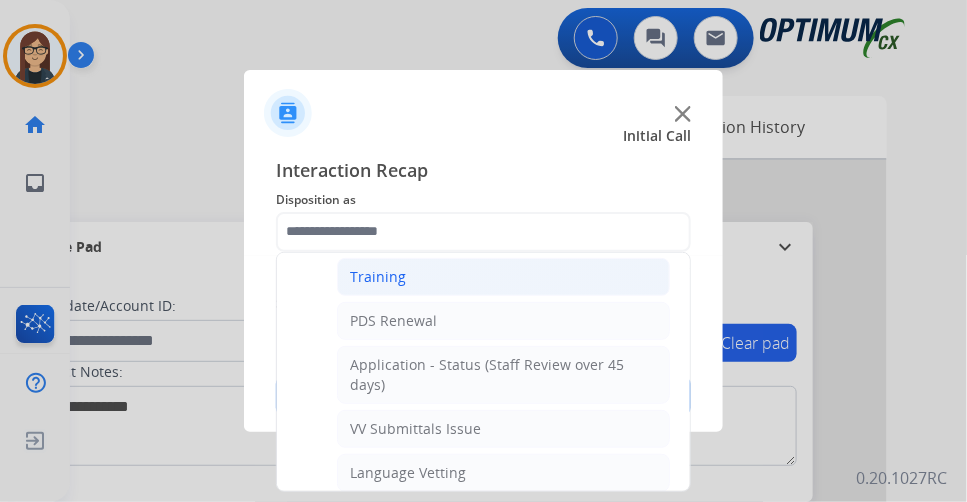 click on "Training" 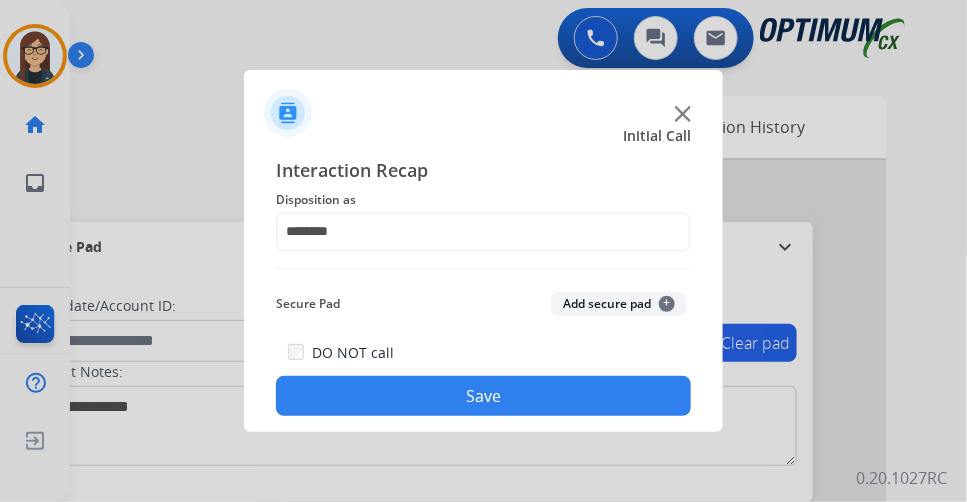 click on "Save" 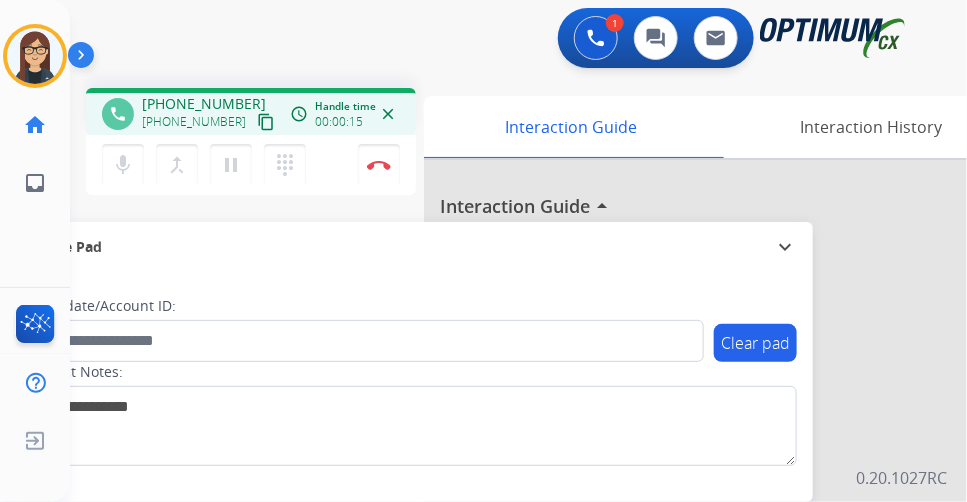 click on "content_copy" at bounding box center (266, 122) 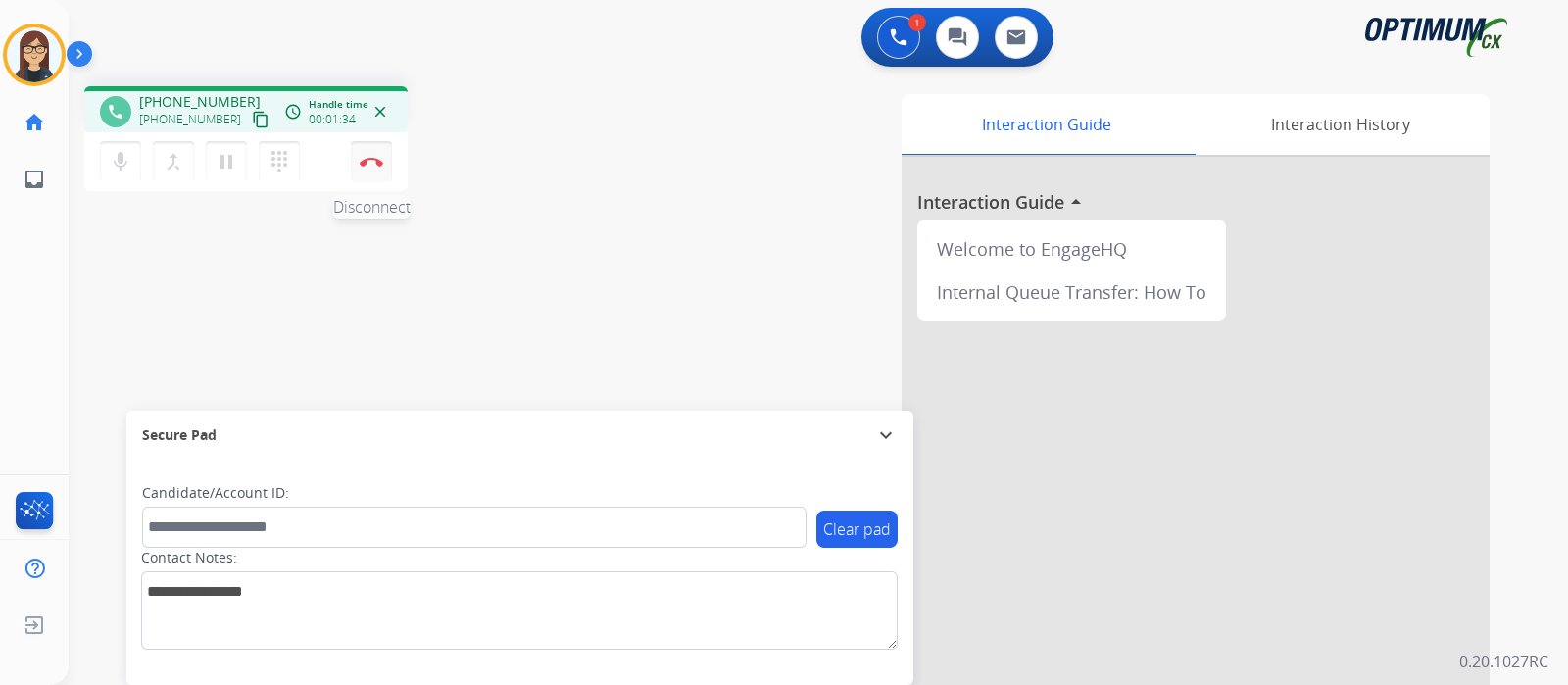 click on "Disconnect" at bounding box center (371, 162) 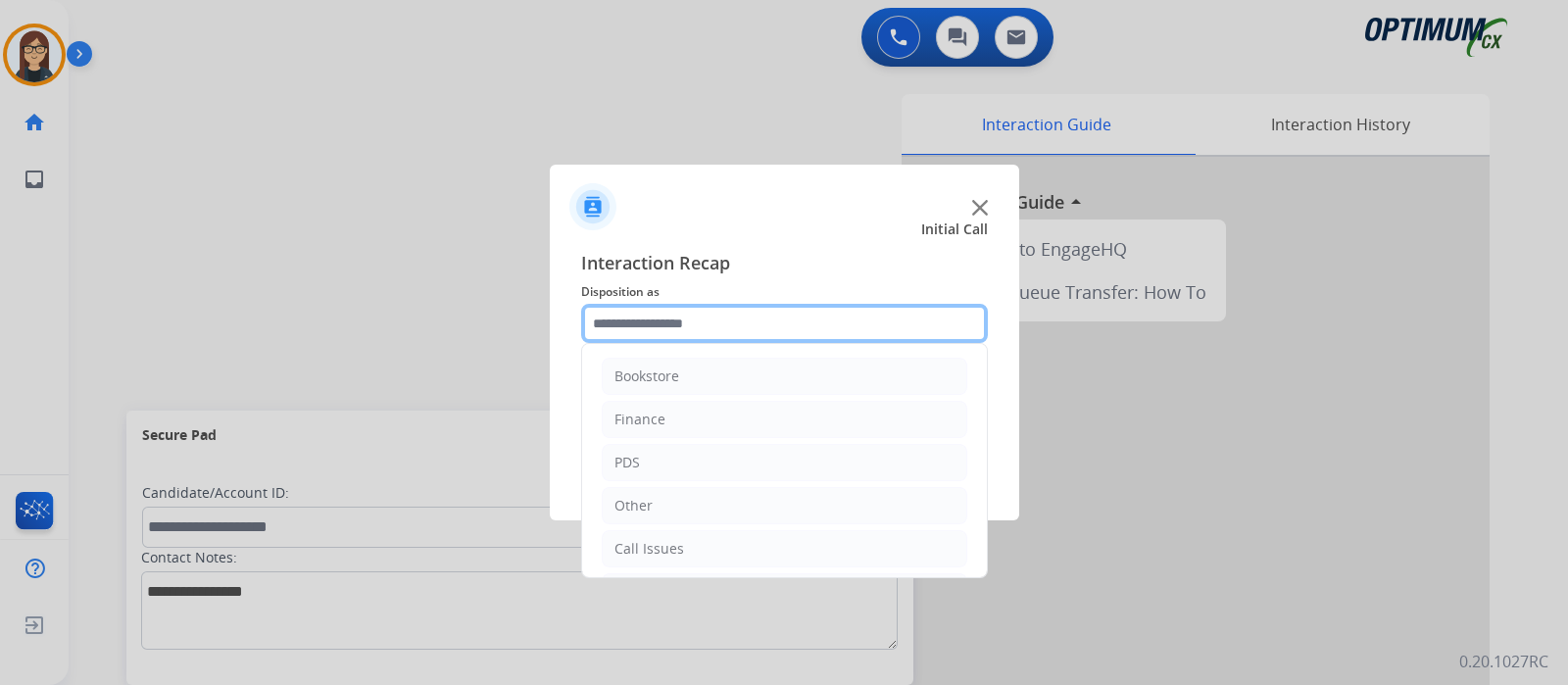 click 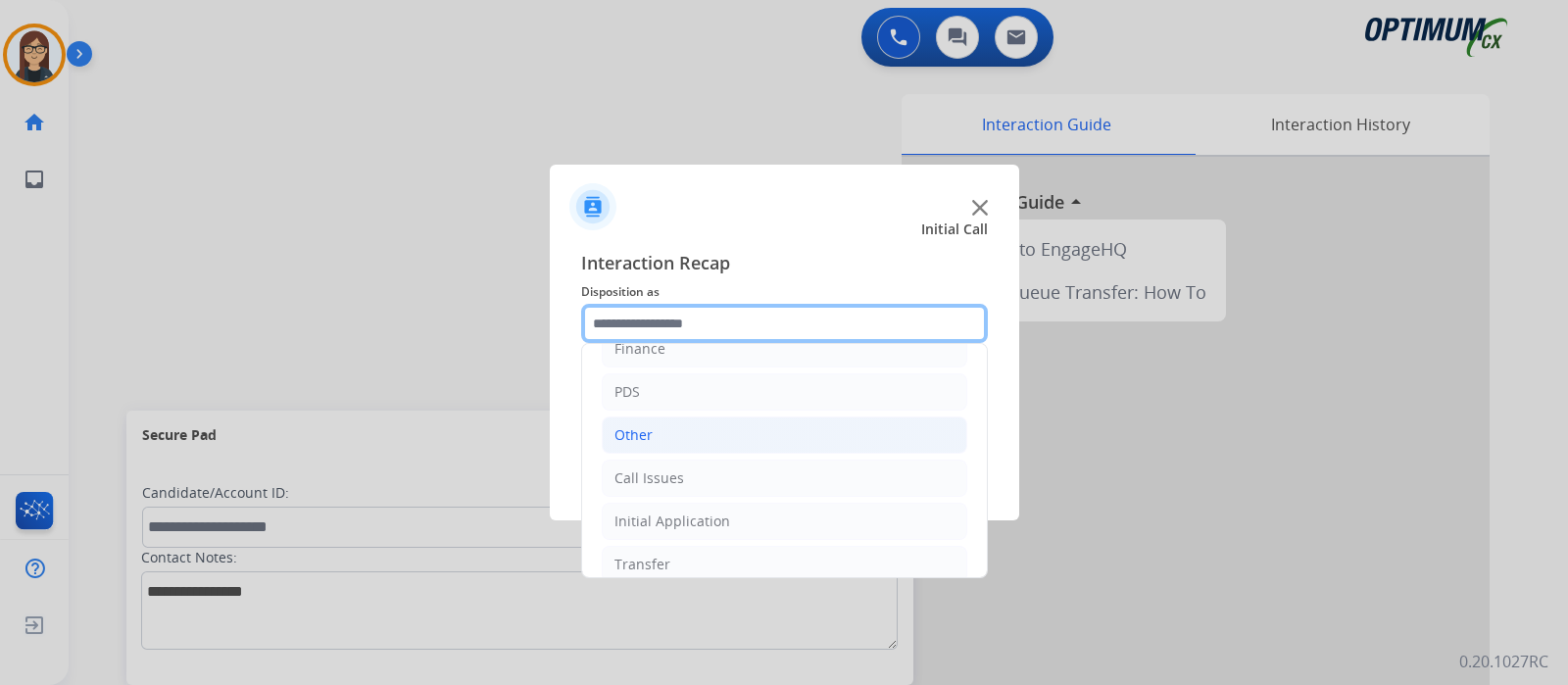 scroll, scrollTop: 129, scrollLeft: 0, axis: vertical 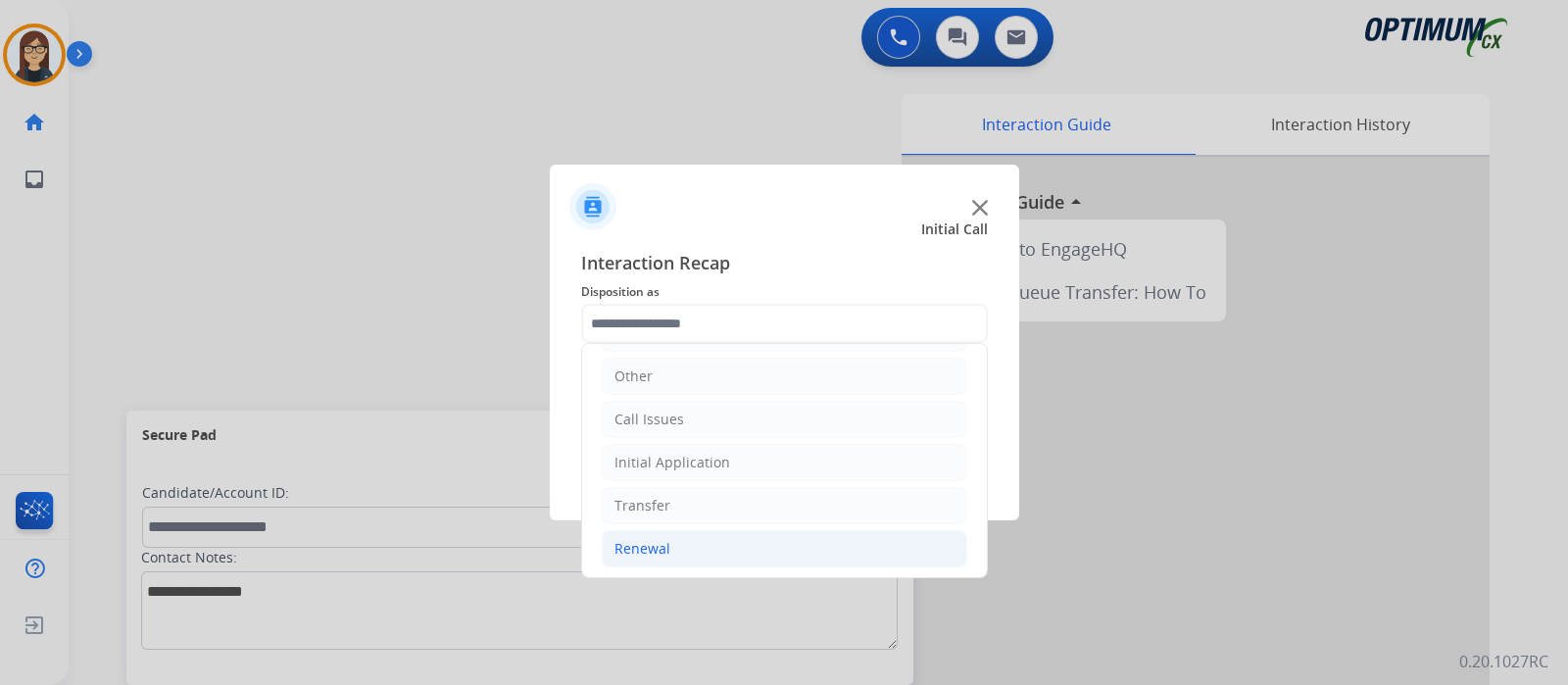 click on "Renewal" 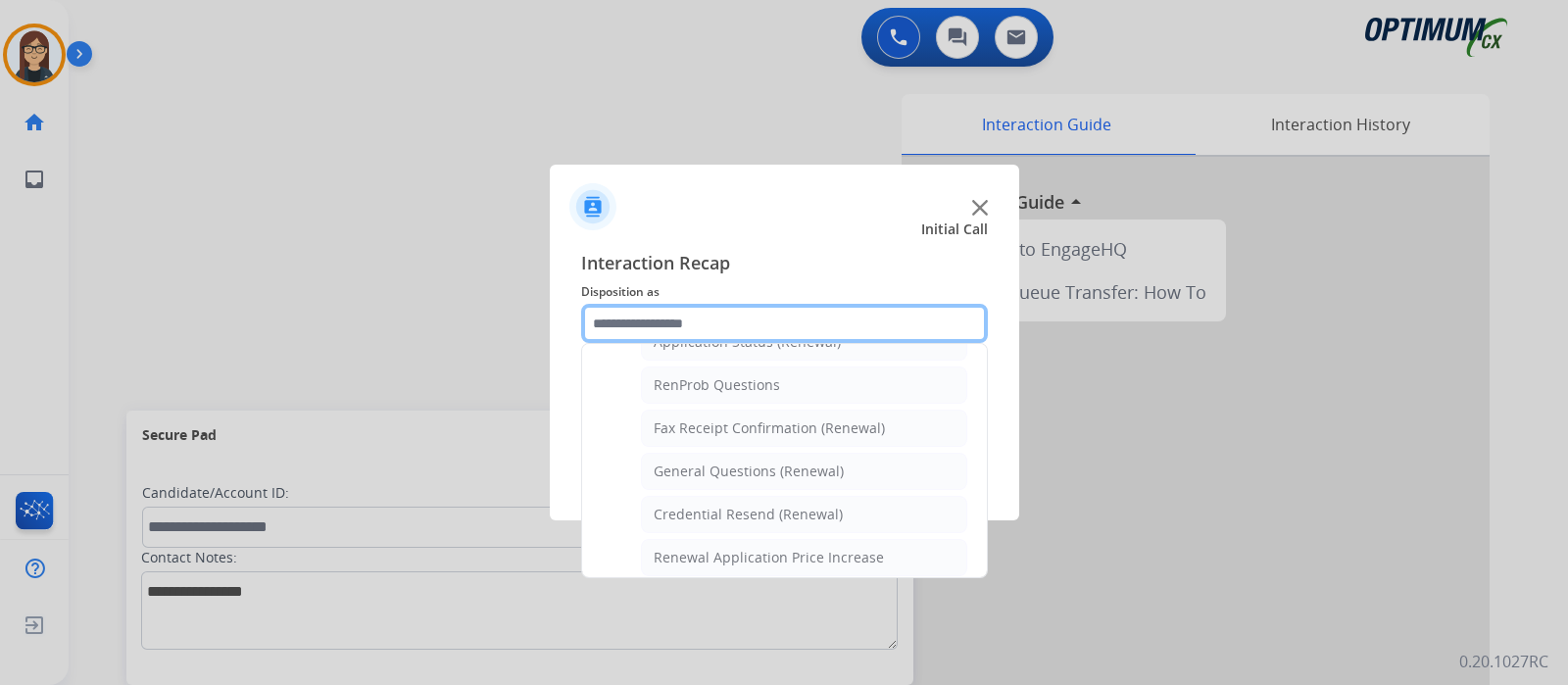 scroll, scrollTop: 497, scrollLeft: 0, axis: vertical 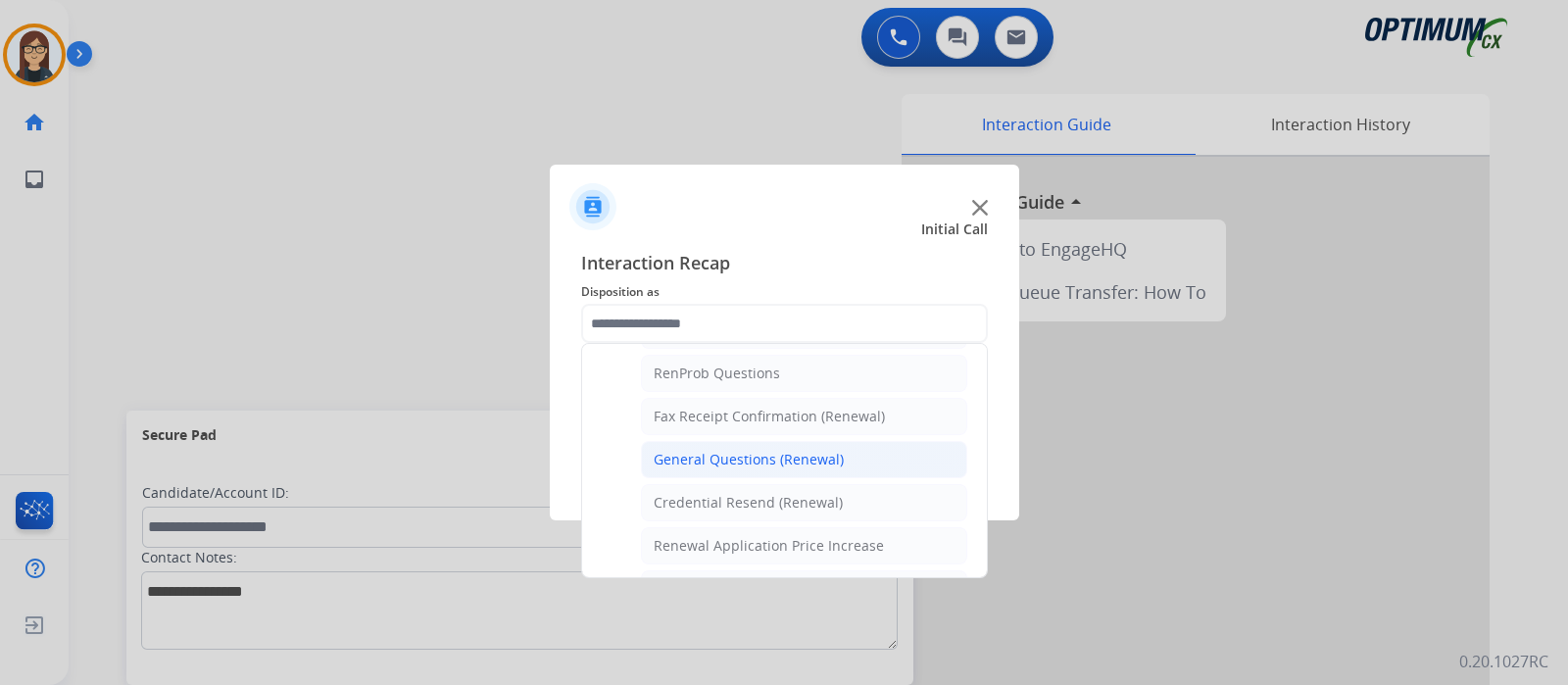 click on "General Questions (Renewal)" 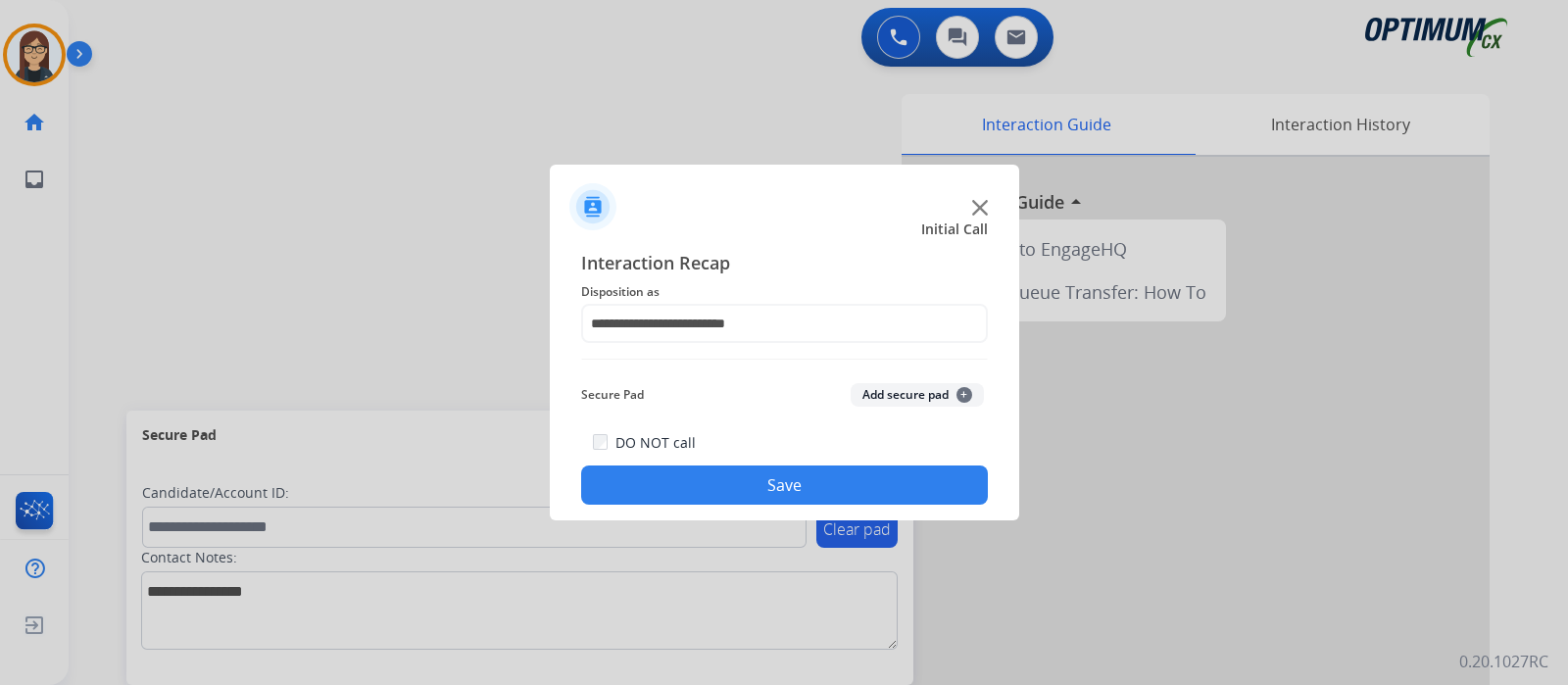 click on "Save" 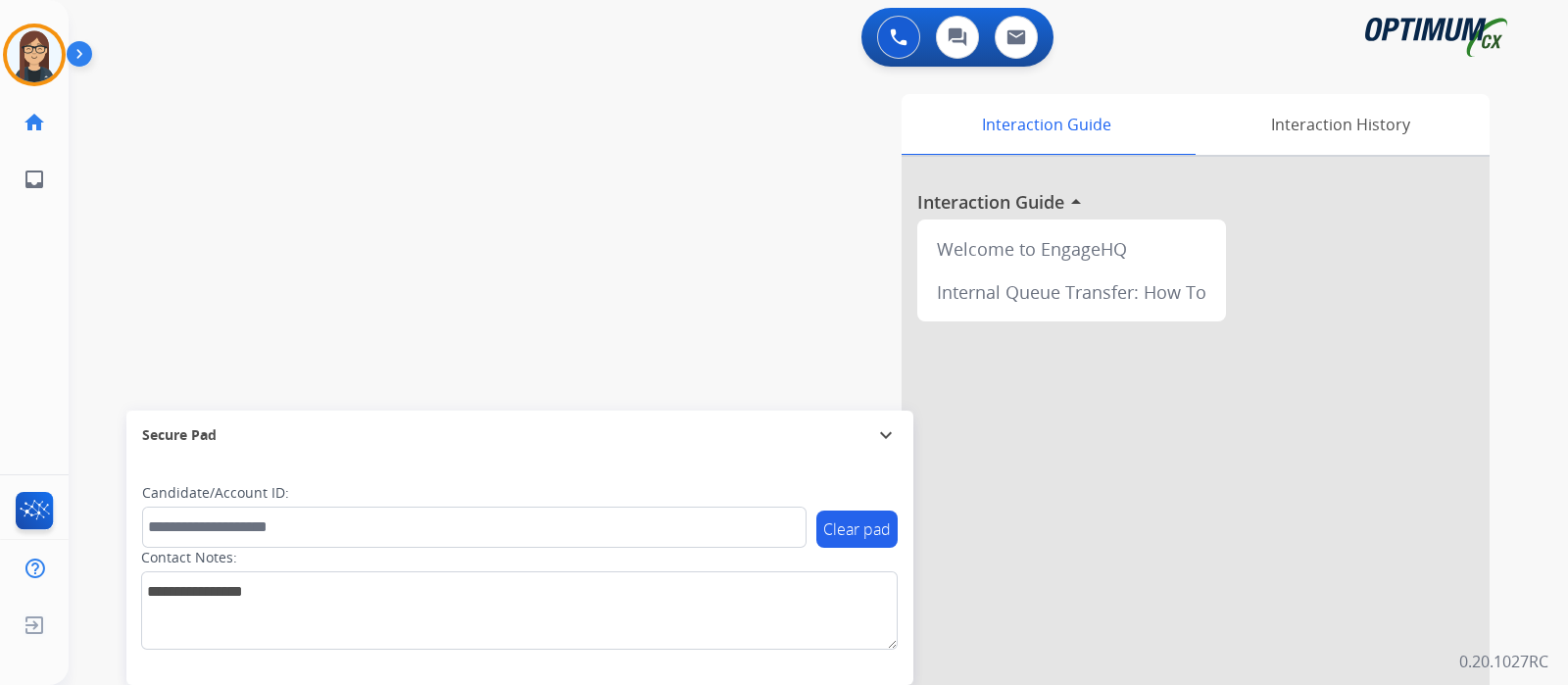 click on "swap_horiz Break voice bridge close_fullscreen Connect 3-Way Call merge_type Separate 3-Way Call  Interaction Guide   Interaction History  Interaction Guide arrow_drop_up  Welcome to EngageHQ   Internal Queue Transfer: How To  Secure Pad expand_more Clear pad Candidate/Account ID: Contact Notes:" at bounding box center (795, 479) 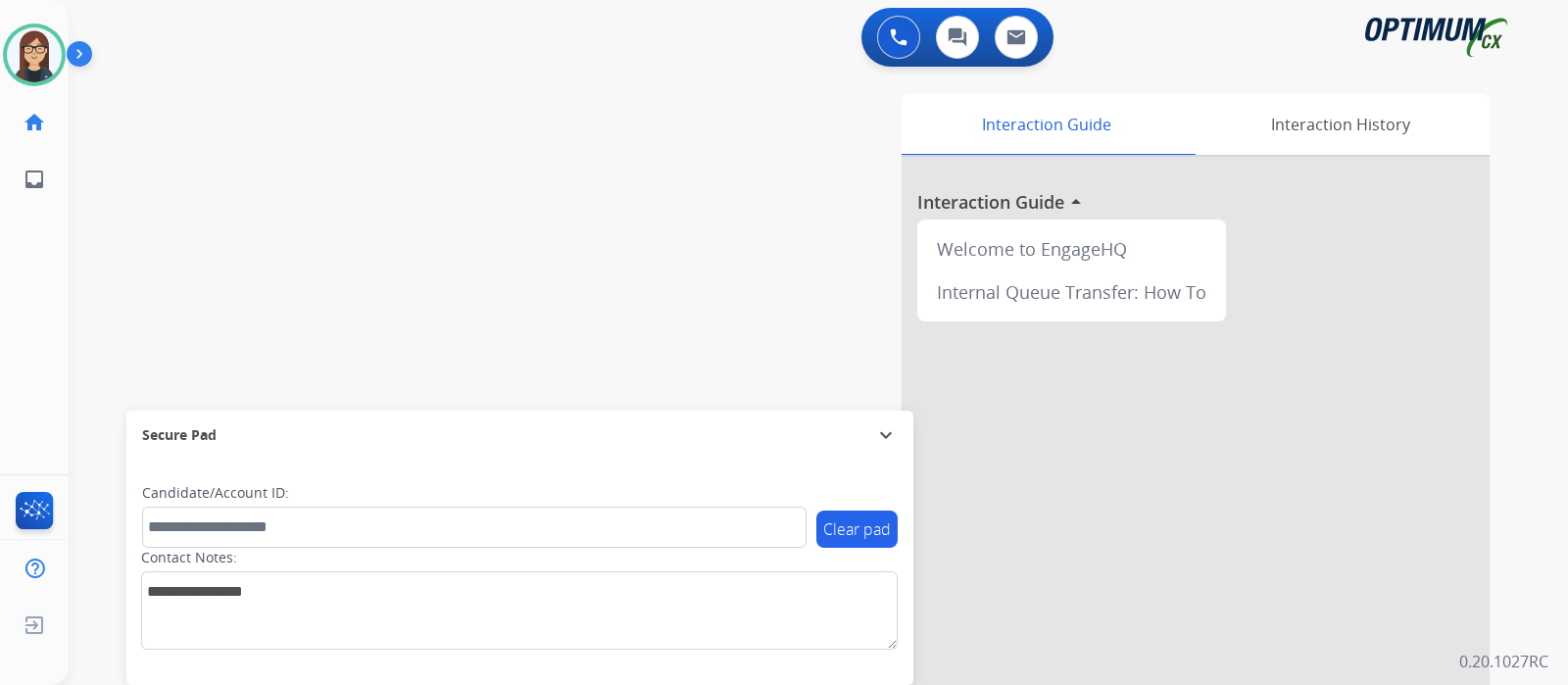 click on "swap_horiz Break voice bridge close_fullscreen Connect 3-Way Call merge_type Separate 3-Way Call  Interaction Guide   Interaction History  Interaction Guide arrow_drop_up  Welcome to EngageHQ   Internal Queue Transfer: How To  Secure Pad expand_more Clear pad Candidate/Account ID: Contact Notes:" at bounding box center [795, 479] 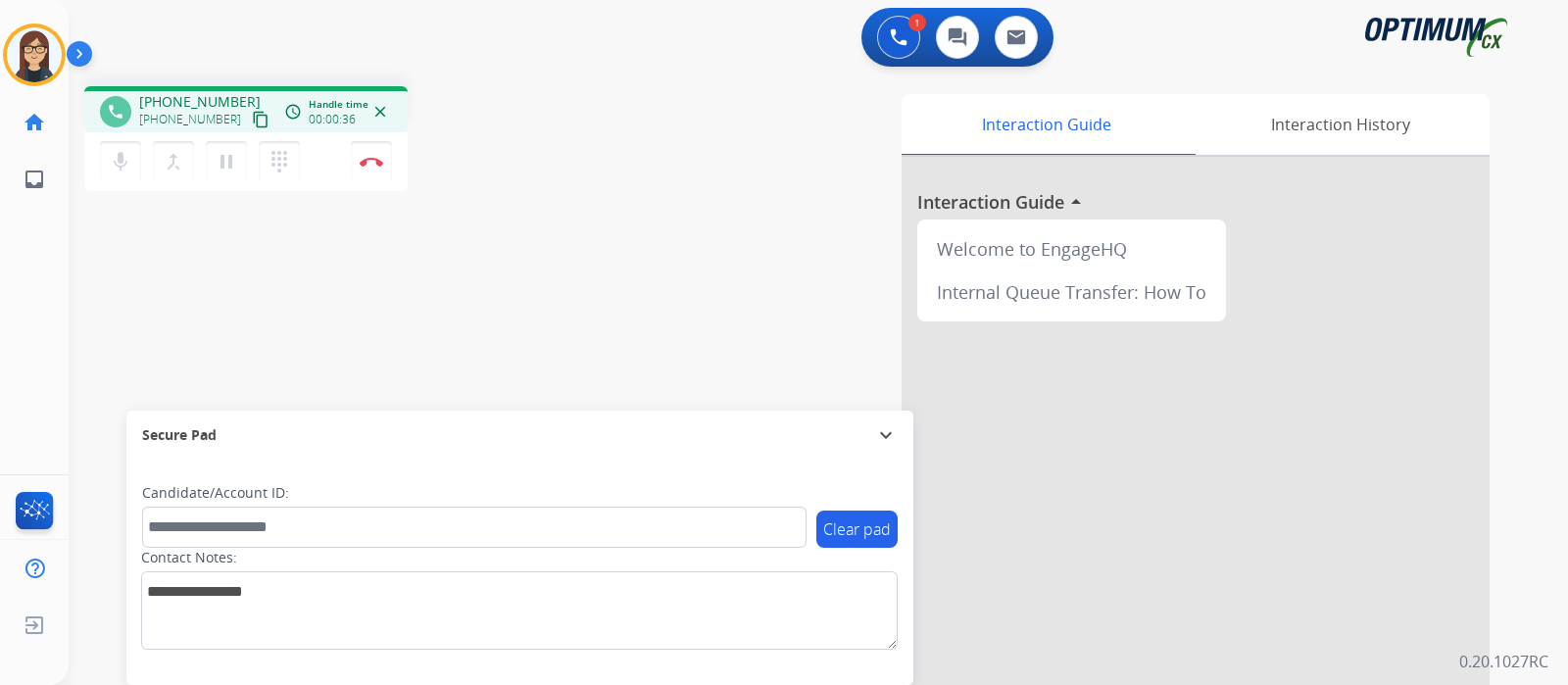 click on "content_copy" at bounding box center (261, 120) 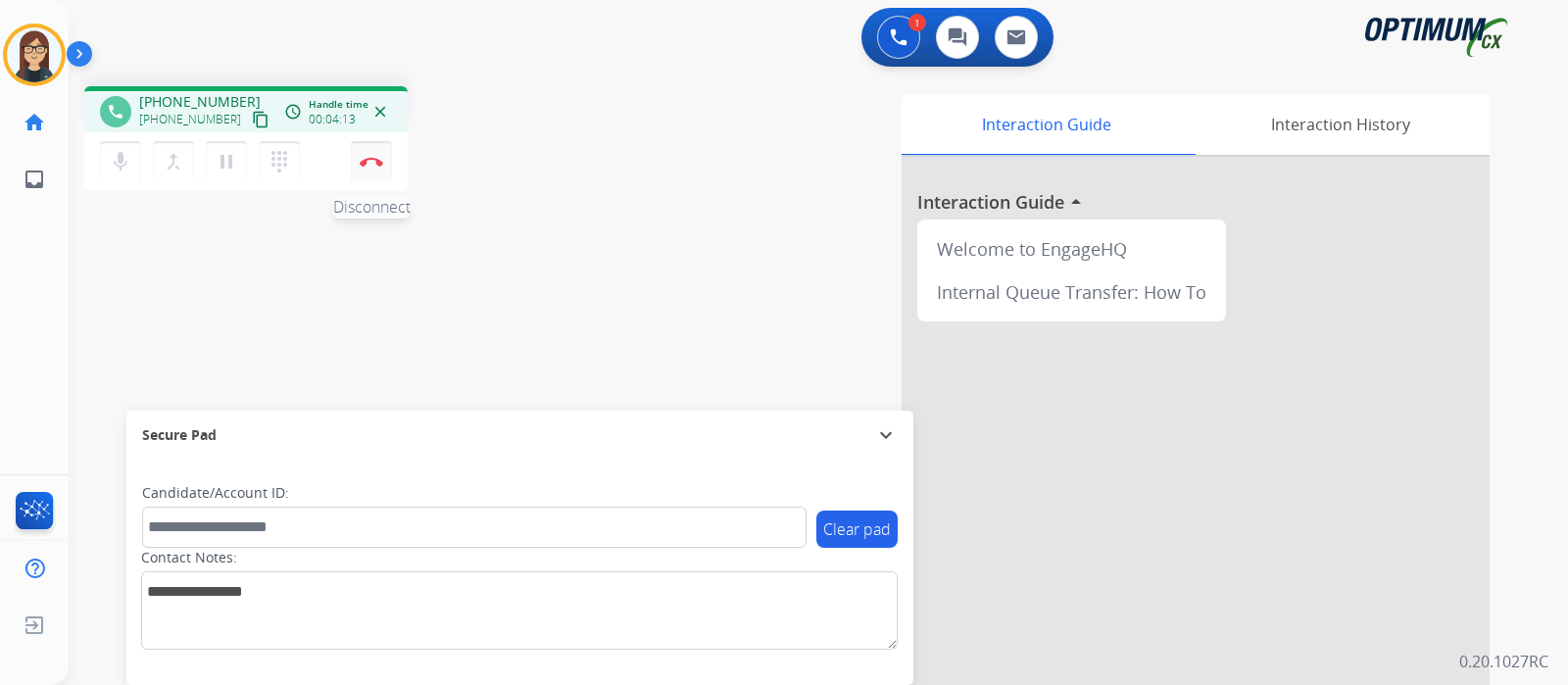 click on "Disconnect" at bounding box center (371, 162) 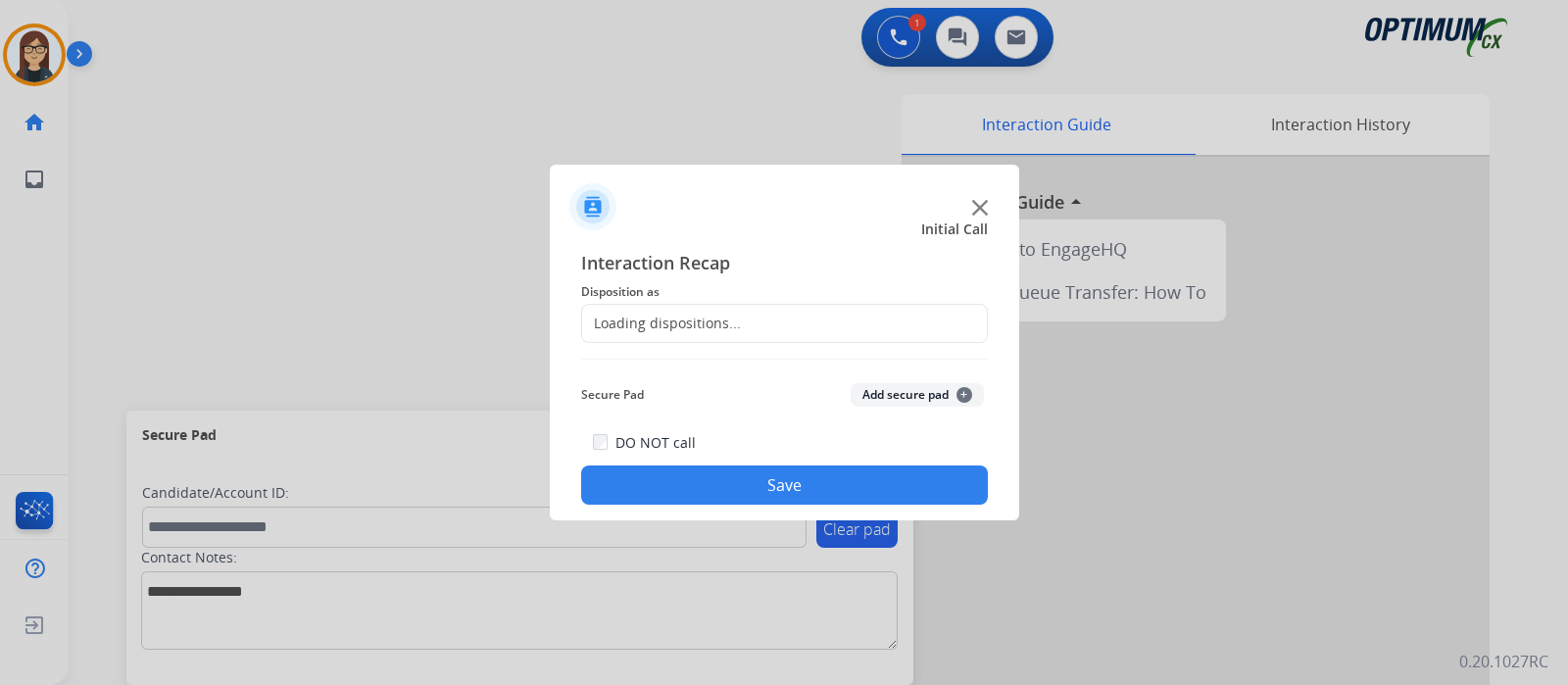click on "Loading dispositions..." 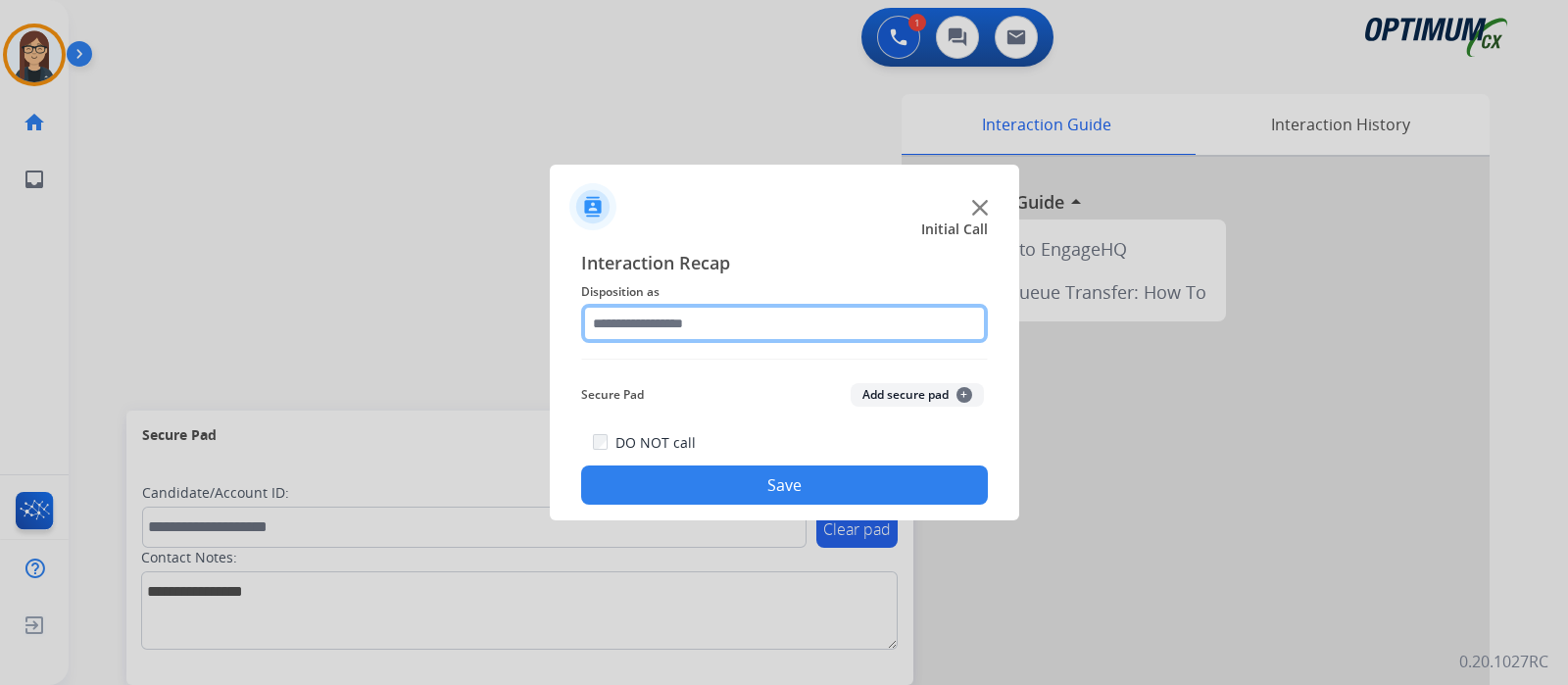 click 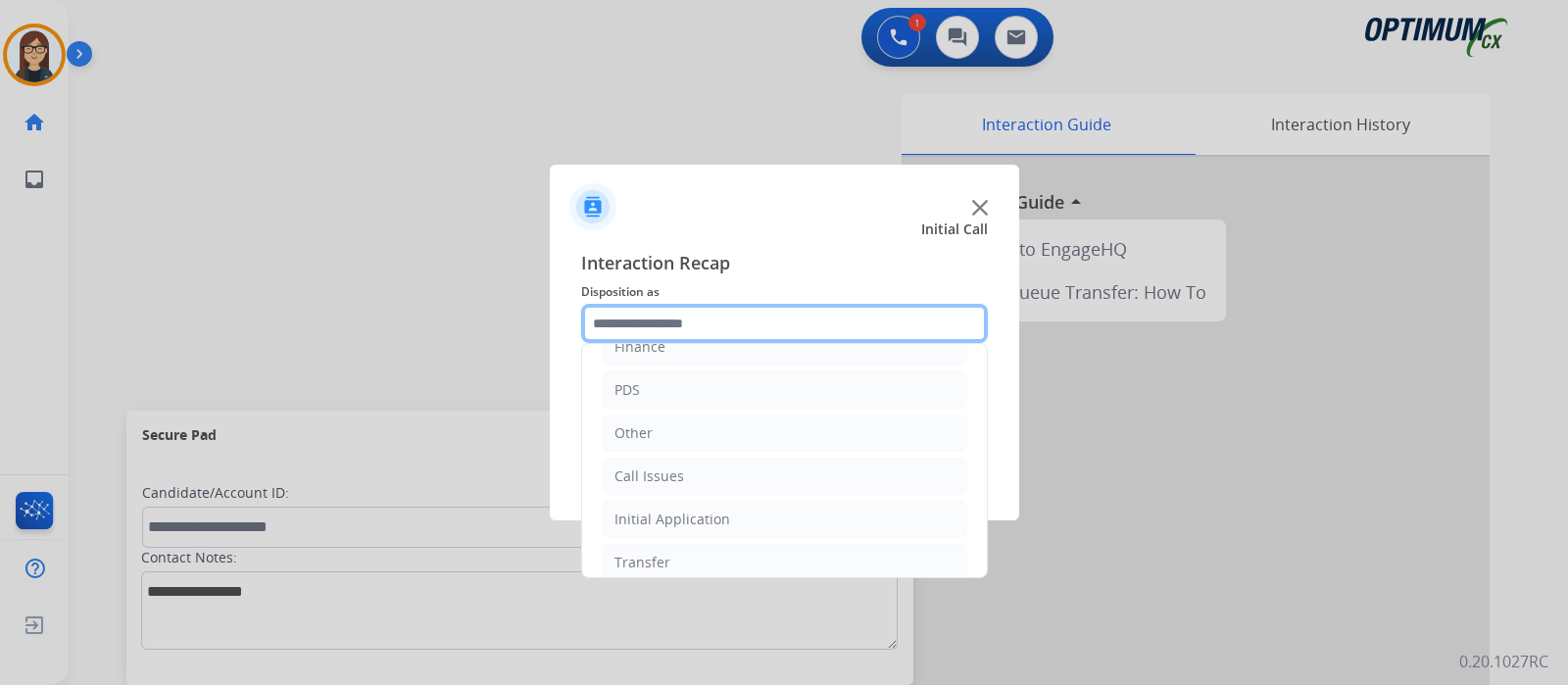 scroll, scrollTop: 129, scrollLeft: 0, axis: vertical 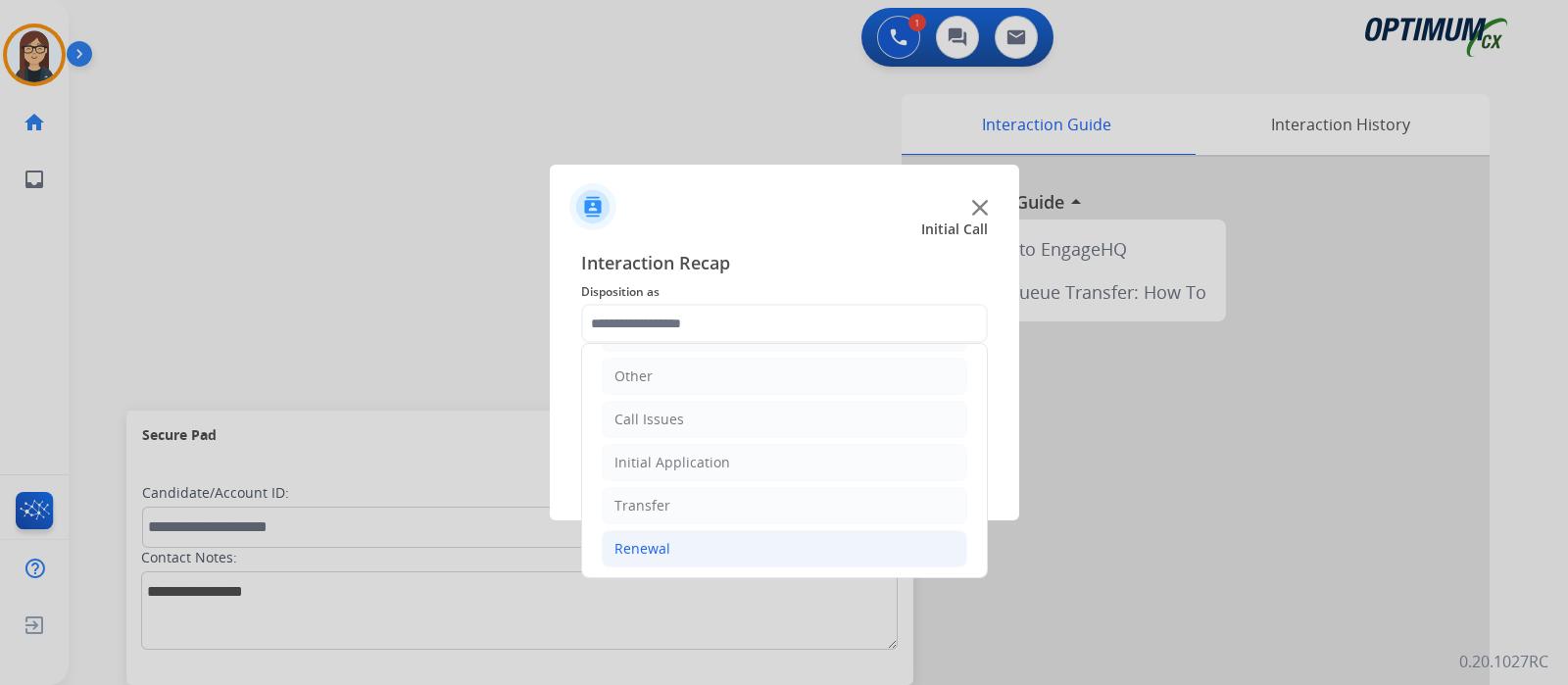 click on "Renewal" 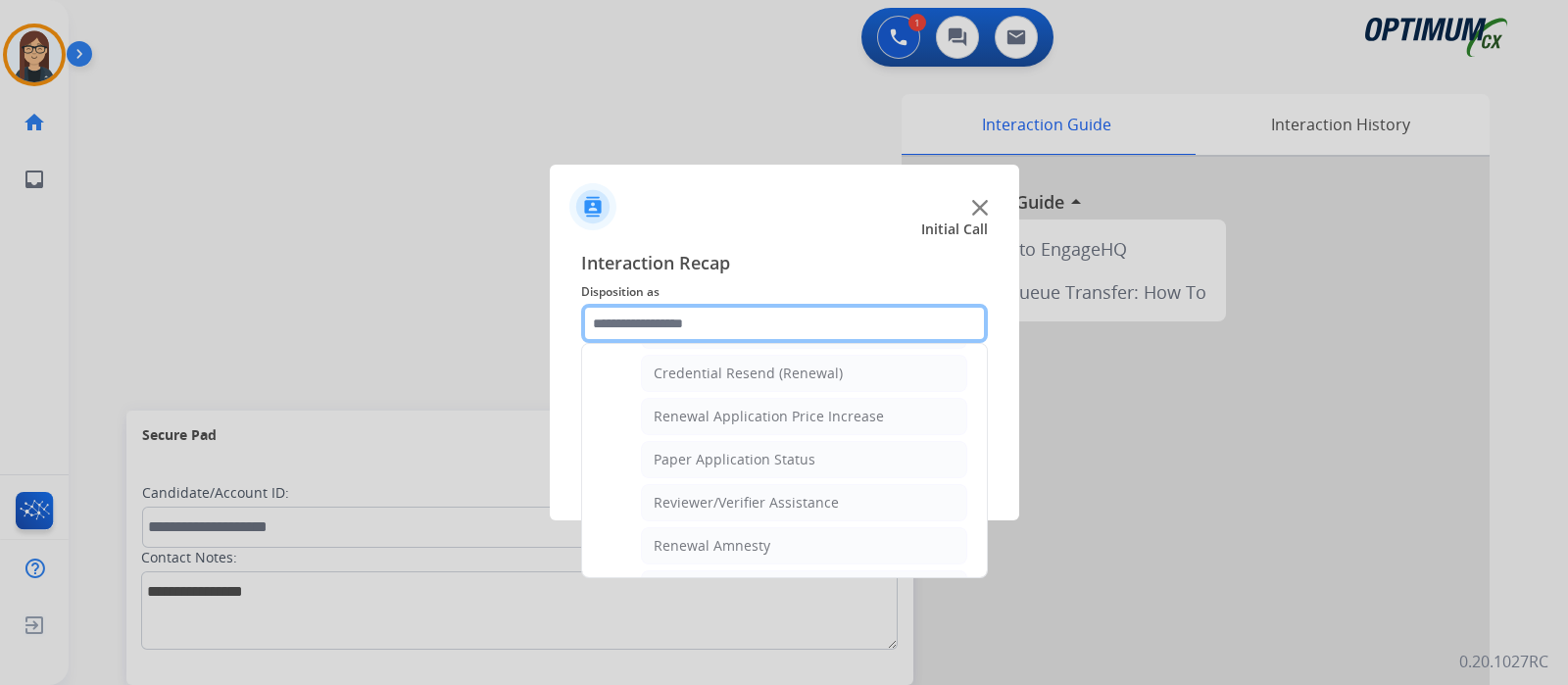 scroll, scrollTop: 504, scrollLeft: 0, axis: vertical 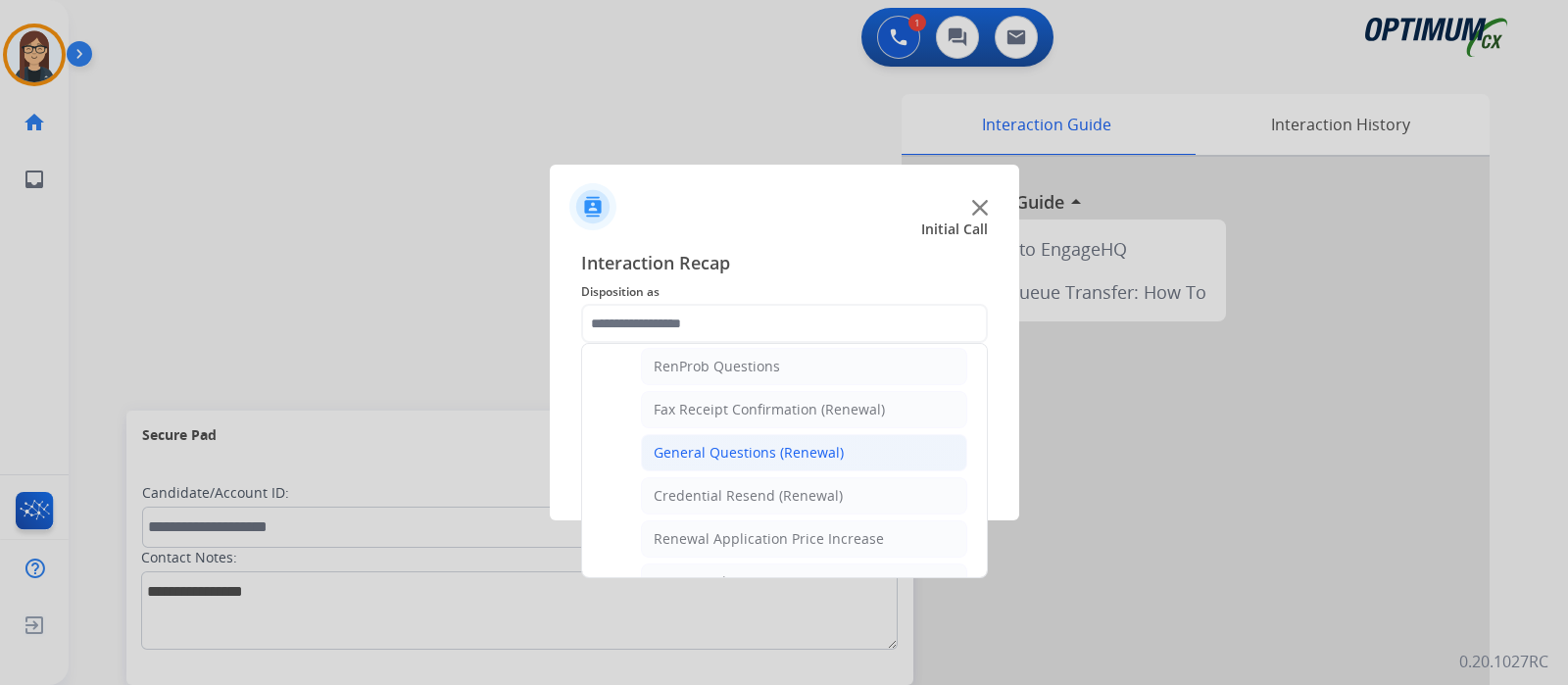 click on "General Questions (Renewal)" 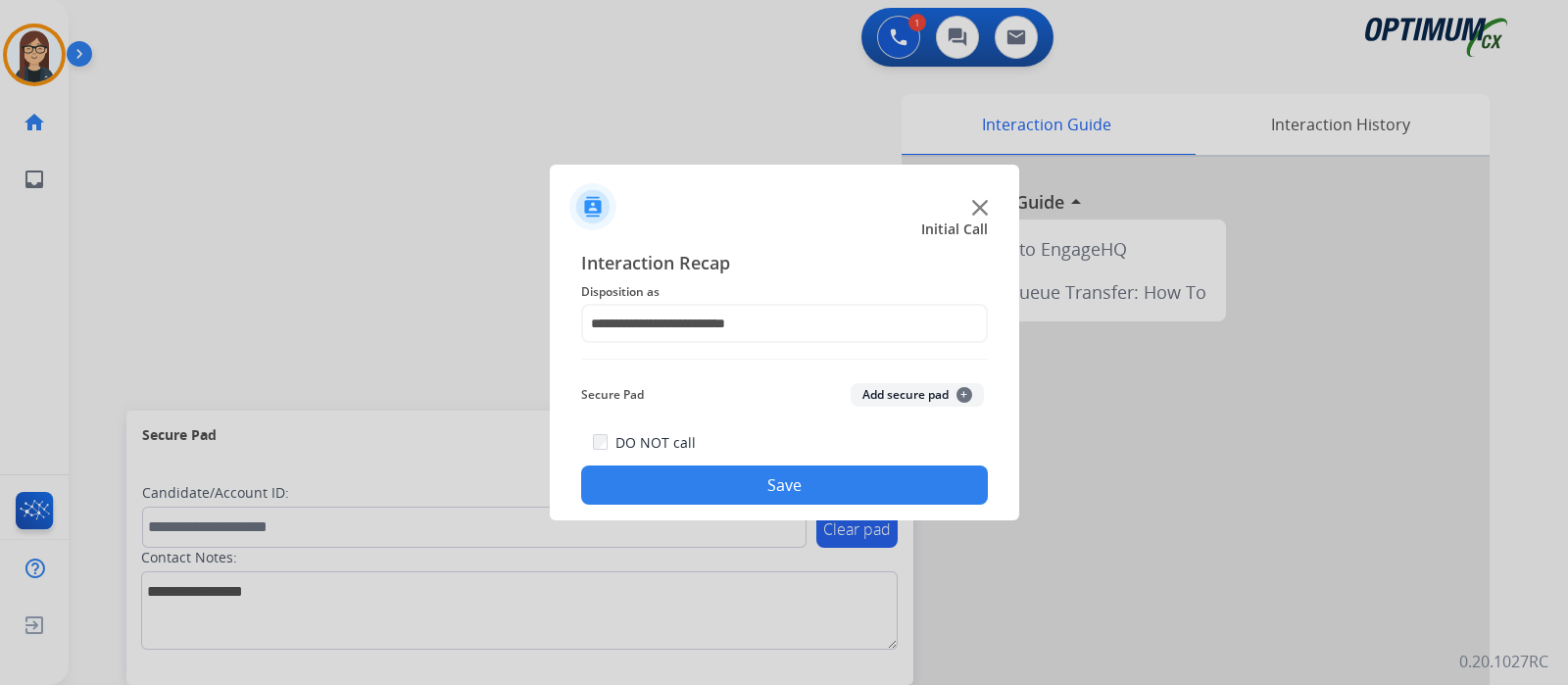 click on "Save" 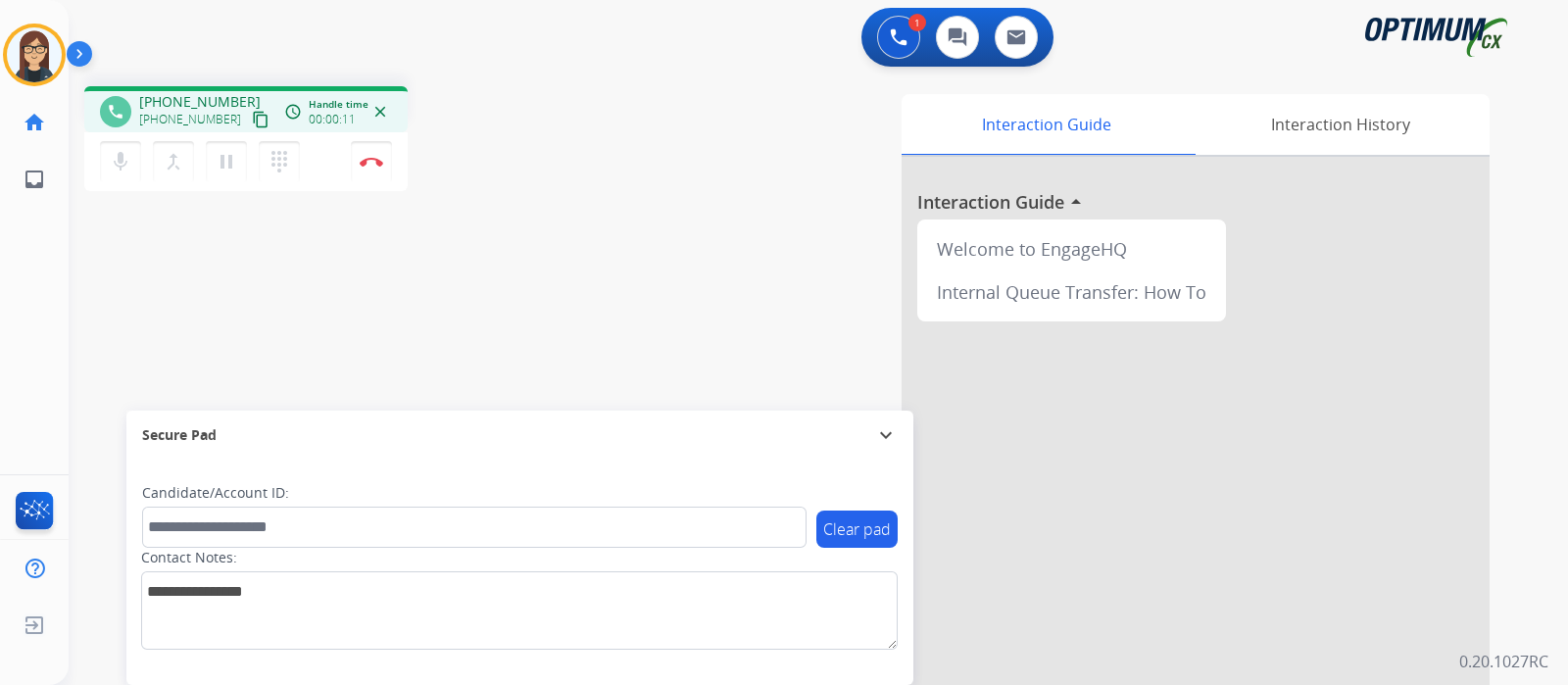 click on "content_copy" at bounding box center (261, 120) 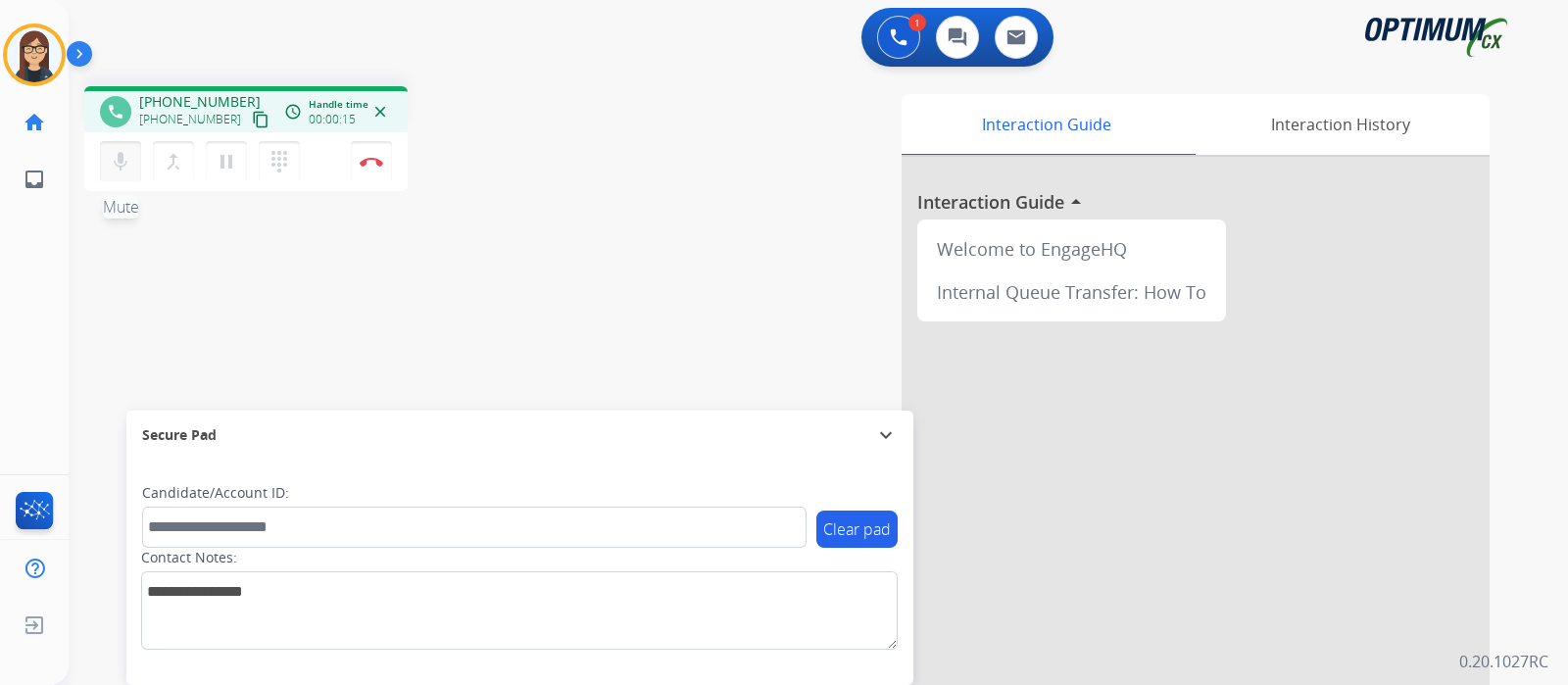 click on "mic Mute" at bounding box center (121, 162) 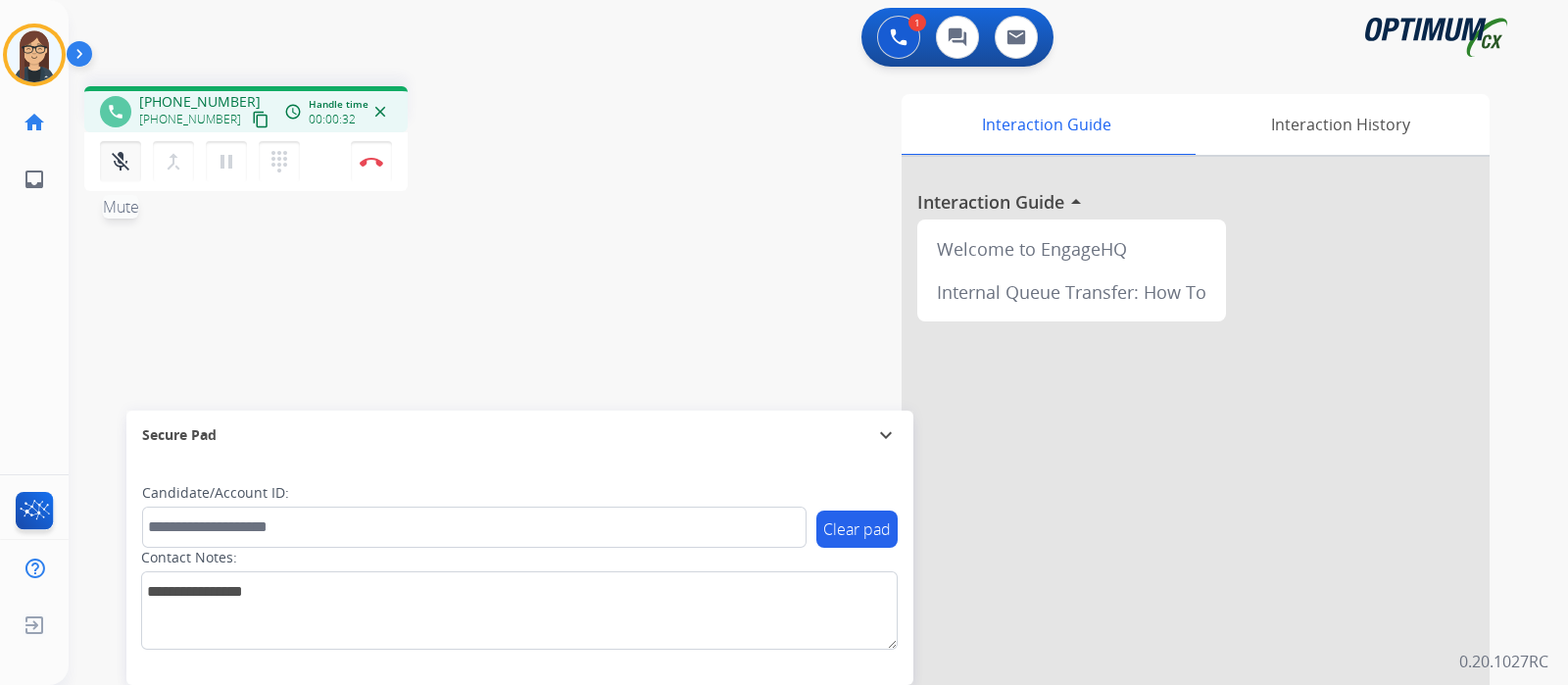 click on "mic_off" at bounding box center [121, 162] 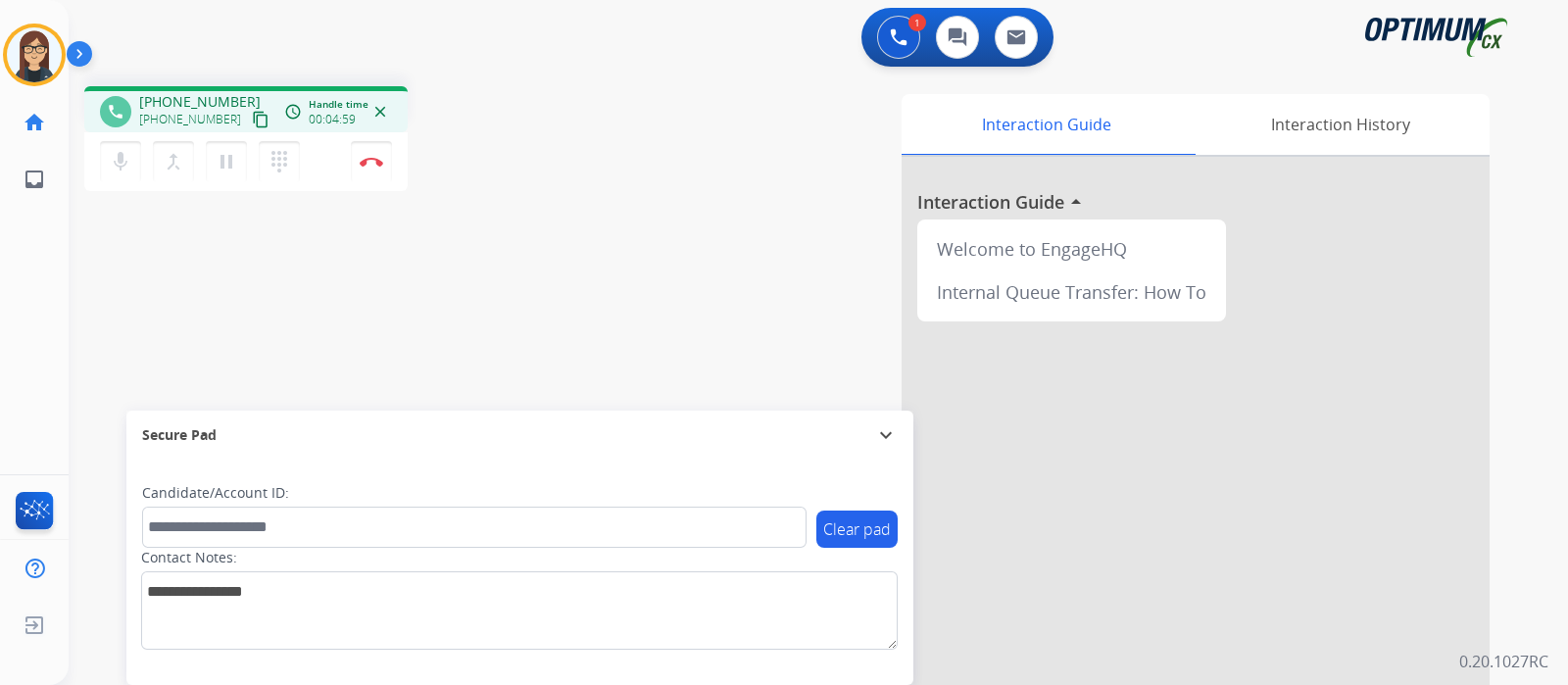 click on "Interaction Guide   Interaction History  Interaction Guide arrow_drop_up  Welcome to EngageHQ   Internal Queue Transfer: How To" at bounding box center [1050, 491] 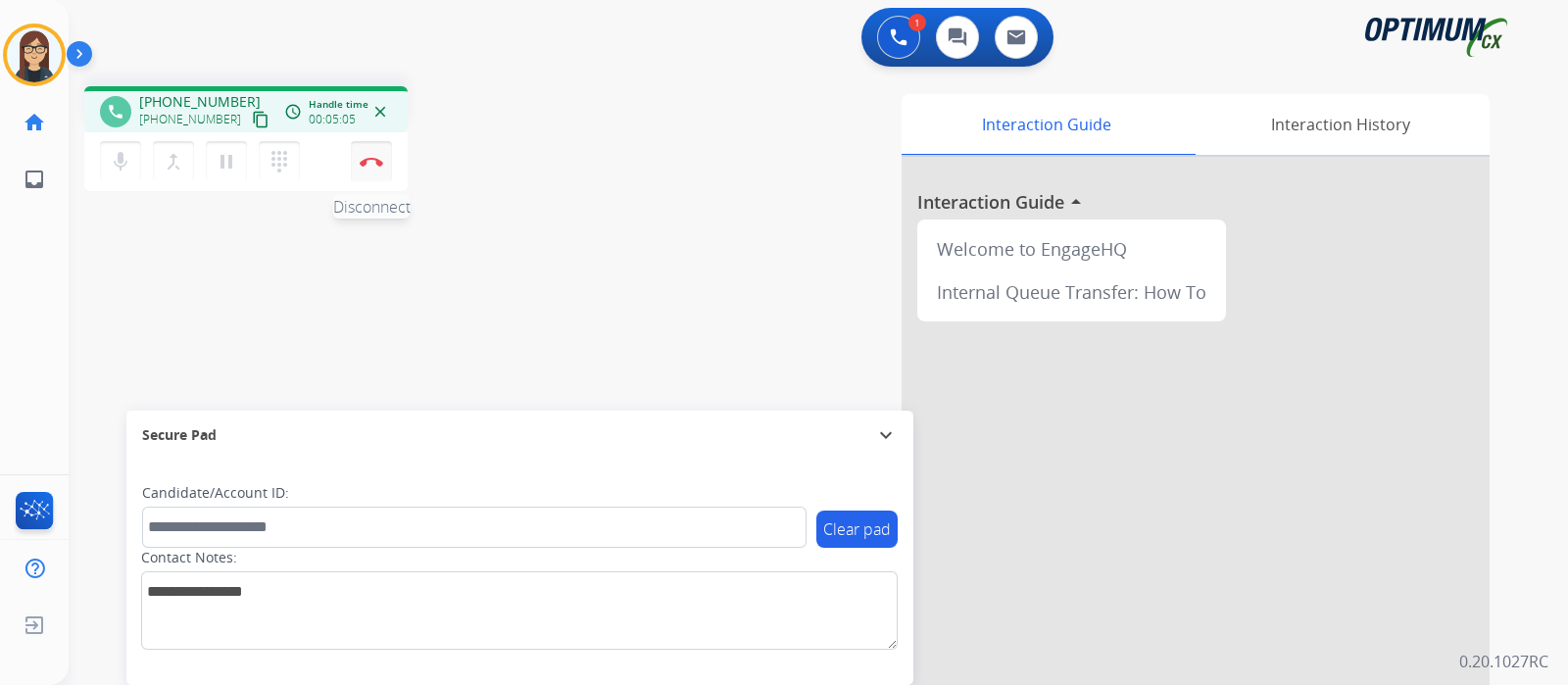 click at bounding box center (371, 162) 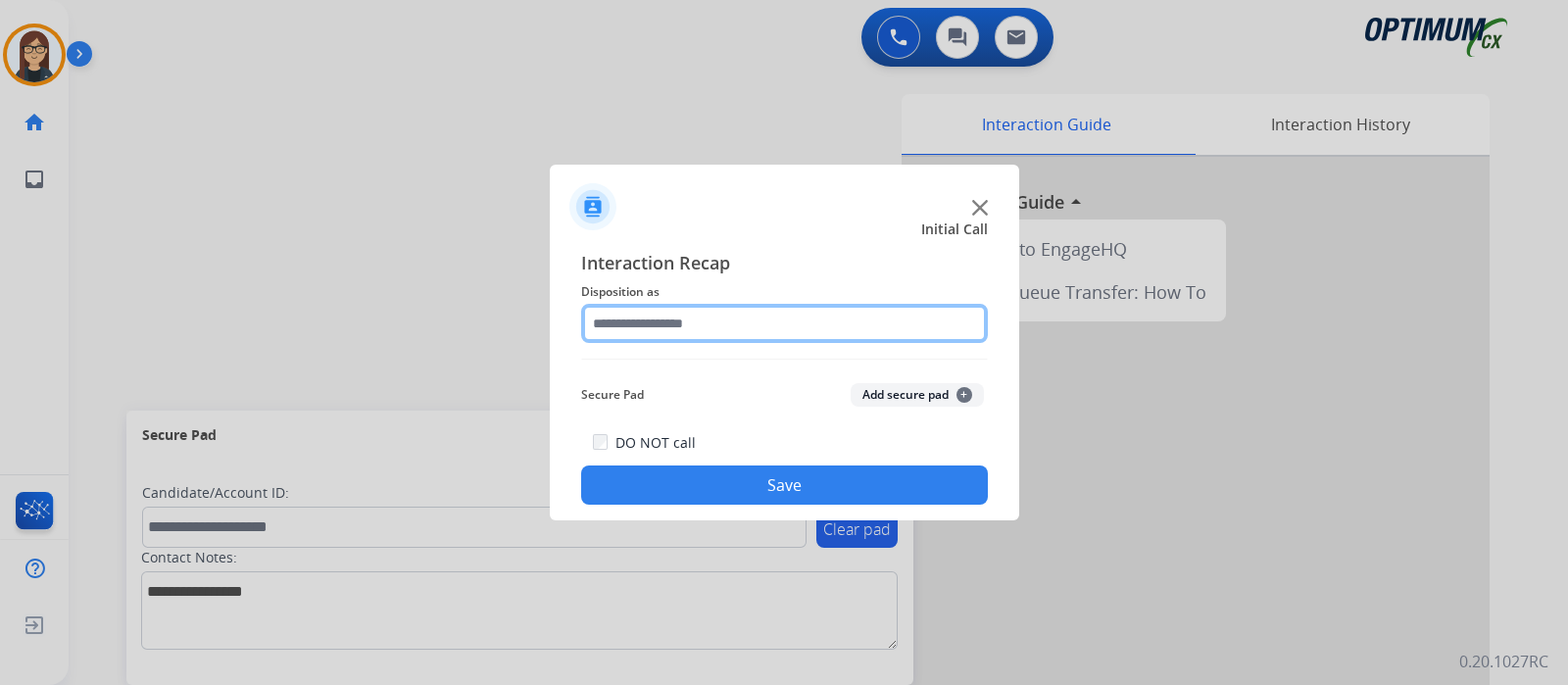 click 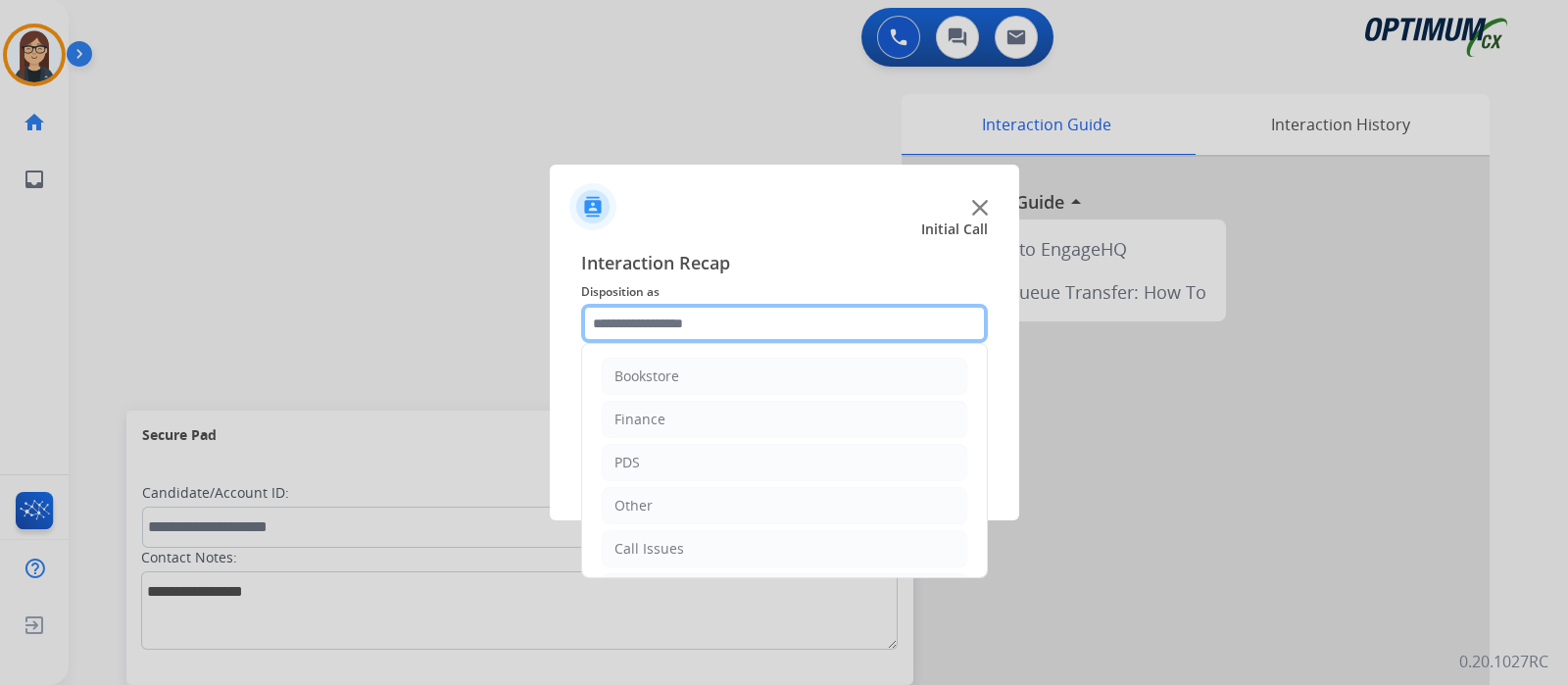 click 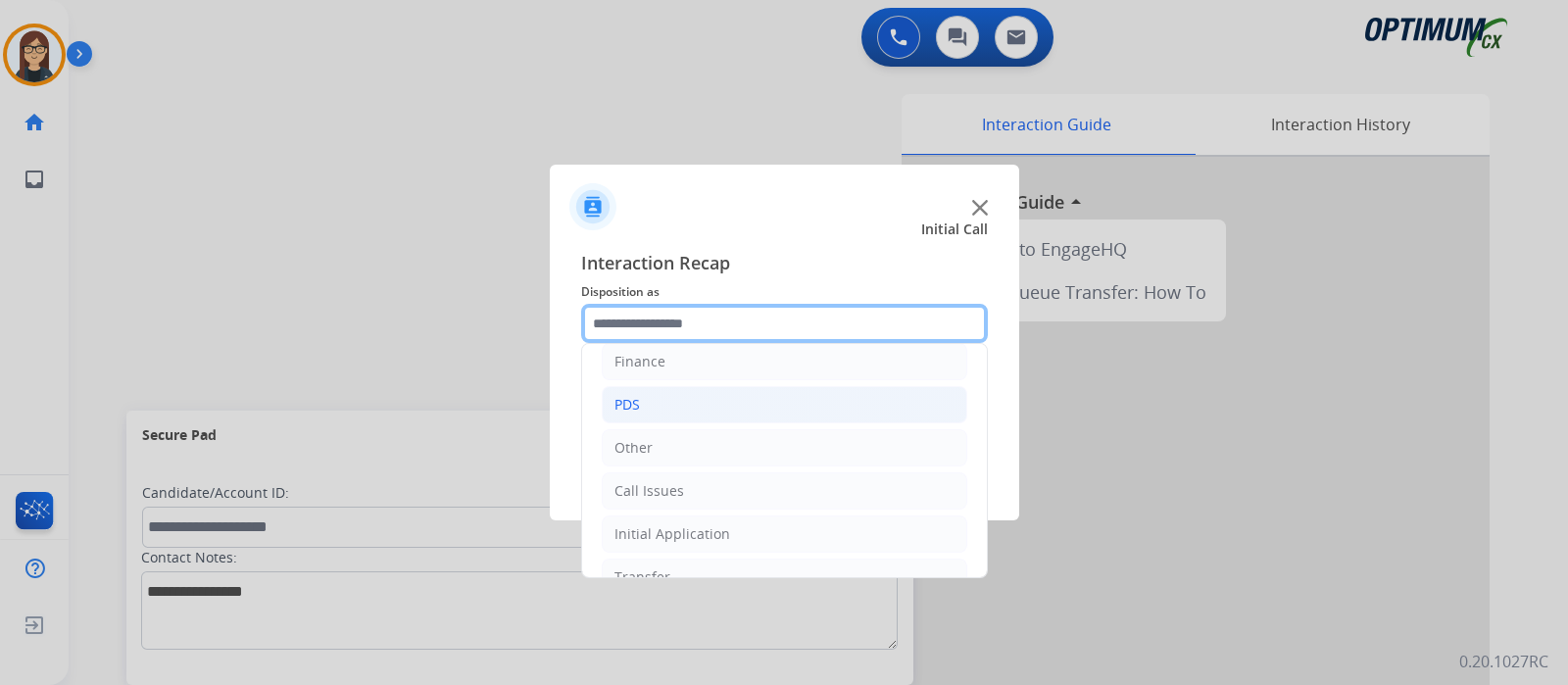 scroll, scrollTop: 129, scrollLeft: 0, axis: vertical 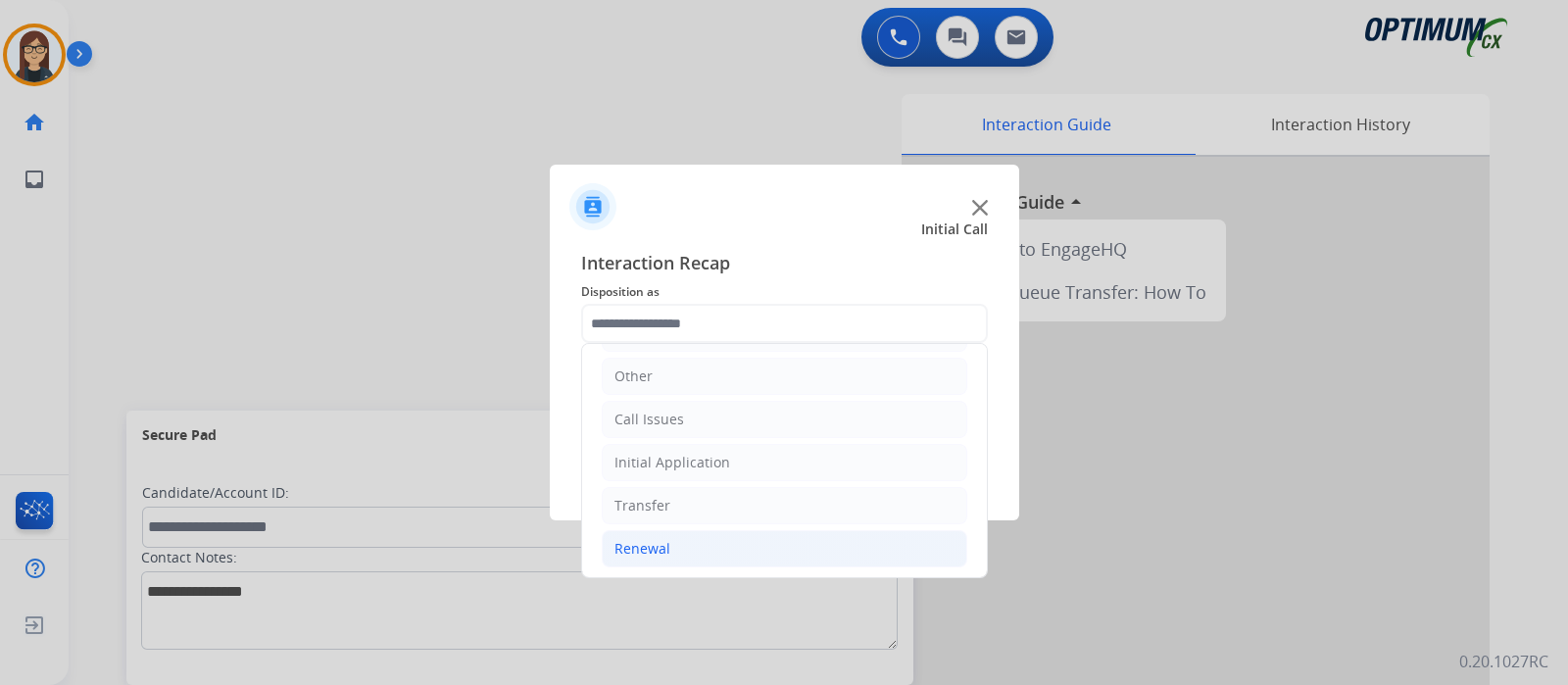click on "Renewal" 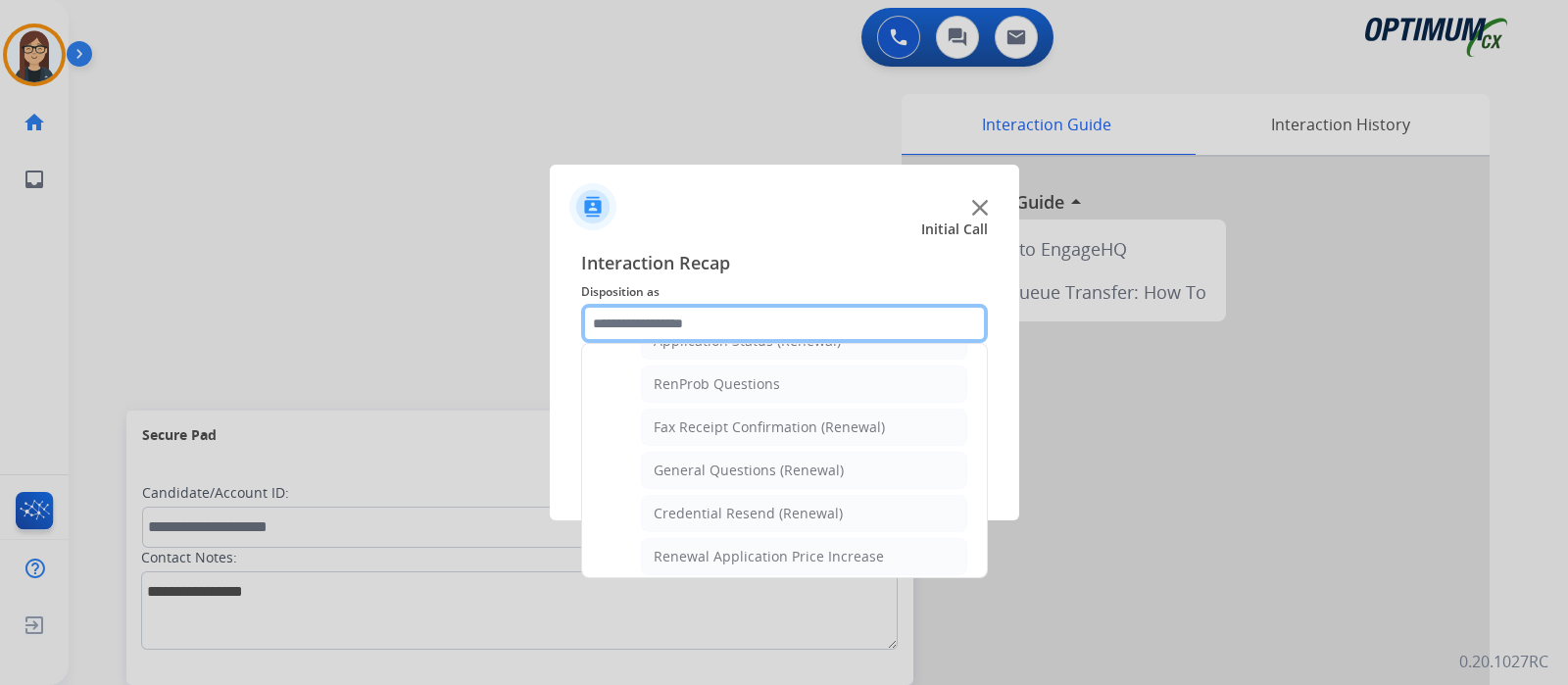 scroll, scrollTop: 497, scrollLeft: 0, axis: vertical 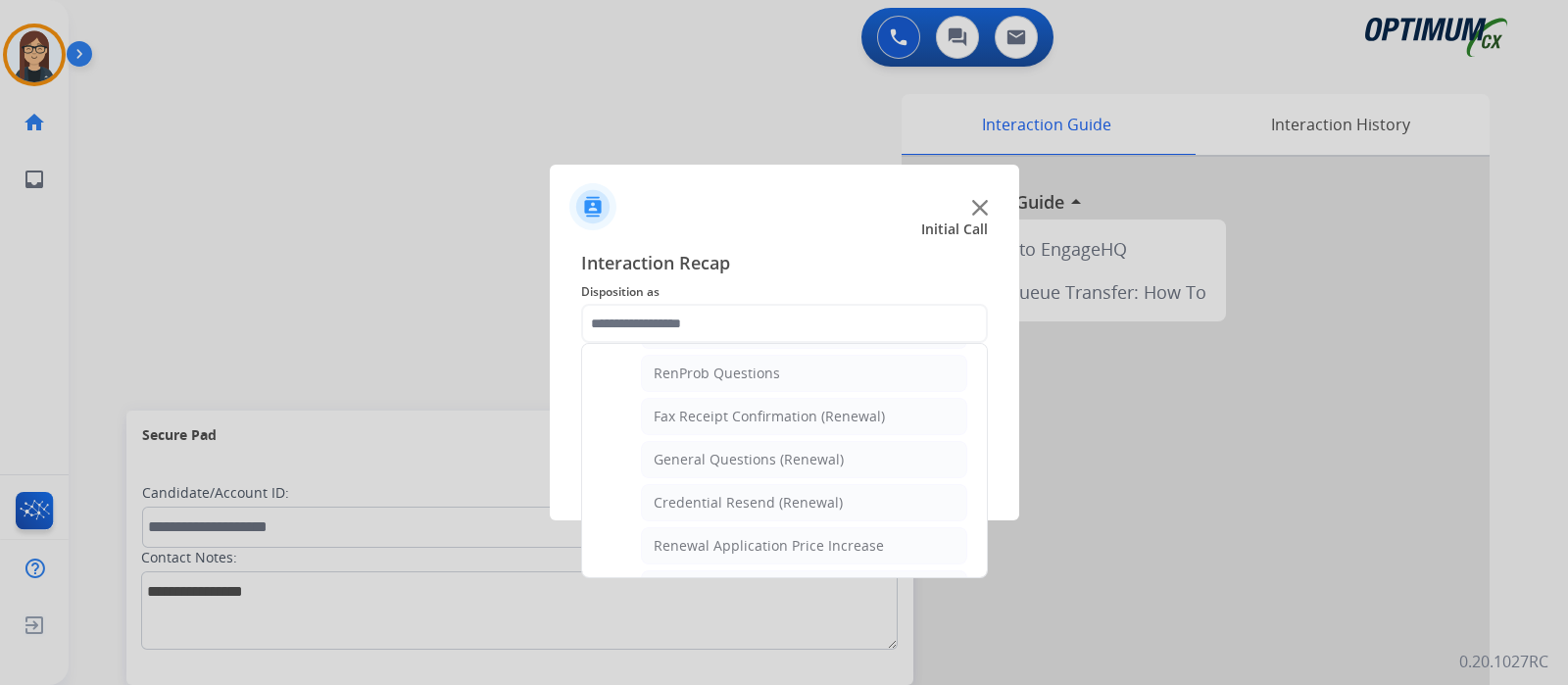 click on "General Questions (Renewal)" 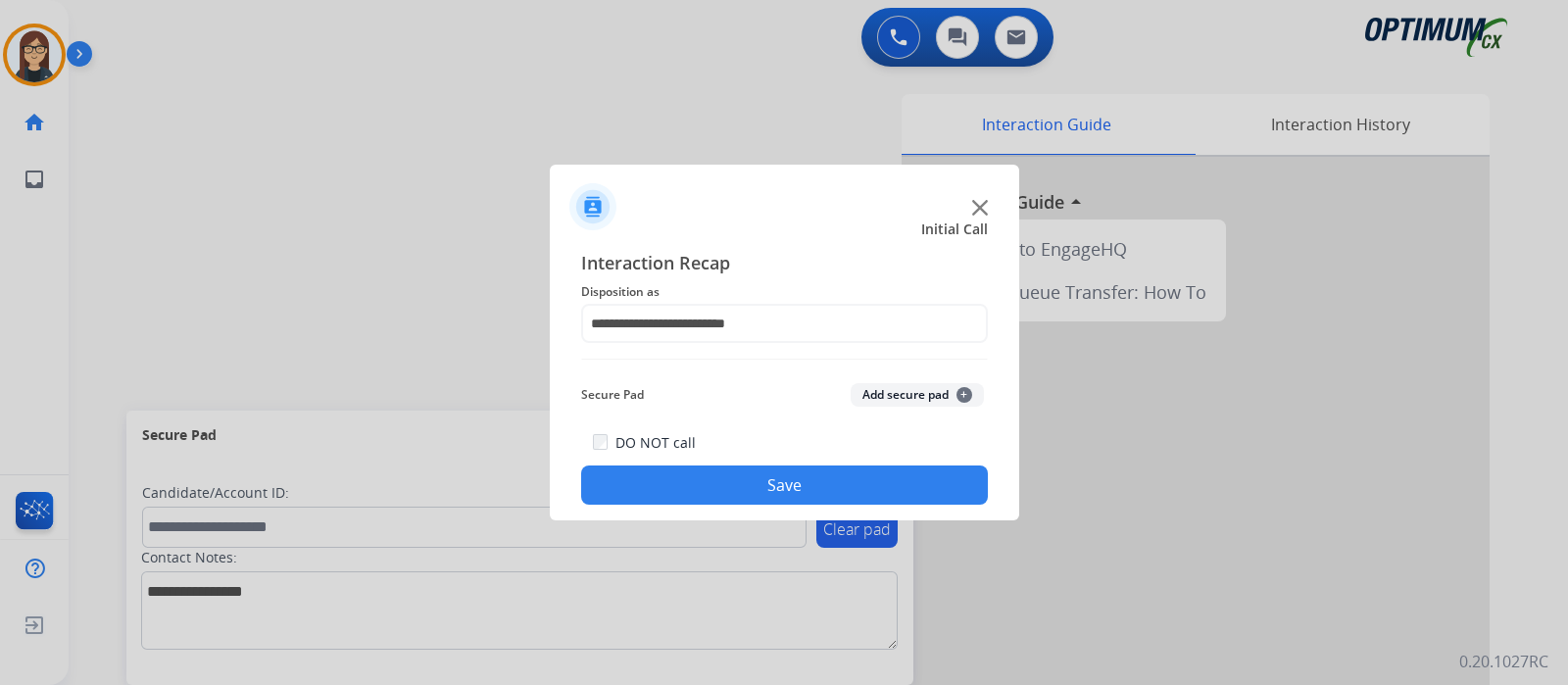 click on "Save" 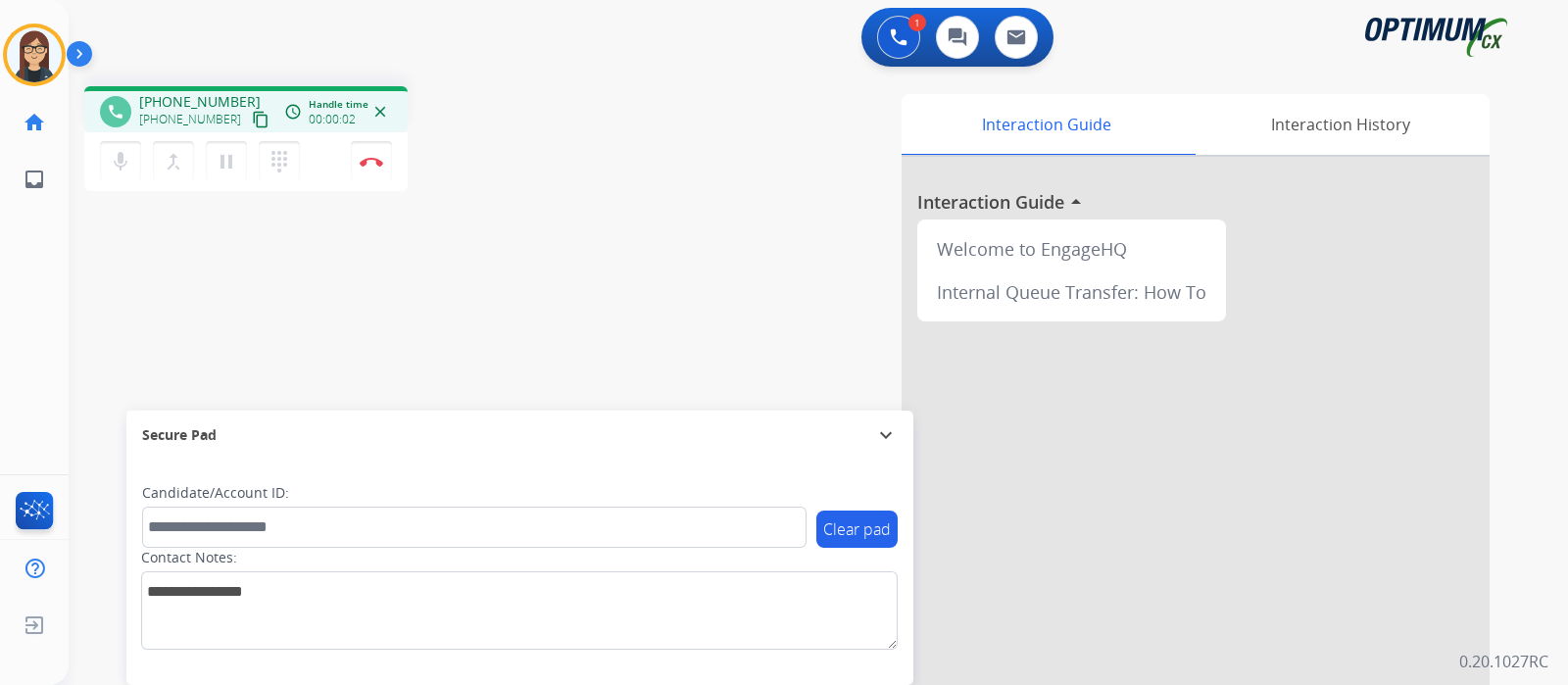 click on "1 Voice Interactions  0  Chat Interactions   0  Email Interactions" at bounding box center (807, 39) 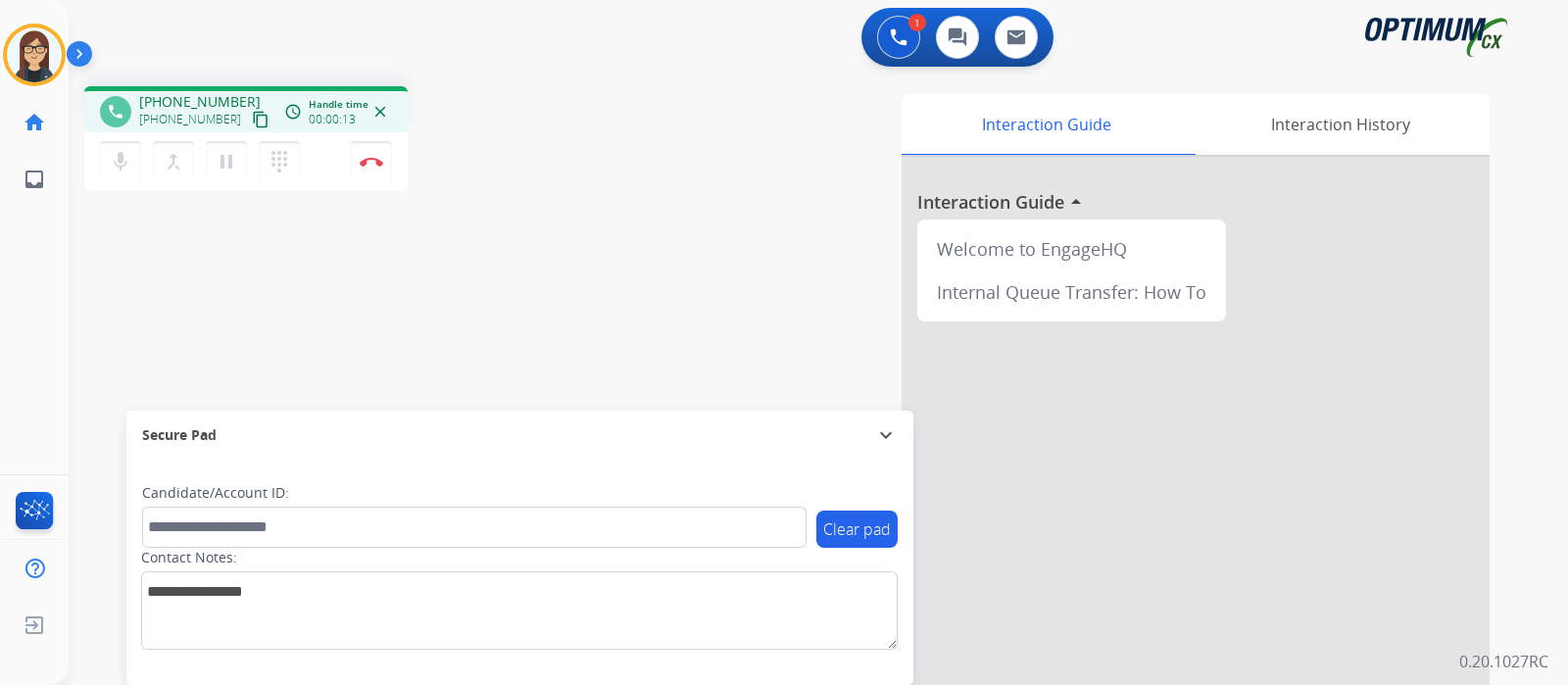 click on "content_copy" at bounding box center [261, 120] 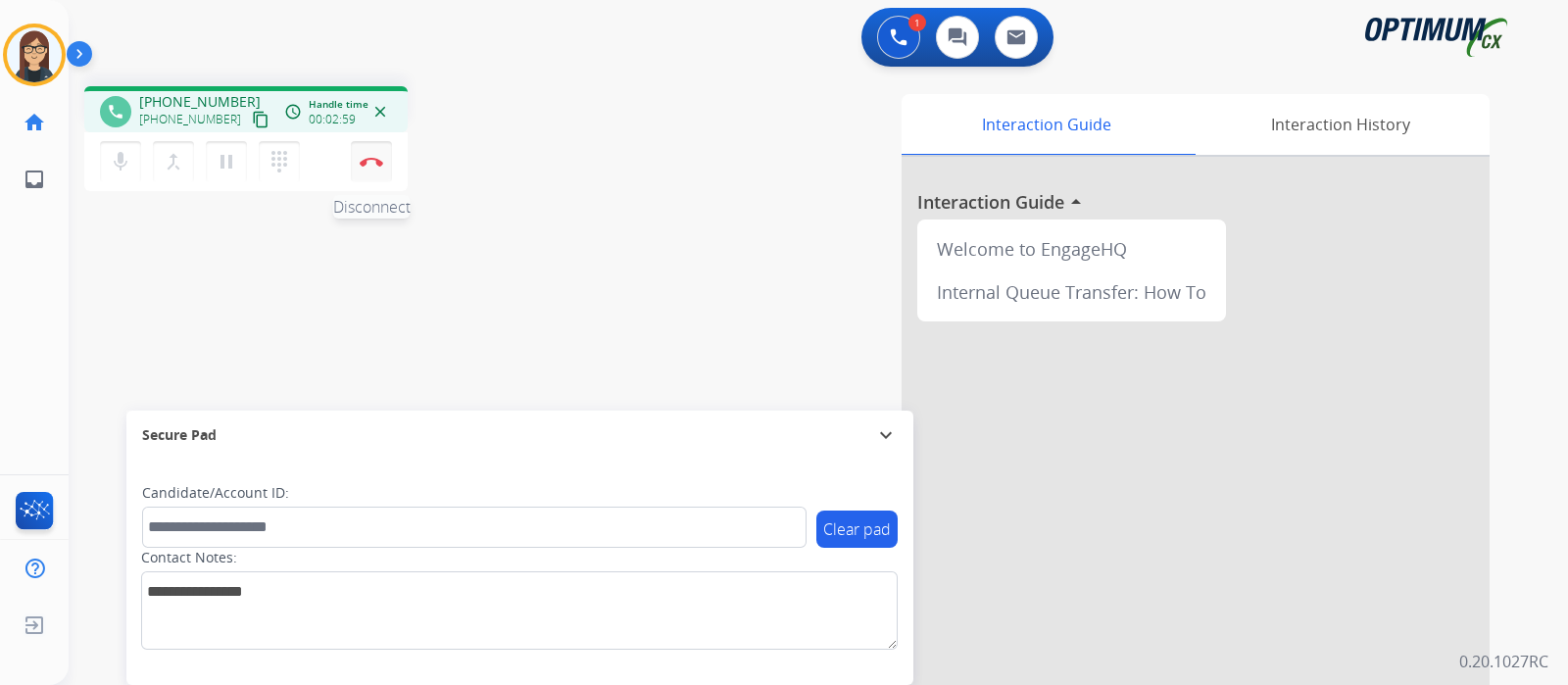 click at bounding box center (371, 162) 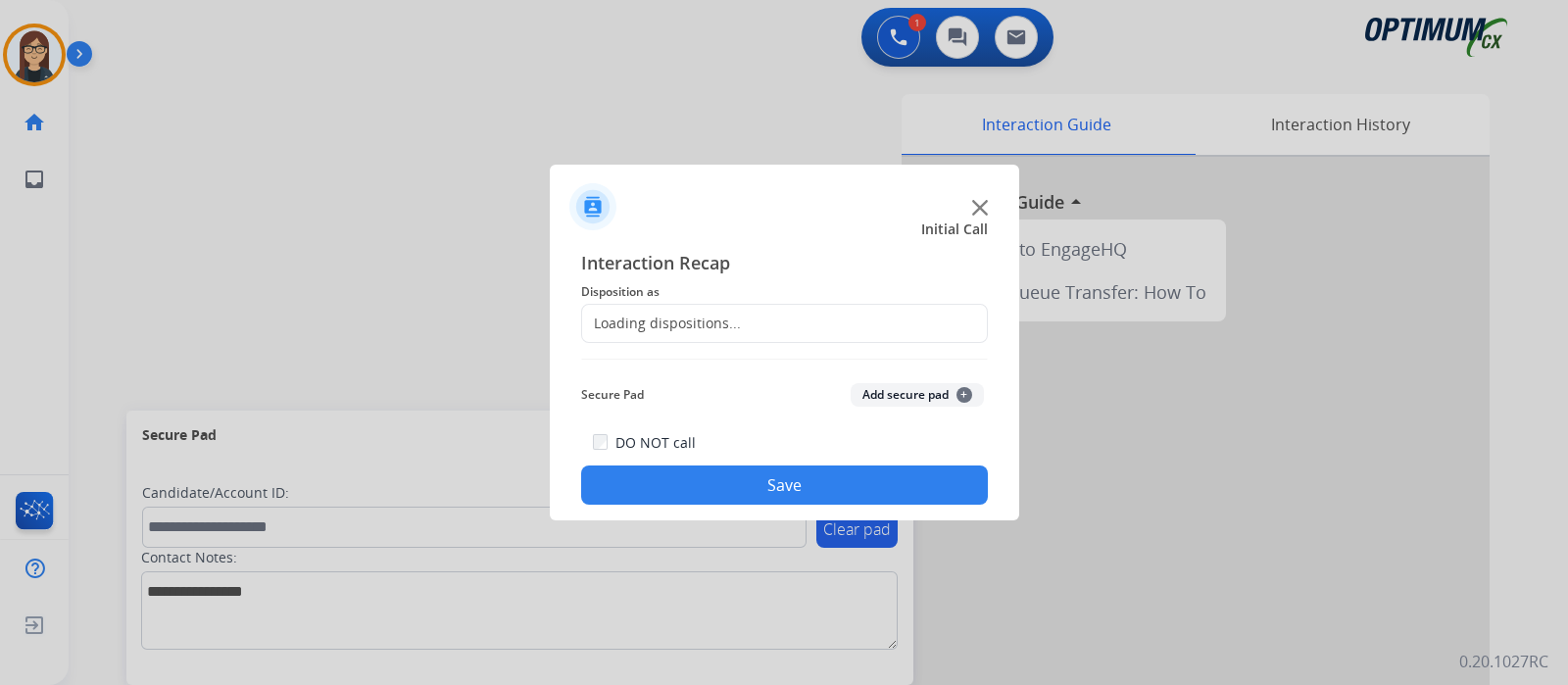 click on "Loading dispositions..." 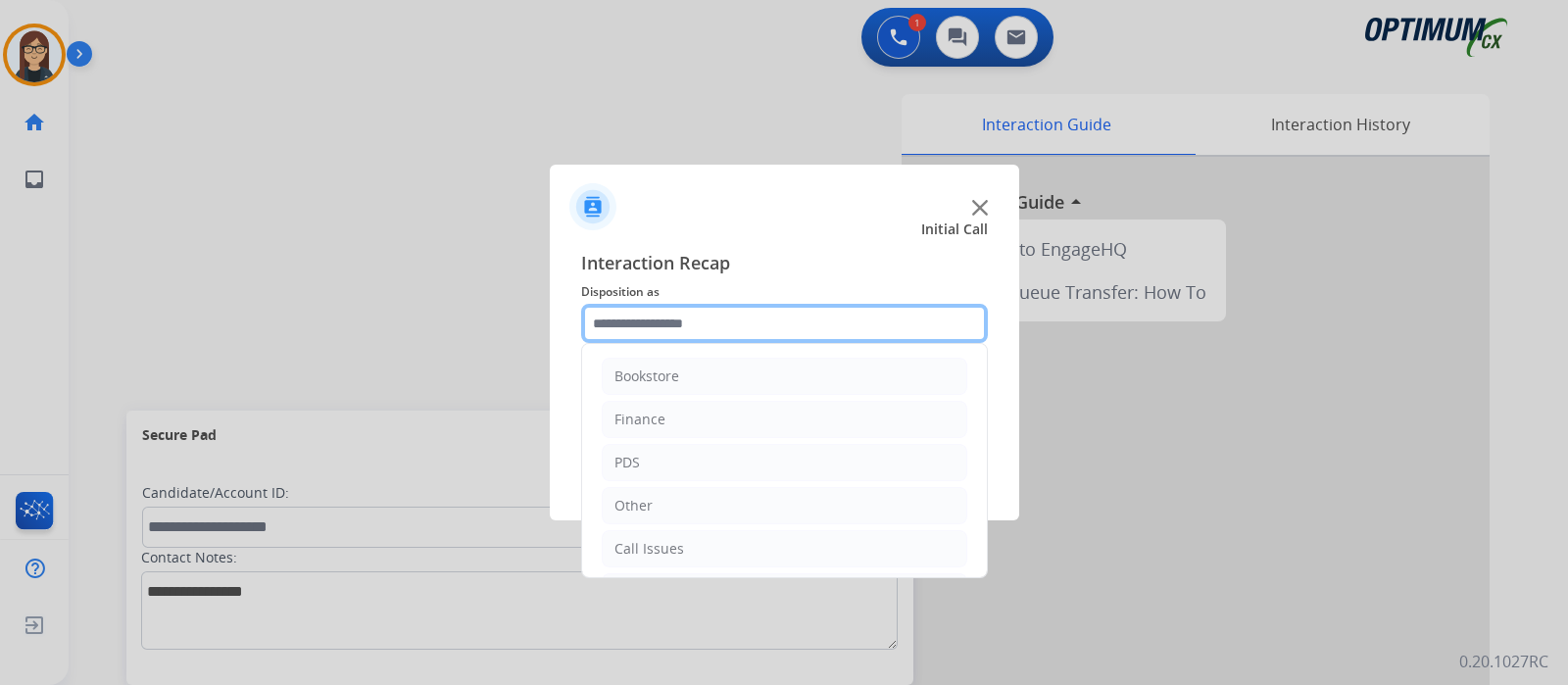 click 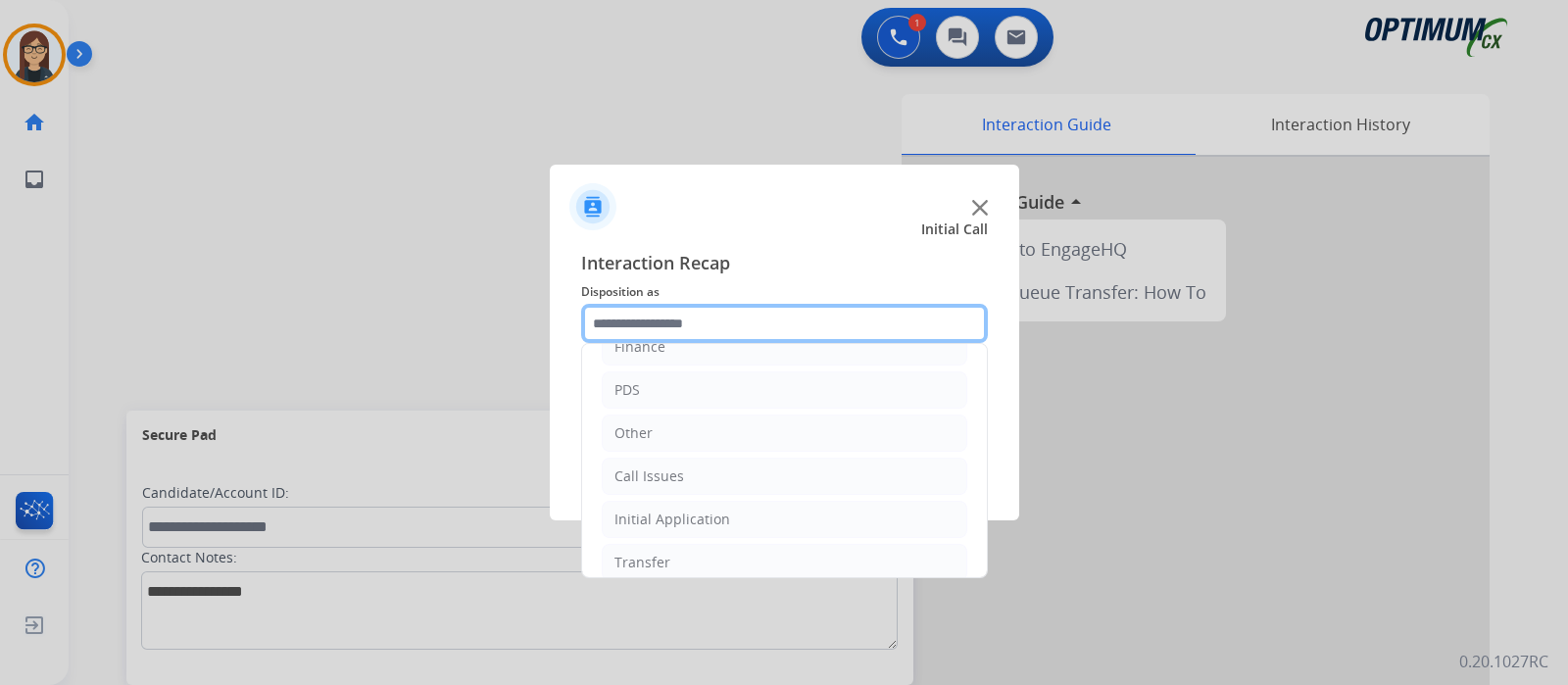 scroll, scrollTop: 129, scrollLeft: 0, axis: vertical 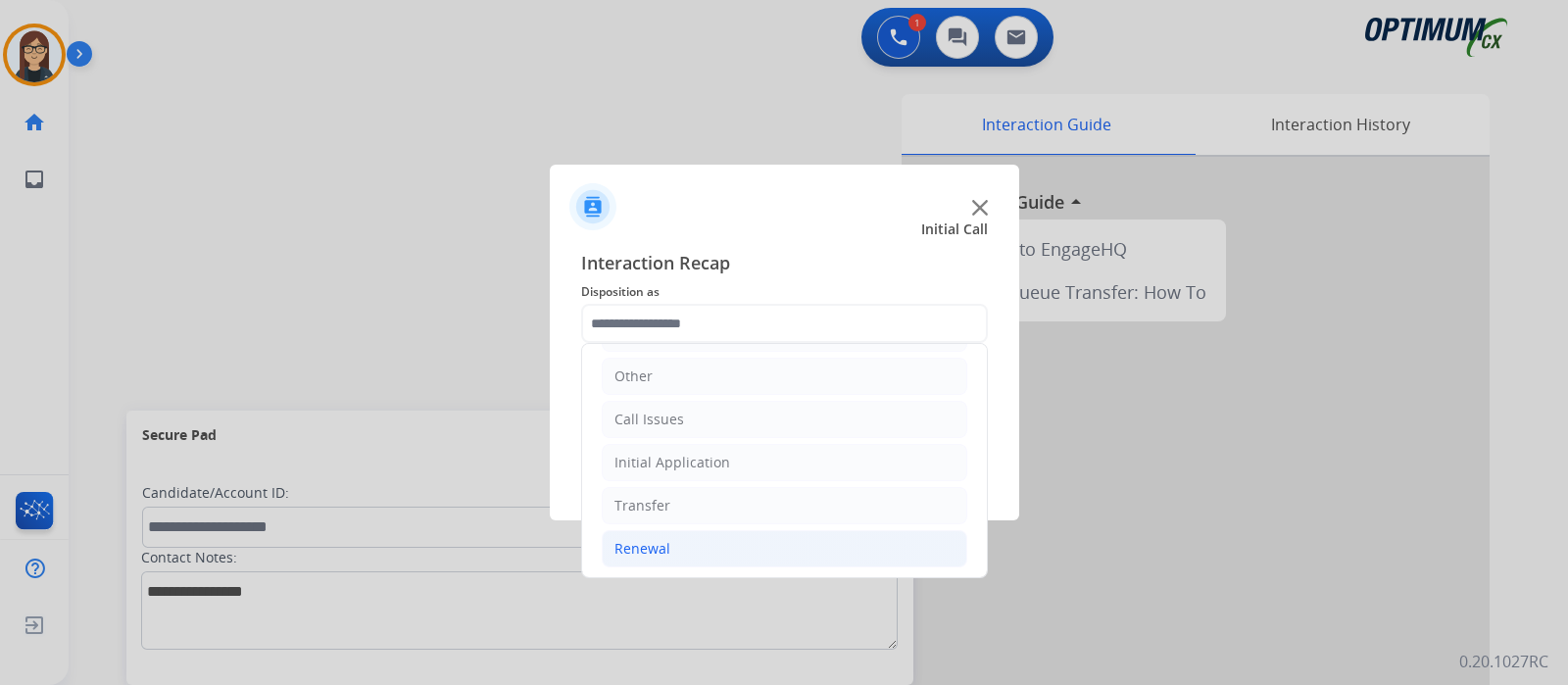 click on "Renewal" 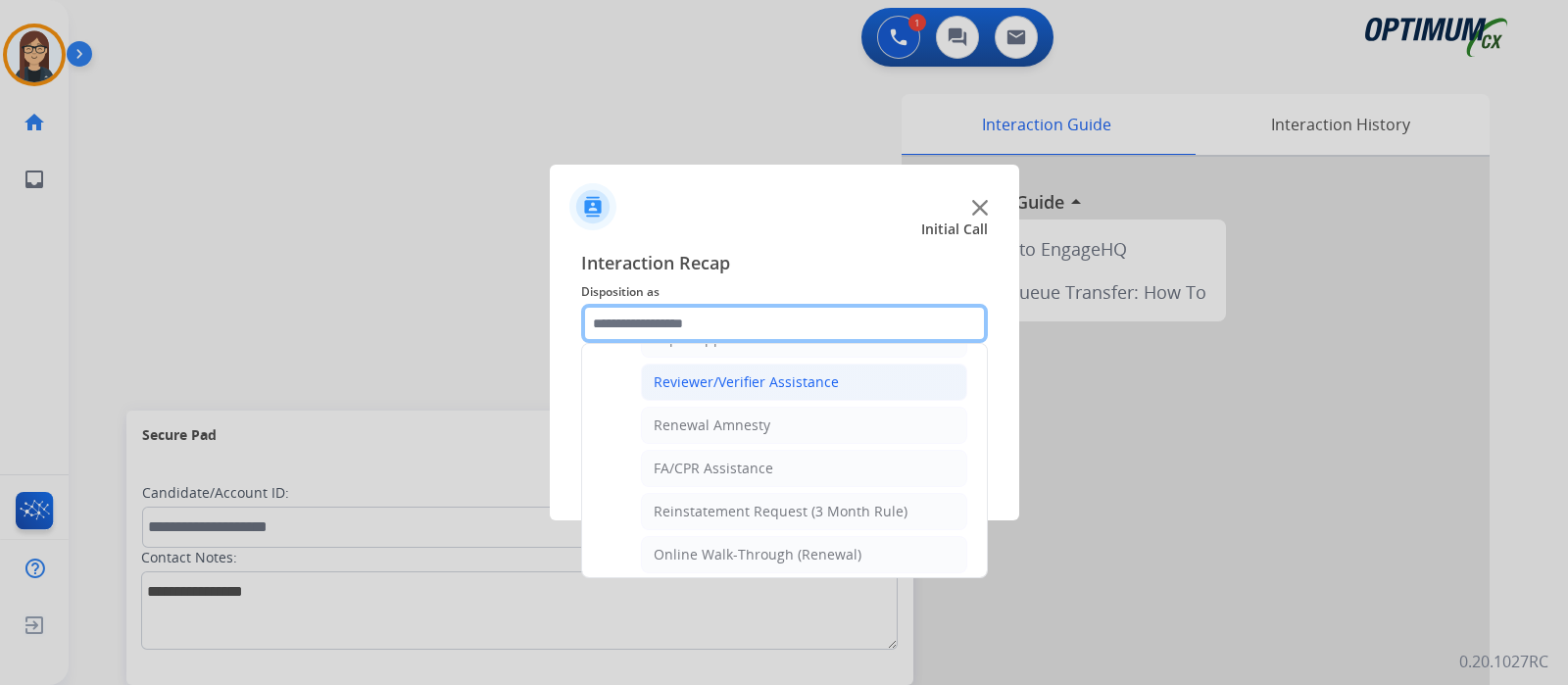 scroll, scrollTop: 749, scrollLeft: 0, axis: vertical 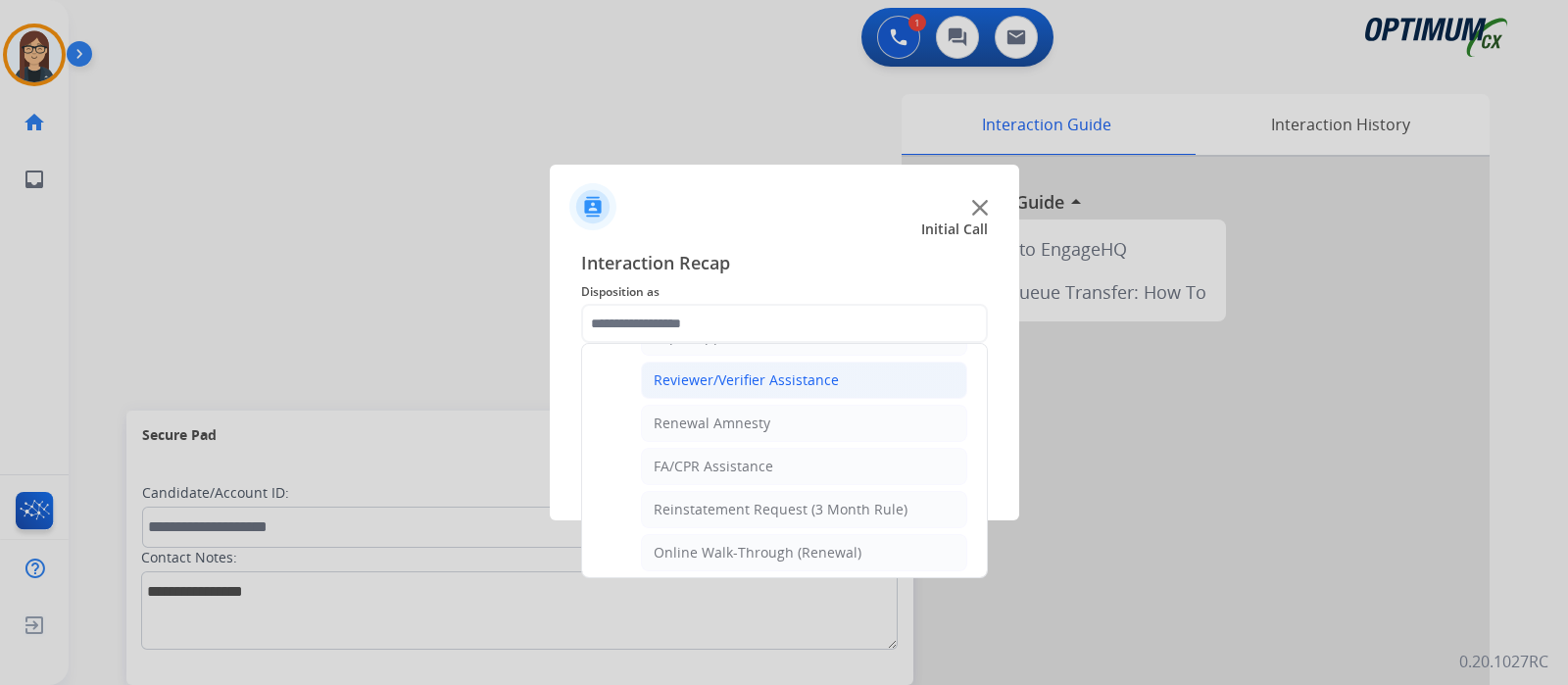 click on "Reviewer/Verifier Assistance" 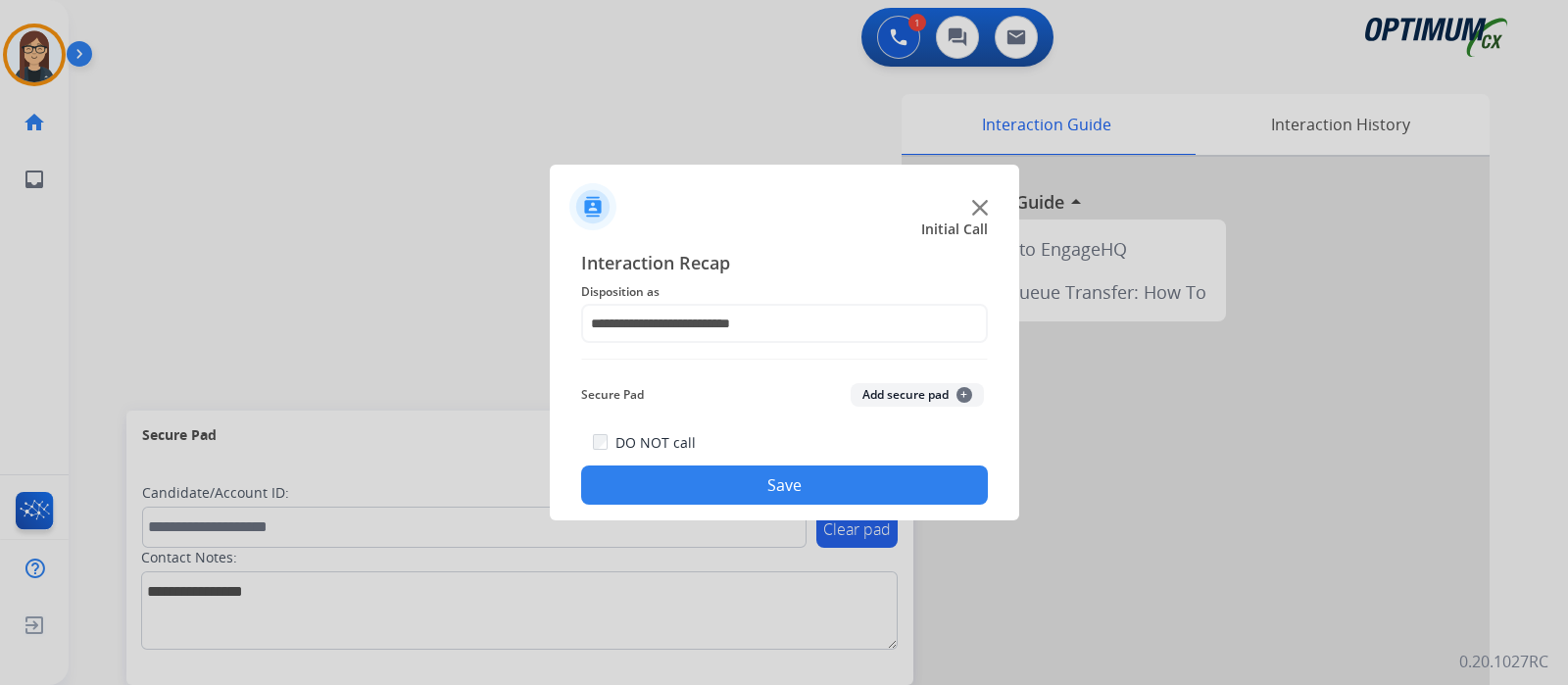 click on "Save" 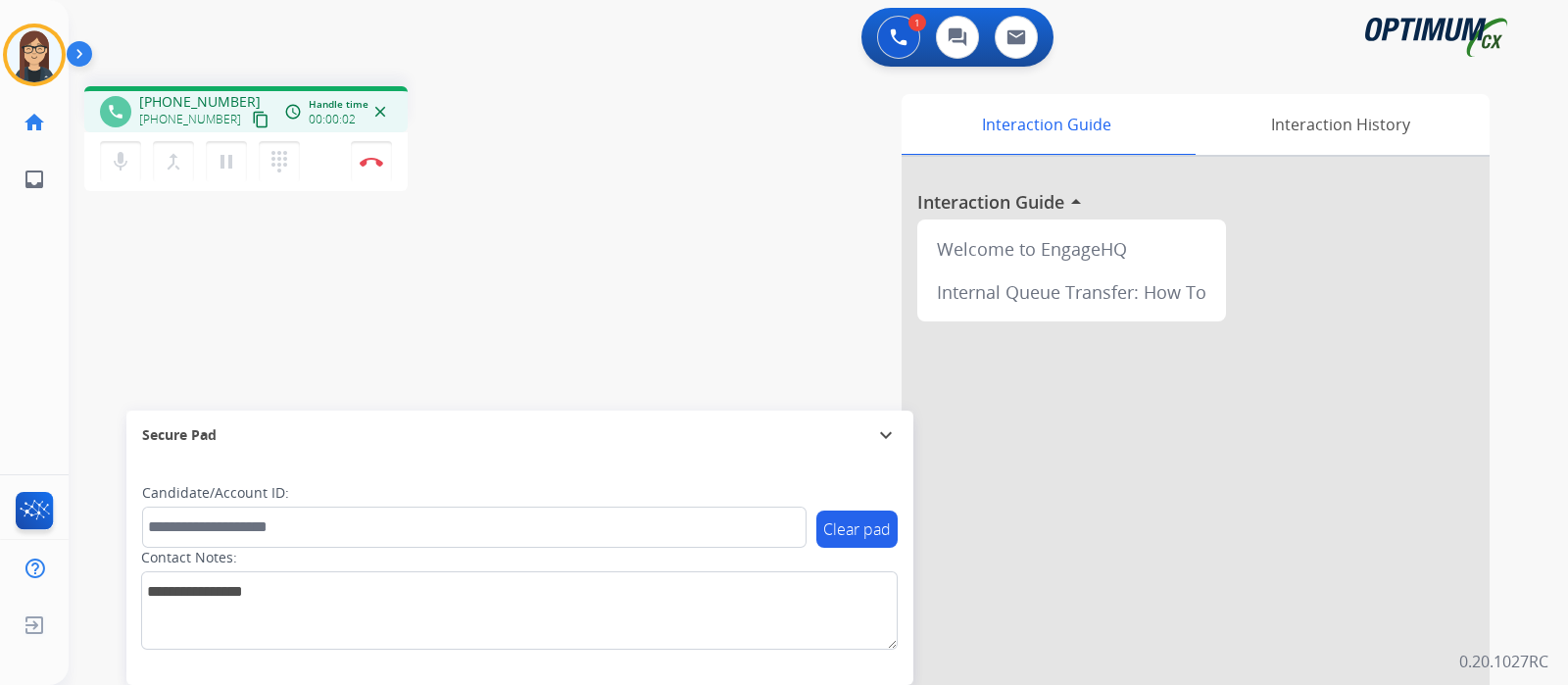 click on "content_copy" at bounding box center (261, 120) 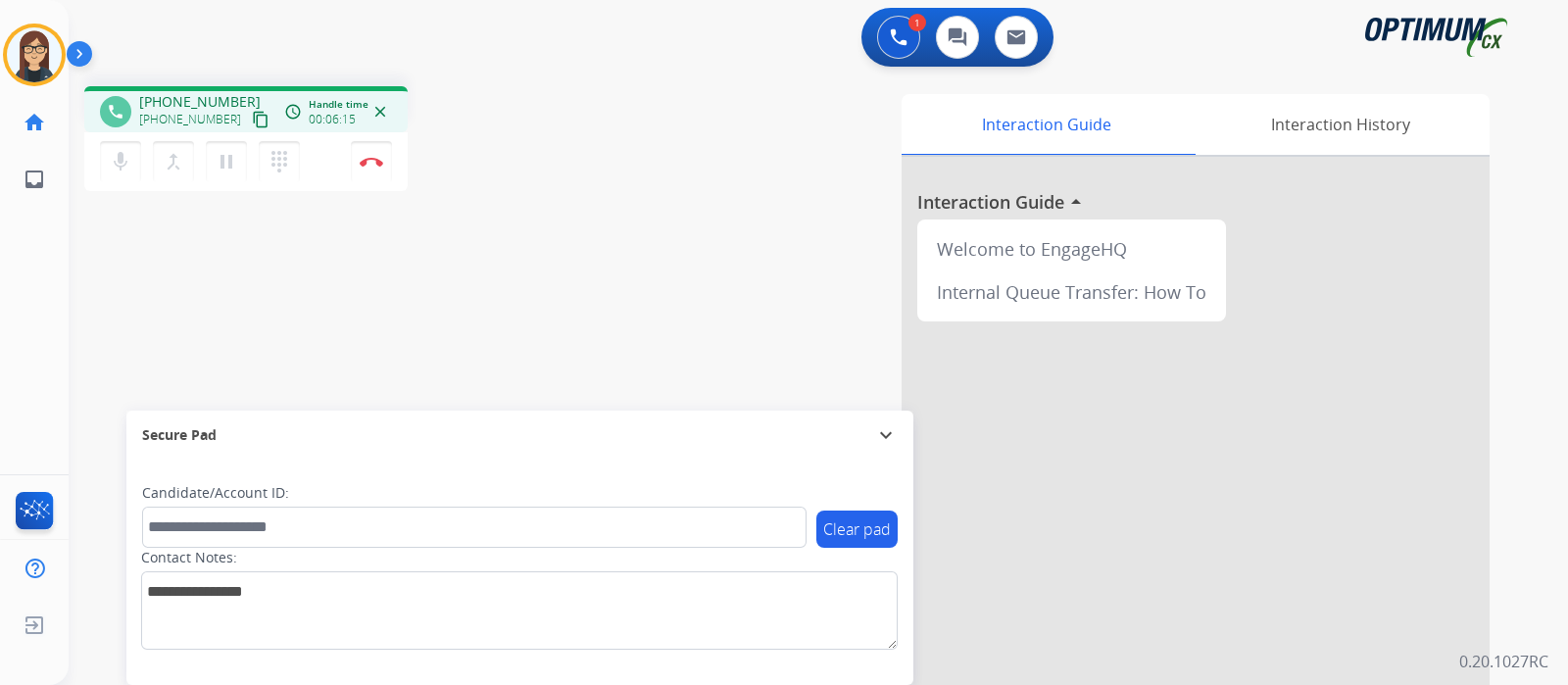 click on "phone [PHONE_NUMBER] [PHONE_NUMBER] content_copy access_time Call metrics Queue   00:08 Hold   00:00 Talk   06:16 Total   06:23 Handle time 00:06:15 close mic Mute merge_type Bridge pause Hold dialpad Dialpad Disconnect swap_horiz Break voice bridge close_fullscreen Connect 3-Way Call merge_type Separate 3-Way Call  Interaction Guide   Interaction History  Interaction Guide arrow_drop_up  Welcome to EngageHQ   Internal Queue Transfer: How To  Secure Pad expand_more Clear pad Candidate/Account ID: Contact Notes:" at bounding box center [795, 479] 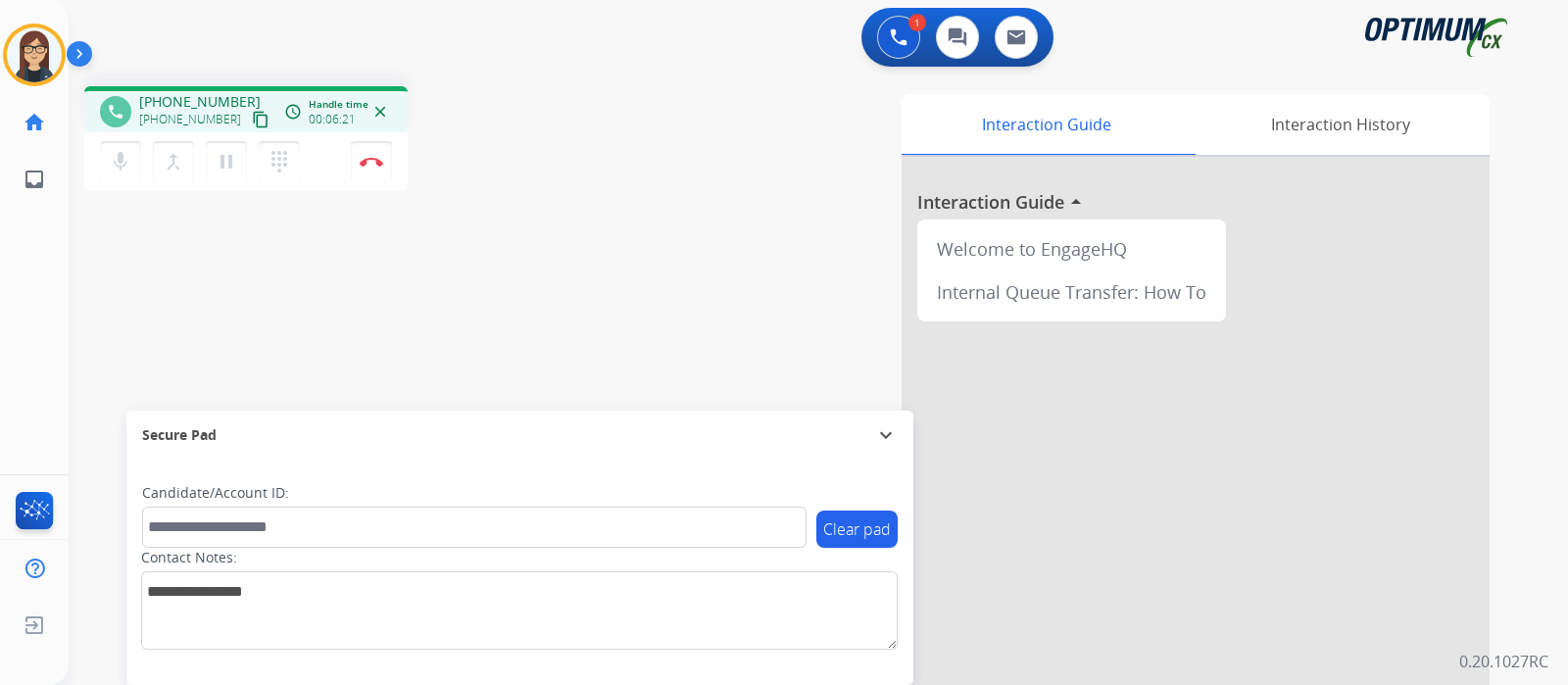 click on "phone [PHONE_NUMBER] [PHONE_NUMBER] content_copy access_time Call metrics Queue   00:08 Hold   00:00 Talk   06:22 Total   06:29 Handle time 00:06:21 close mic Mute merge_type Bridge pause Hold dialpad Dialpad Disconnect swap_horiz Break voice bridge close_fullscreen Connect 3-Way Call merge_type Separate 3-Way Call  Interaction Guide   Interaction History  Interaction Guide arrow_drop_up  Welcome to EngageHQ   Internal Queue Transfer: How To  Secure Pad expand_more Clear pad Candidate/Account ID: Contact Notes:" at bounding box center [795, 479] 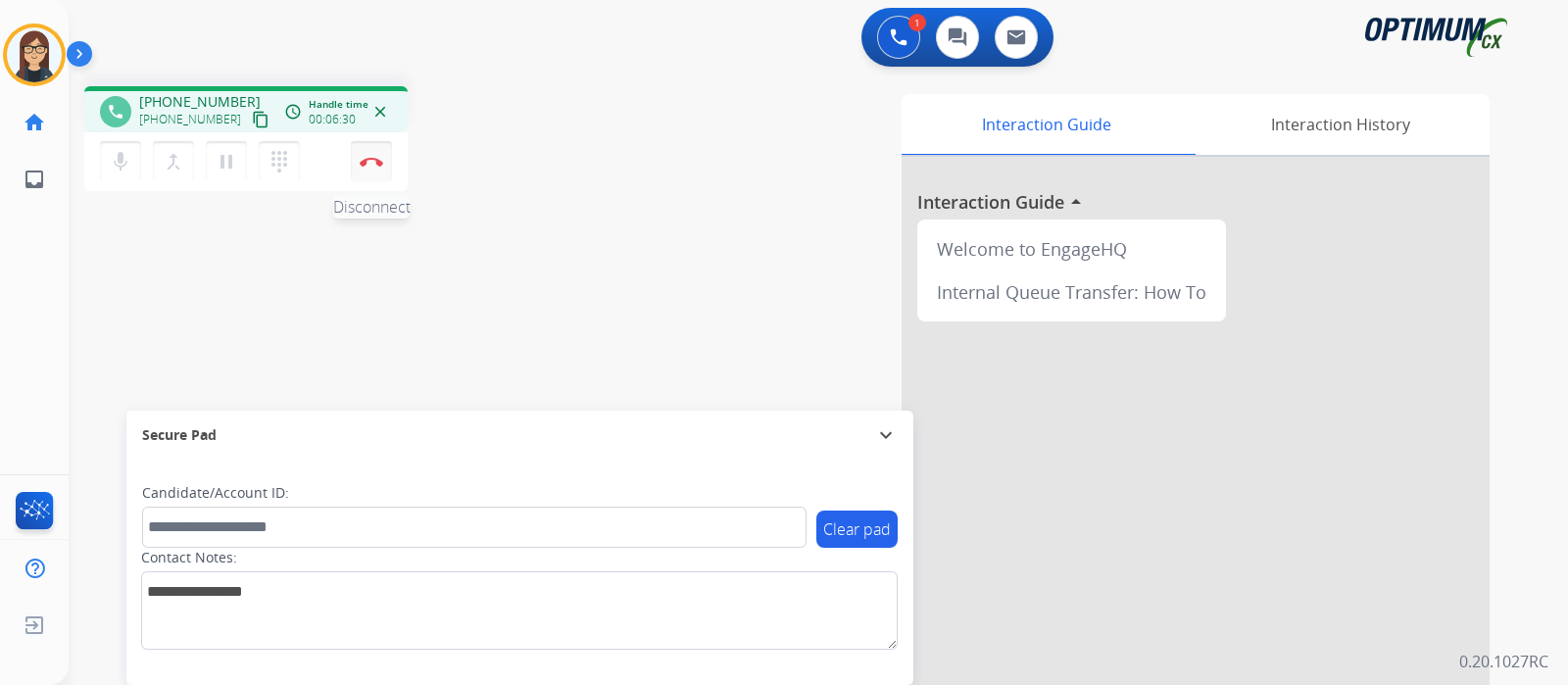 click on "Disconnect" at bounding box center [371, 162] 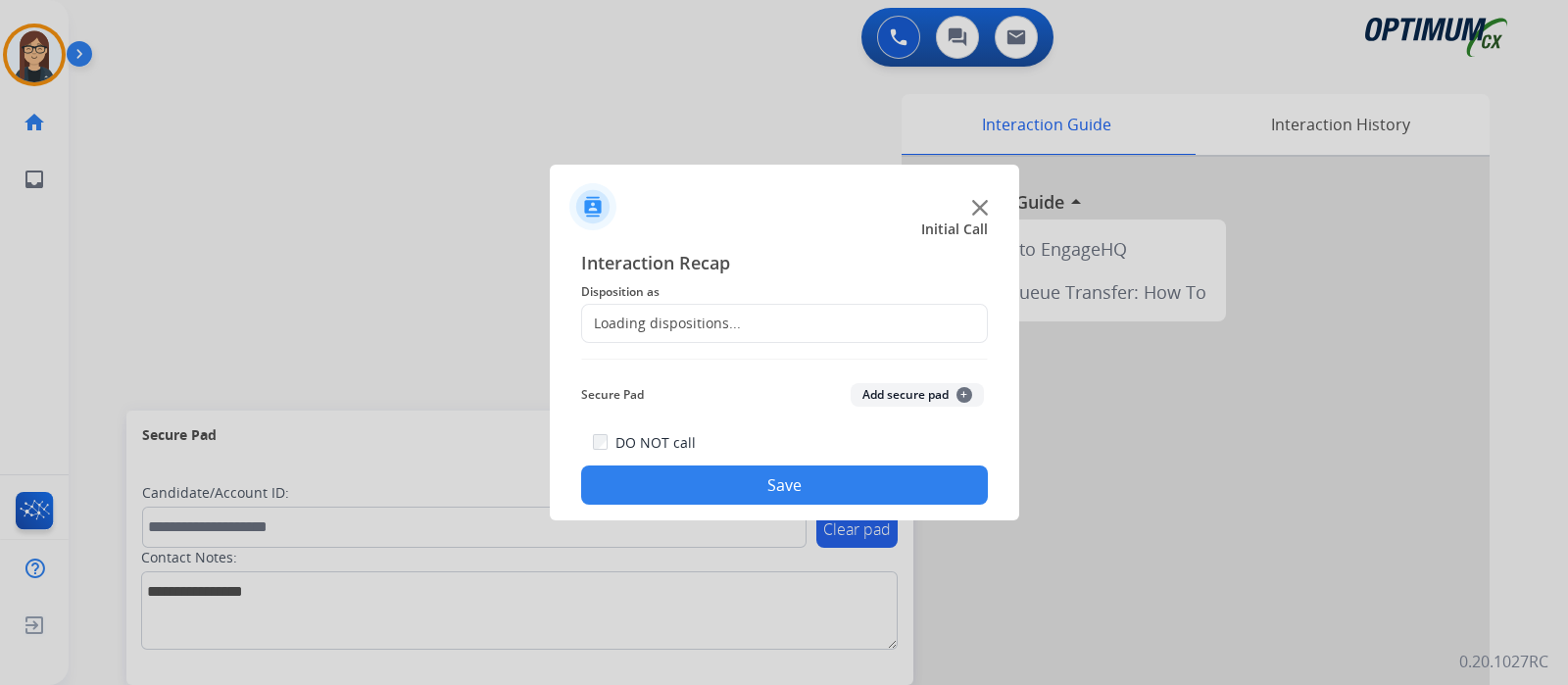 click on "Loading dispositions..." 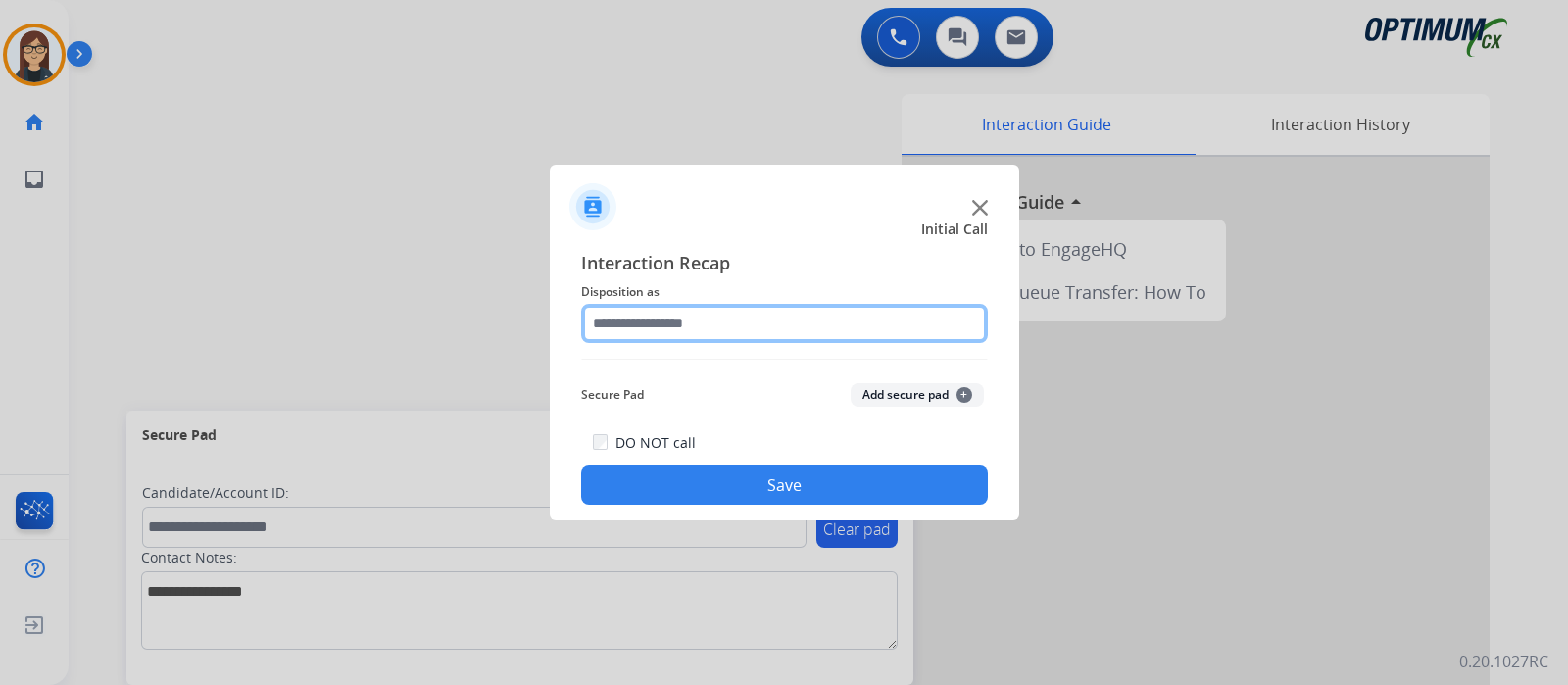click 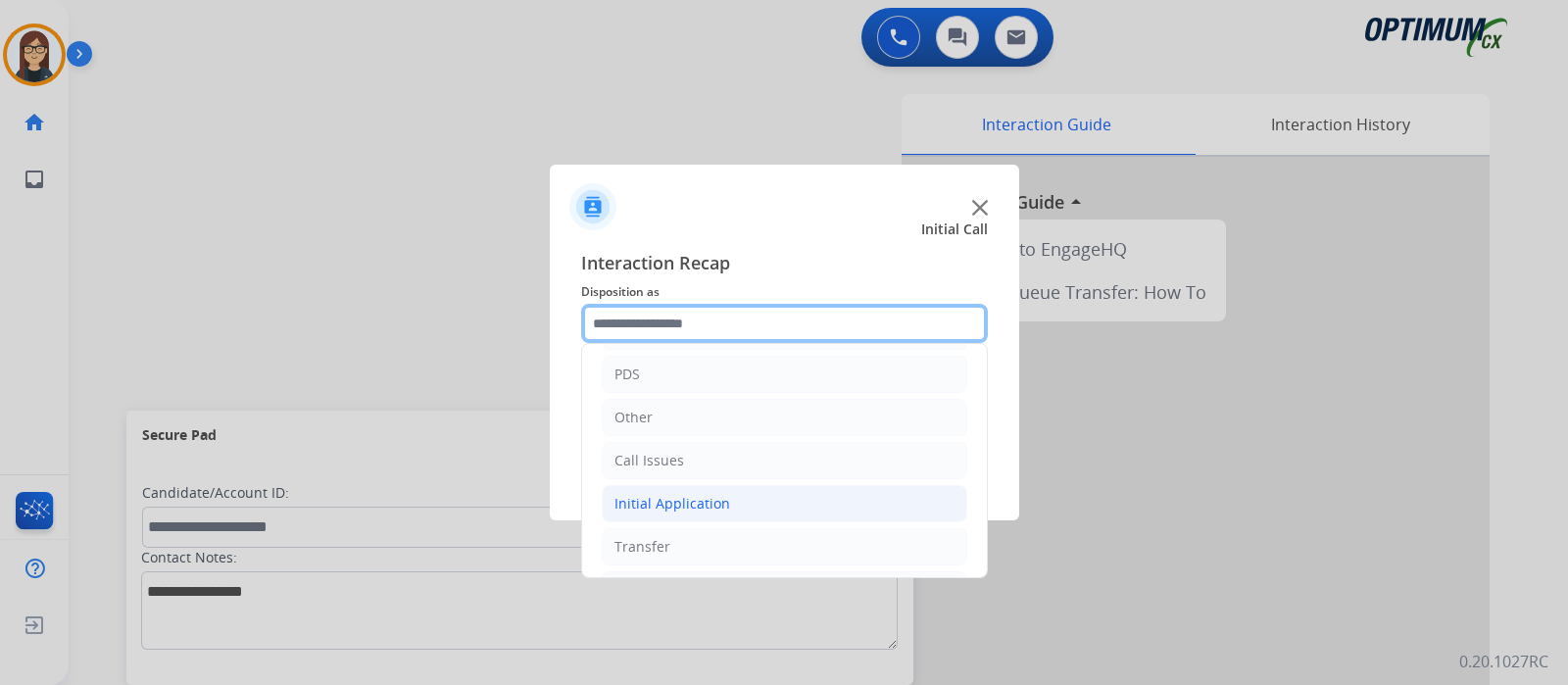 scroll, scrollTop: 122, scrollLeft: 0, axis: vertical 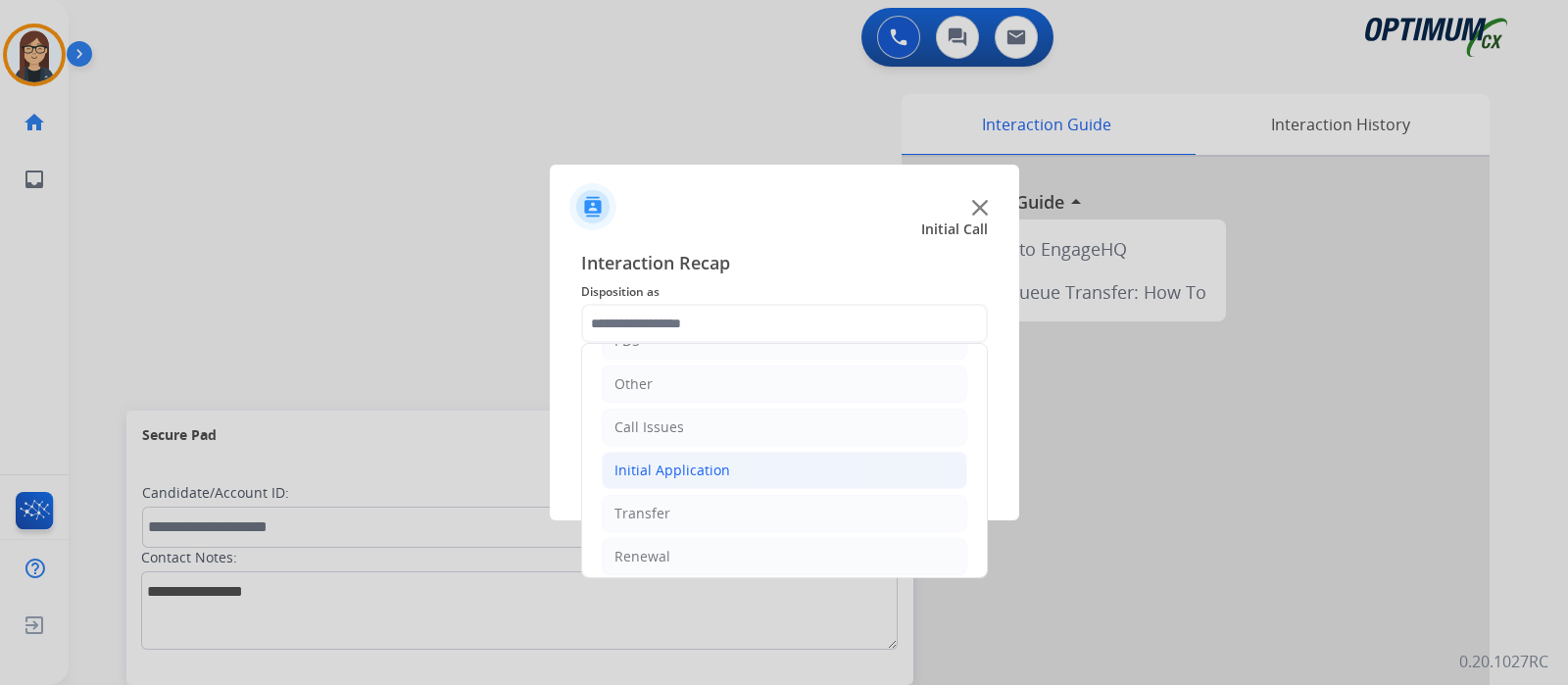 click on "Initial Application" 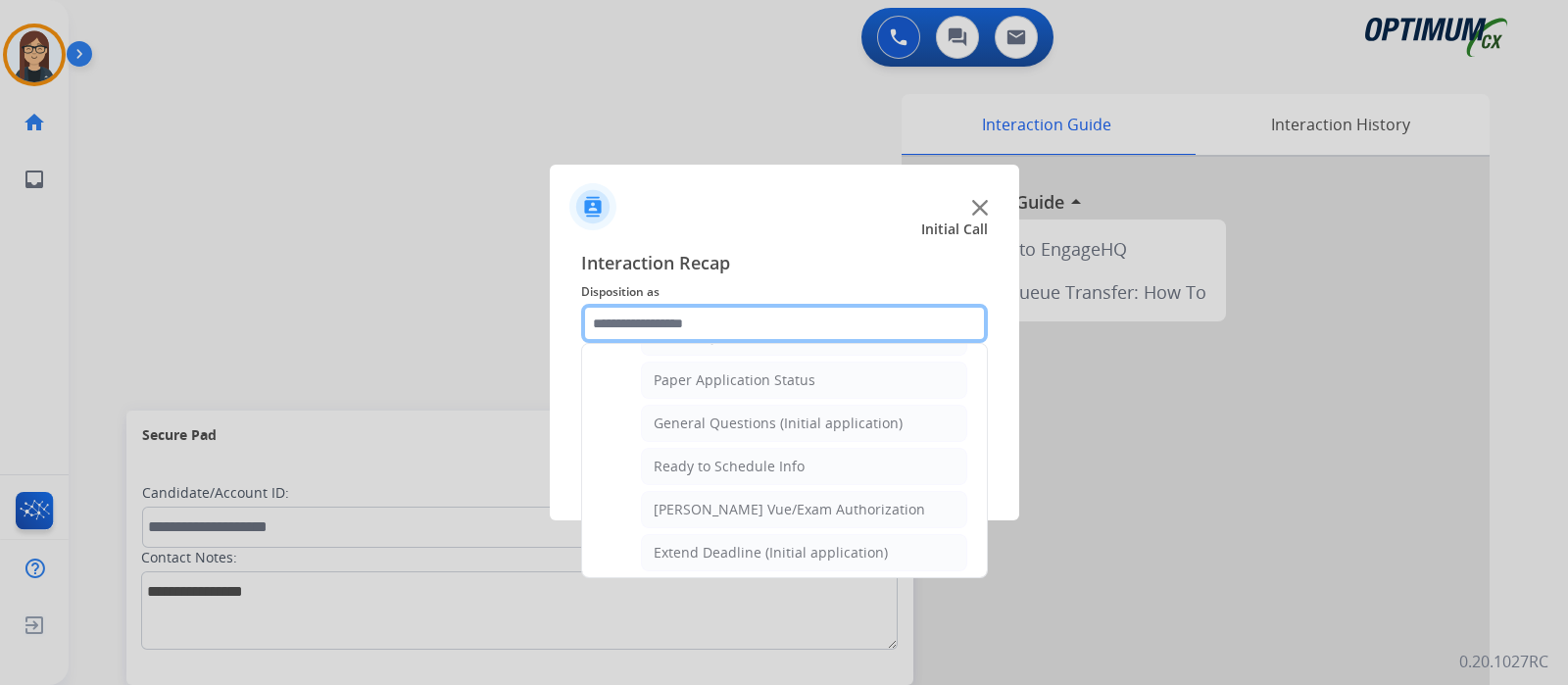 scroll, scrollTop: 1102, scrollLeft: 0, axis: vertical 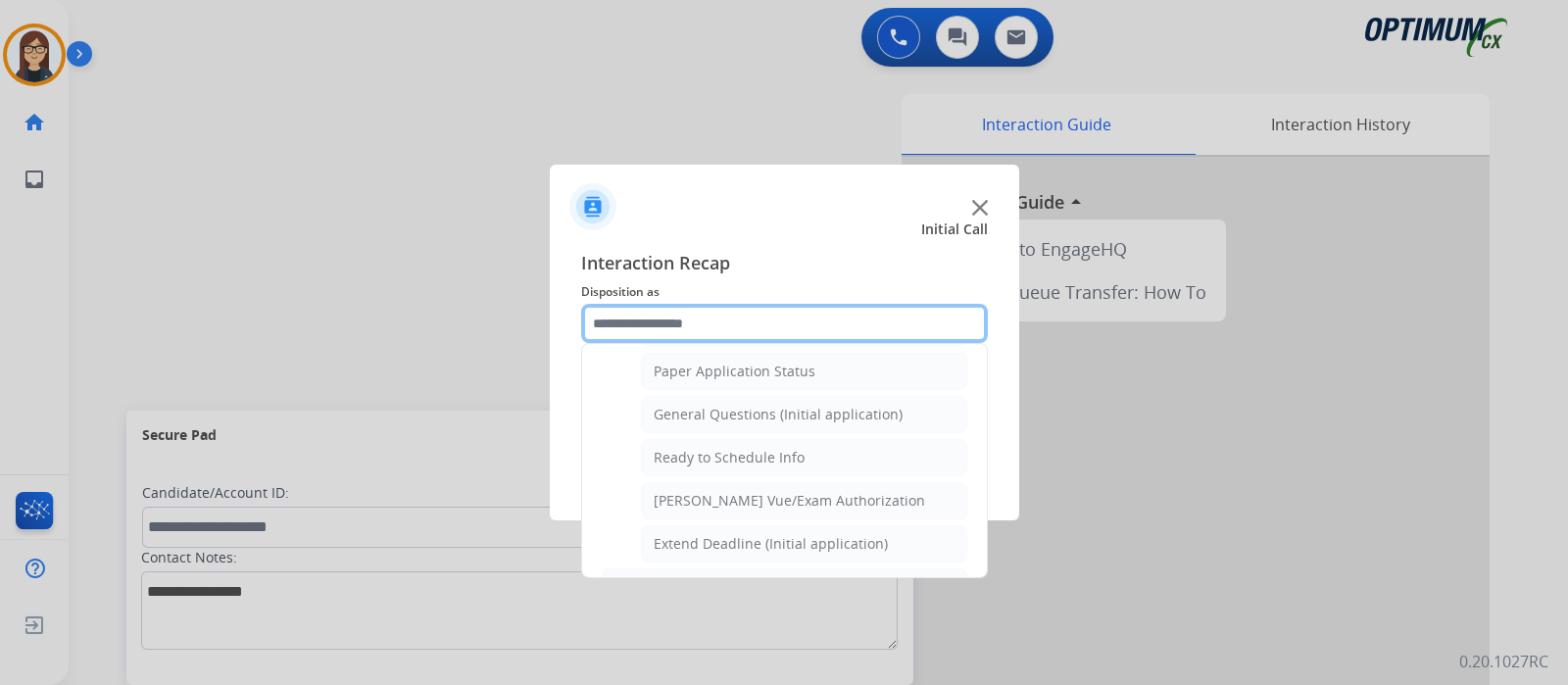 click 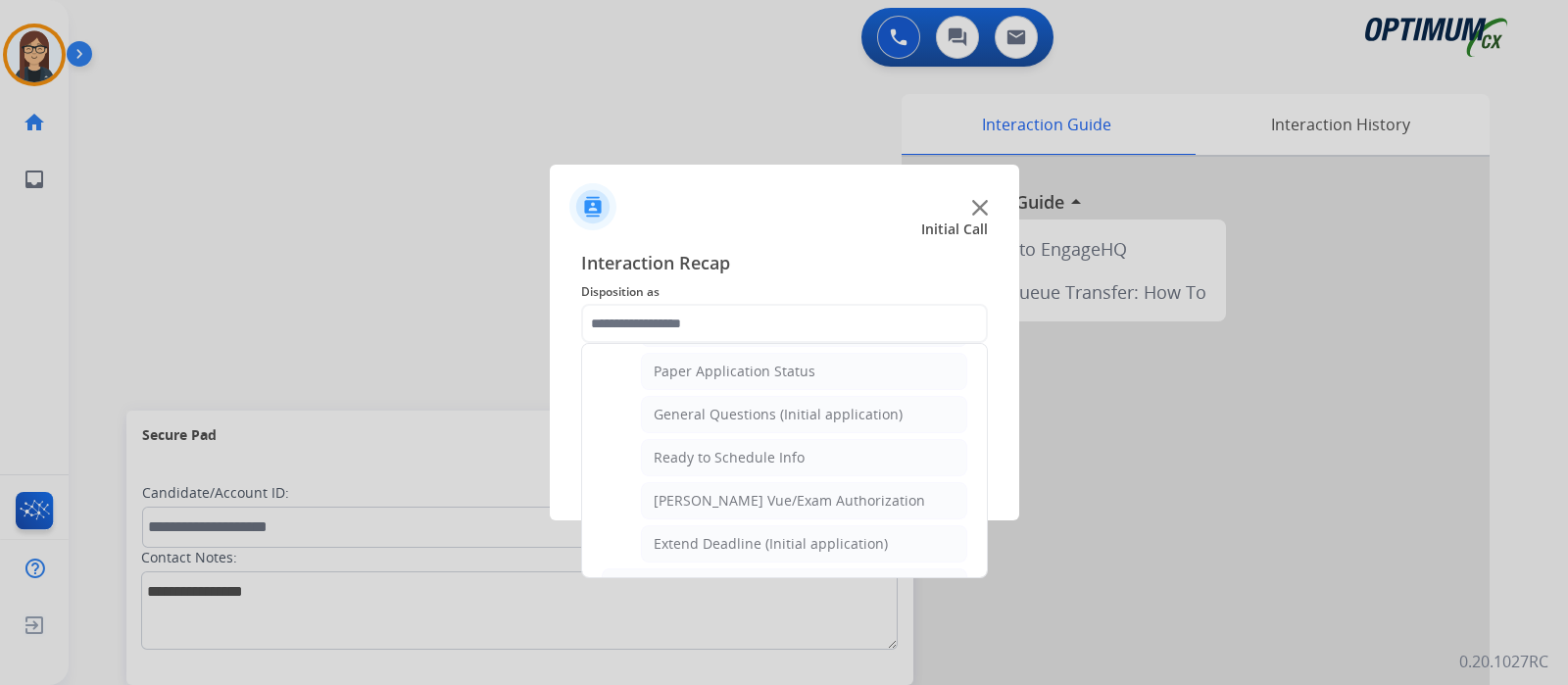 click at bounding box center (784, 342) 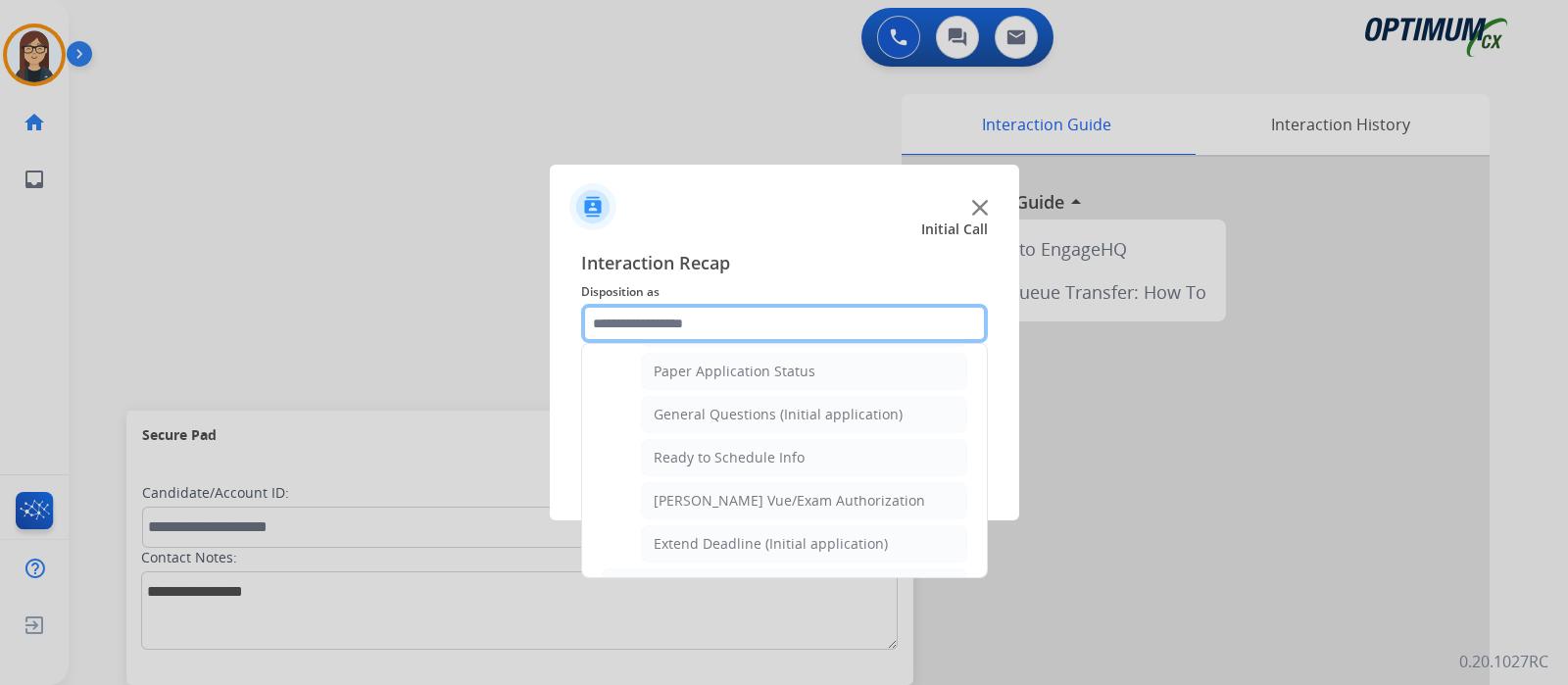 click 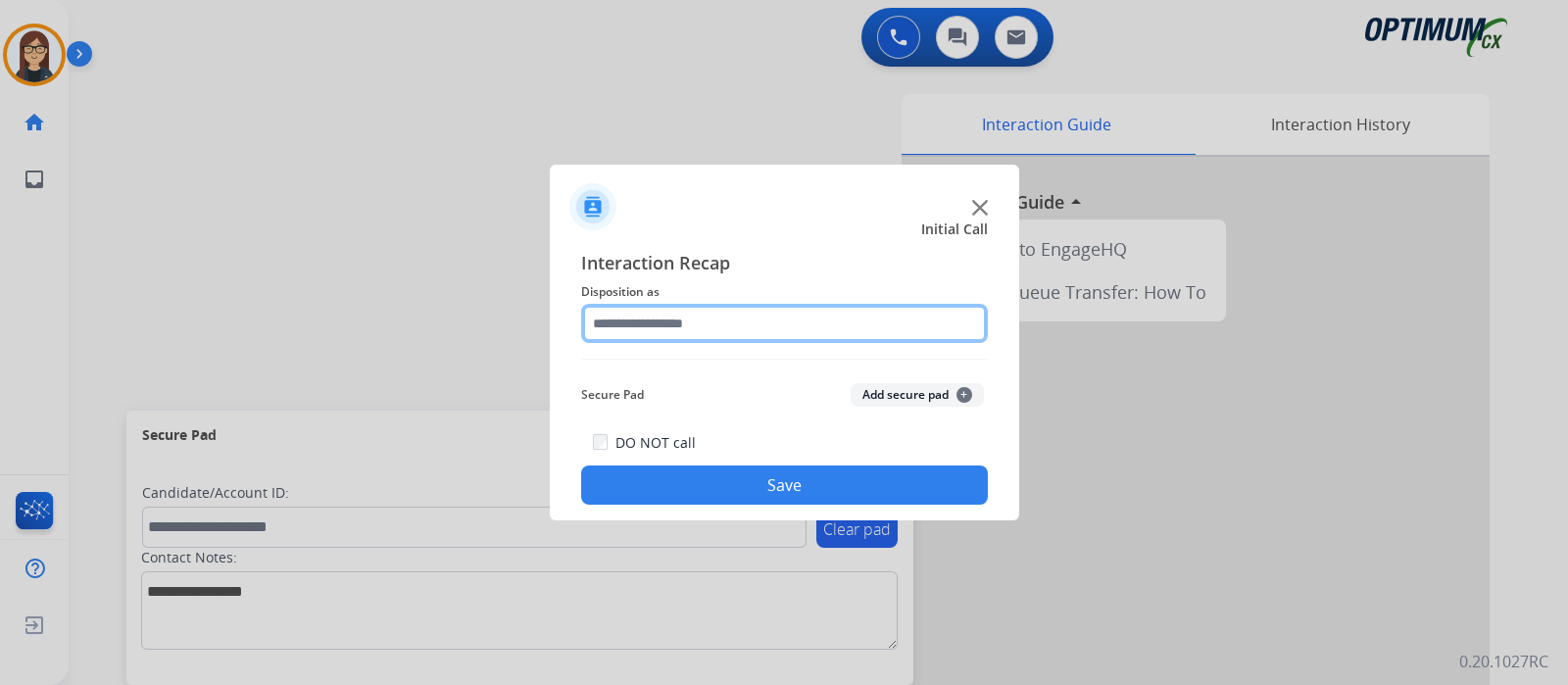 click 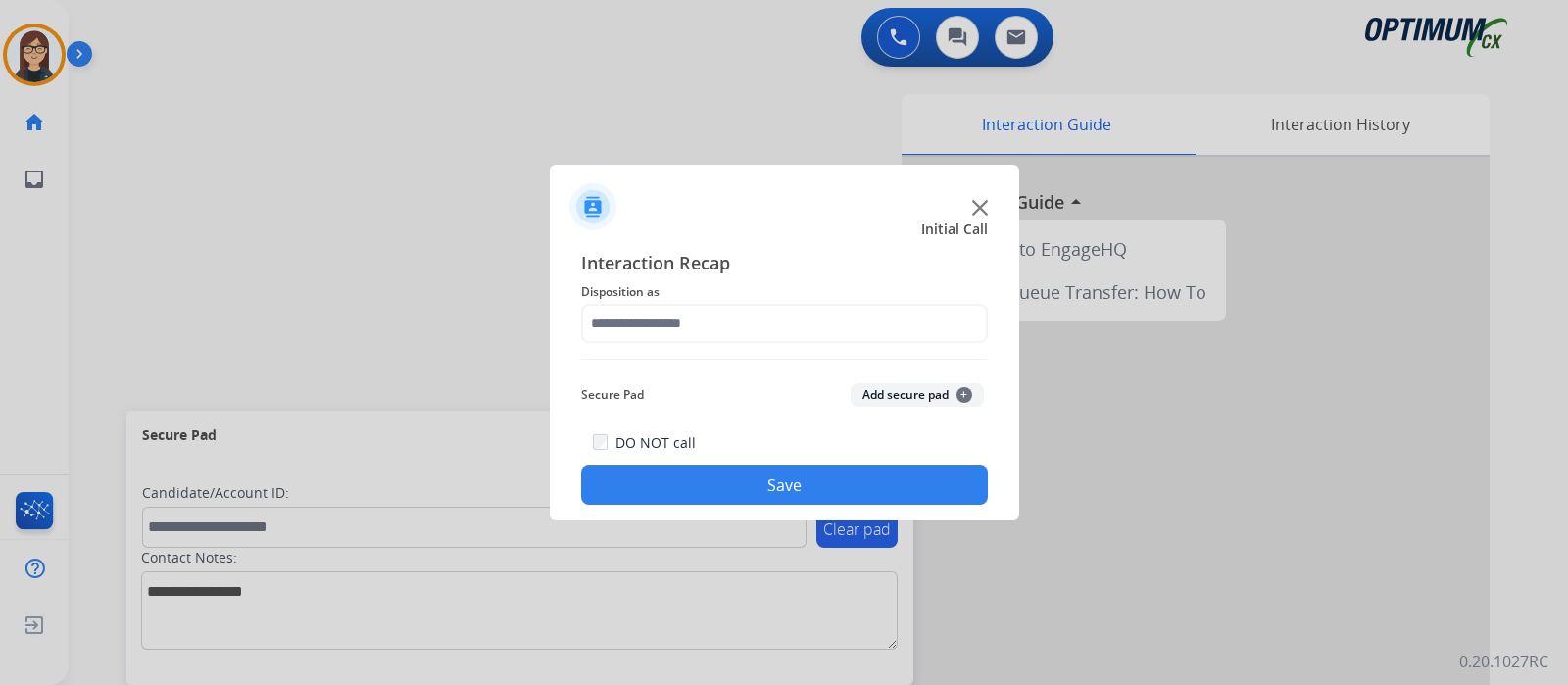 click 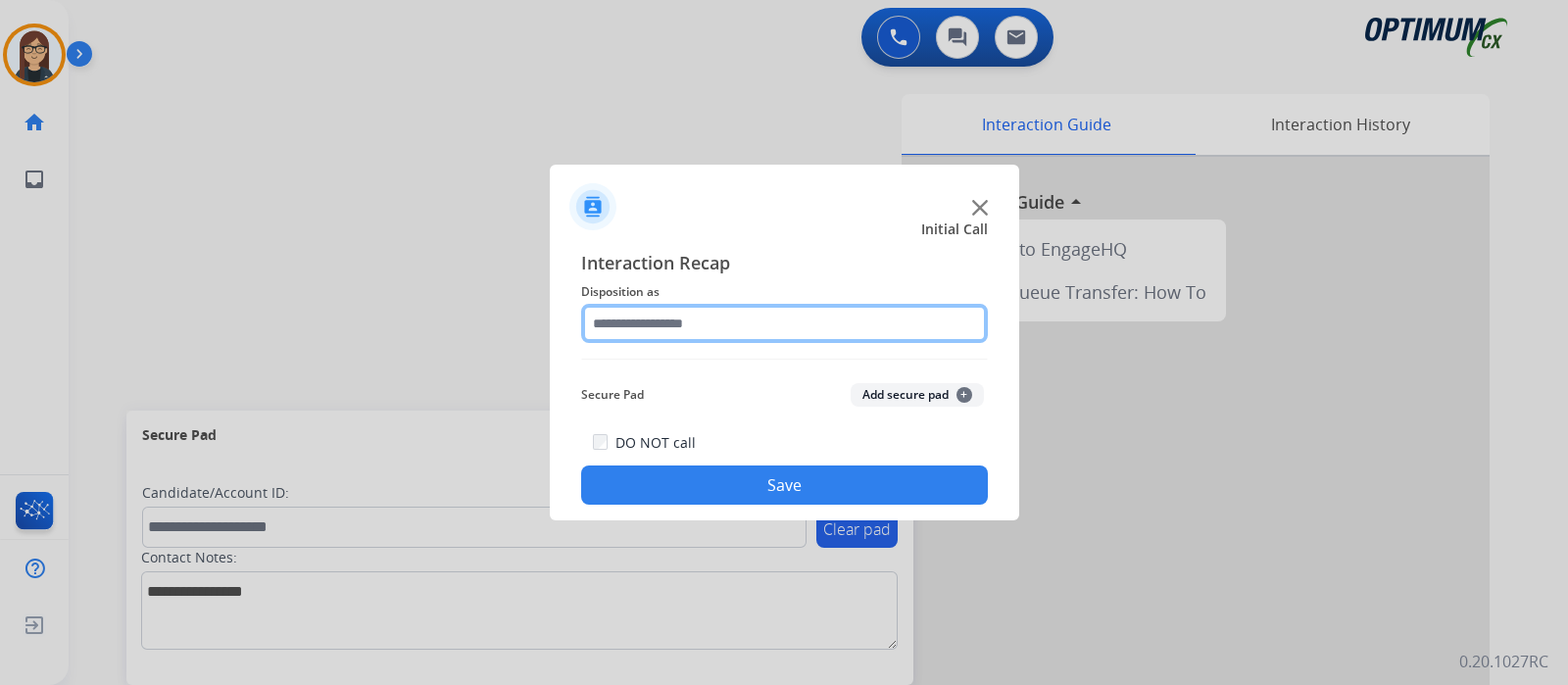 click 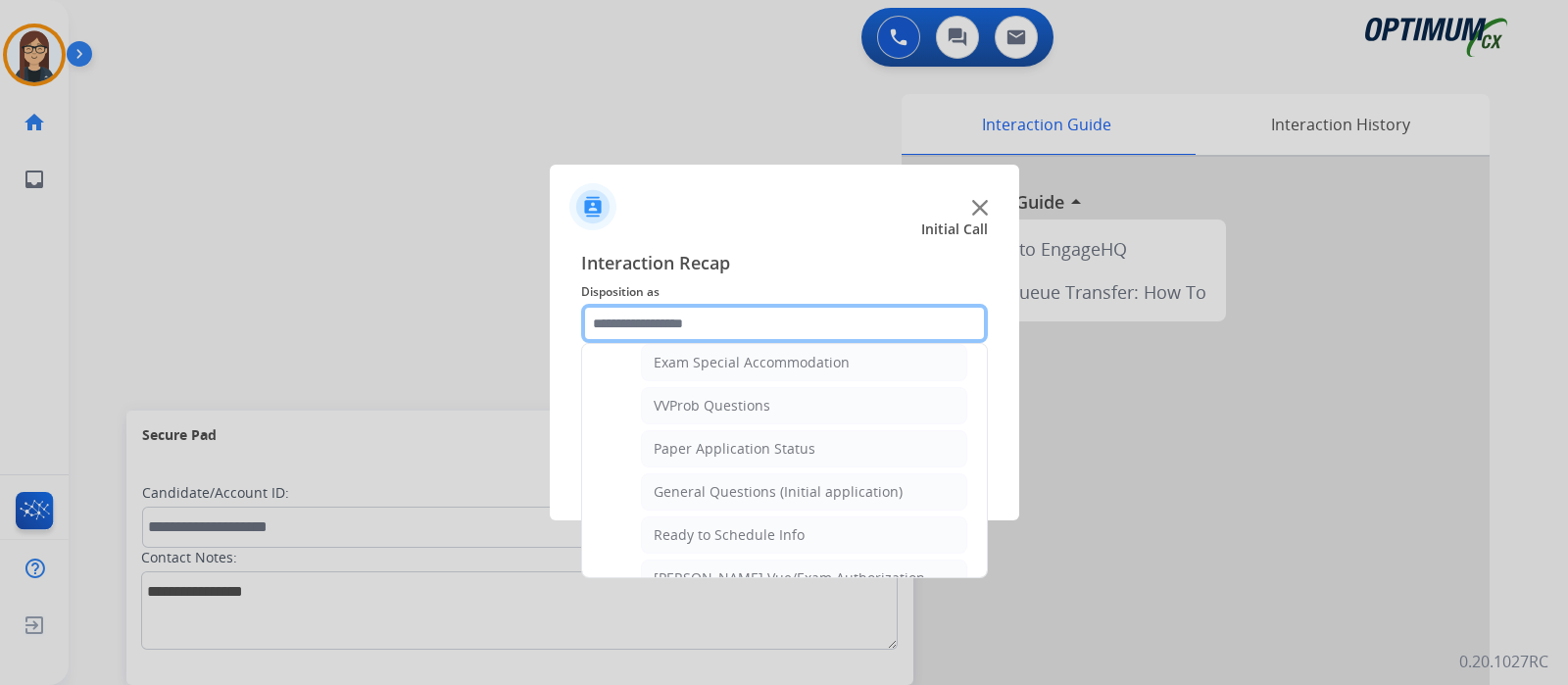 scroll, scrollTop: 1176, scrollLeft: 0, axis: vertical 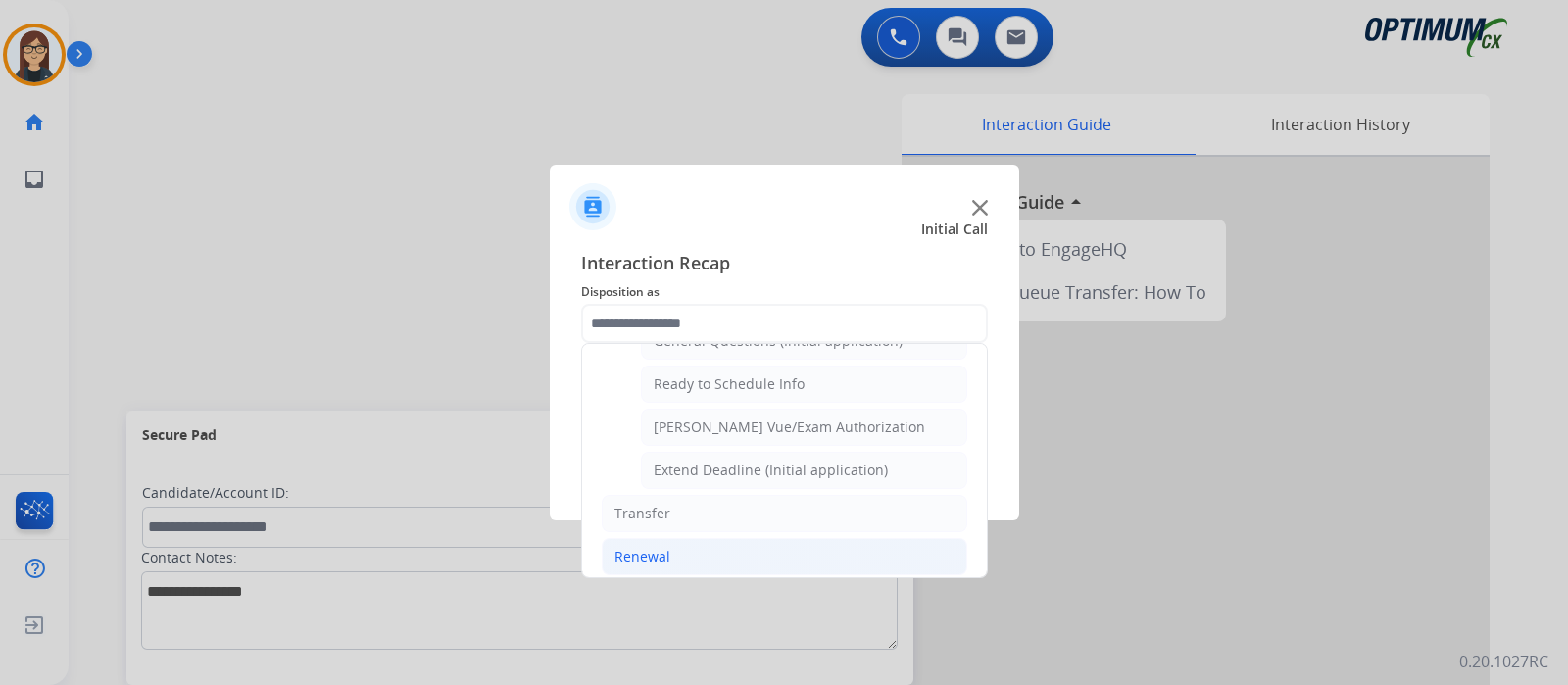 click on "Renewal" 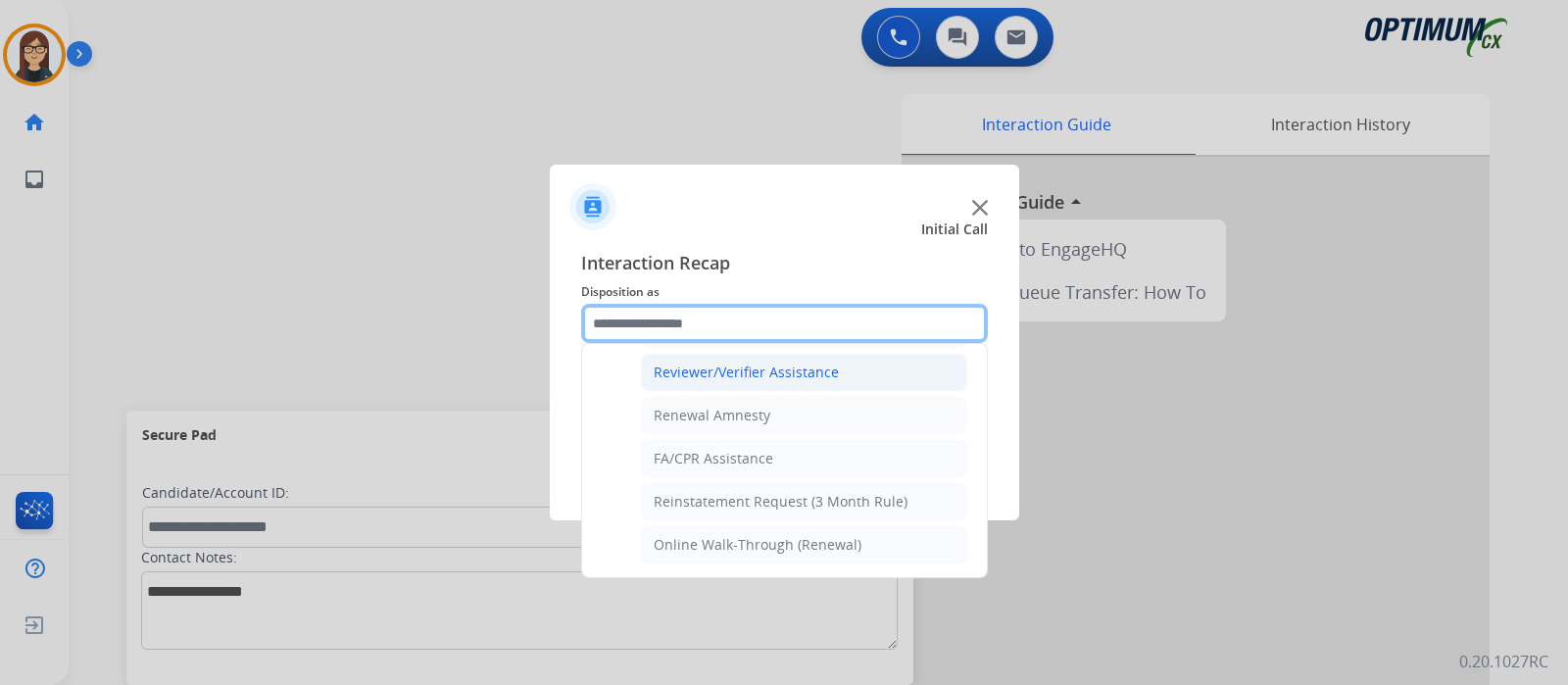 scroll, scrollTop: 749, scrollLeft: 0, axis: vertical 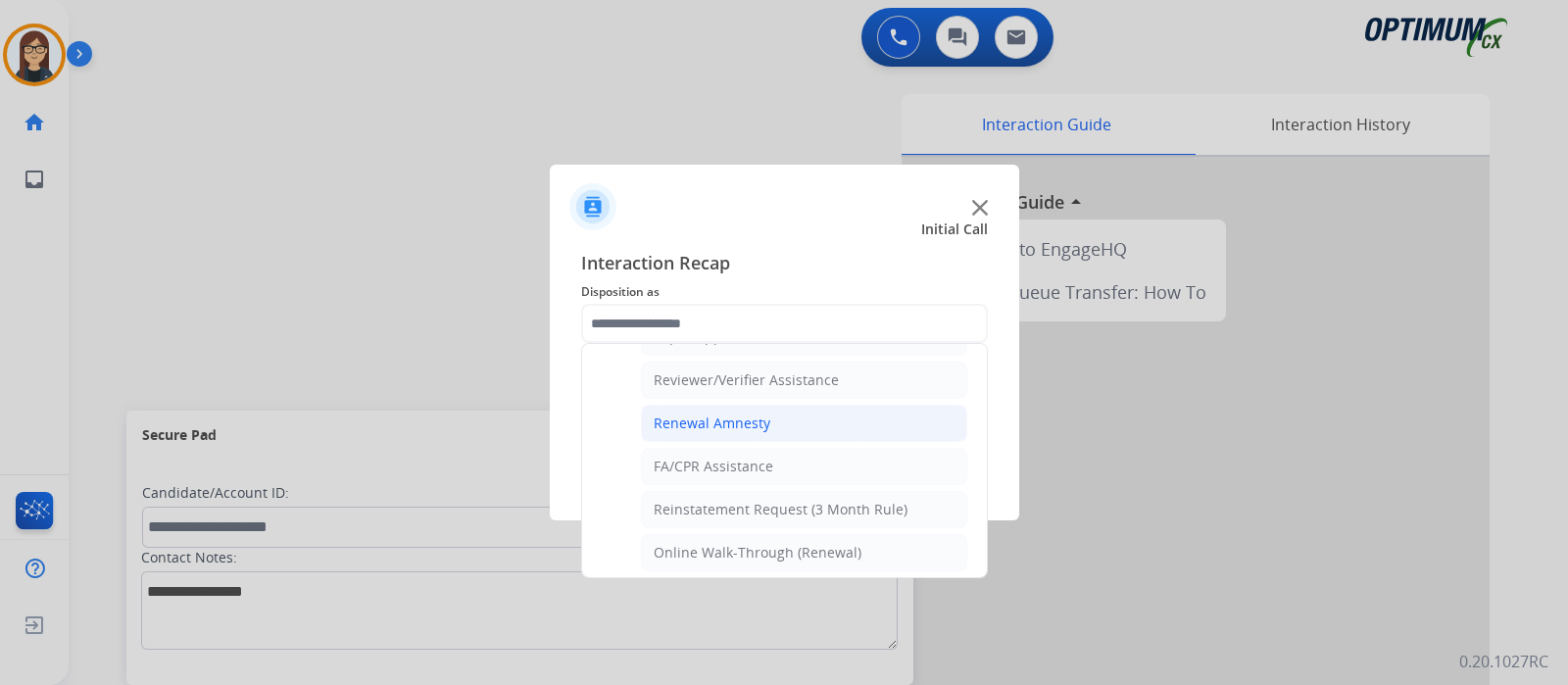 click on "Renewal Amnesty" 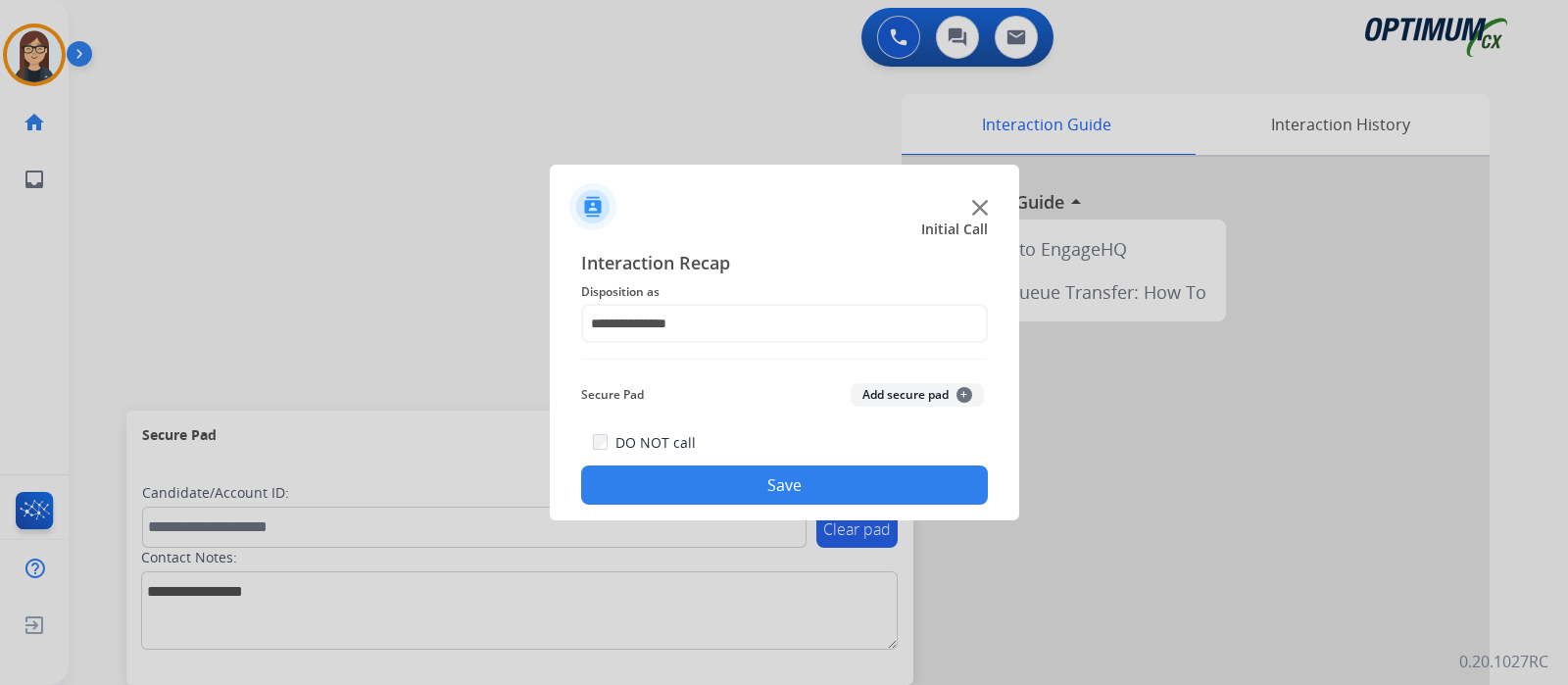 click on "Save" 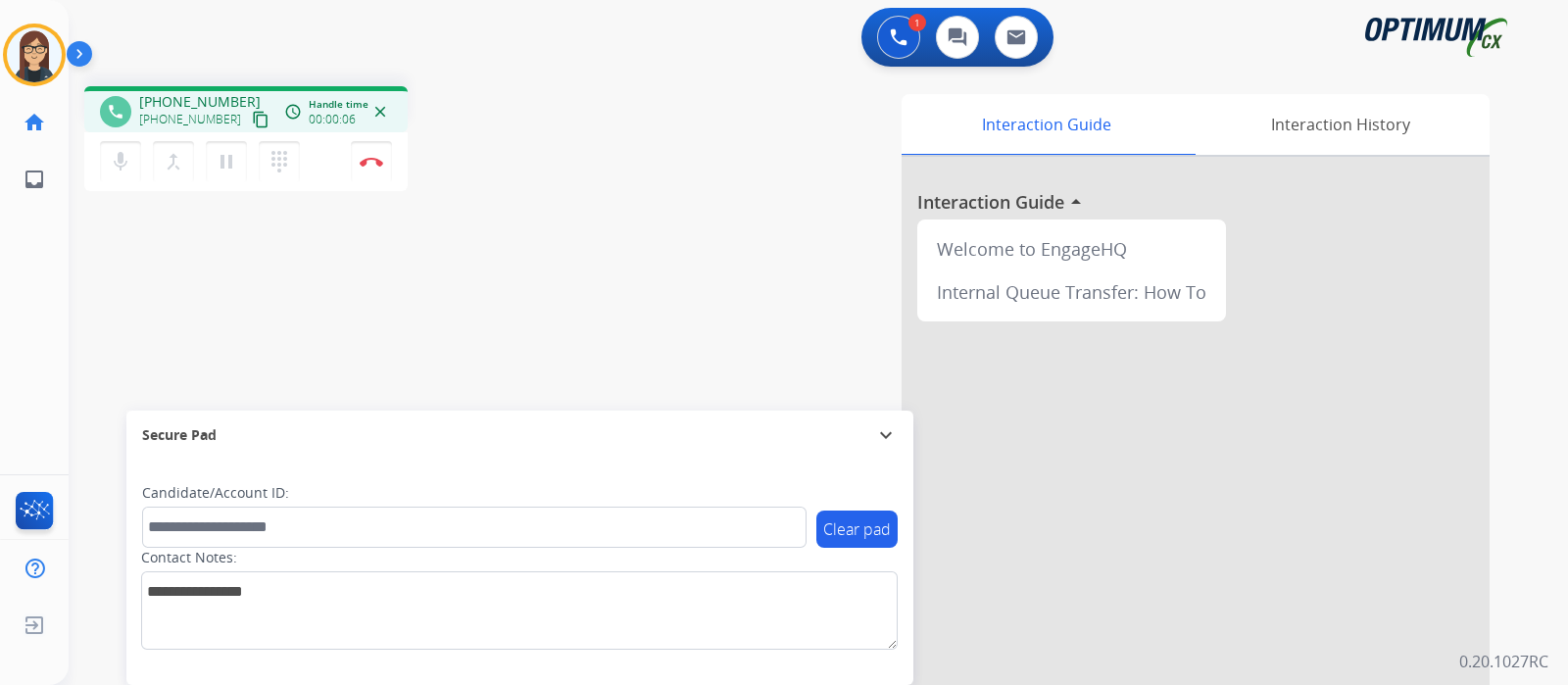 click on "content_copy" at bounding box center [261, 120] 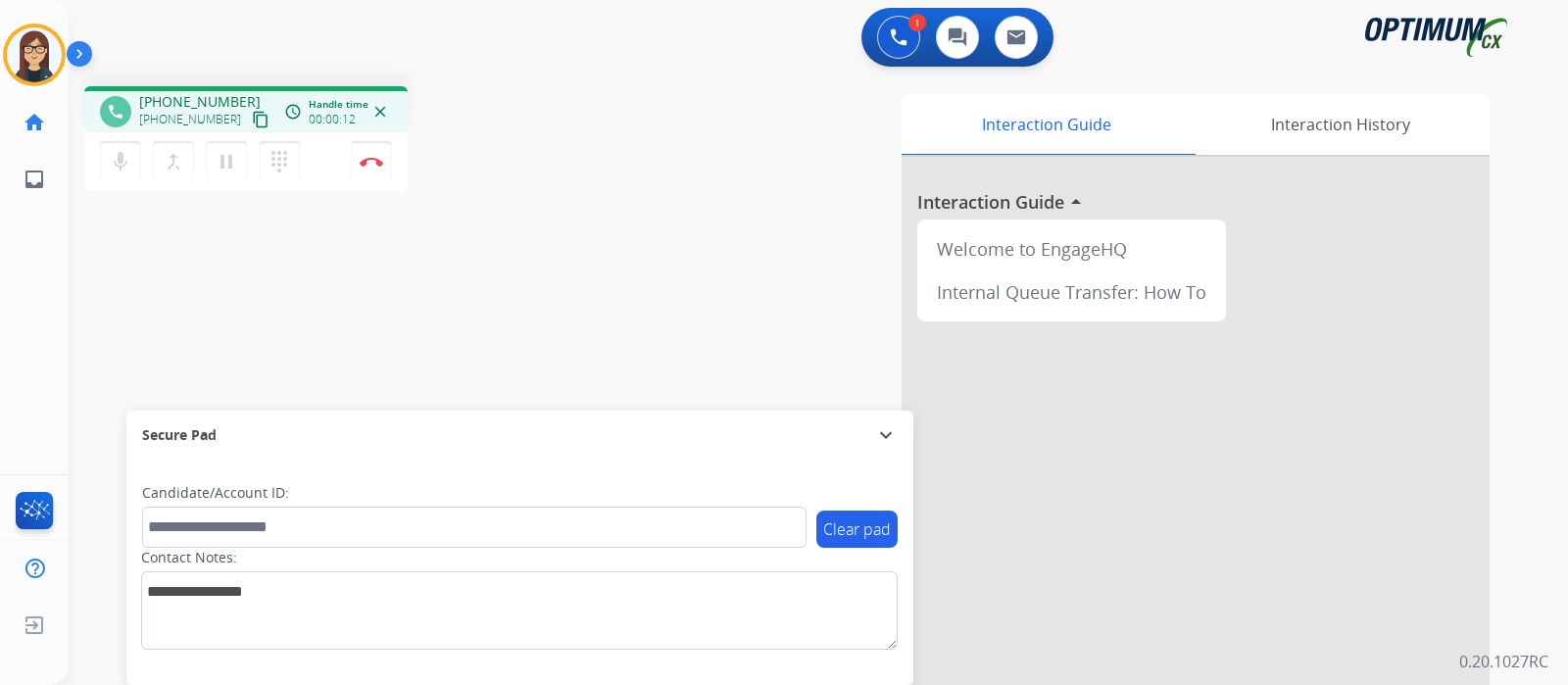 click on "phone [PHONE_NUMBER] [PHONE_NUMBER] content_copy access_time Call metrics Queue   00:08 Hold   00:00 Talk   00:13 Total   00:20 Handle time 00:00:12 close mic Mute merge_type Bridge pause Hold dialpad Dialpad Disconnect swap_horiz Break voice bridge close_fullscreen Connect 3-Way Call merge_type Separate 3-Way Call  Interaction Guide   Interaction History  Interaction Guide arrow_drop_up  Welcome to EngageHQ   Internal Queue Transfer: How To  Secure Pad expand_more Clear pad Candidate/Account ID: Contact Notes:" at bounding box center (795, 479) 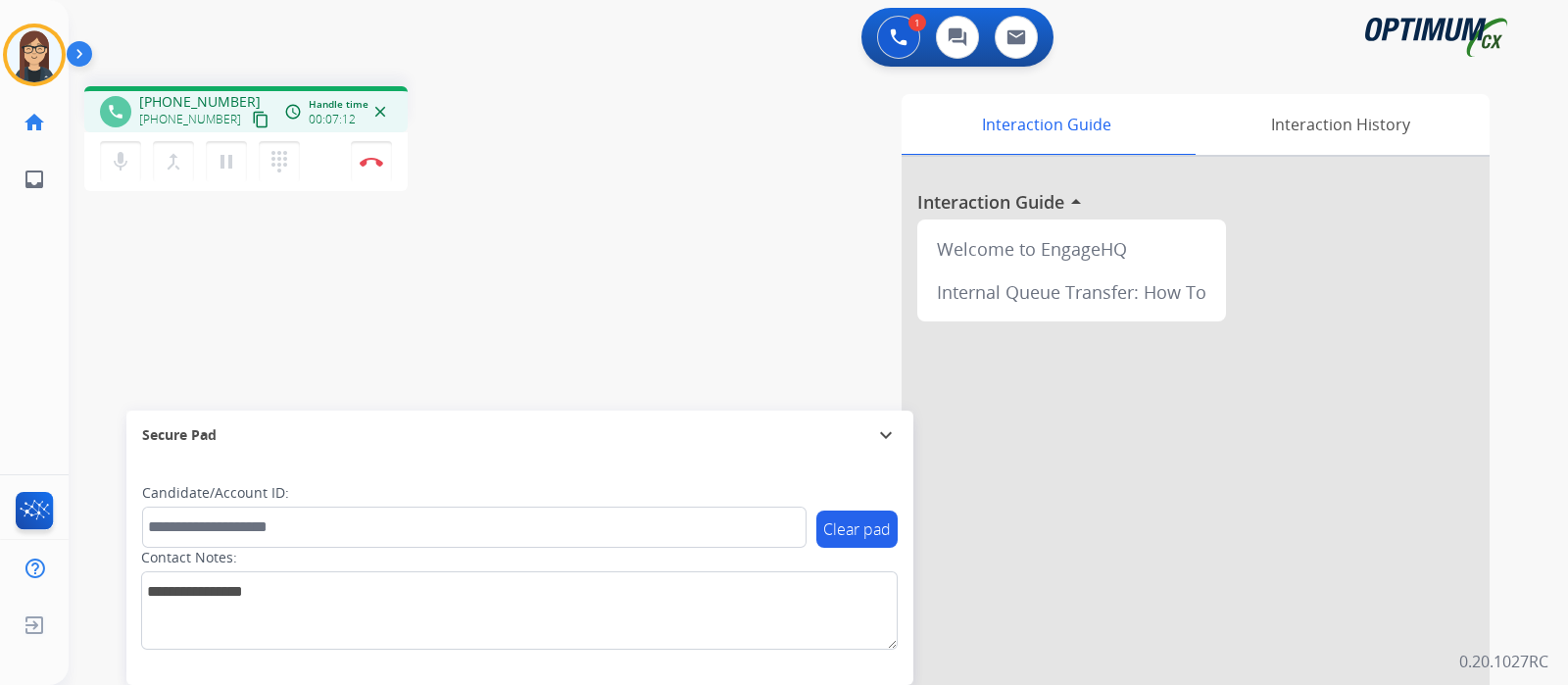 click on "Interaction Guide   Interaction History  Interaction Guide arrow_drop_up  Welcome to EngageHQ   Internal Queue Transfer: How To" at bounding box center [1065, 487] 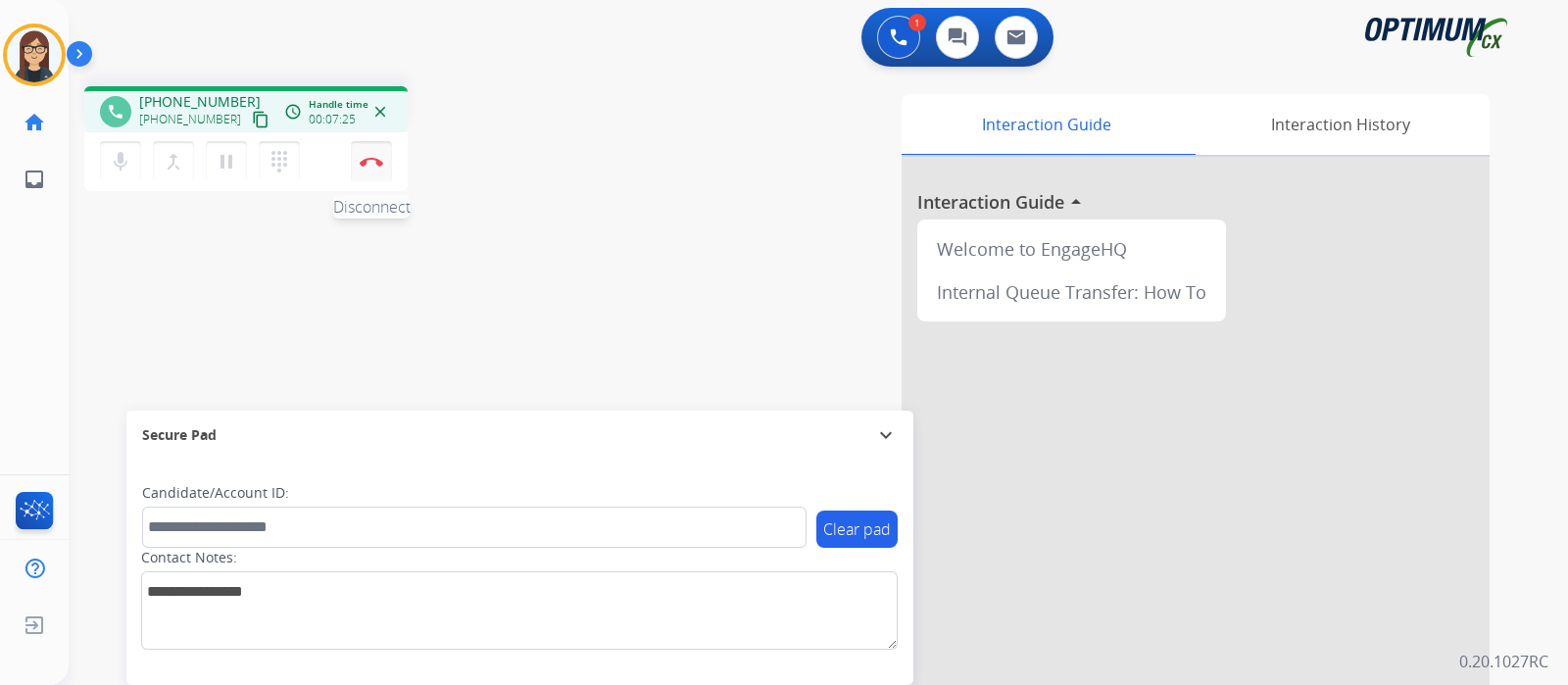 click at bounding box center [371, 162] 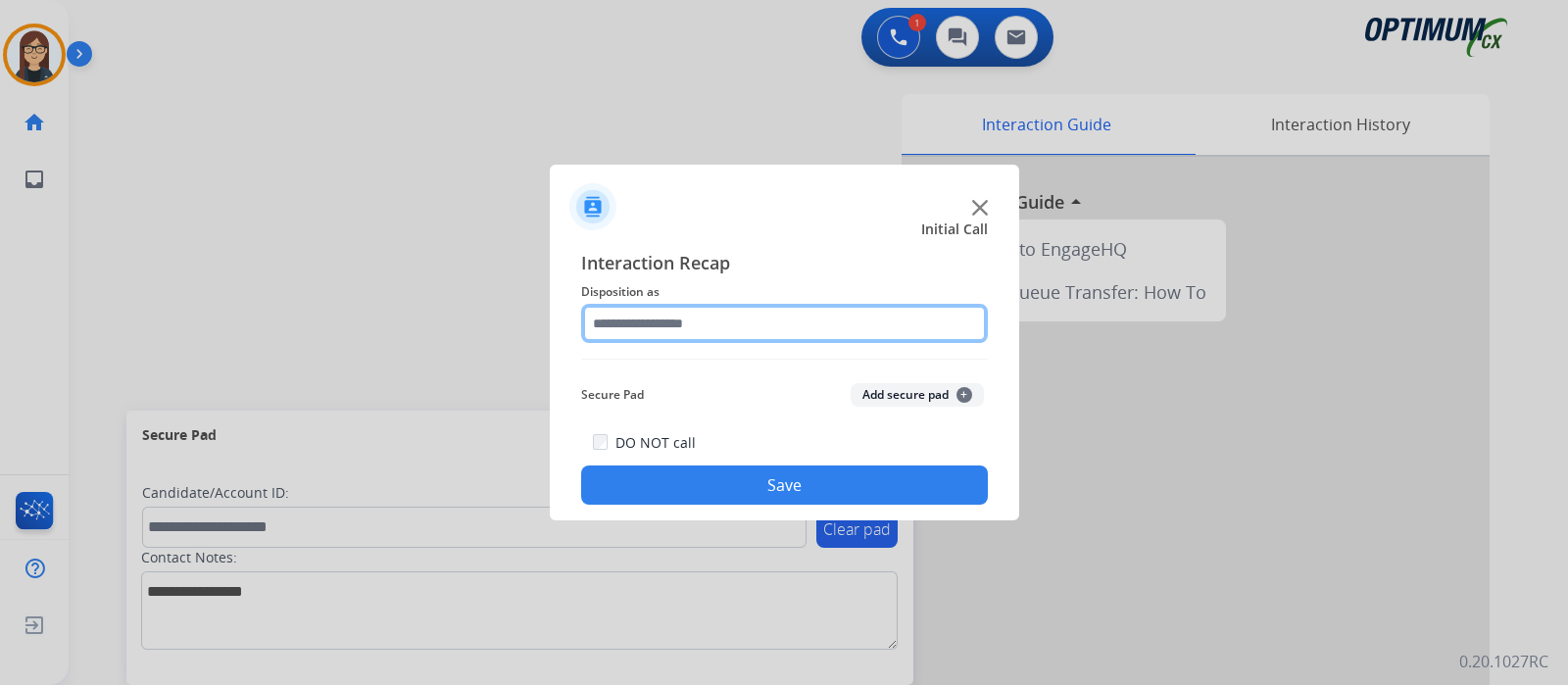 click 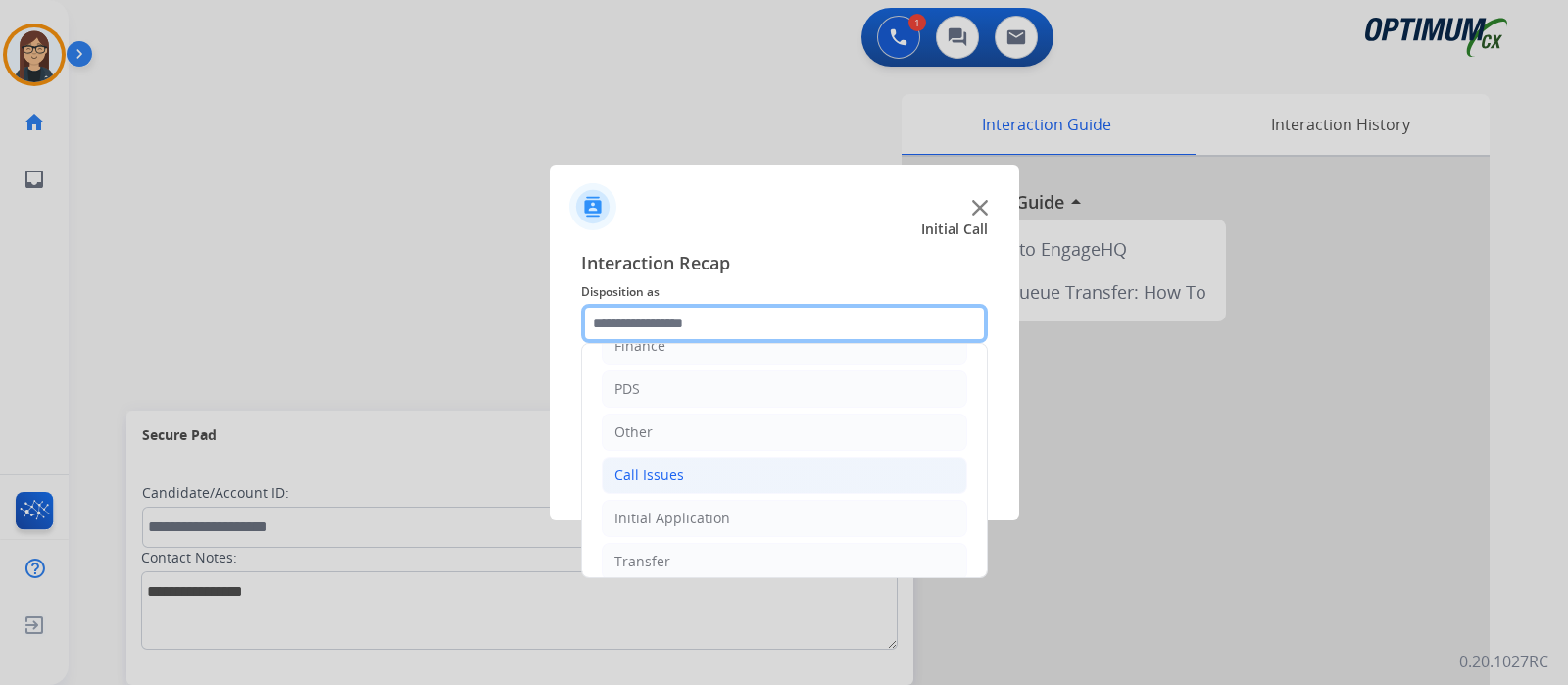 scroll, scrollTop: 129, scrollLeft: 0, axis: vertical 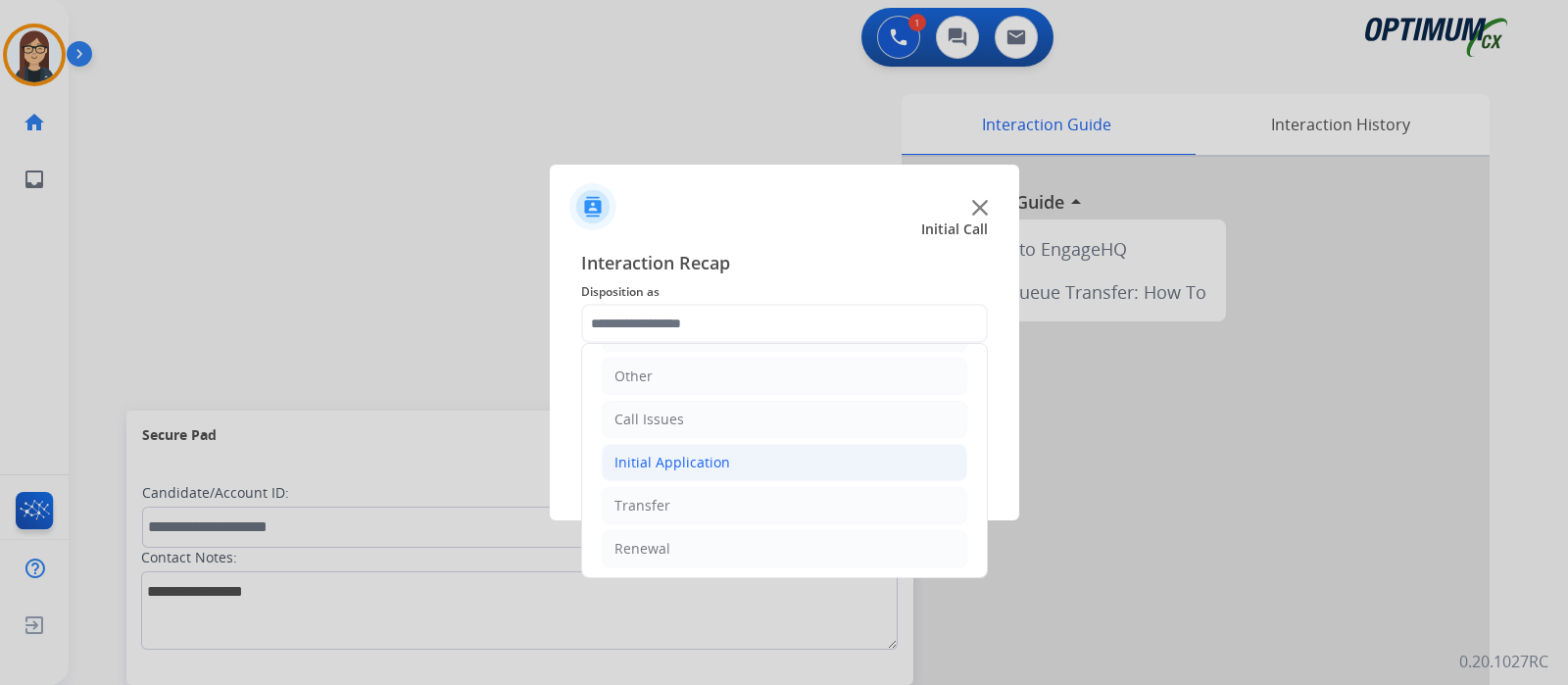 click on "Initial Application" 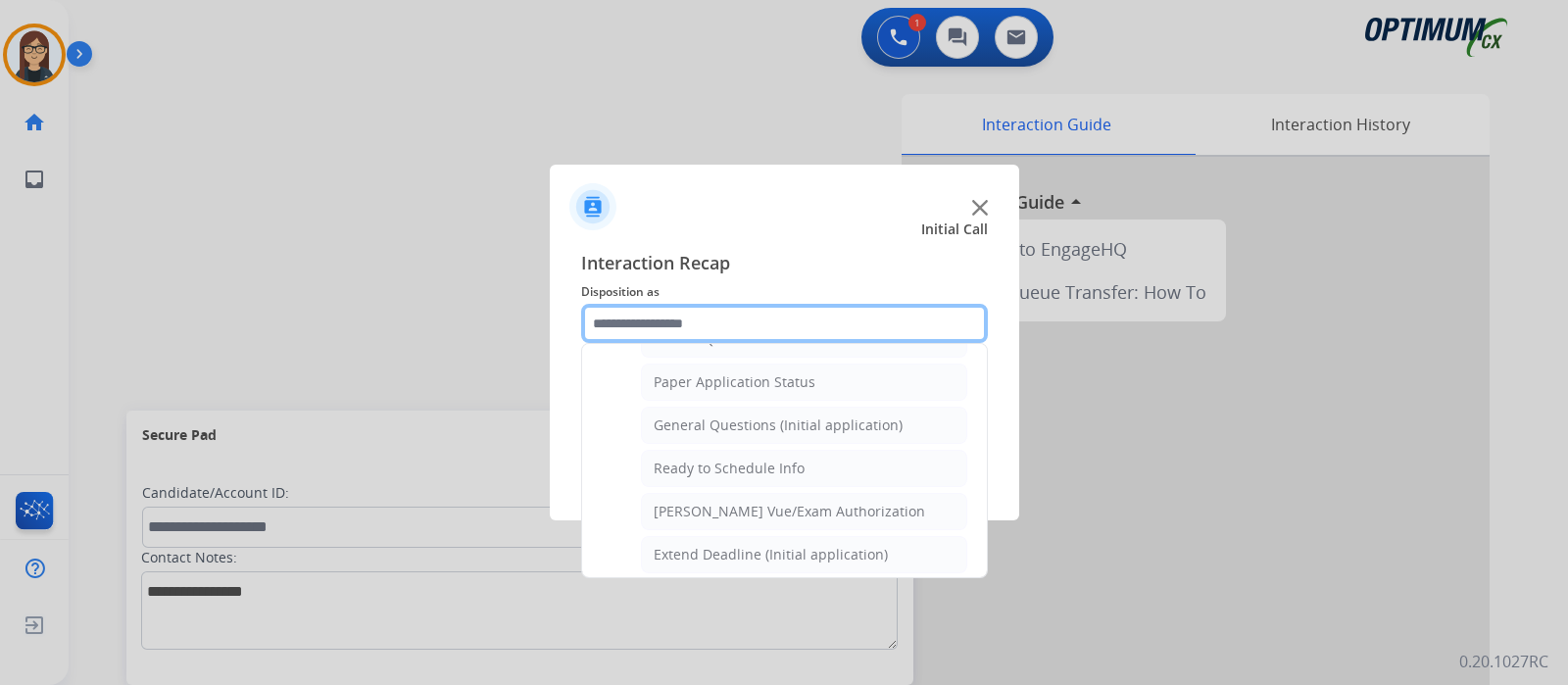scroll, scrollTop: 1053, scrollLeft: 0, axis: vertical 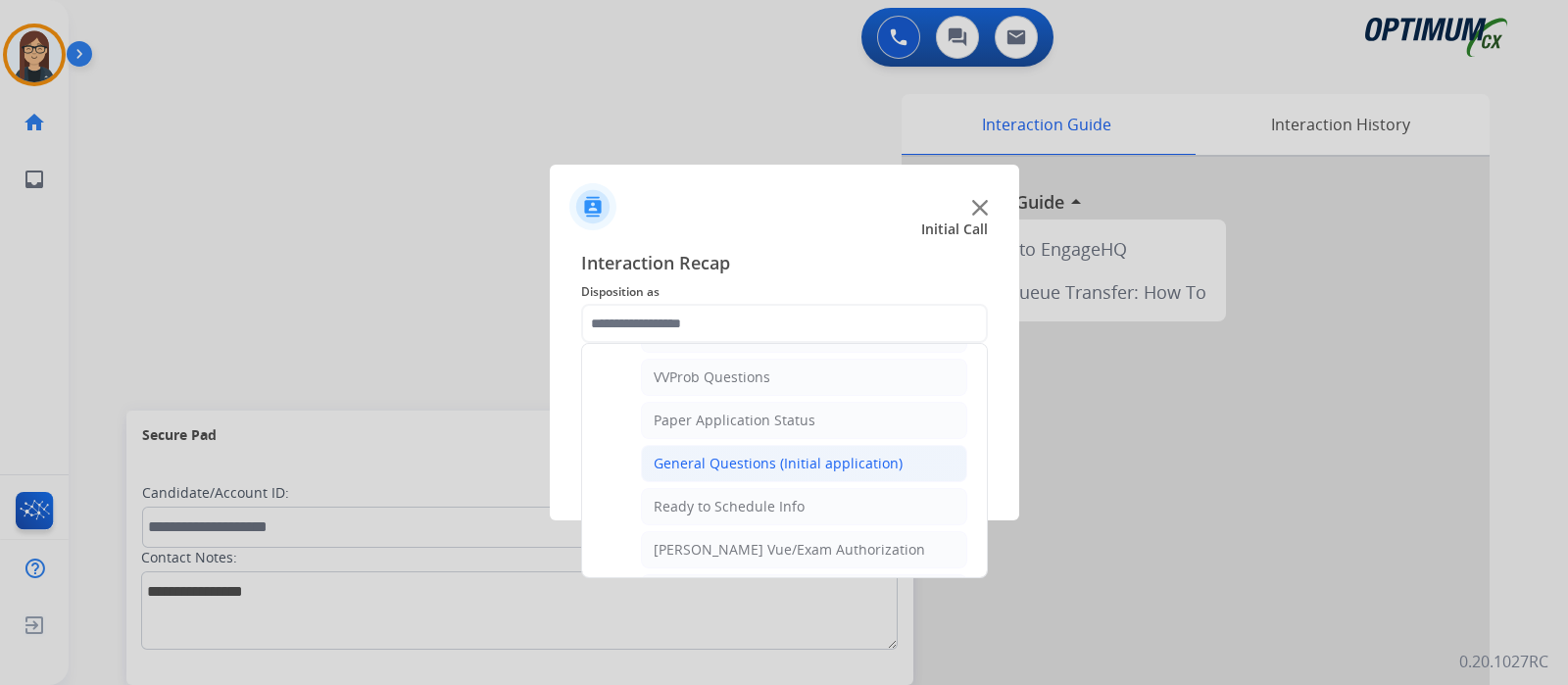click on "General Questions (Initial application)" 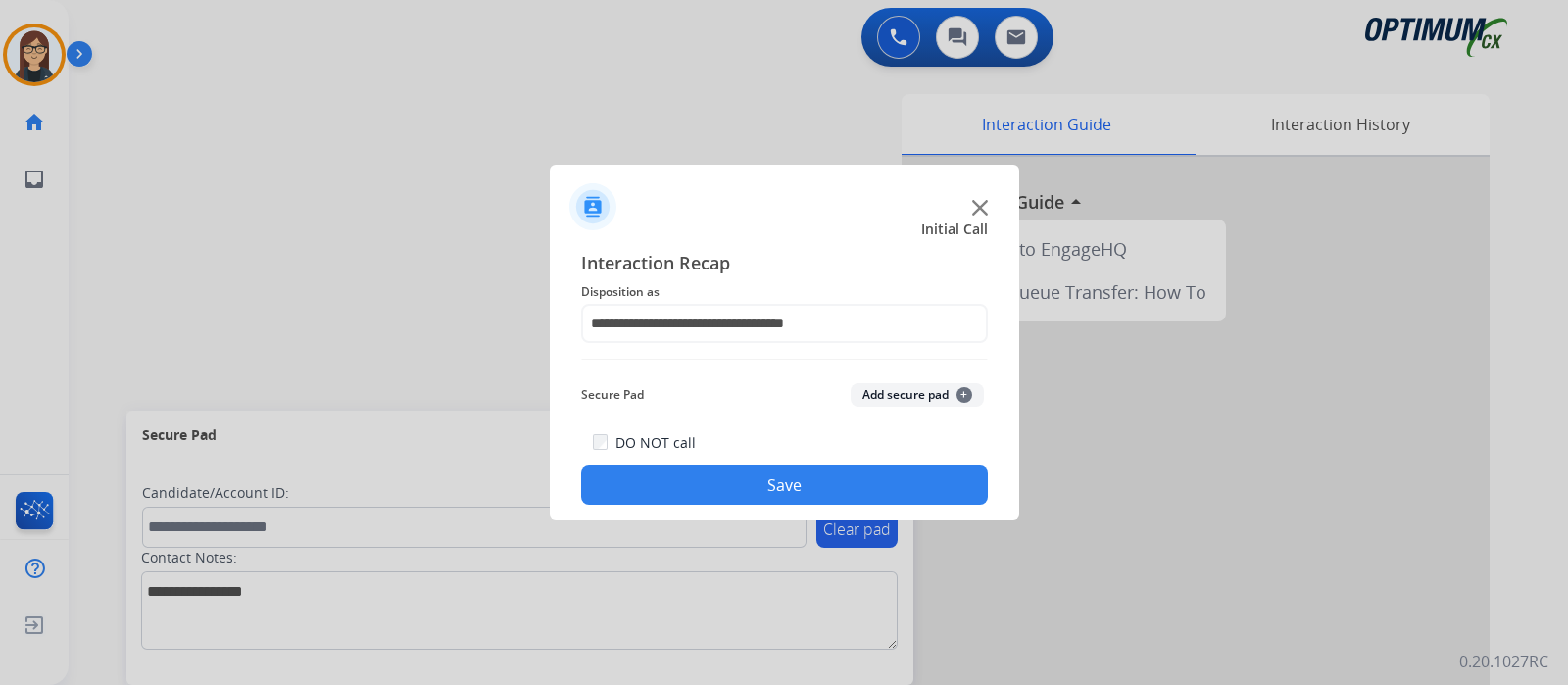 click on "Save" 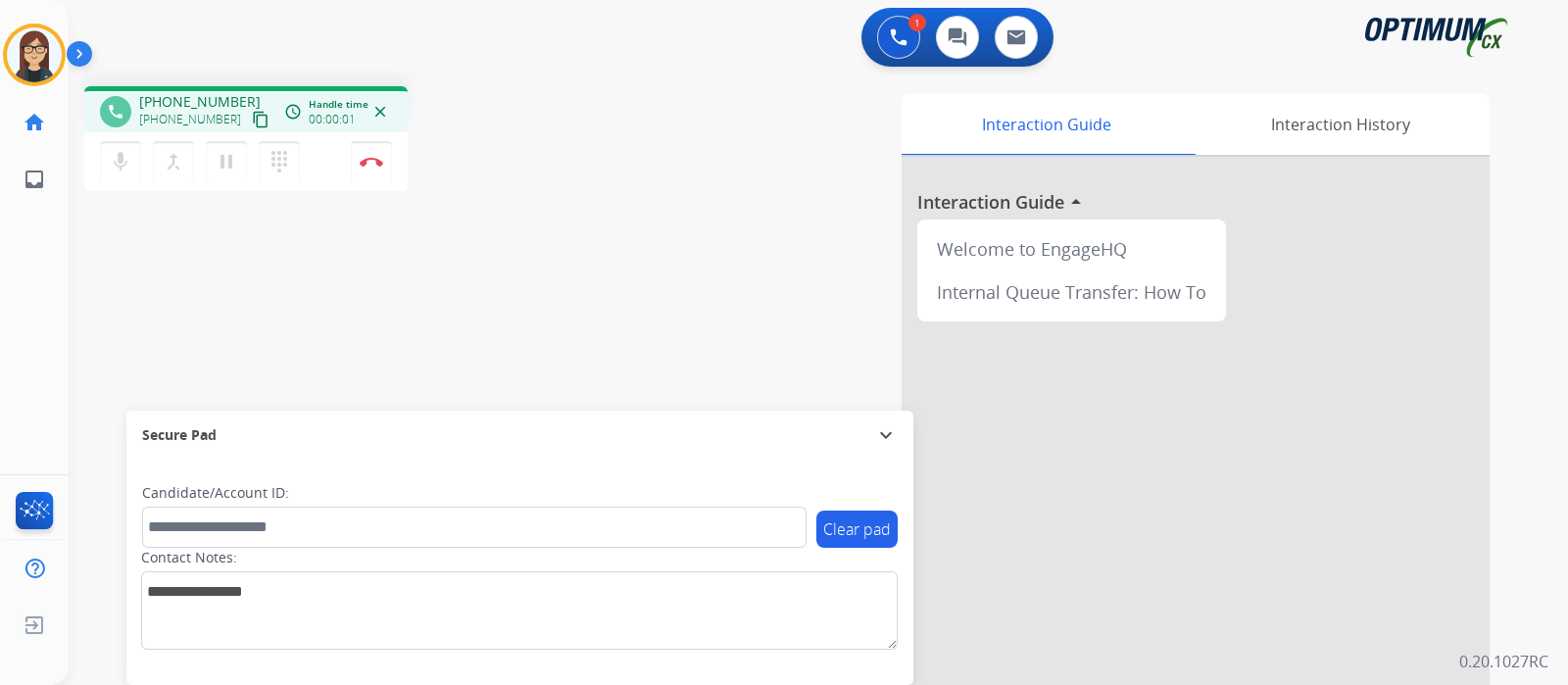 click on "content_copy" at bounding box center [261, 120] 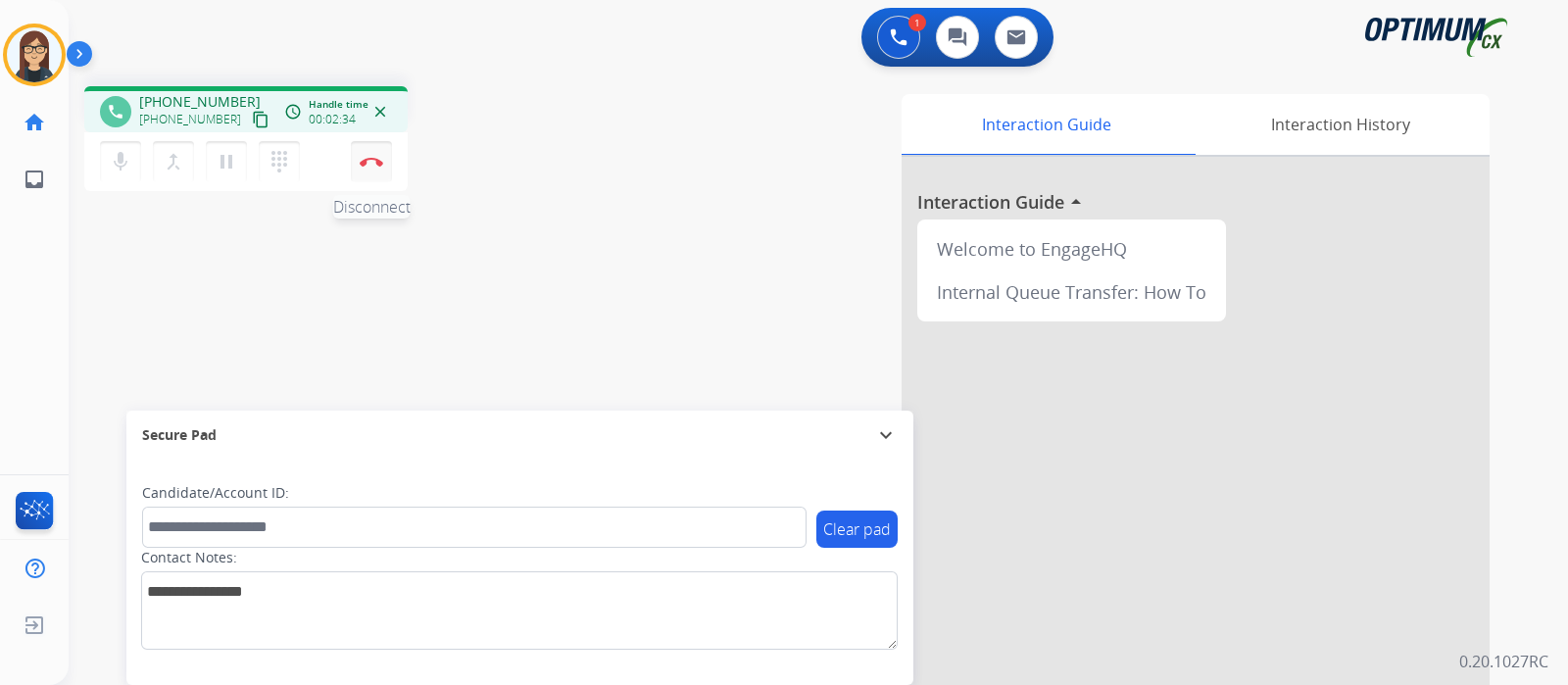 click on "Disconnect" at bounding box center (371, 162) 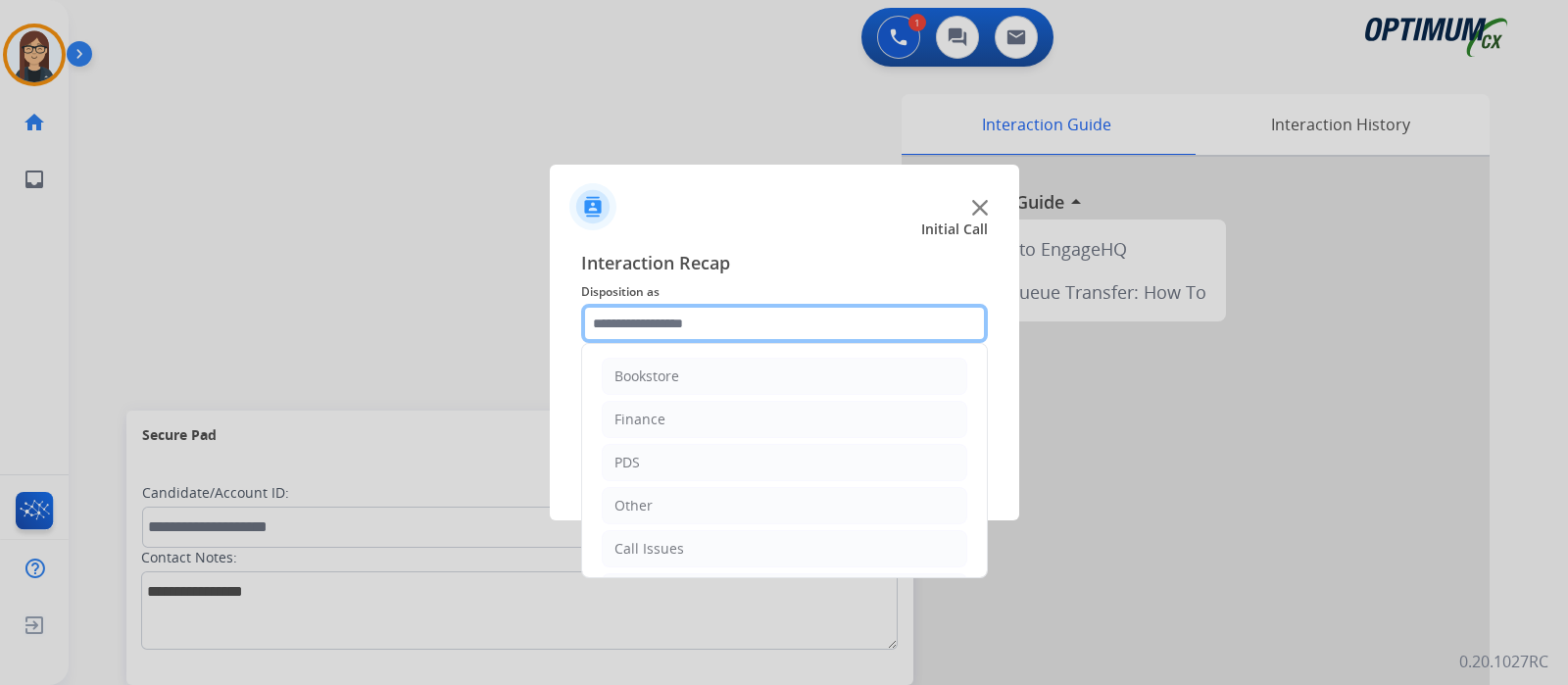 click 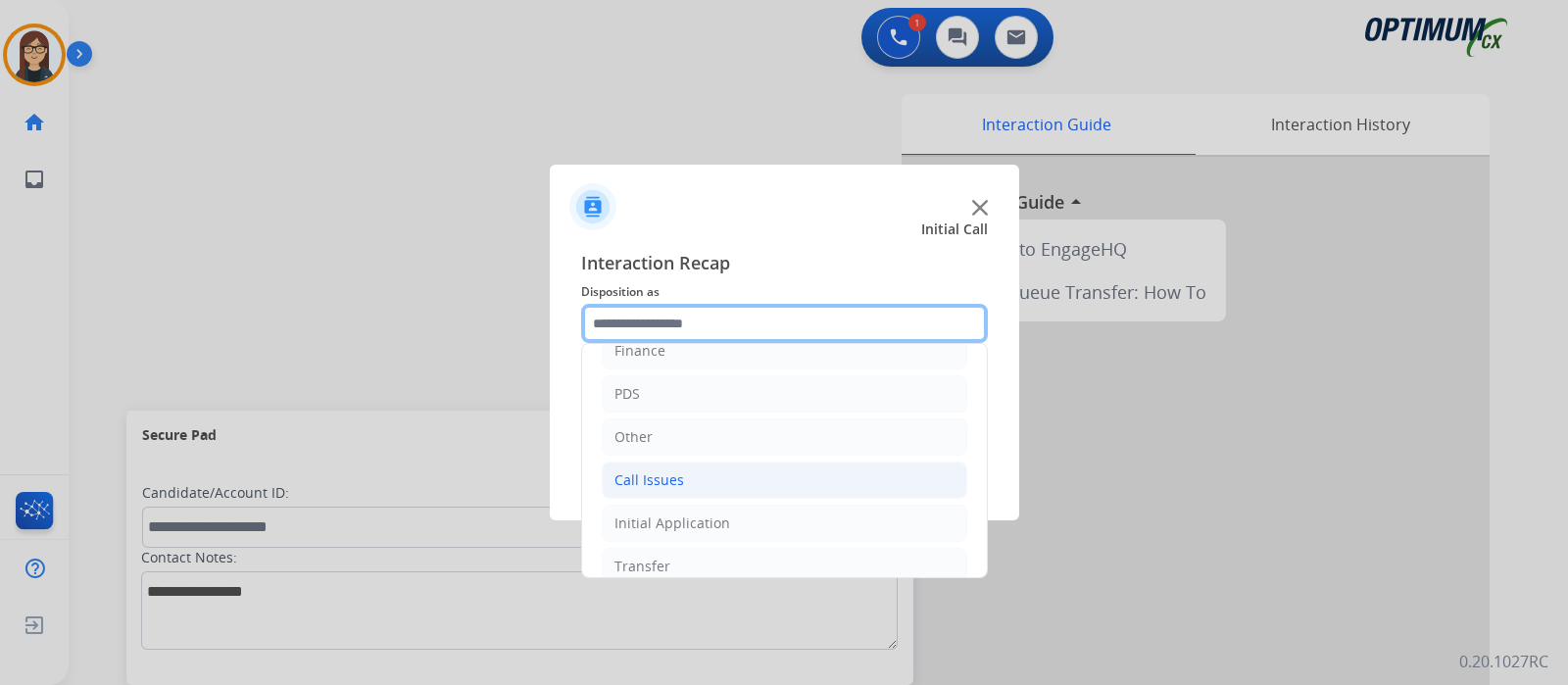scroll, scrollTop: 122, scrollLeft: 0, axis: vertical 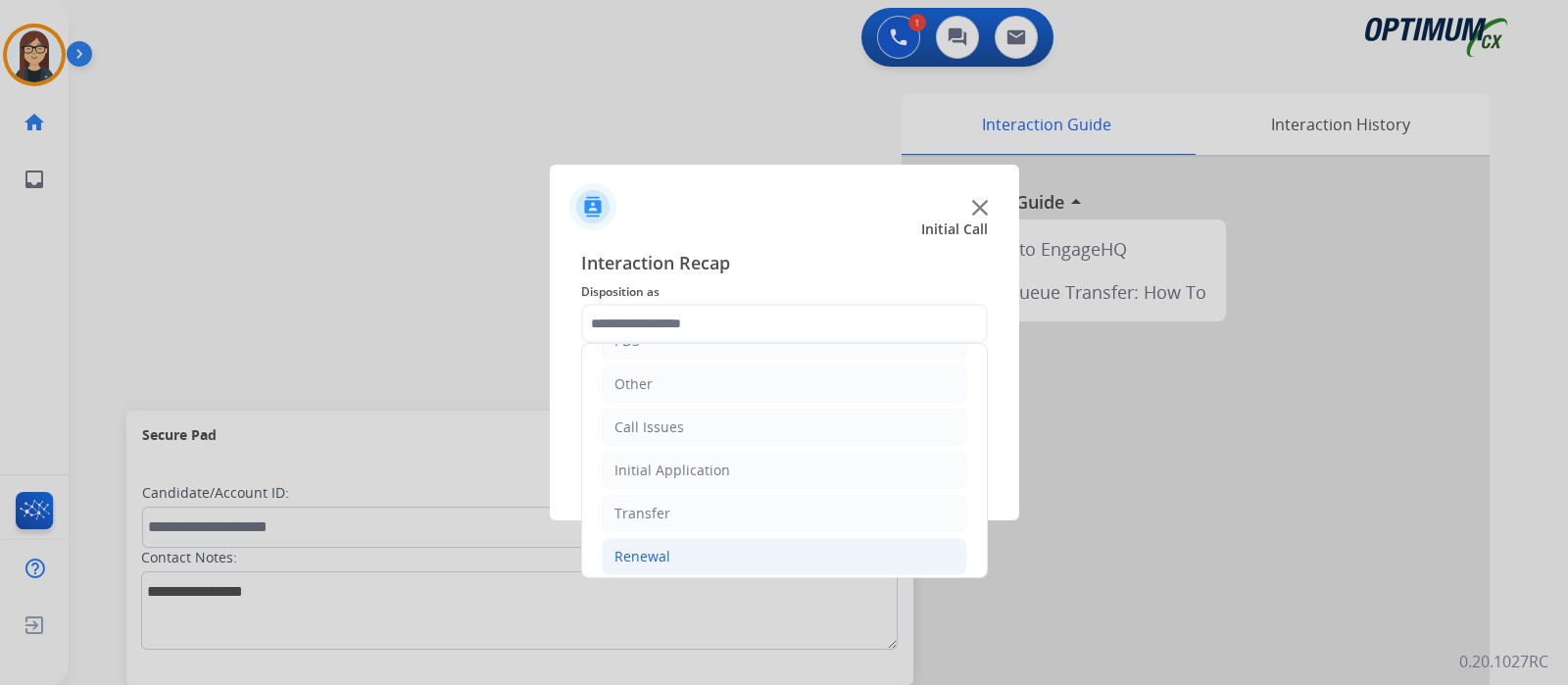click on "Renewal" 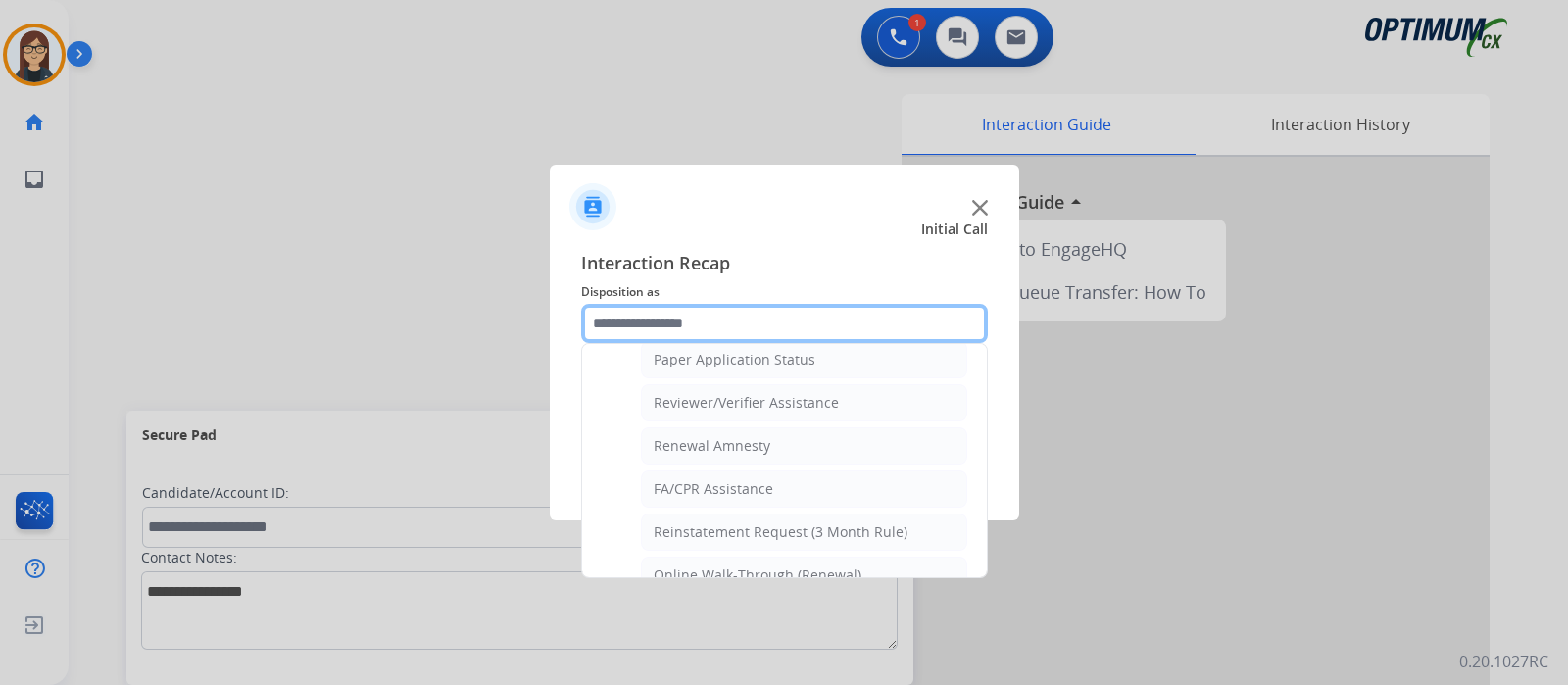 scroll, scrollTop: 735, scrollLeft: 0, axis: vertical 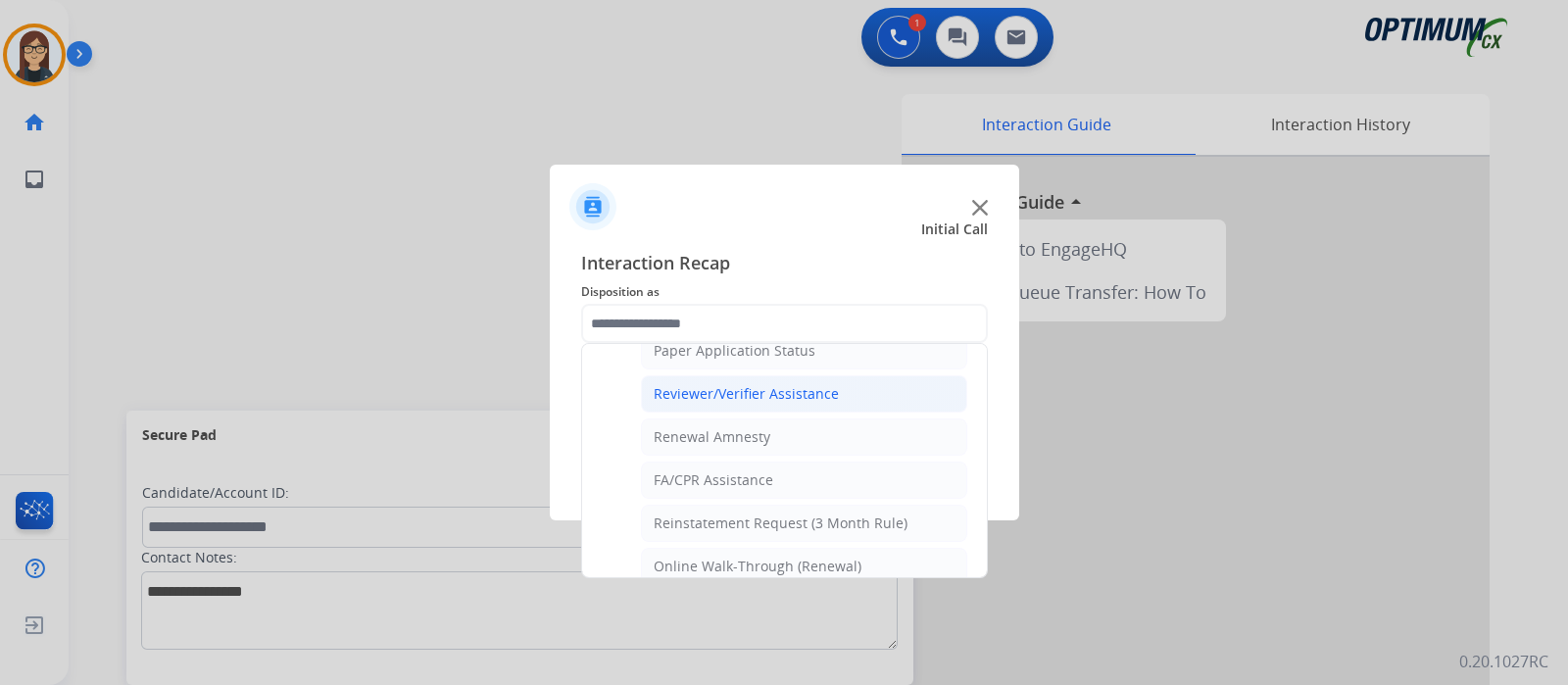 click on "Reviewer/Verifier Assistance" 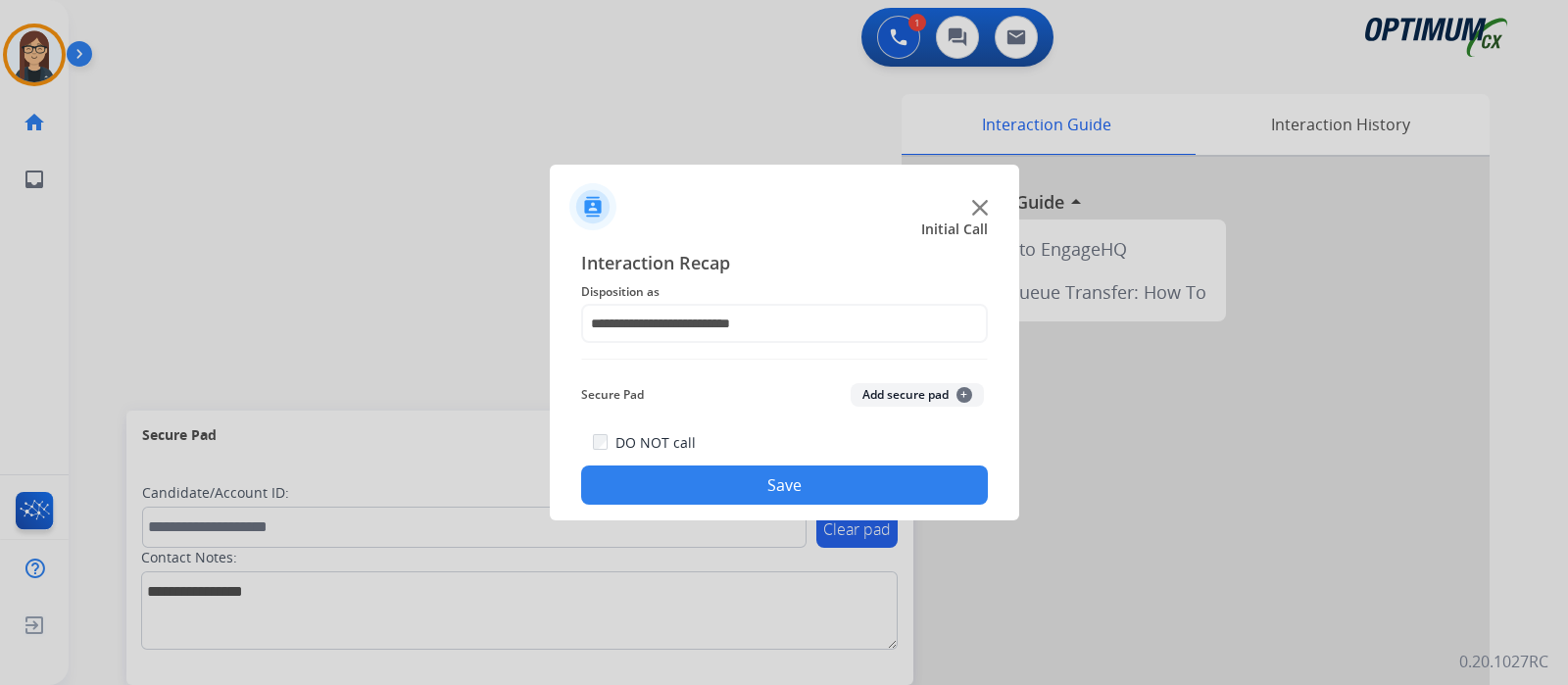 click on "Save" 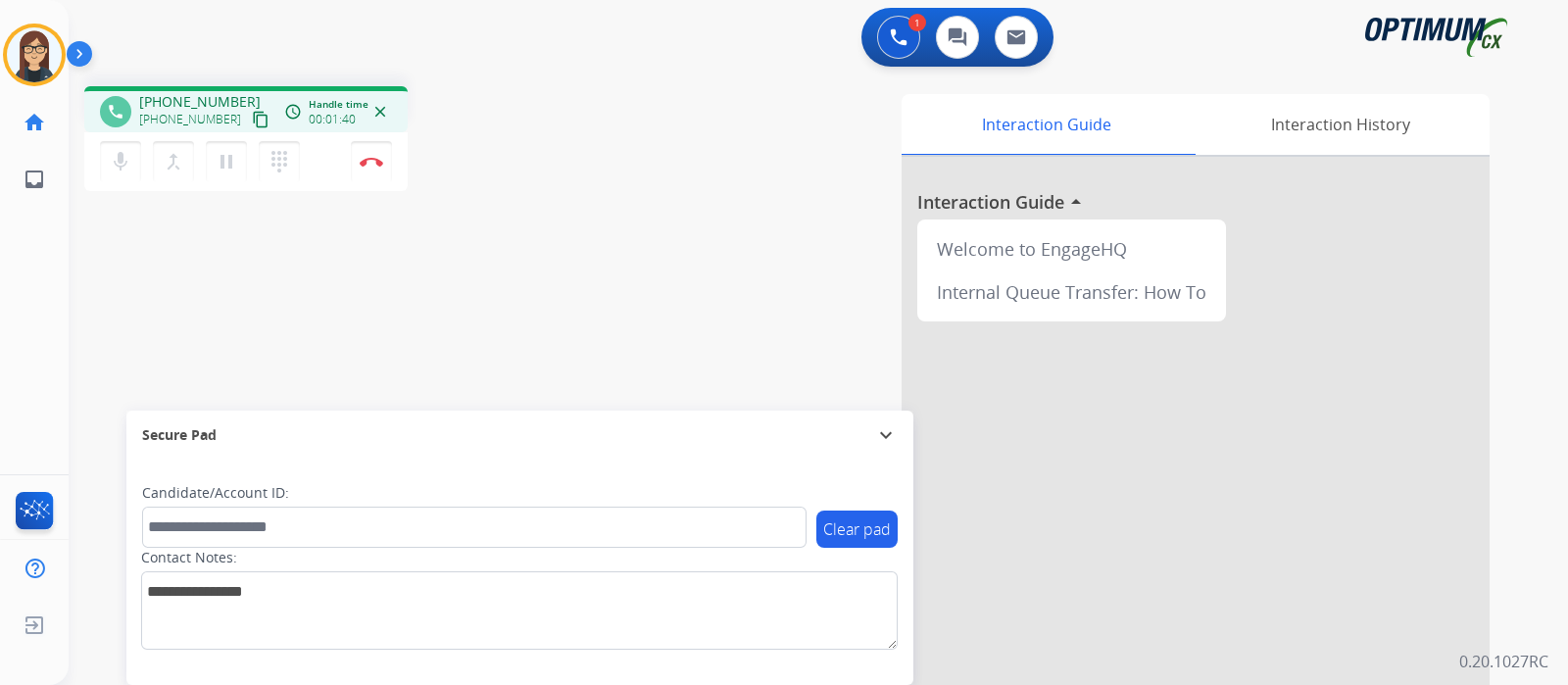 click on "content_copy" at bounding box center (261, 120) 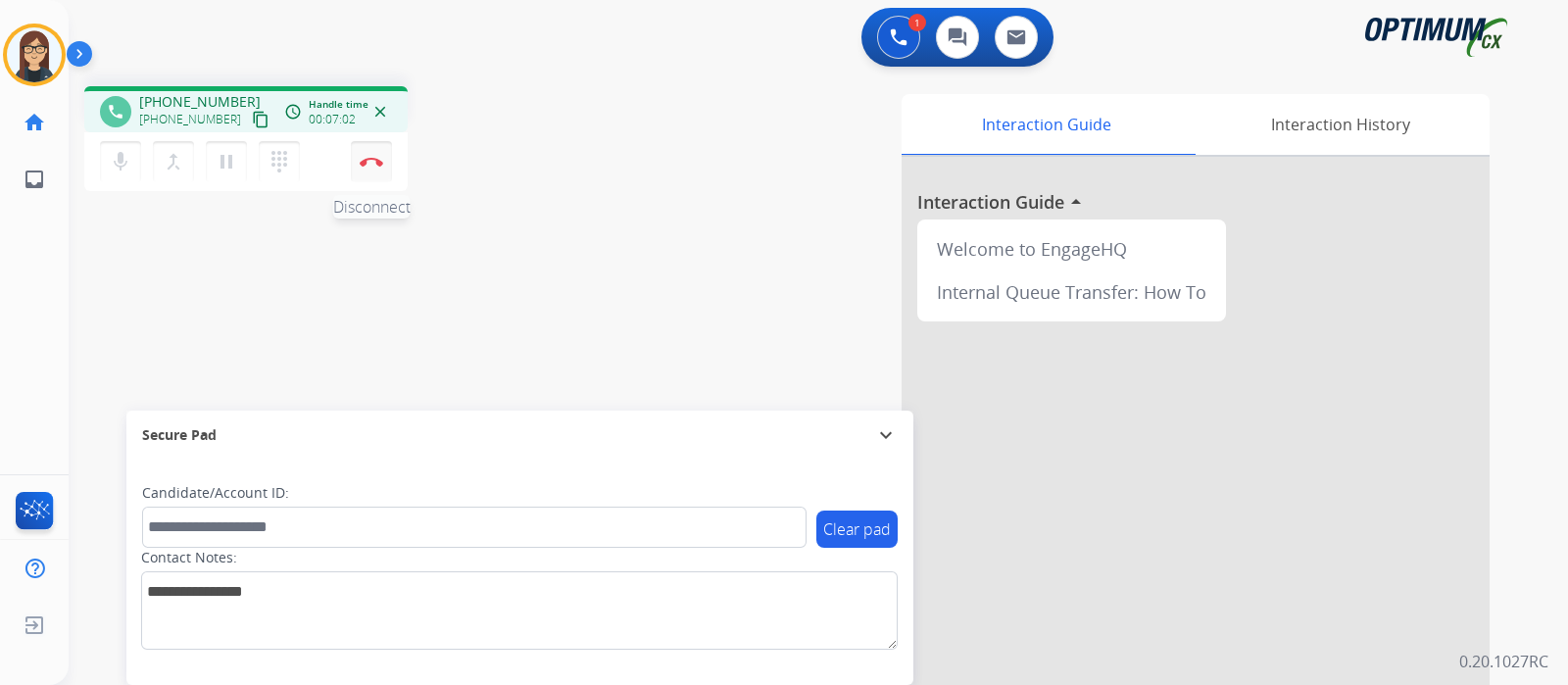 click at bounding box center [371, 162] 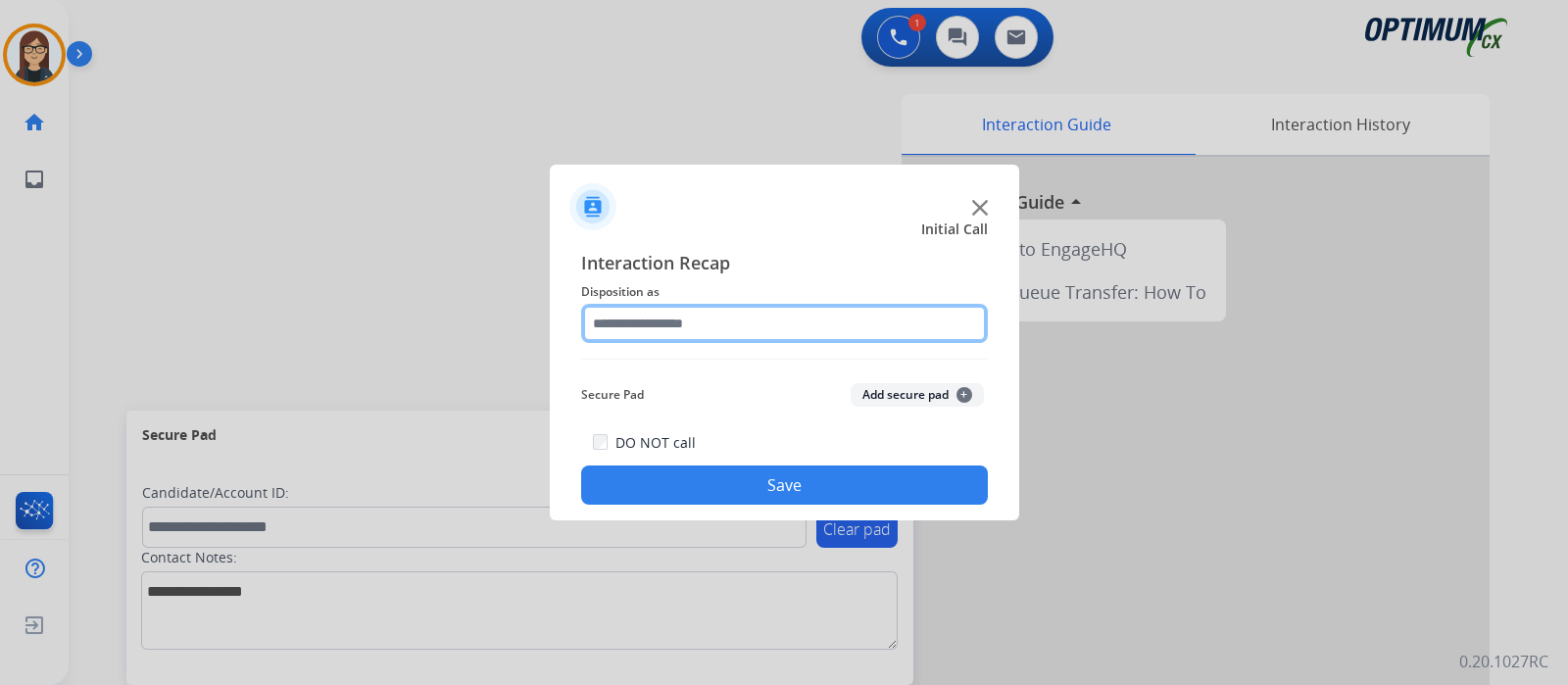 click 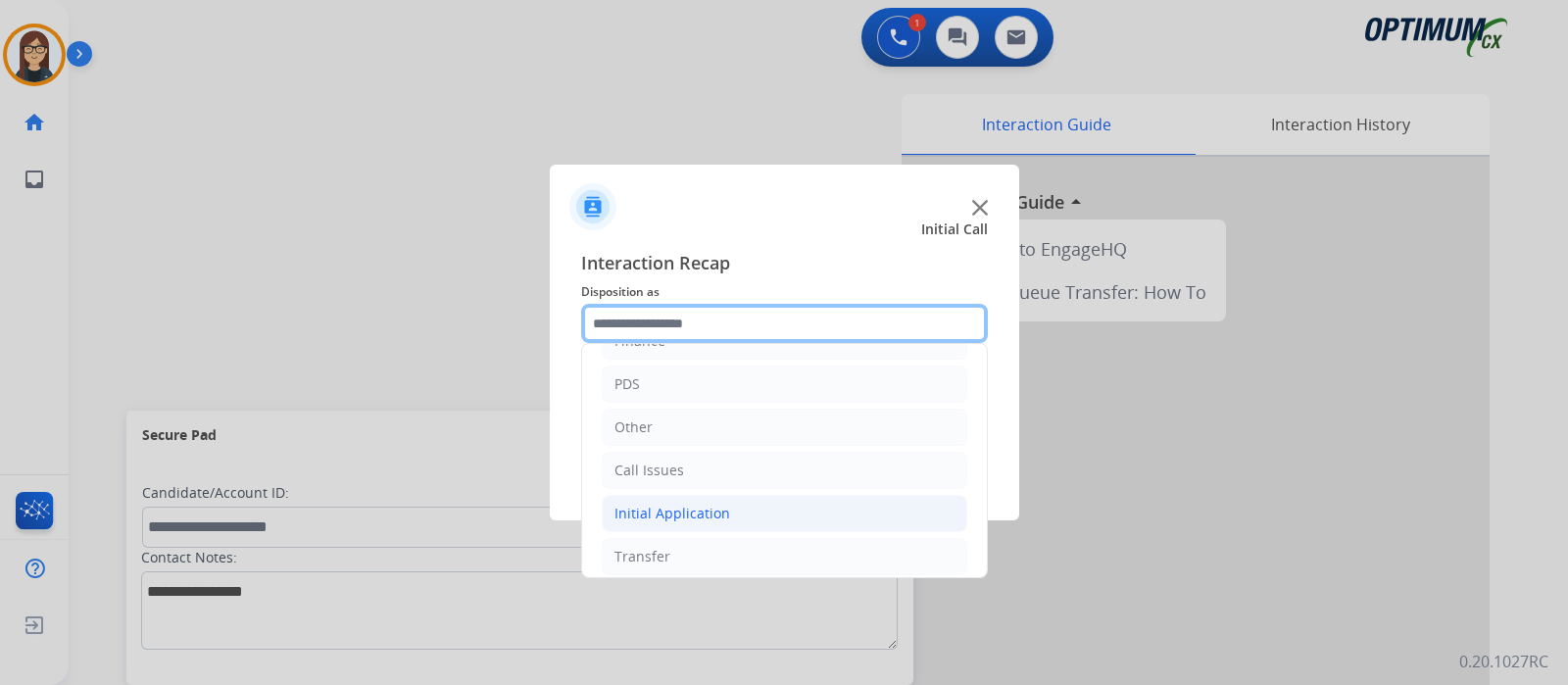 scroll, scrollTop: 129, scrollLeft: 0, axis: vertical 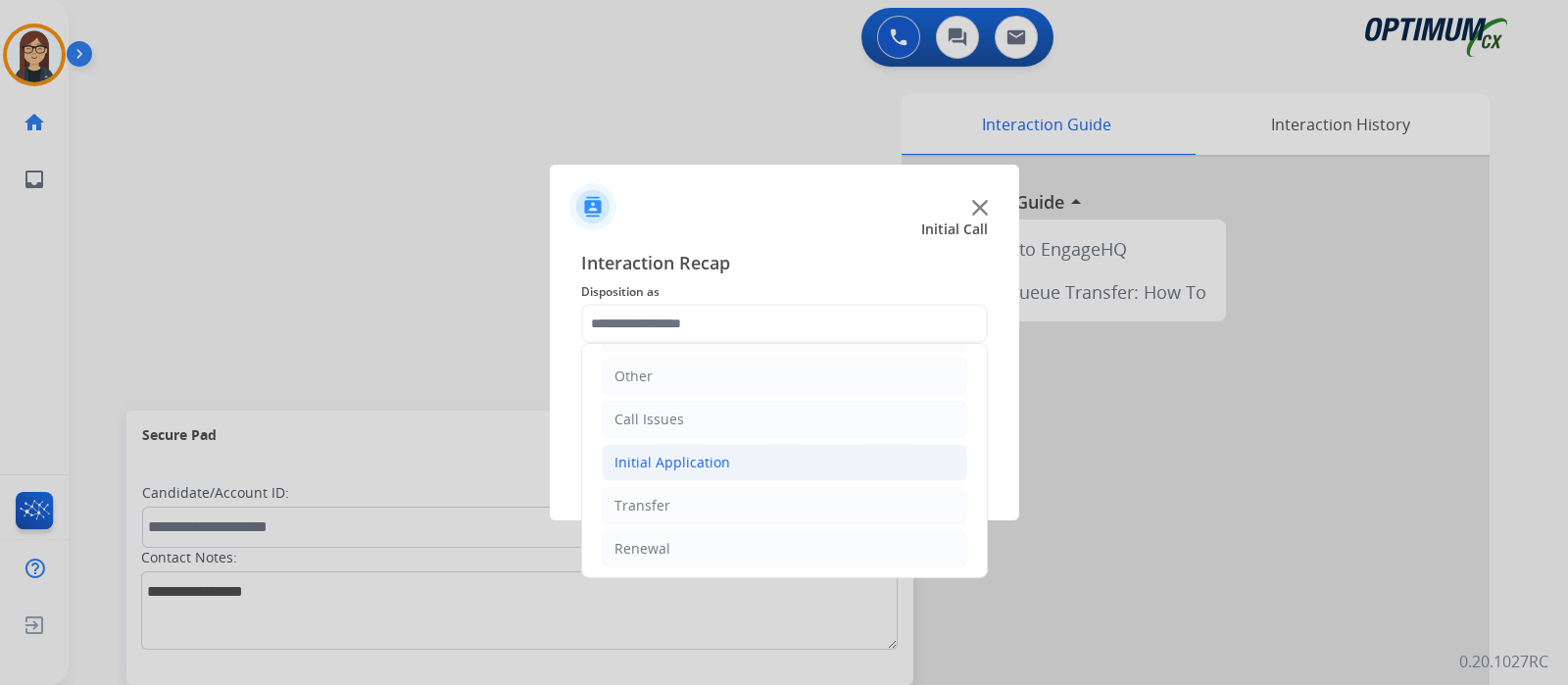 click on "Initial Application" 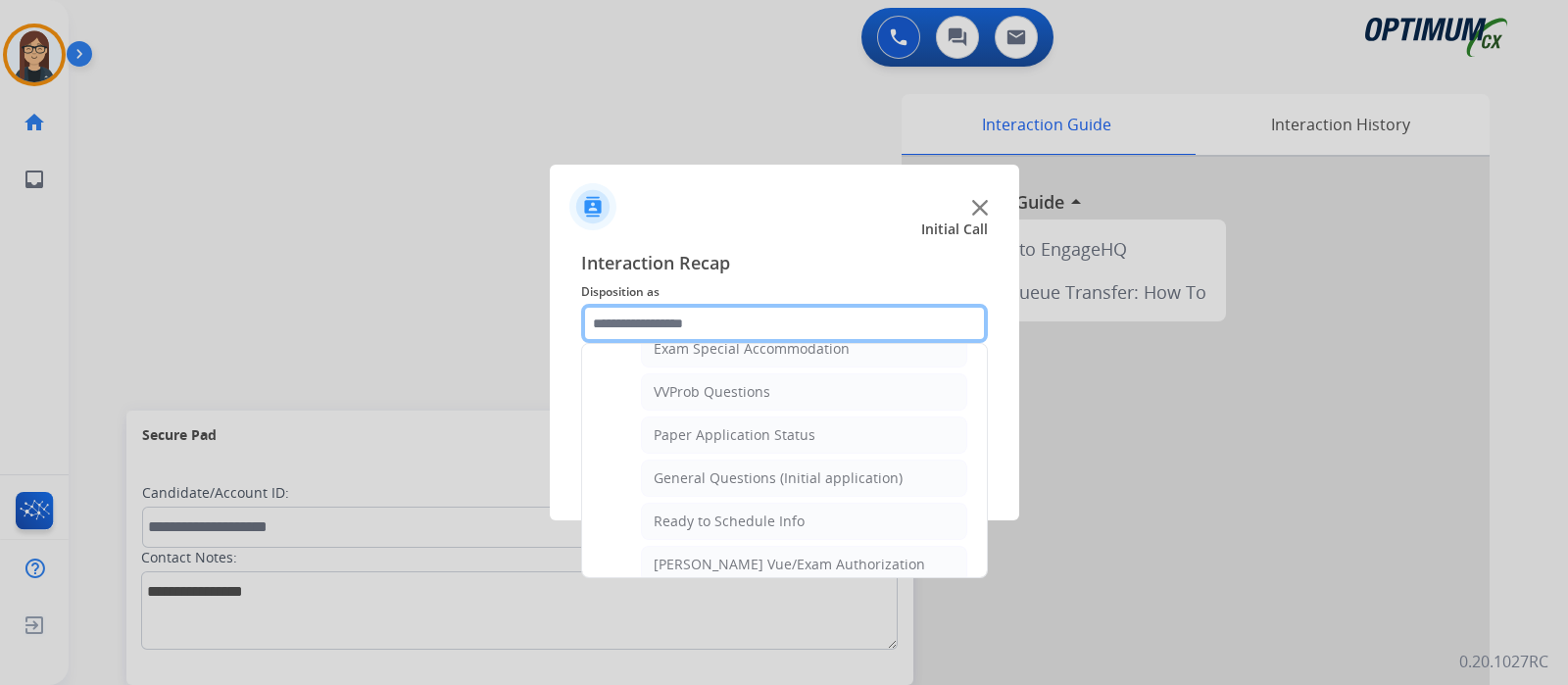 scroll, scrollTop: 1109, scrollLeft: 0, axis: vertical 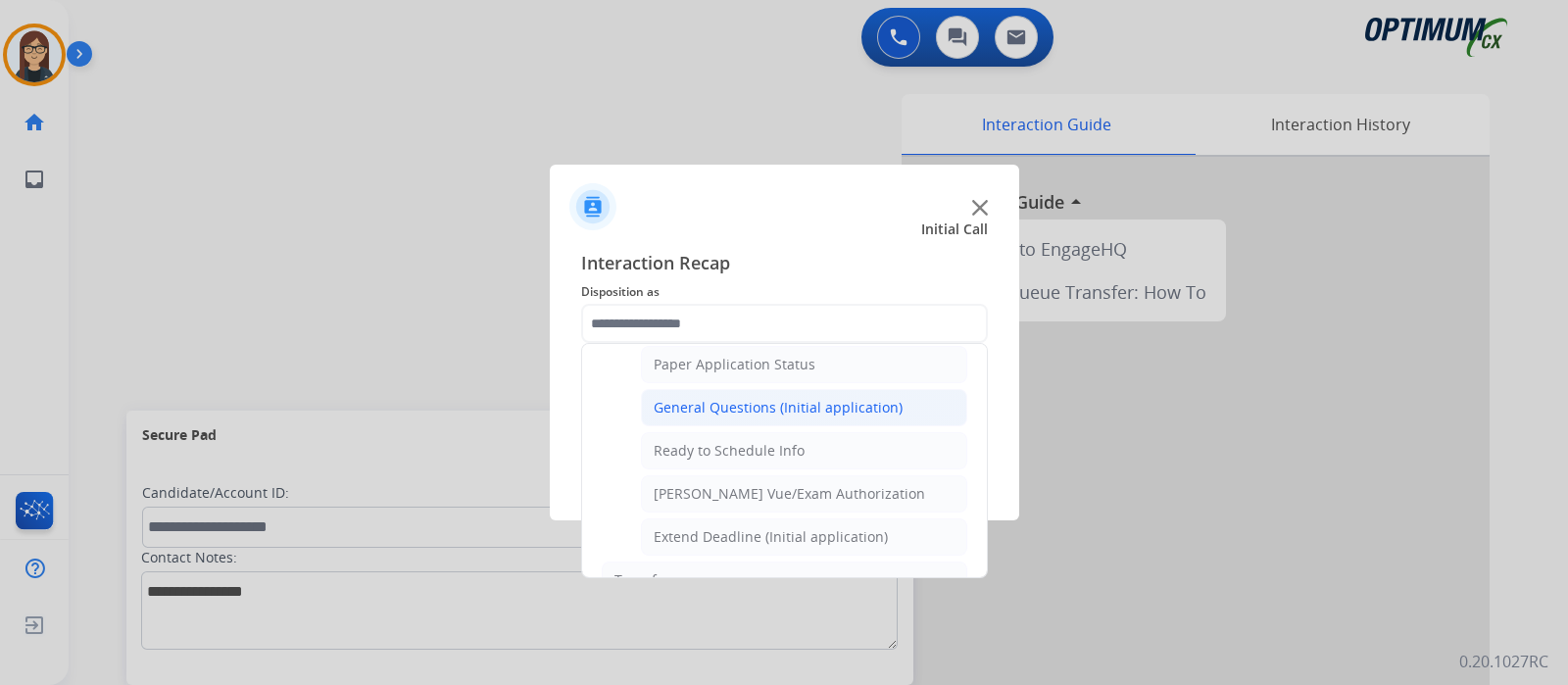 click on "General Questions (Initial application)" 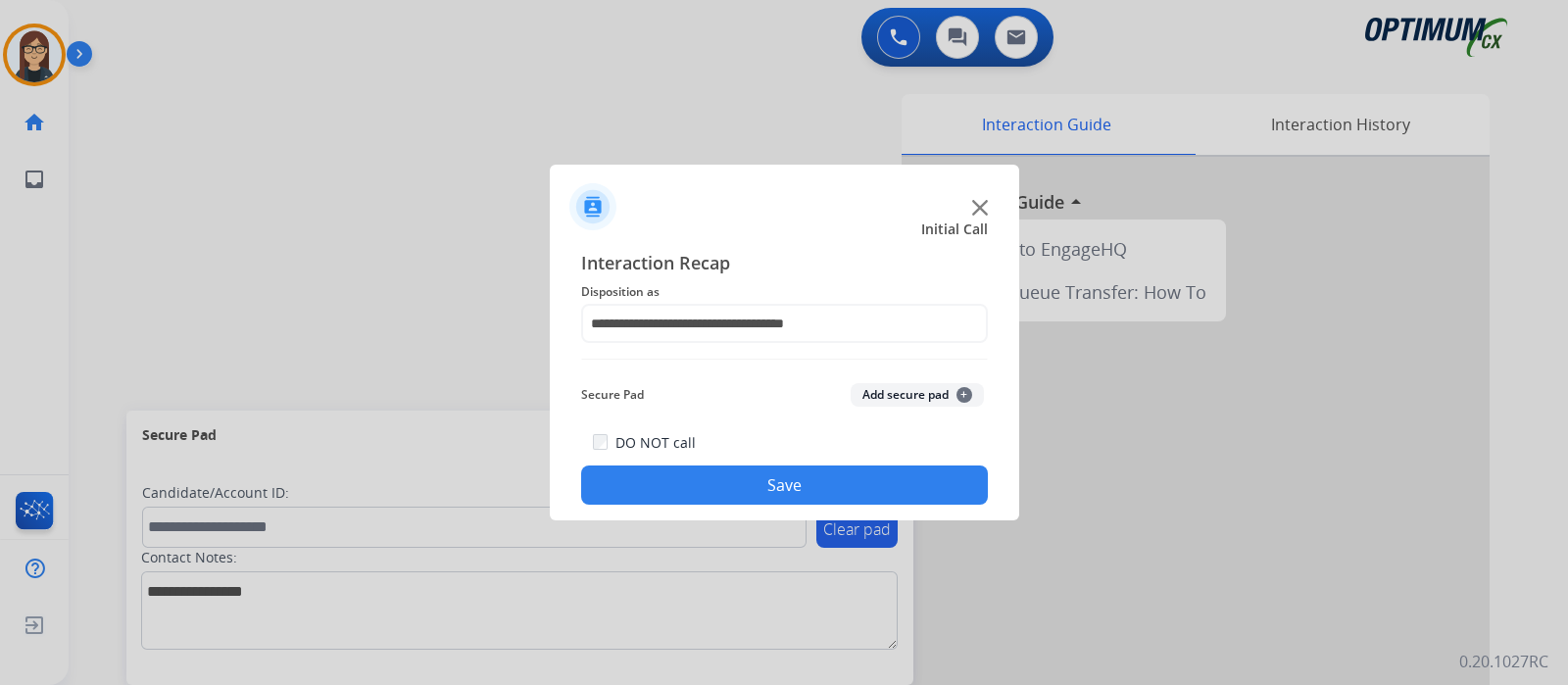 click on "Save" 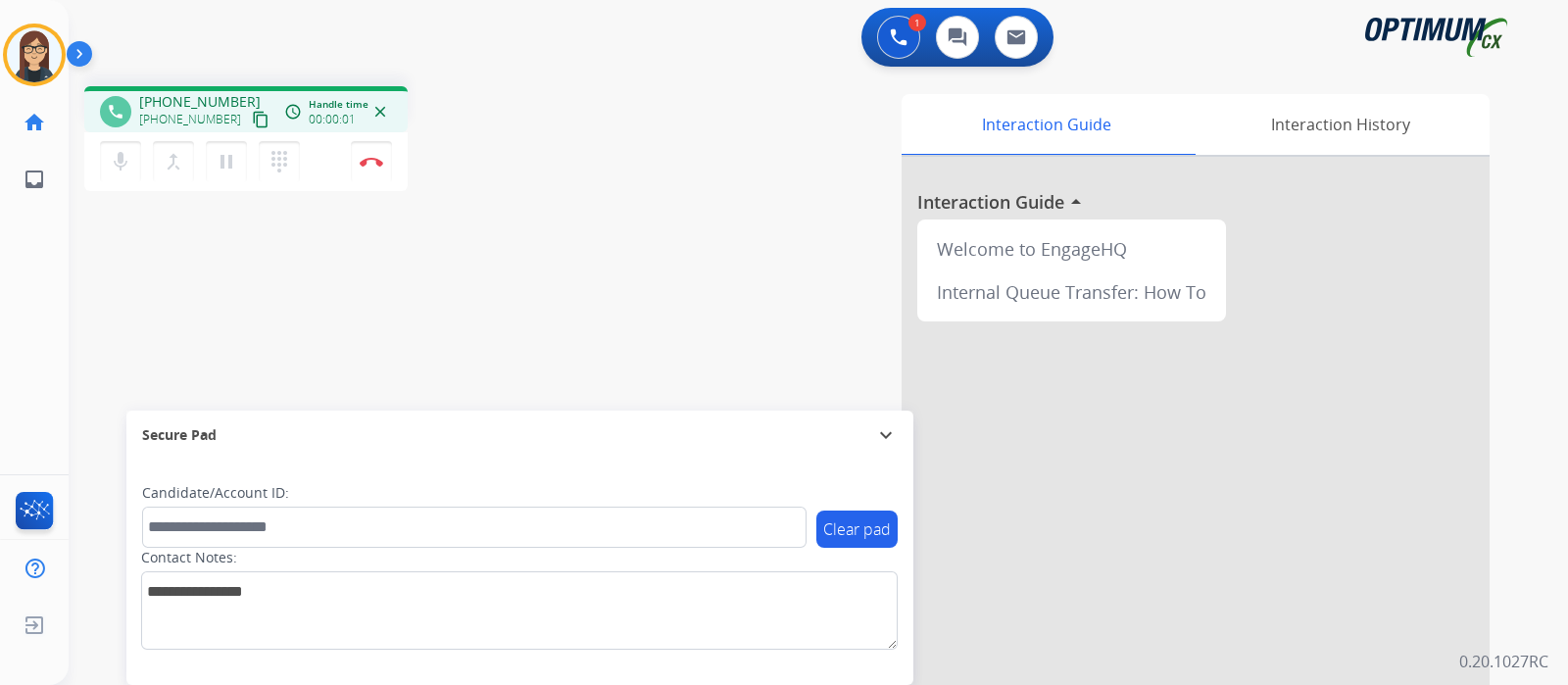 click on "content_copy" at bounding box center (261, 120) 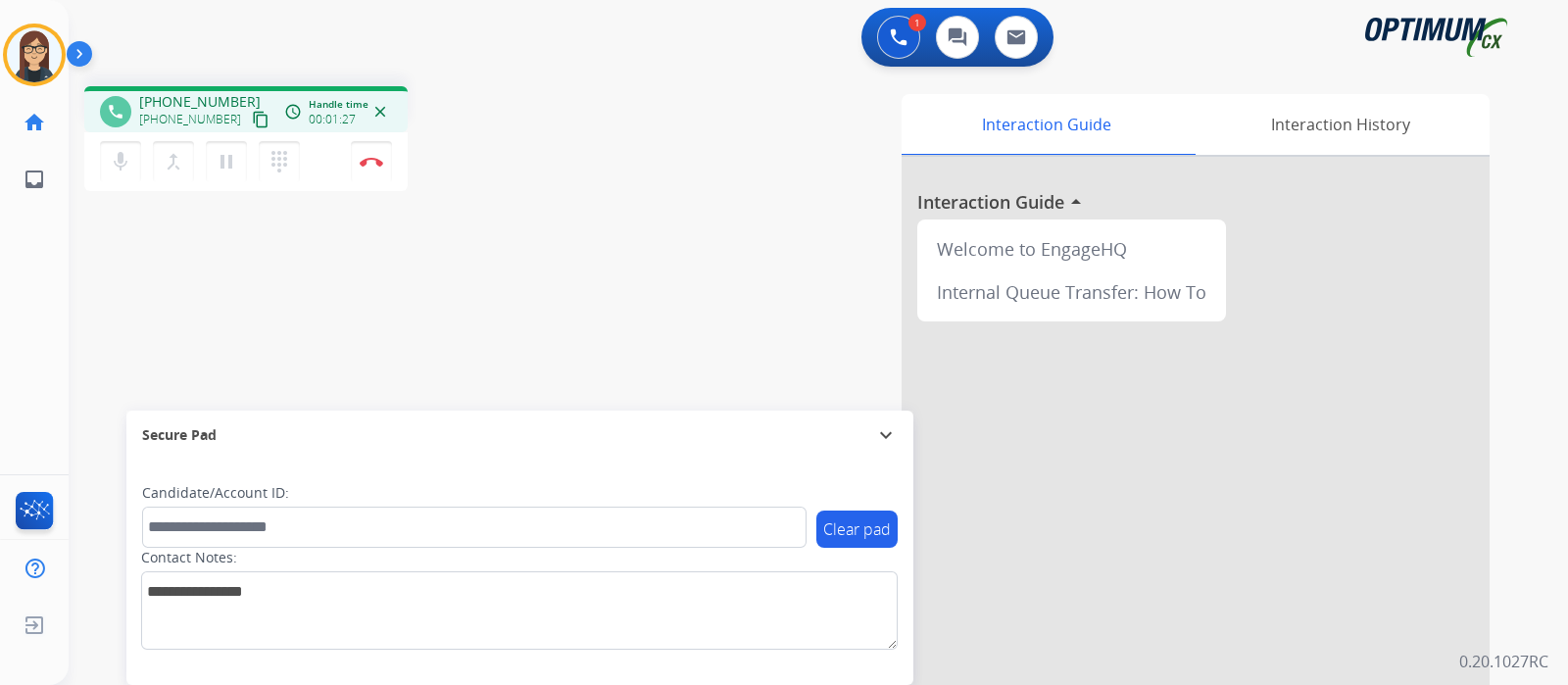 click on "content_copy" at bounding box center [261, 120] 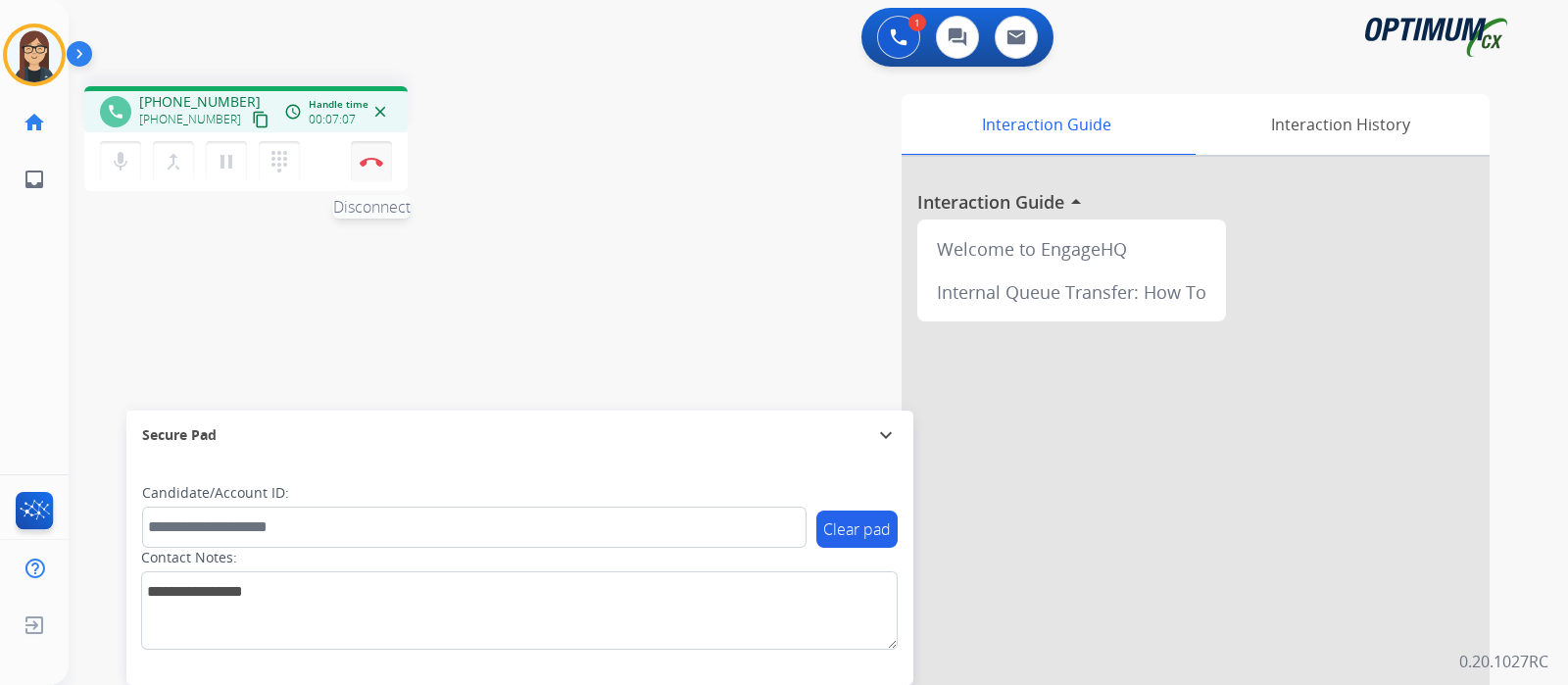 click at bounding box center [371, 162] 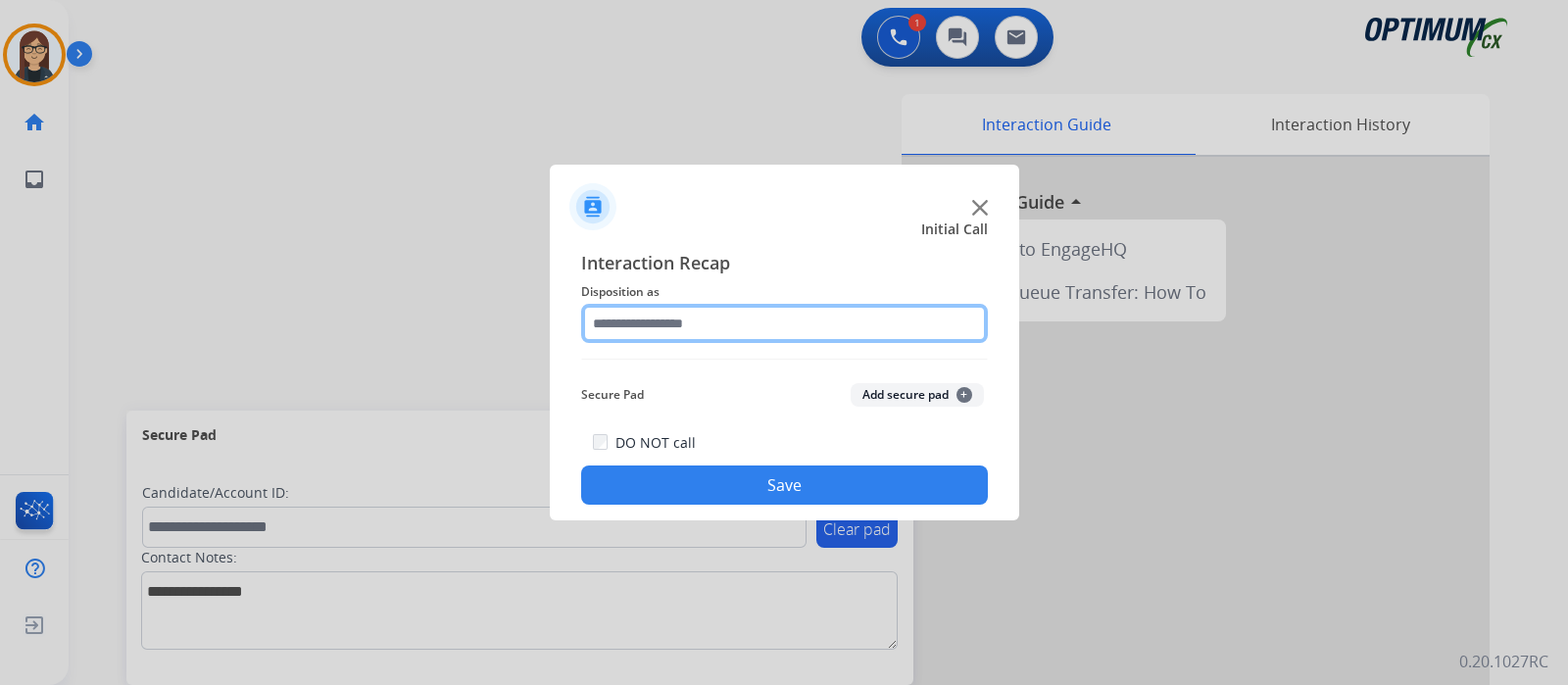 click 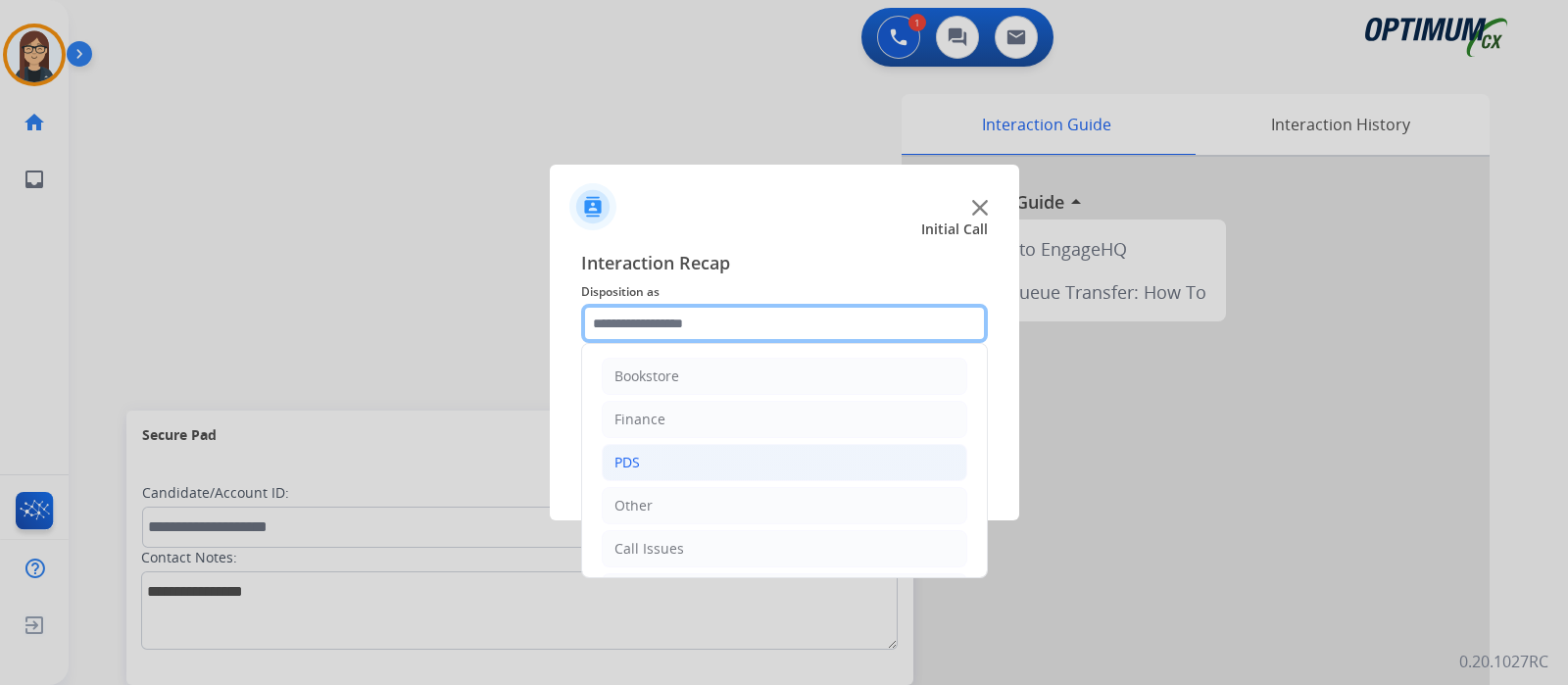 scroll, scrollTop: 129, scrollLeft: 0, axis: vertical 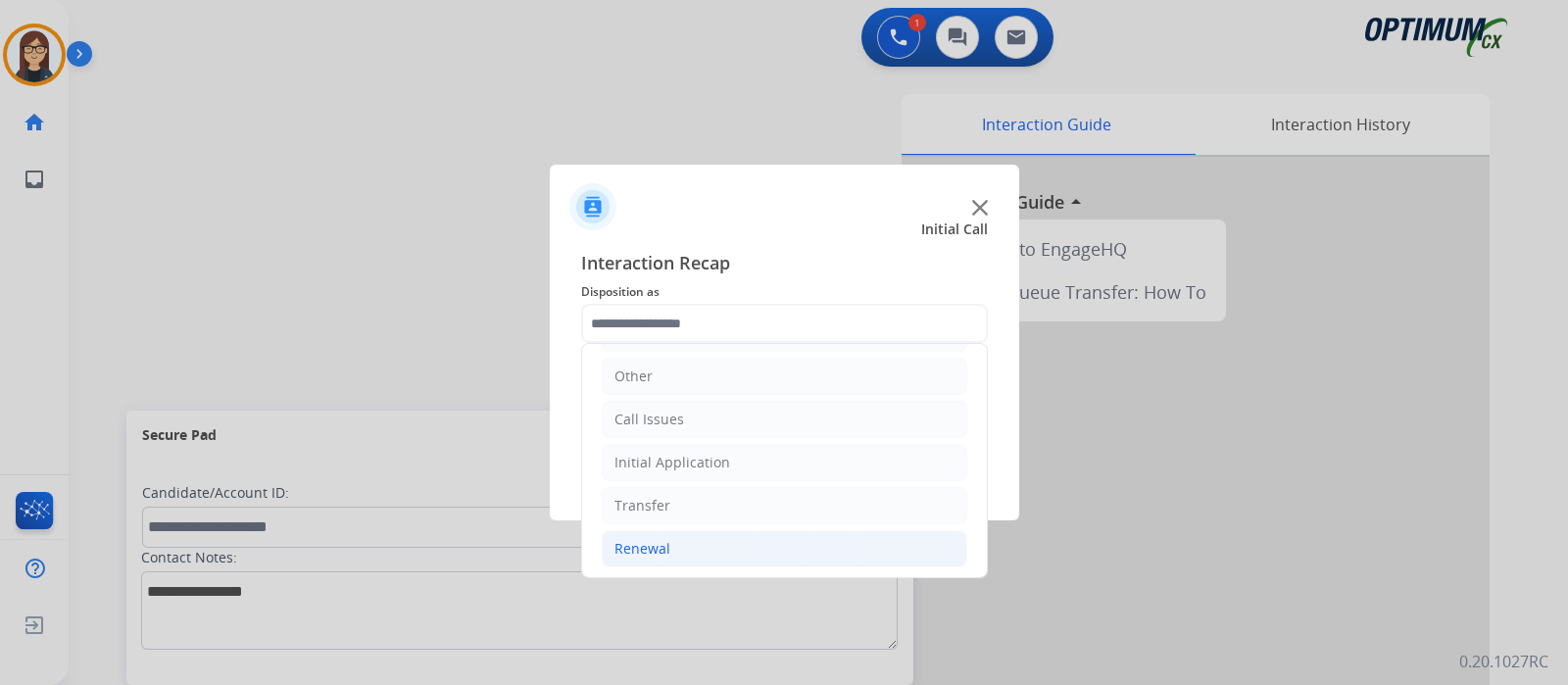 click on "Renewal" 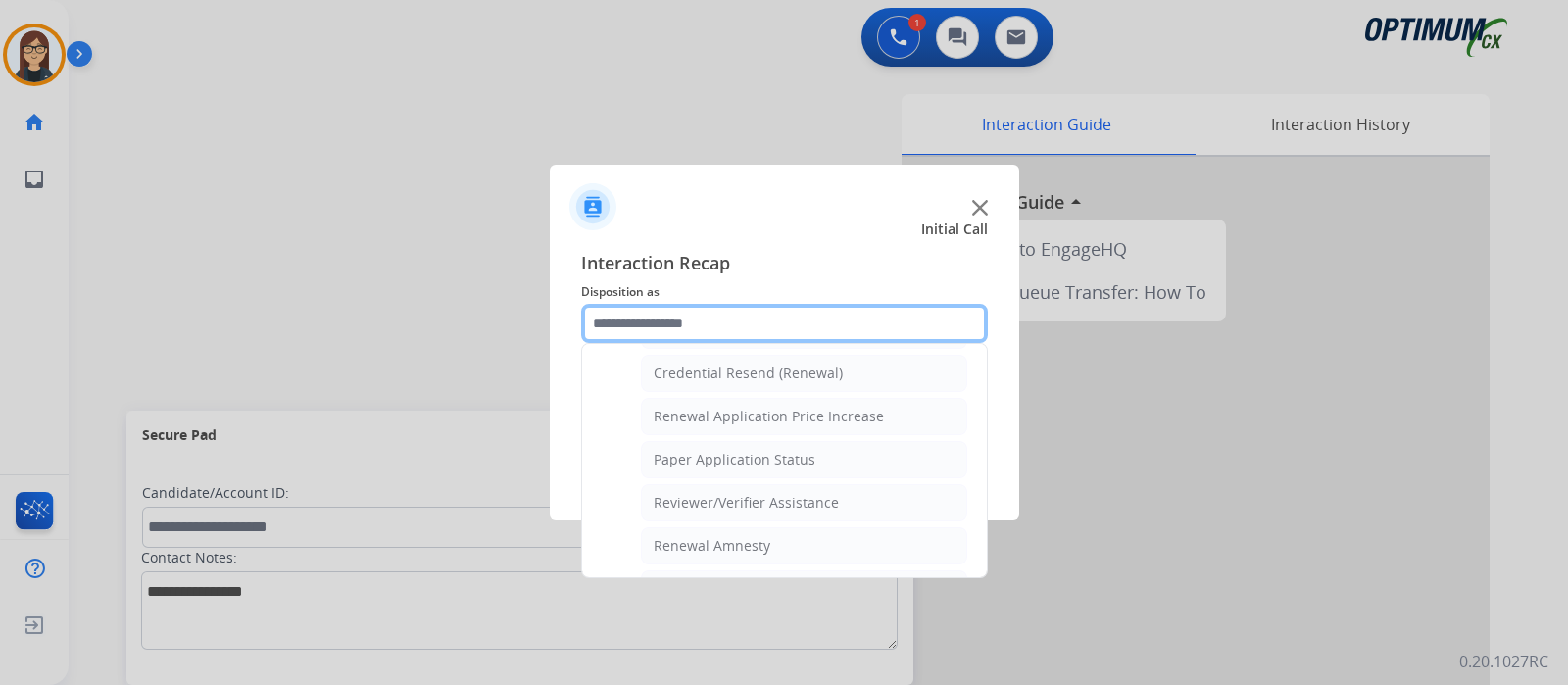 scroll, scrollTop: 749, scrollLeft: 0, axis: vertical 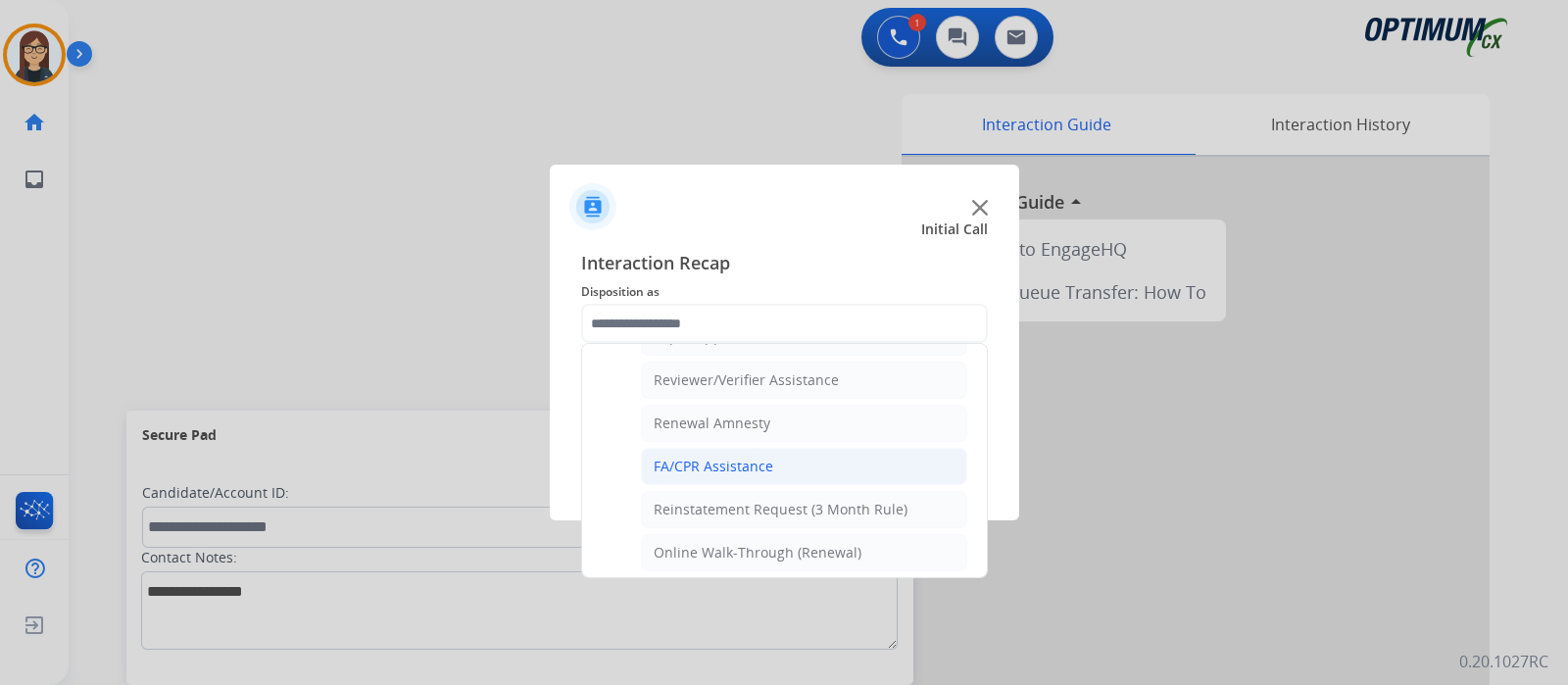 click on "FA/CPR Assistance" 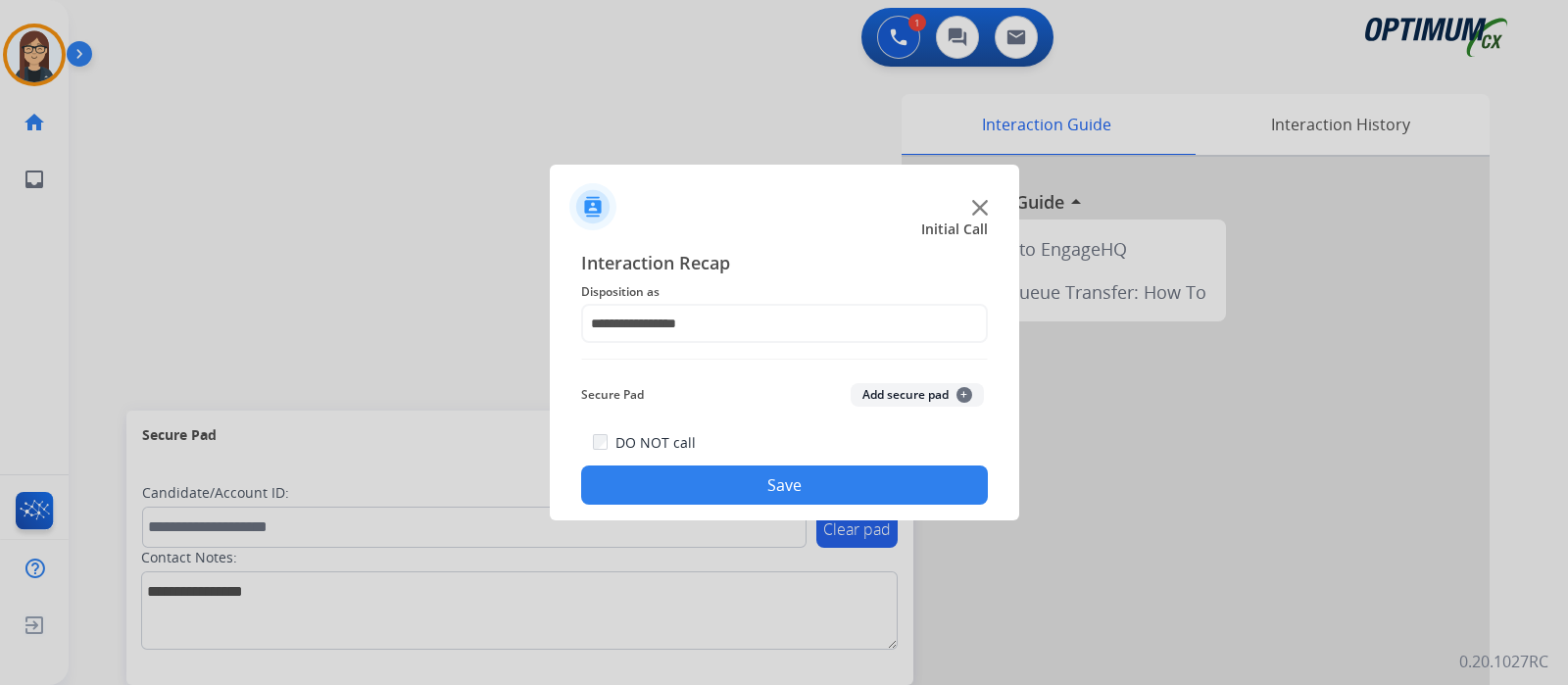 click on "Save" 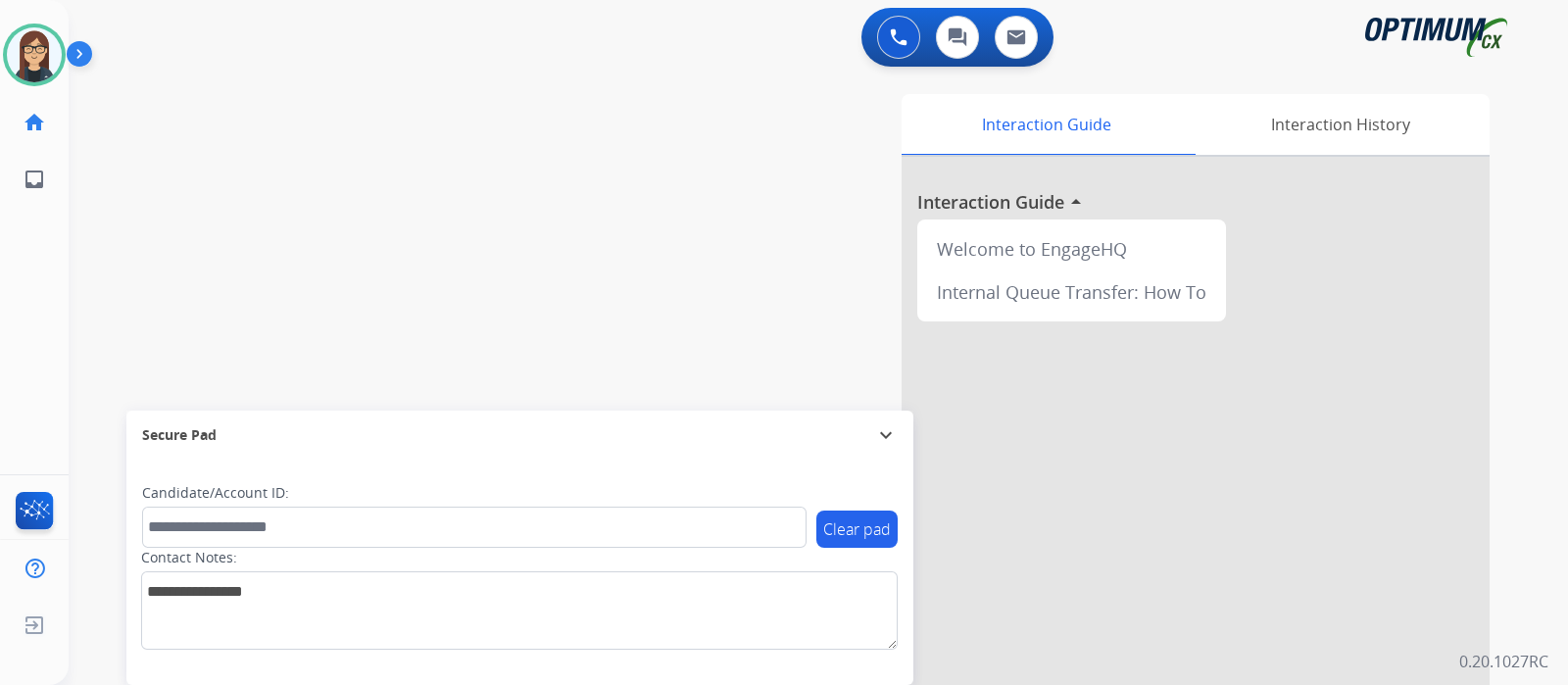 click on "swap_horiz Break voice bridge close_fullscreen Connect 3-Way Call merge_type Separate 3-Way Call  Interaction Guide   Interaction History  Interaction Guide arrow_drop_up  Welcome to EngageHQ   Internal Queue Transfer: How To  Secure Pad expand_more Clear pad Candidate/Account ID: Contact Notes:" at bounding box center (795, 479) 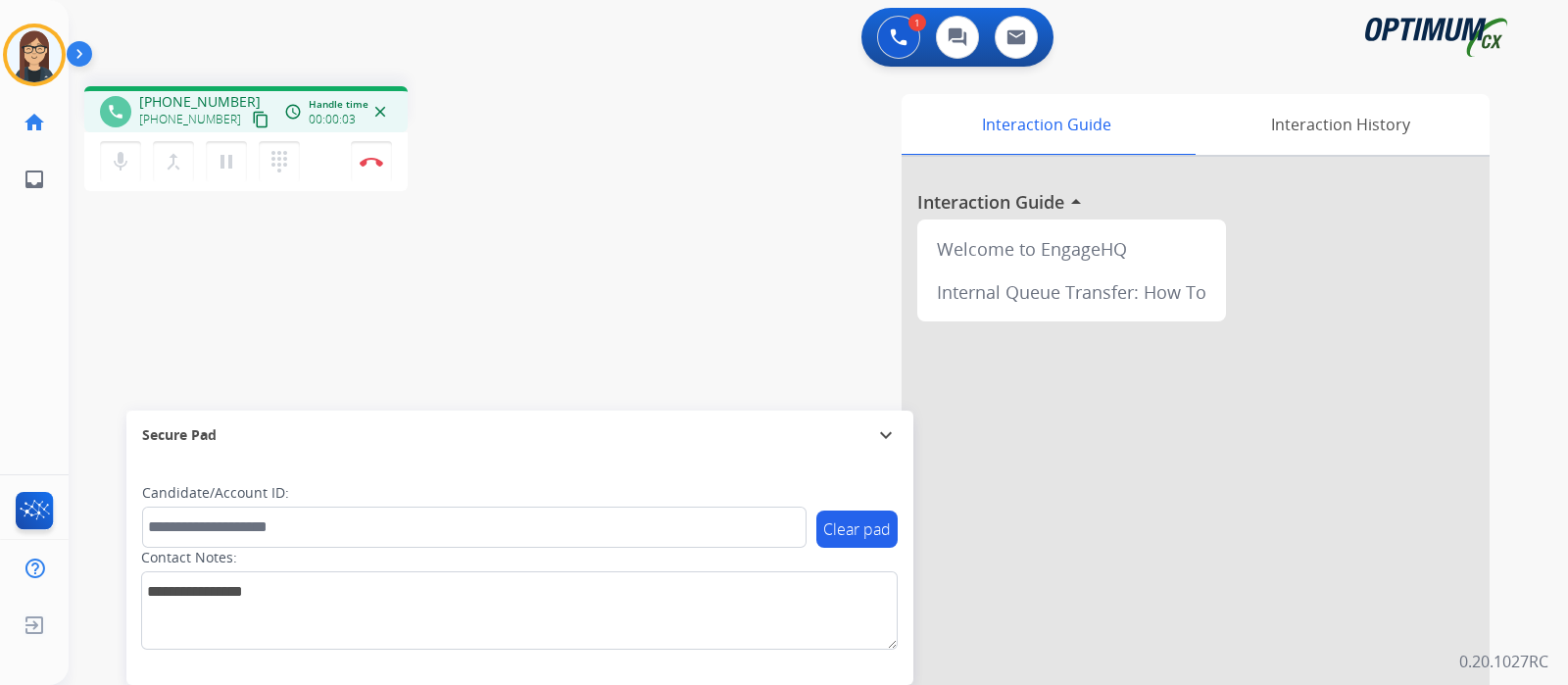 click on "phone [PHONE_NUMBER] [PHONE_NUMBER] content_copy access_time Call metrics Queue   00:09 Hold   00:00 Talk   00:04 Total   00:12 Handle time 00:00:03 close mic Mute merge_type Bridge pause Hold dialpad Dialpad Disconnect swap_horiz Break voice bridge close_fullscreen Connect 3-Way Call merge_type Separate 3-Way Call  Interaction Guide   Interaction History  Interaction Guide arrow_drop_up  Welcome to EngageHQ   Internal Queue Transfer: How To  Secure Pad expand_more Clear pad Candidate/Account ID: Contact Notes:" at bounding box center (795, 479) 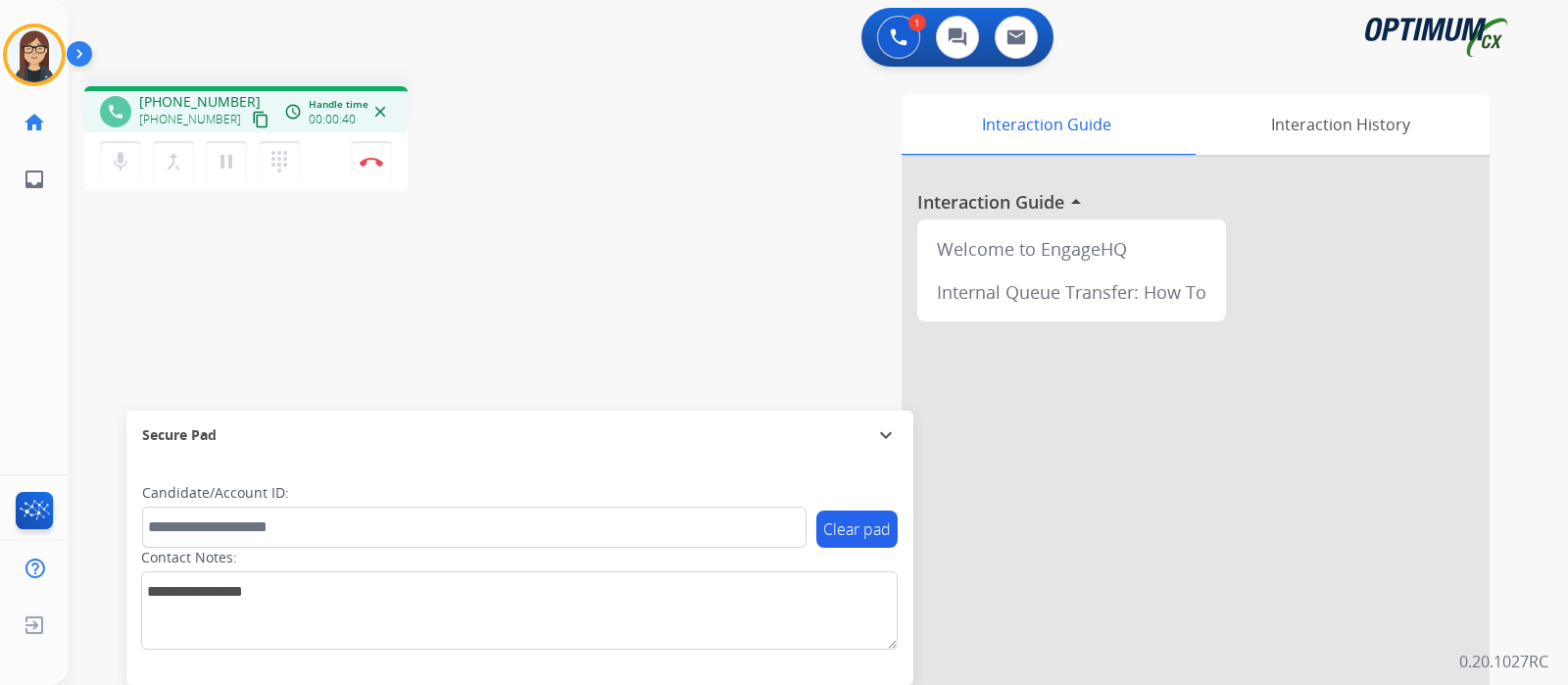 click on "phone [PHONE_NUMBER] [PHONE_NUMBER] content_copy access_time Call metrics Queue   00:09 Hold   00:00 Talk   00:41 Total   00:49 Handle time 00:00:40 close mic Mute merge_type Bridge pause Hold dialpad Dialpad Disconnect swap_horiz Break voice bridge close_fullscreen Connect 3-Way Call merge_type Separate 3-Way Call  Interaction Guide   Interaction History  Interaction Guide arrow_drop_up  Welcome to EngageHQ   Internal Queue Transfer: How To  Secure Pad expand_more Clear pad Candidate/Account ID: Contact Notes:" at bounding box center (795, 479) 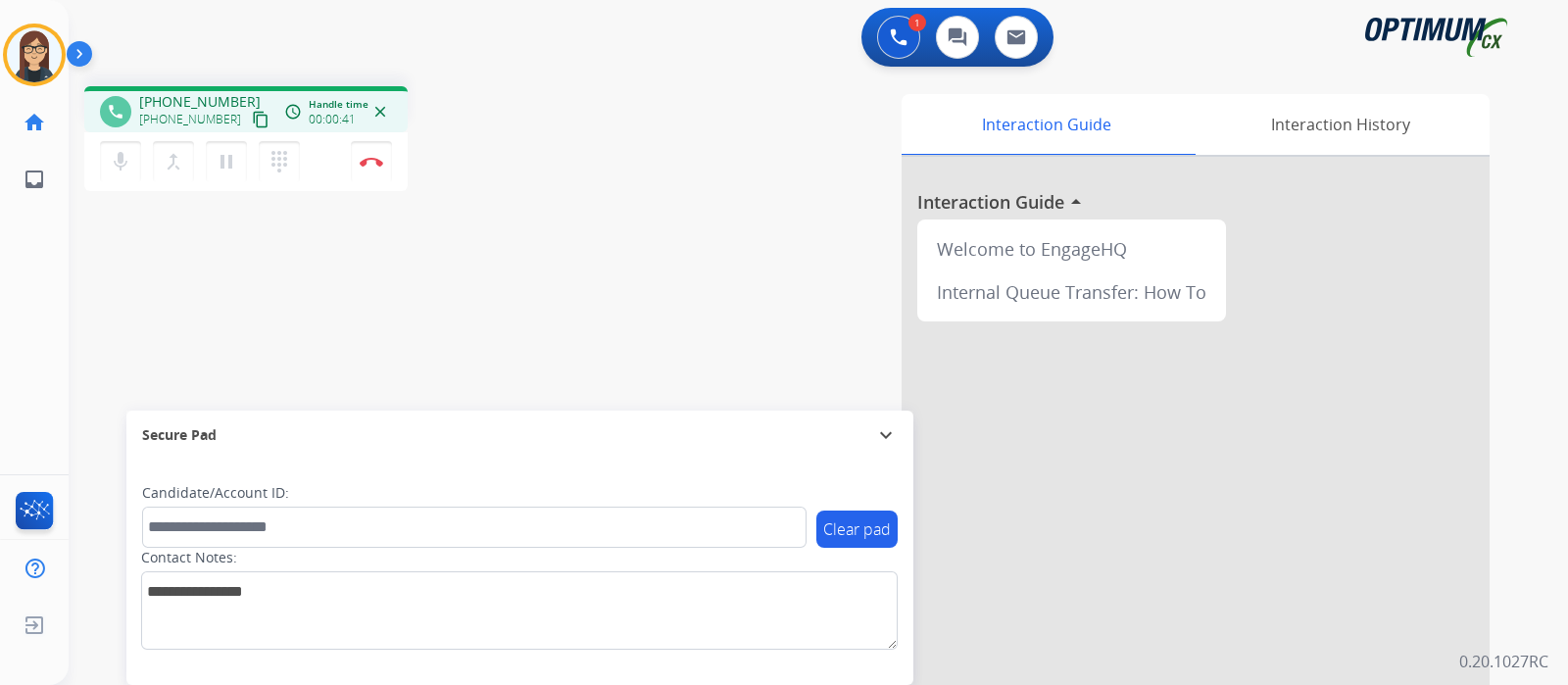 click on "content_copy" at bounding box center [261, 120] 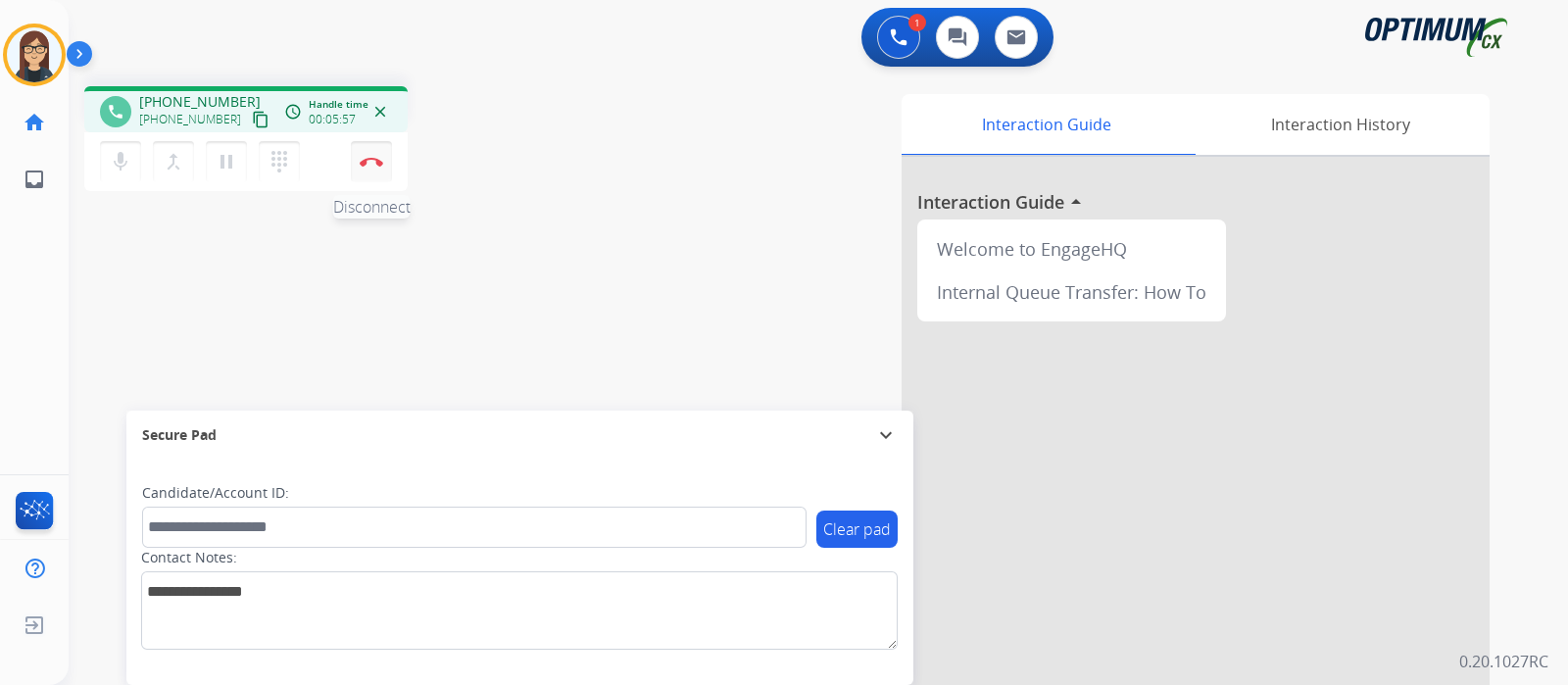 click at bounding box center (371, 162) 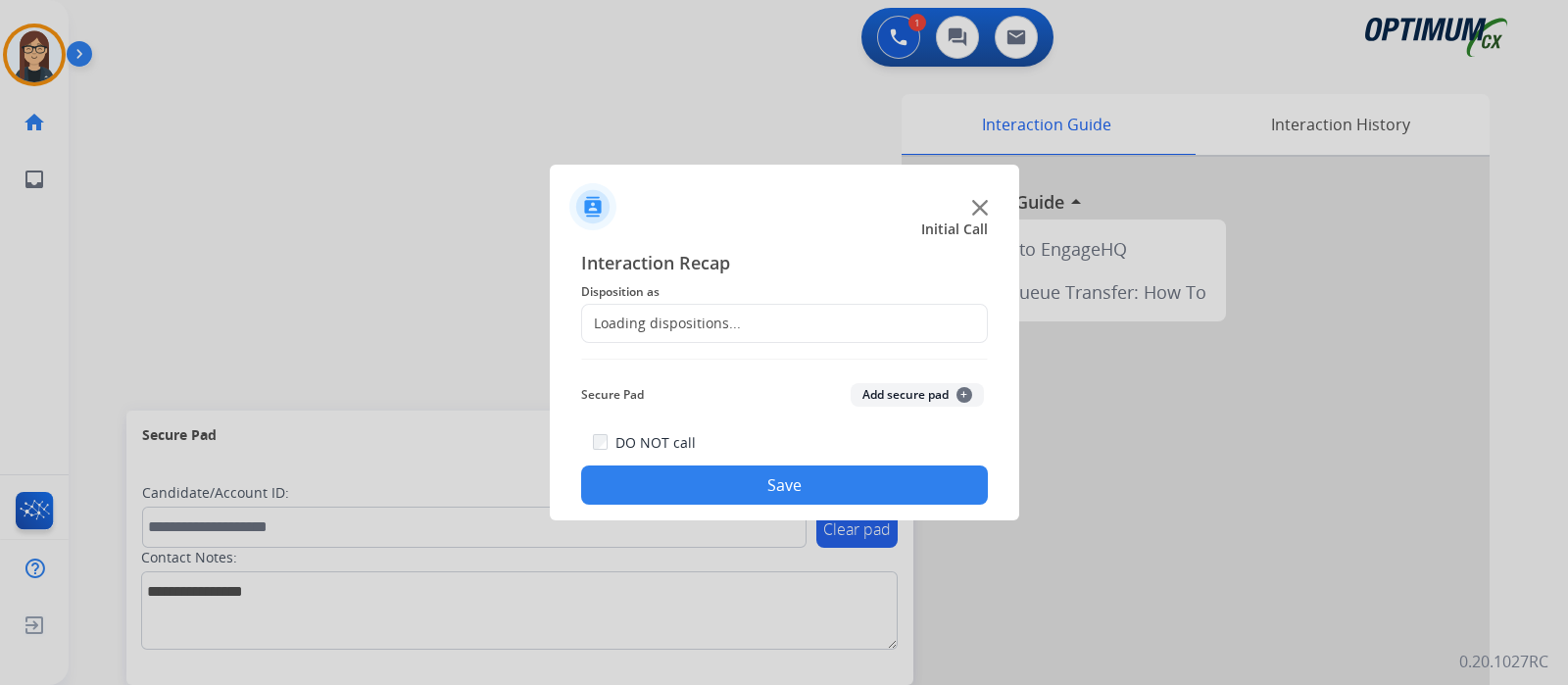 click on "Loading dispositions..." 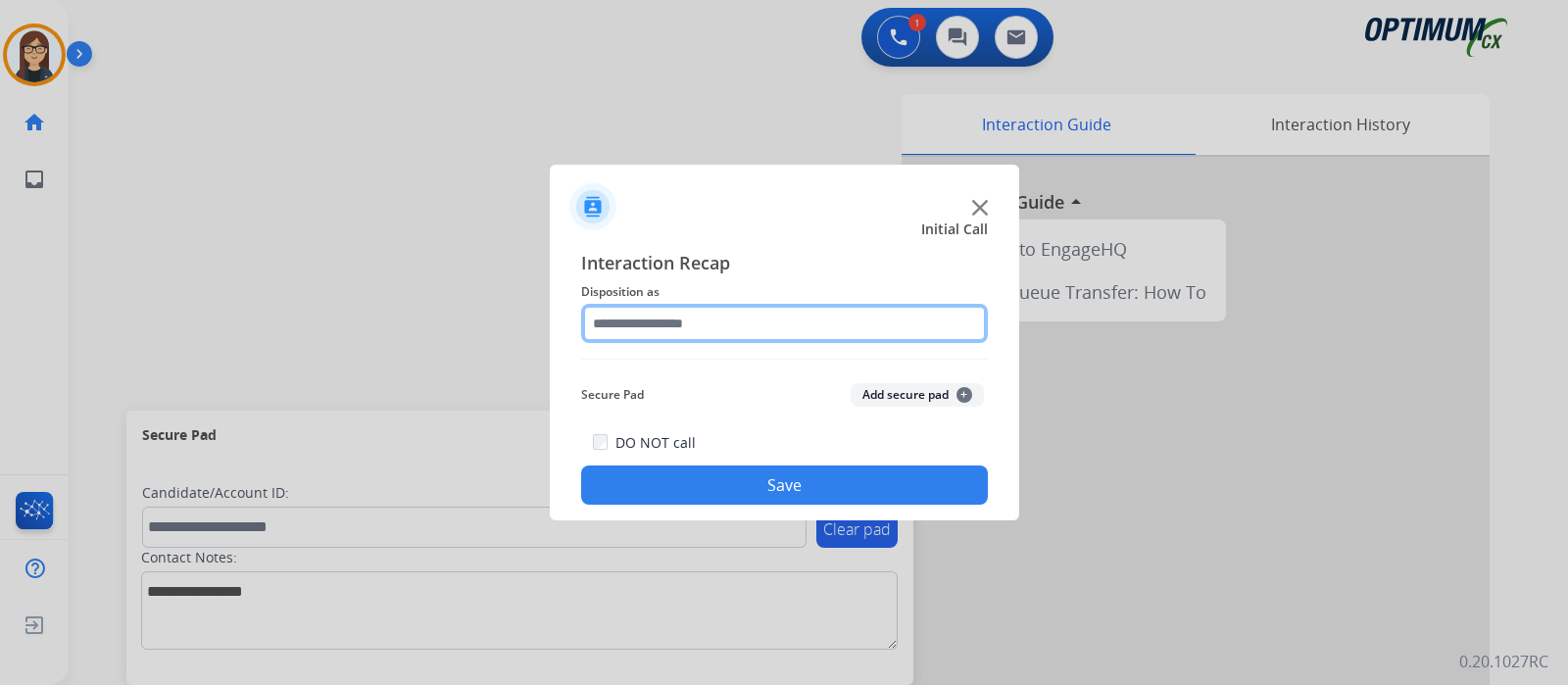click 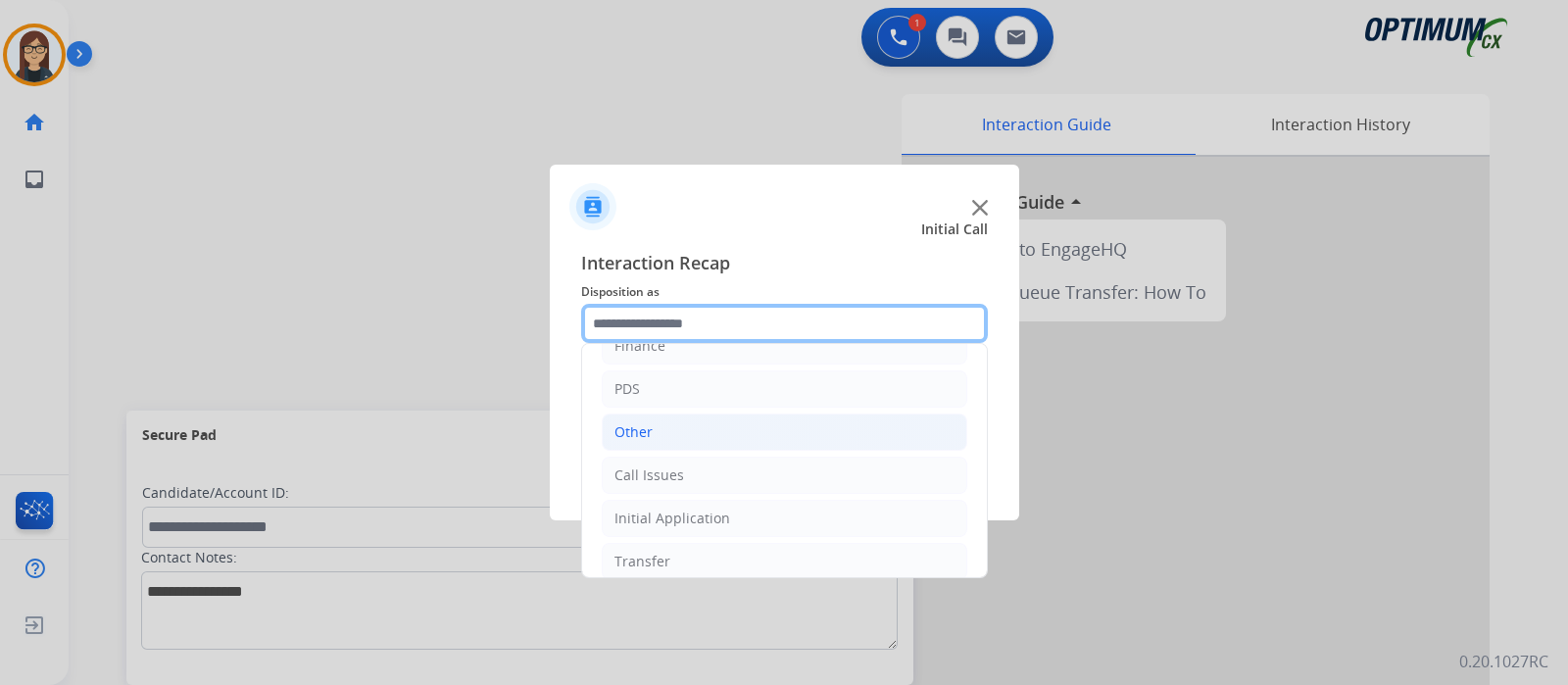 scroll, scrollTop: 129, scrollLeft: 0, axis: vertical 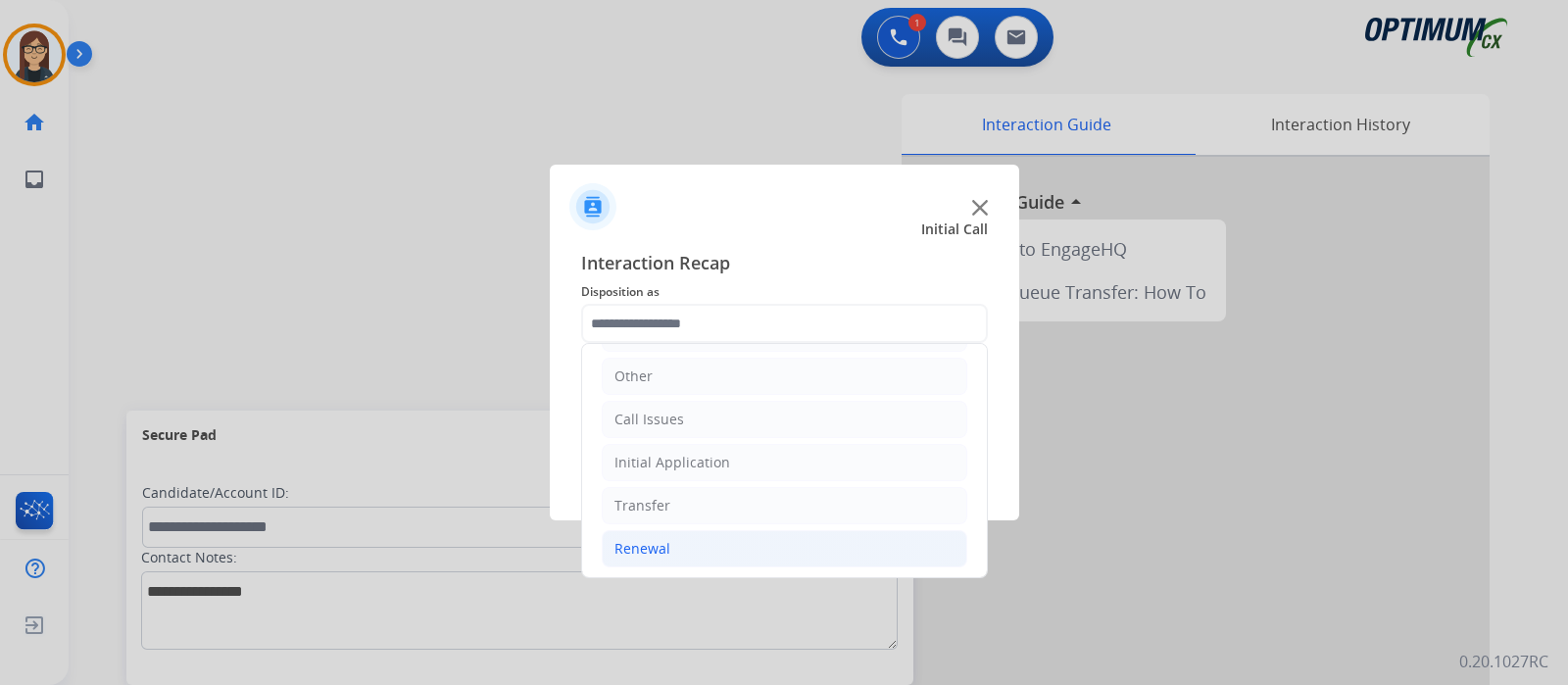 click on "Renewal" 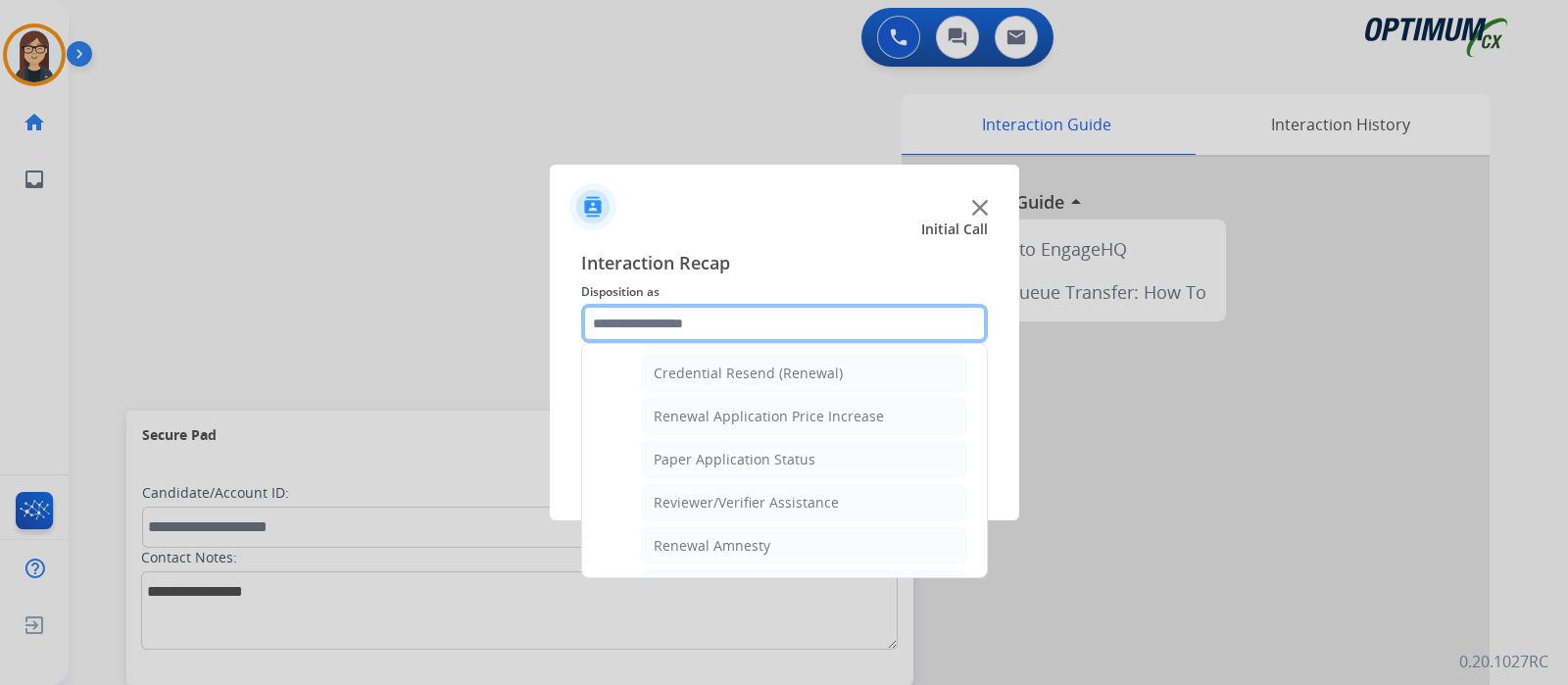scroll, scrollTop: 504, scrollLeft: 0, axis: vertical 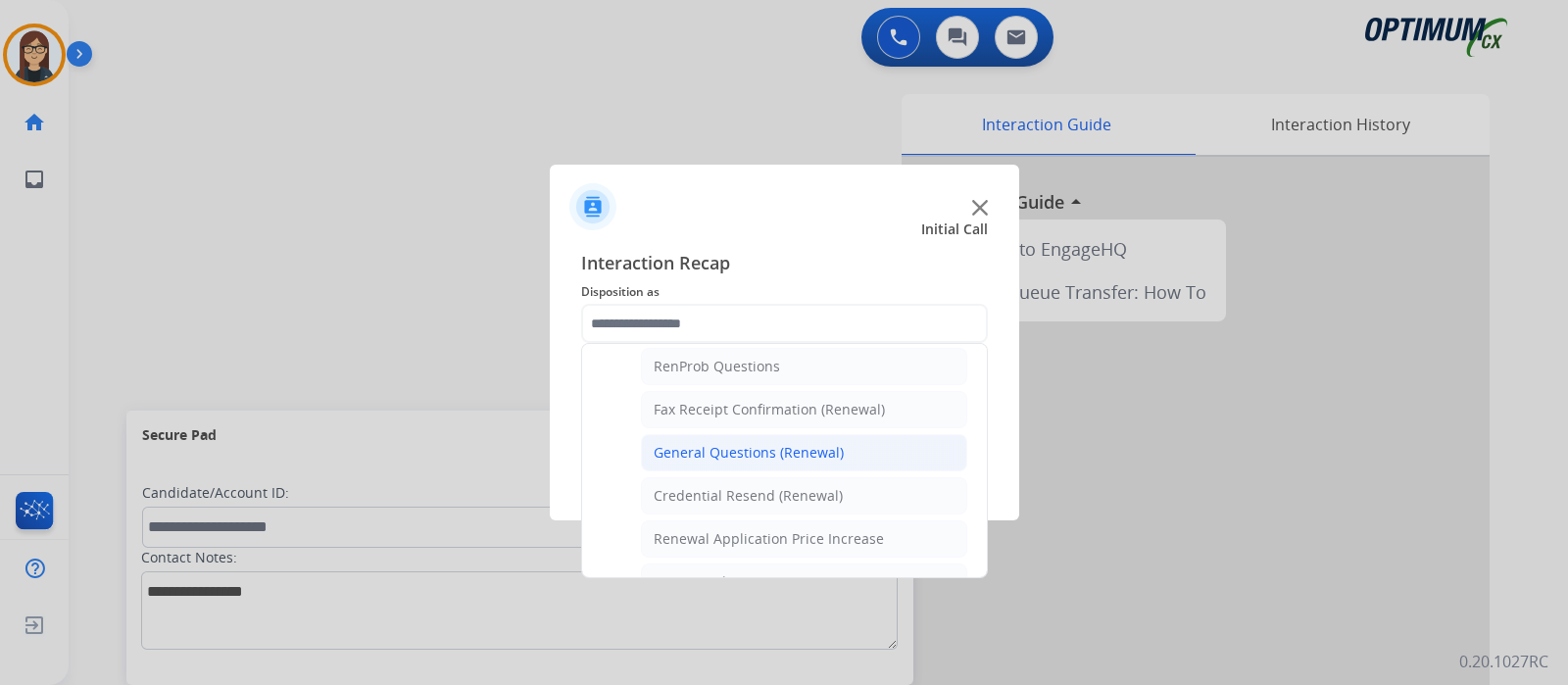 click on "General Questions (Renewal)" 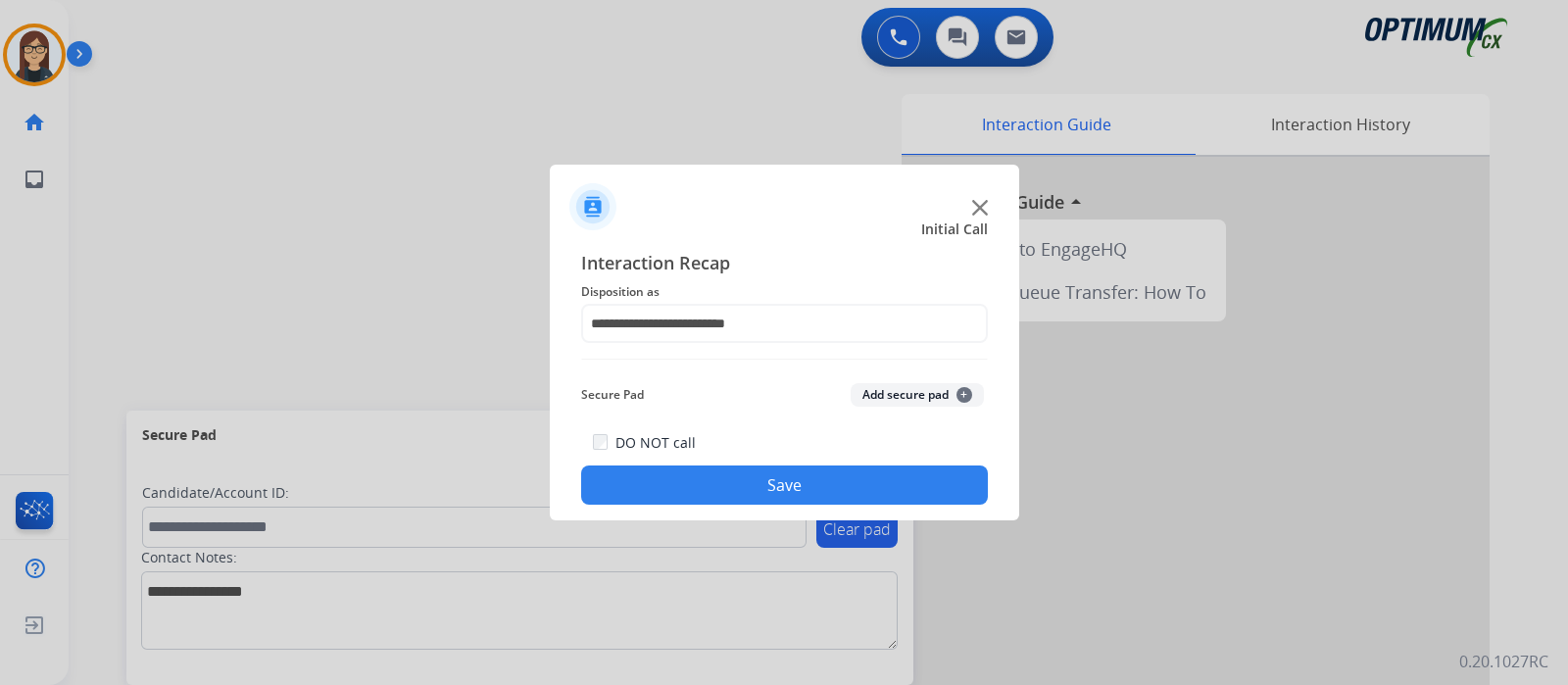 click on "Save" 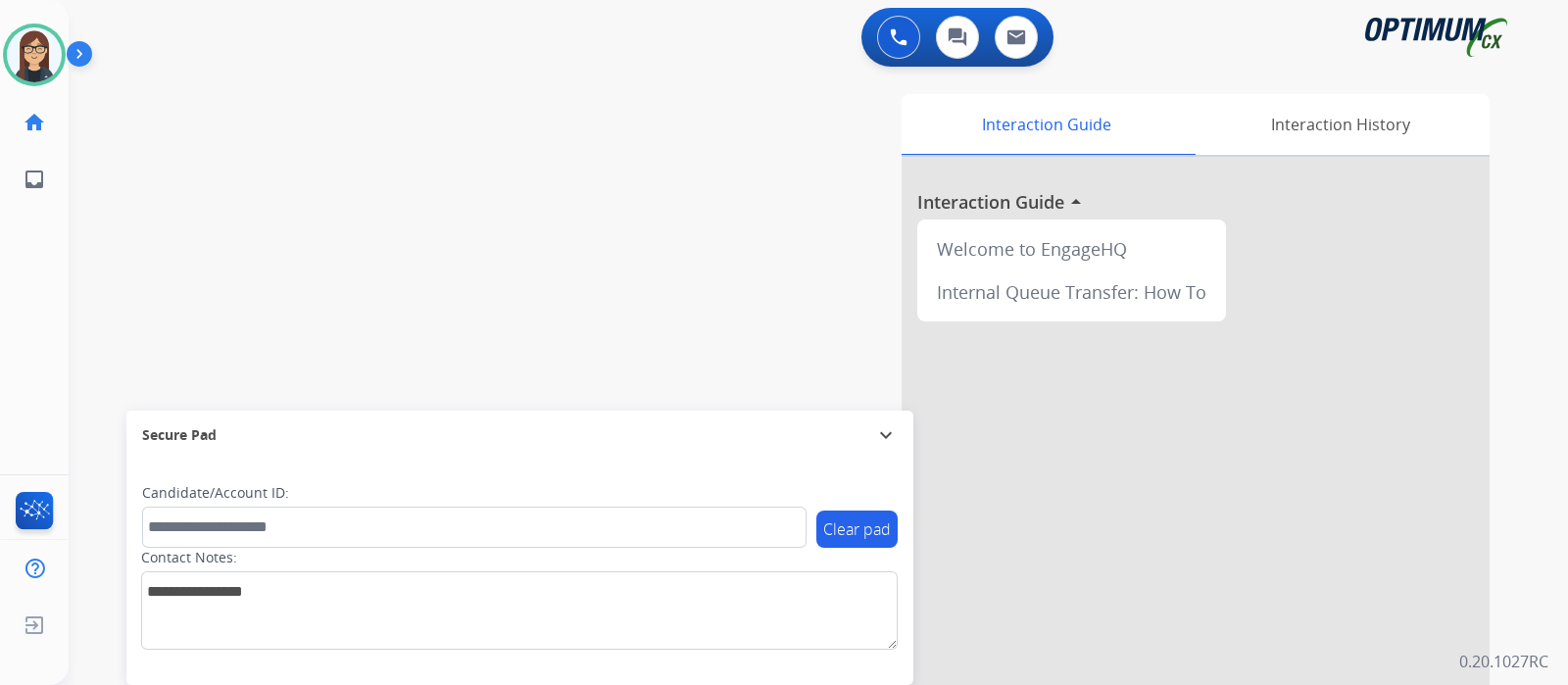 click on "swap_horiz Break voice bridge close_fullscreen Connect 3-Way Call merge_type Separate 3-Way Call  Interaction Guide   Interaction History  Interaction Guide arrow_drop_up  Welcome to EngageHQ   Internal Queue Transfer: How To  Secure Pad expand_more Clear pad Candidate/Account ID: Contact Notes:" at bounding box center (795, 479) 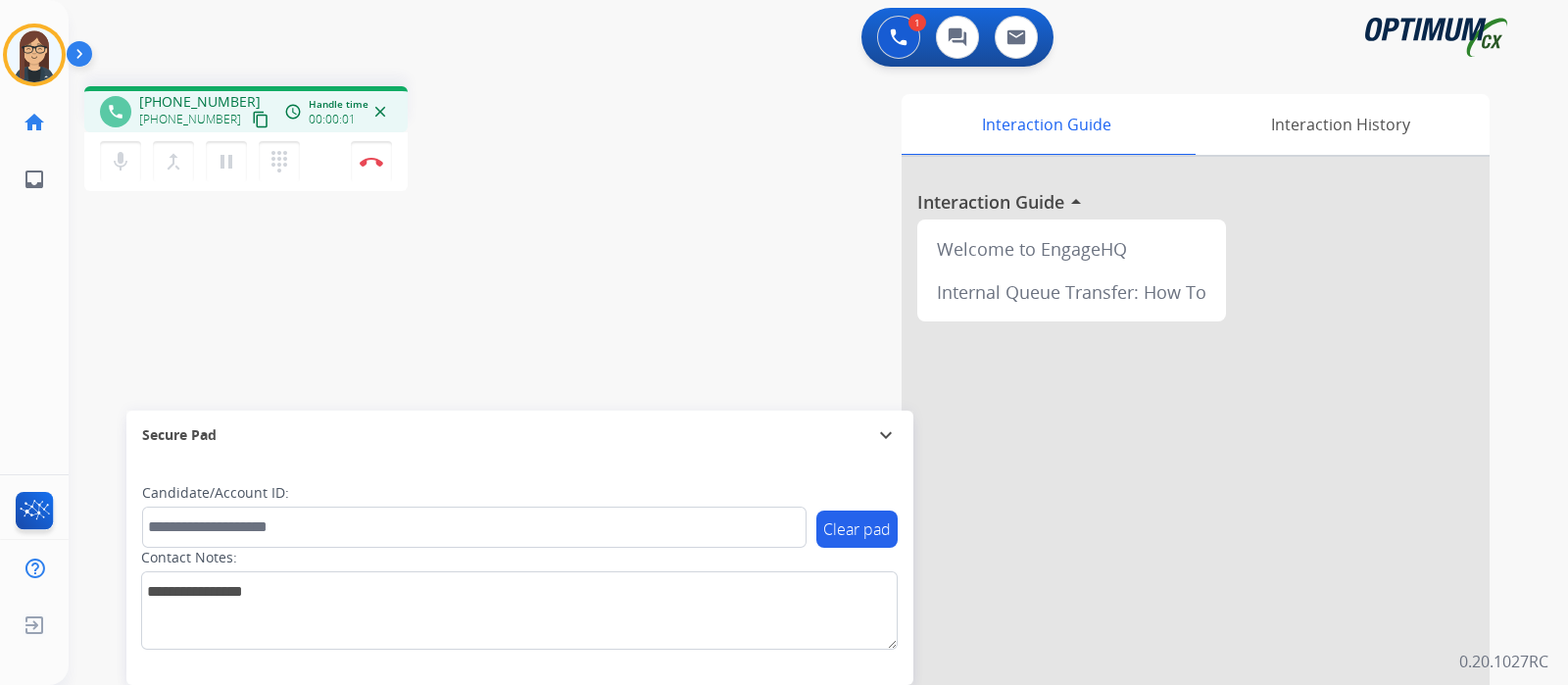 click on "content_copy" at bounding box center [261, 120] 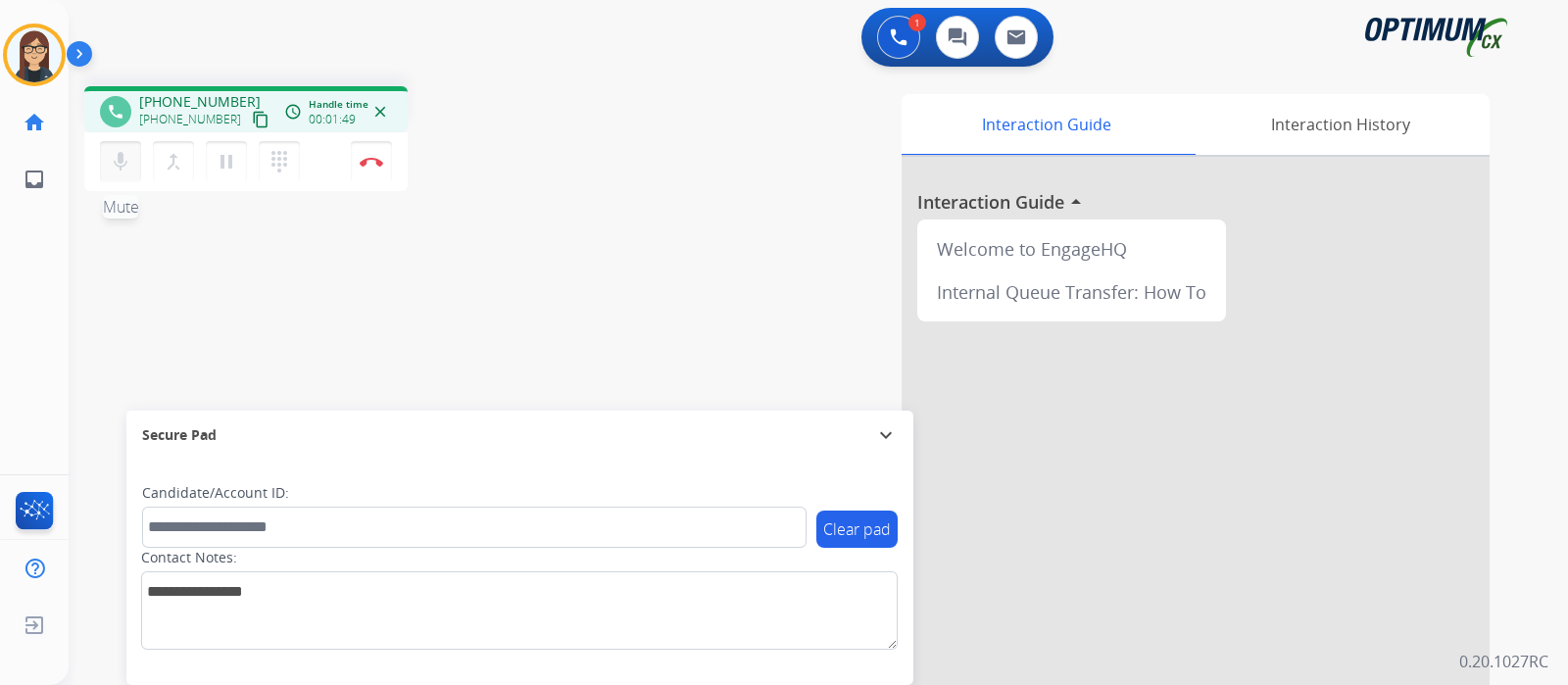 click on "mic" at bounding box center [121, 162] 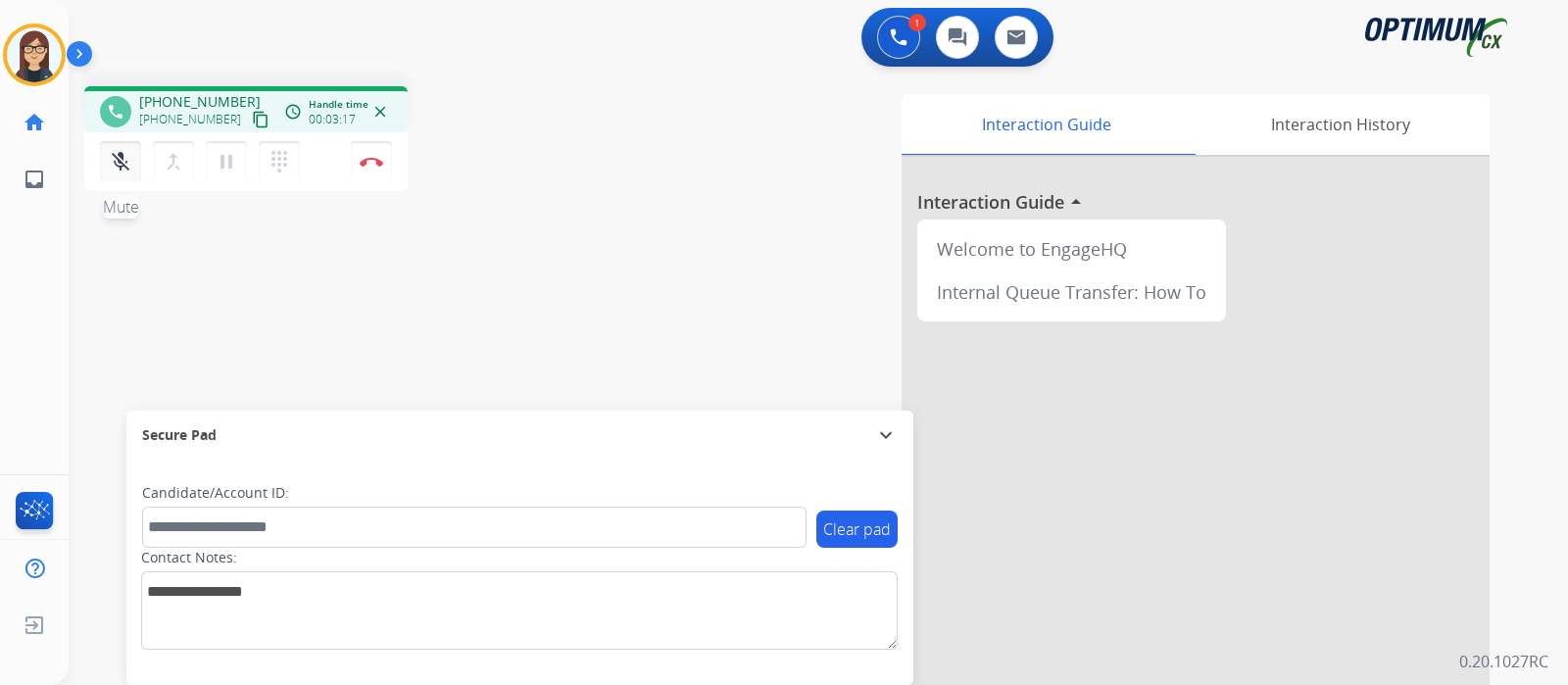 click on "mic_off Mute" at bounding box center (121, 162) 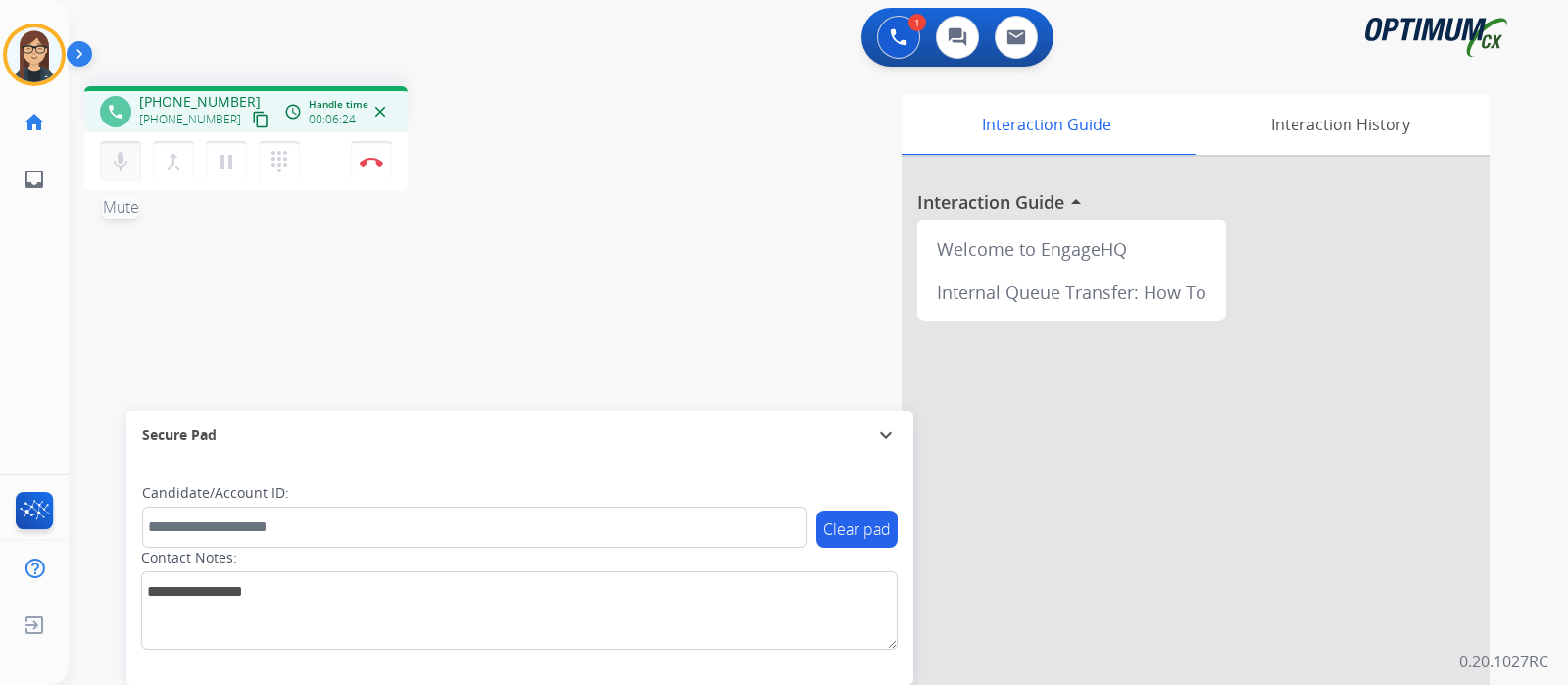 click on "mic" at bounding box center (121, 162) 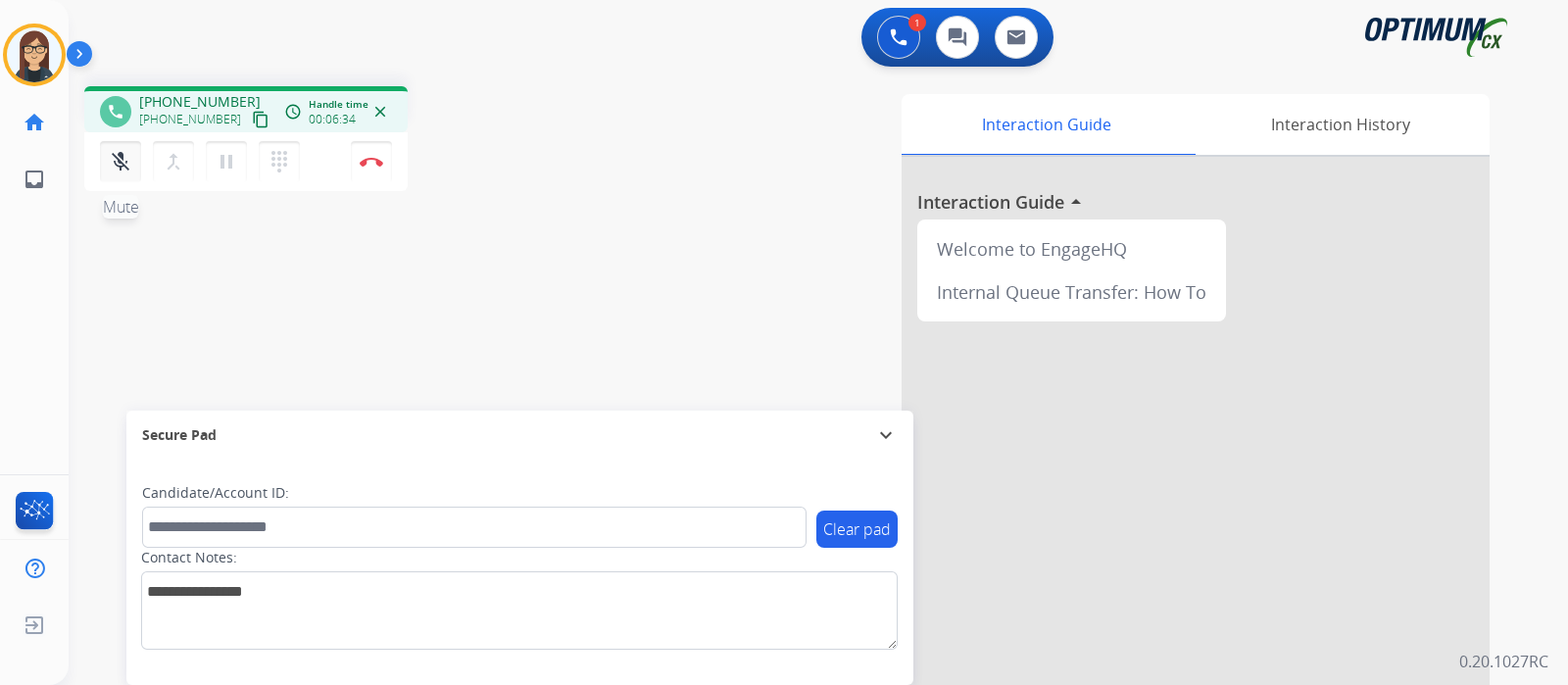 click on "mic_off" at bounding box center (121, 162) 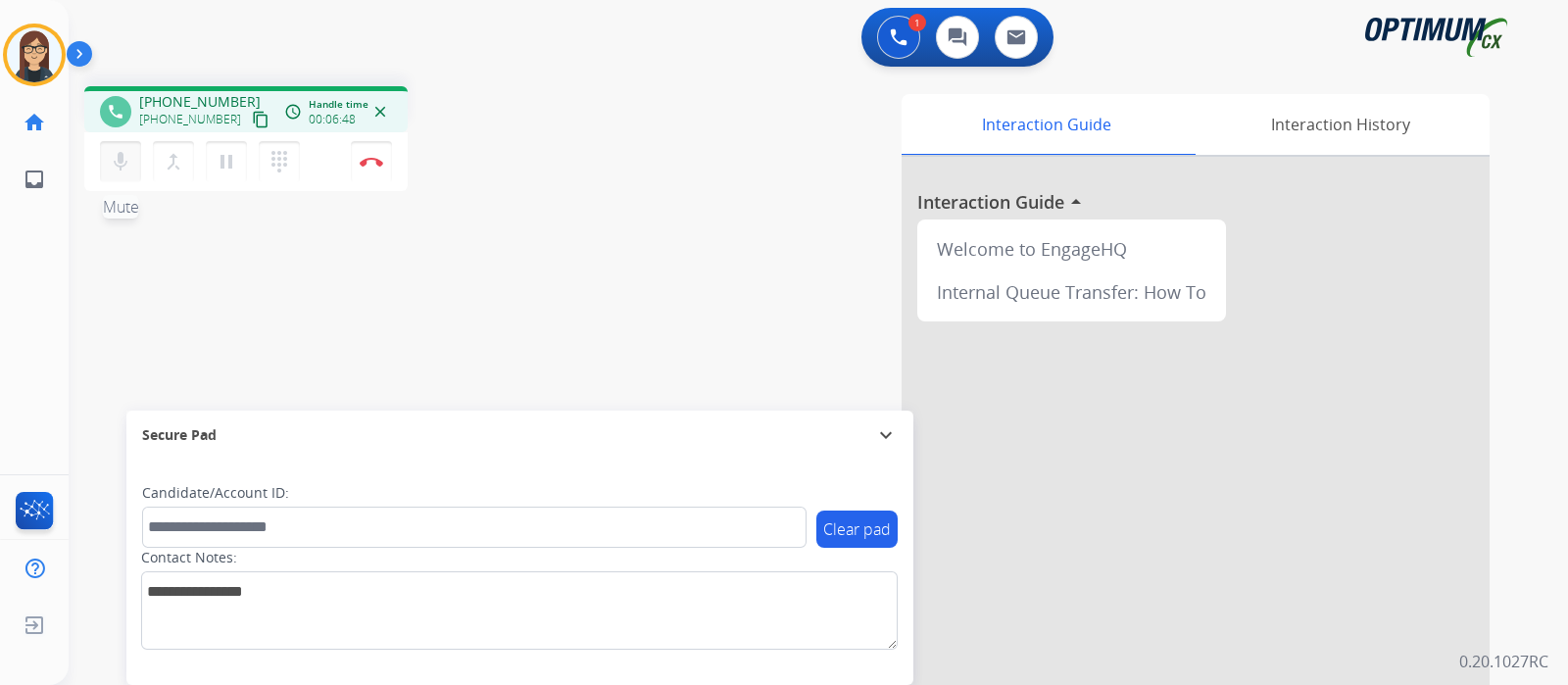 click on "mic" at bounding box center (121, 162) 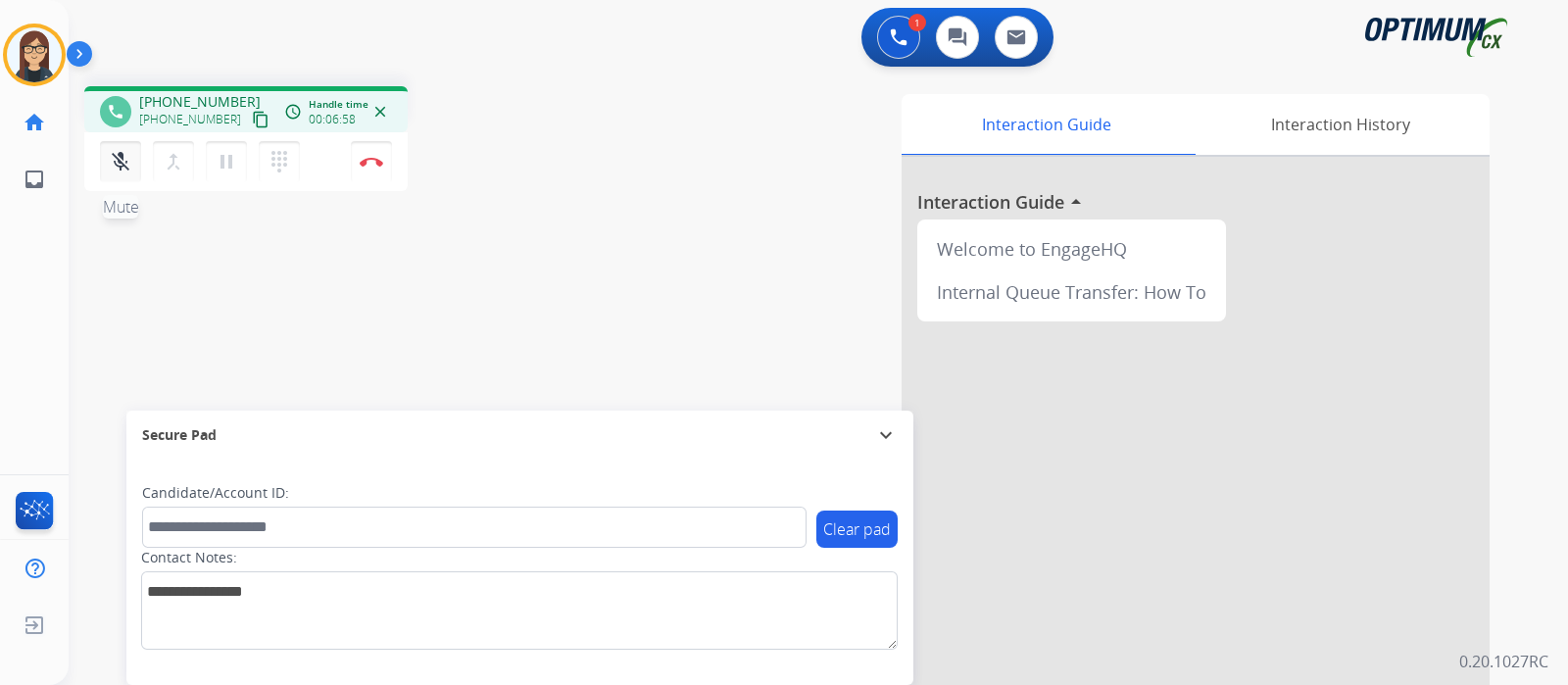 click on "mic_off" at bounding box center (121, 162) 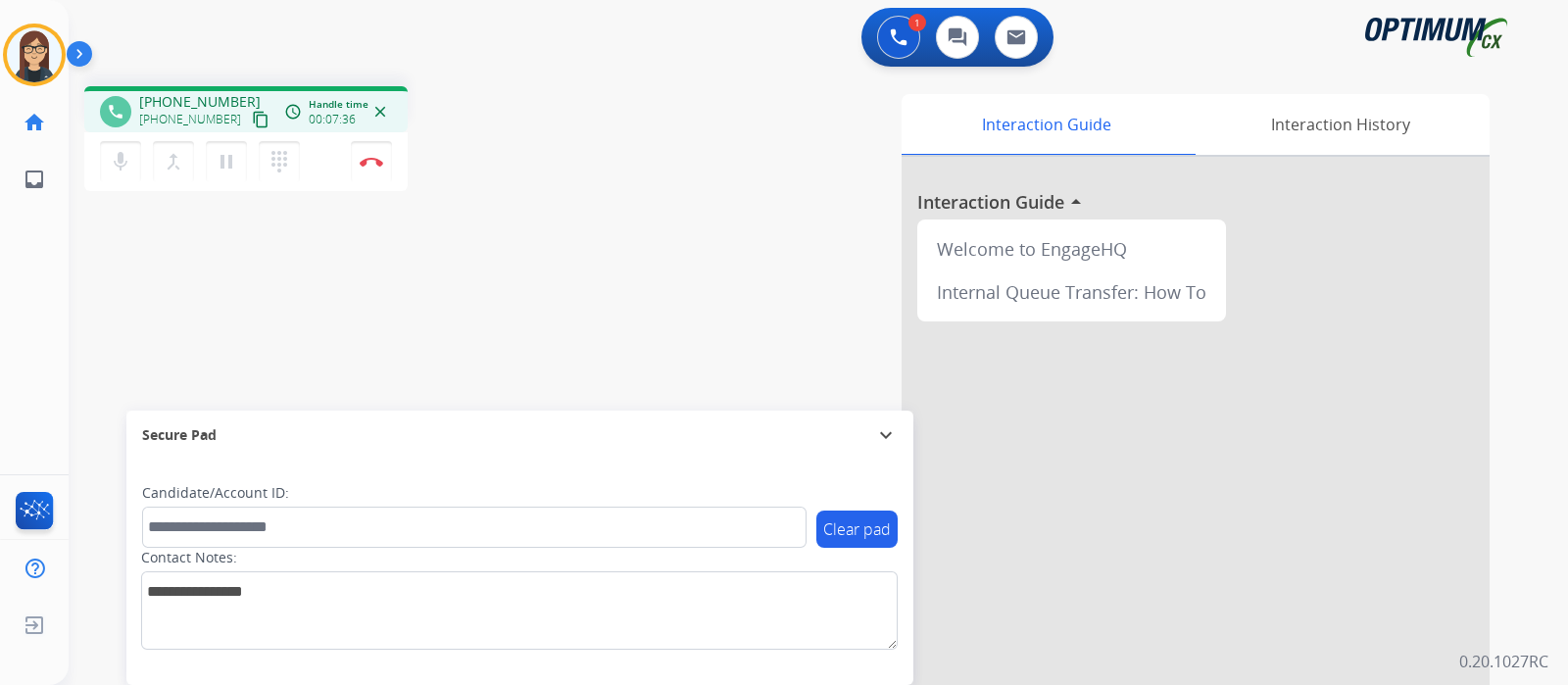 click on "phone [PHONE_NUMBER] [PHONE_NUMBER] content_copy access_time Call metrics Queue   00:08 Hold   00:00 Talk   07:37 Total   07:44 Handle time 00:07:36 close mic Mute merge_type Bridge pause Hold dialpad Dialpad Disconnect swap_horiz Break voice bridge close_fullscreen Connect 3-Way Call merge_type Separate 3-Way Call  Interaction Guide   Interaction History  Interaction Guide arrow_drop_up  Welcome to EngageHQ   Internal Queue Transfer: How To  Secure Pad expand_more Clear pad Candidate/Account ID: Contact Notes:" at bounding box center (795, 479) 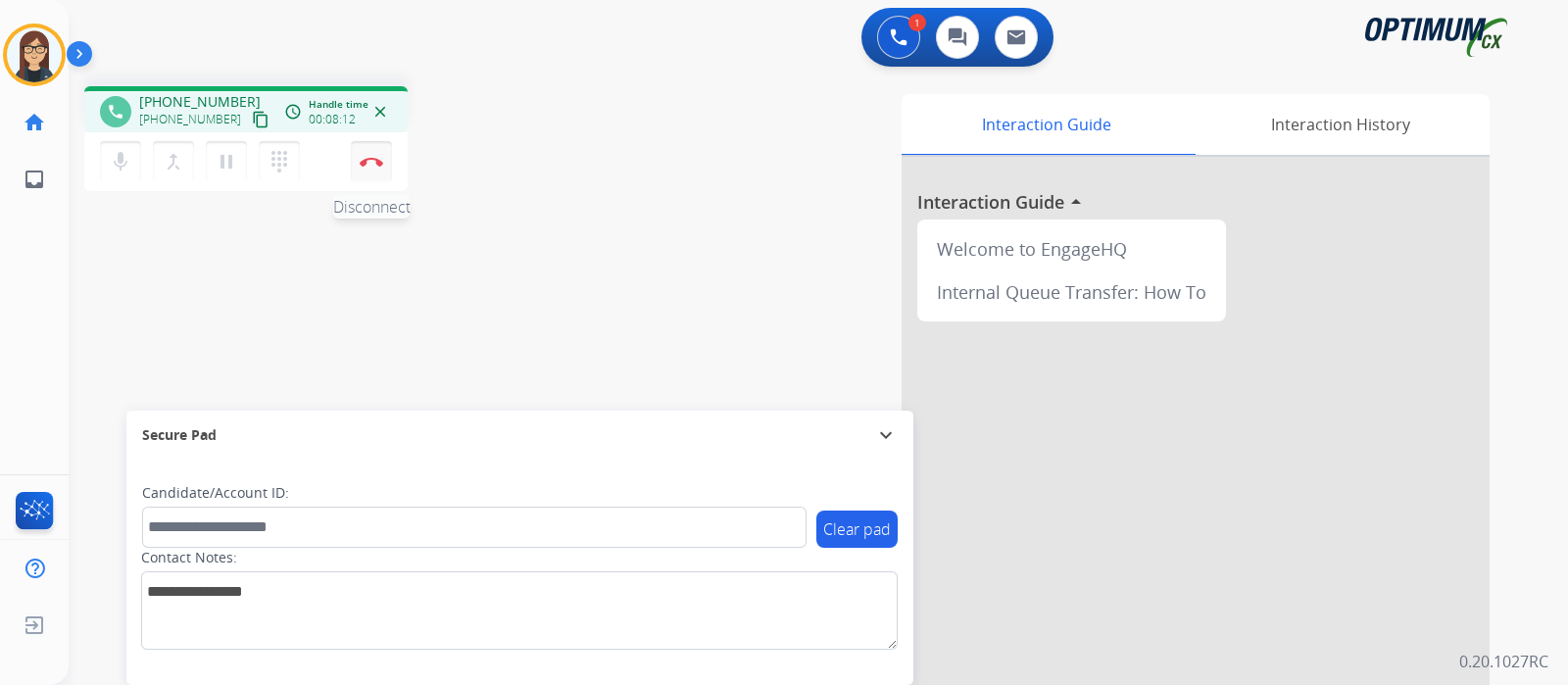 click at bounding box center (371, 162) 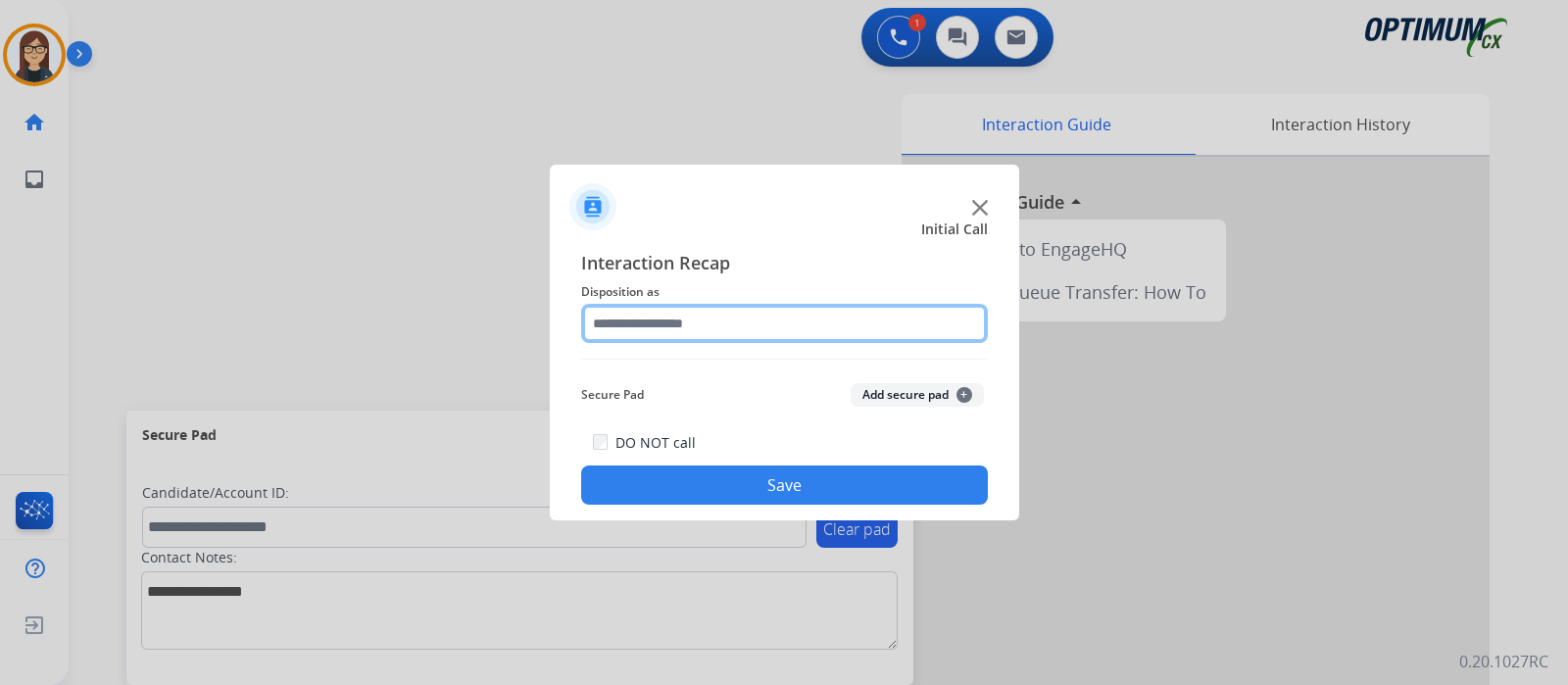 click 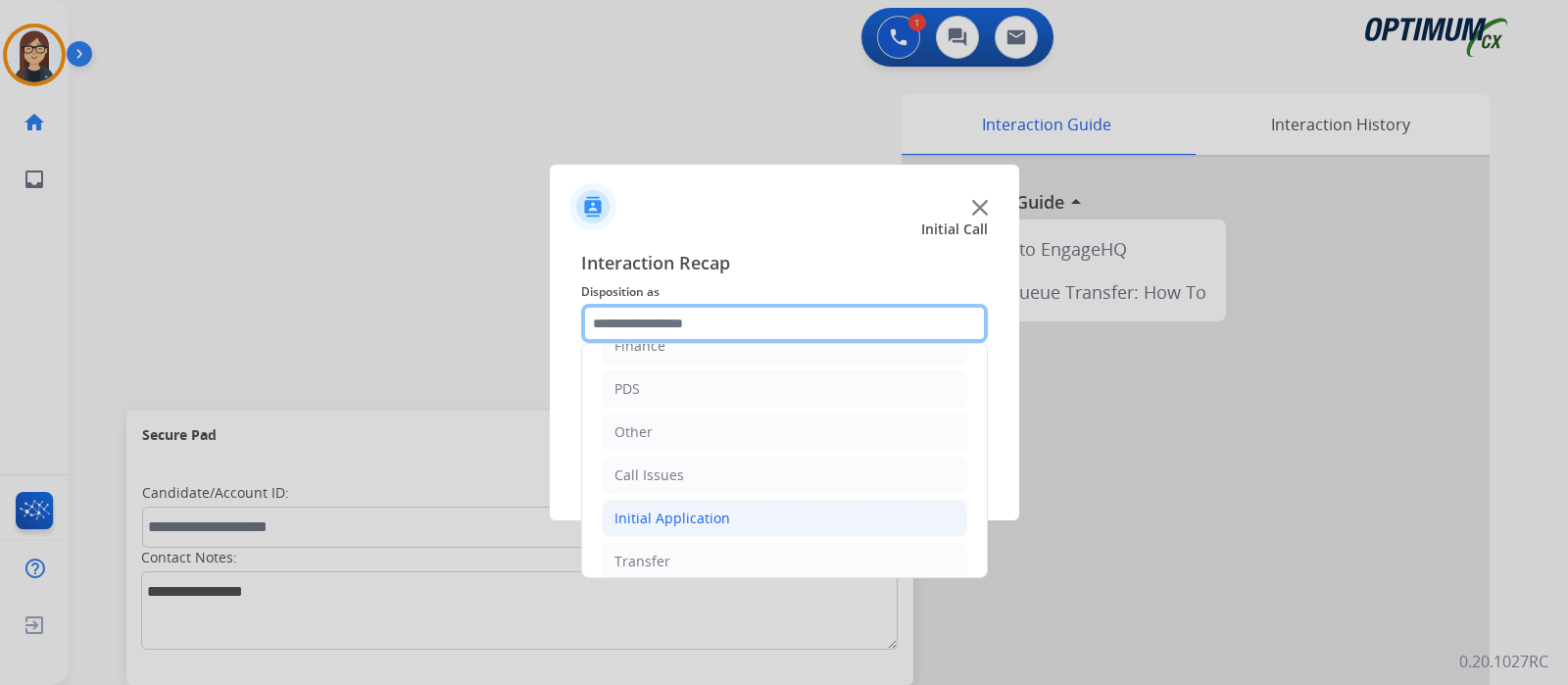 scroll, scrollTop: 129, scrollLeft: 0, axis: vertical 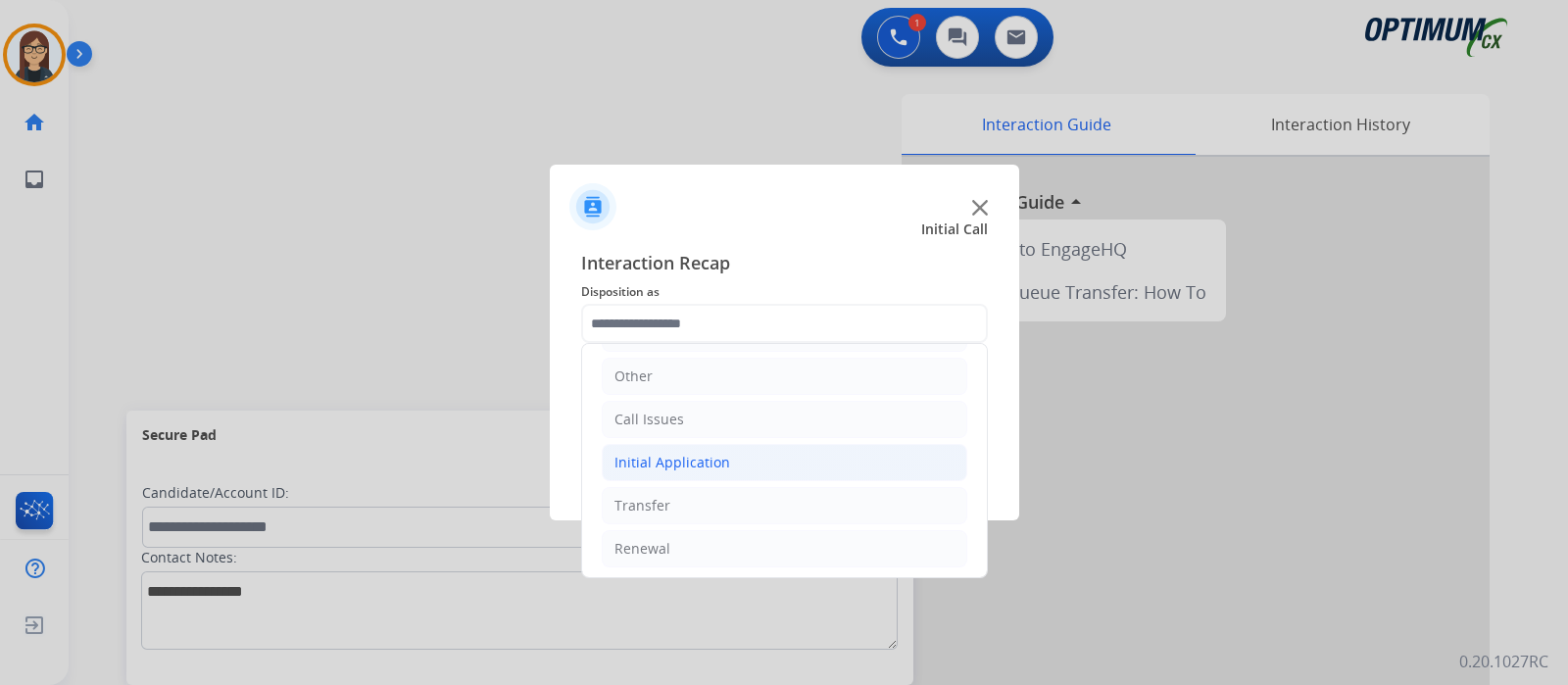 click on "Initial Application" 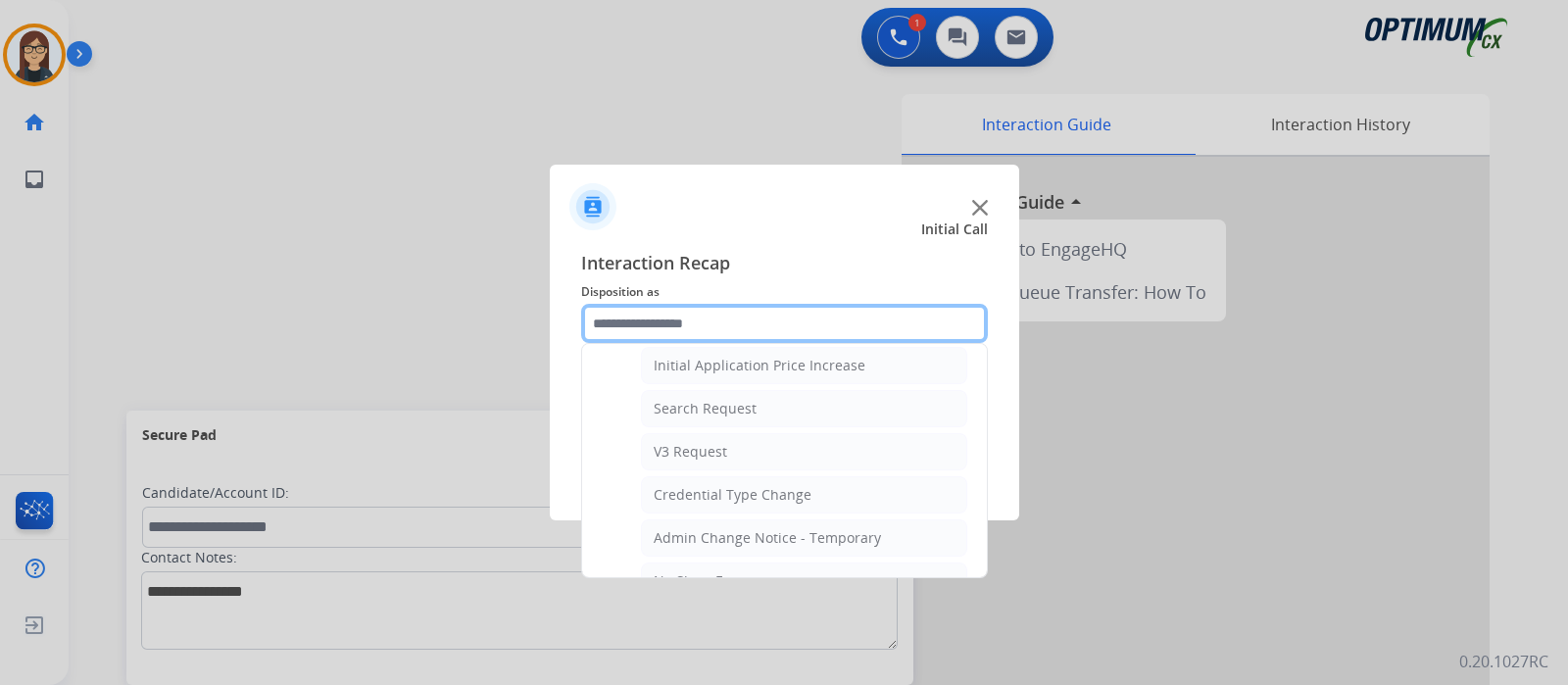 scroll, scrollTop: 619, scrollLeft: 0, axis: vertical 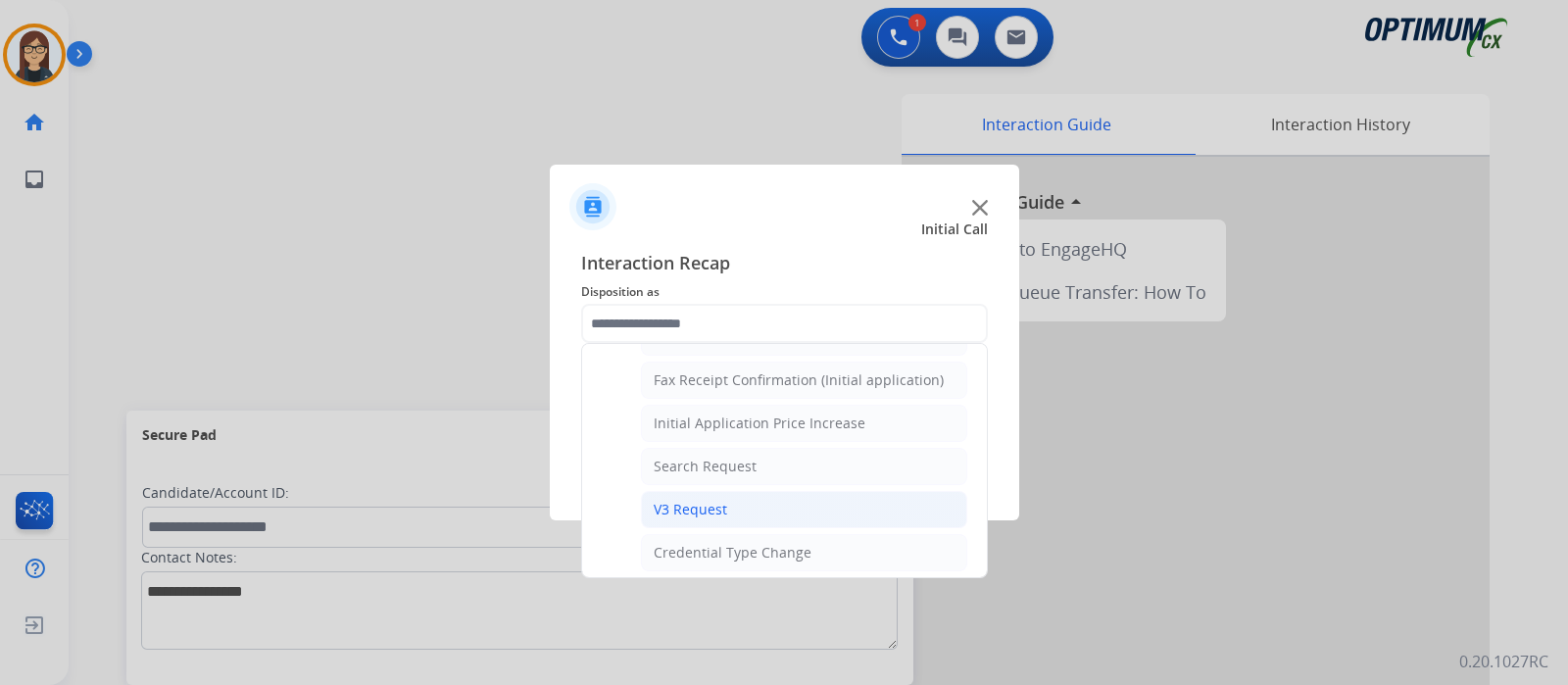 click on "V3 Request" 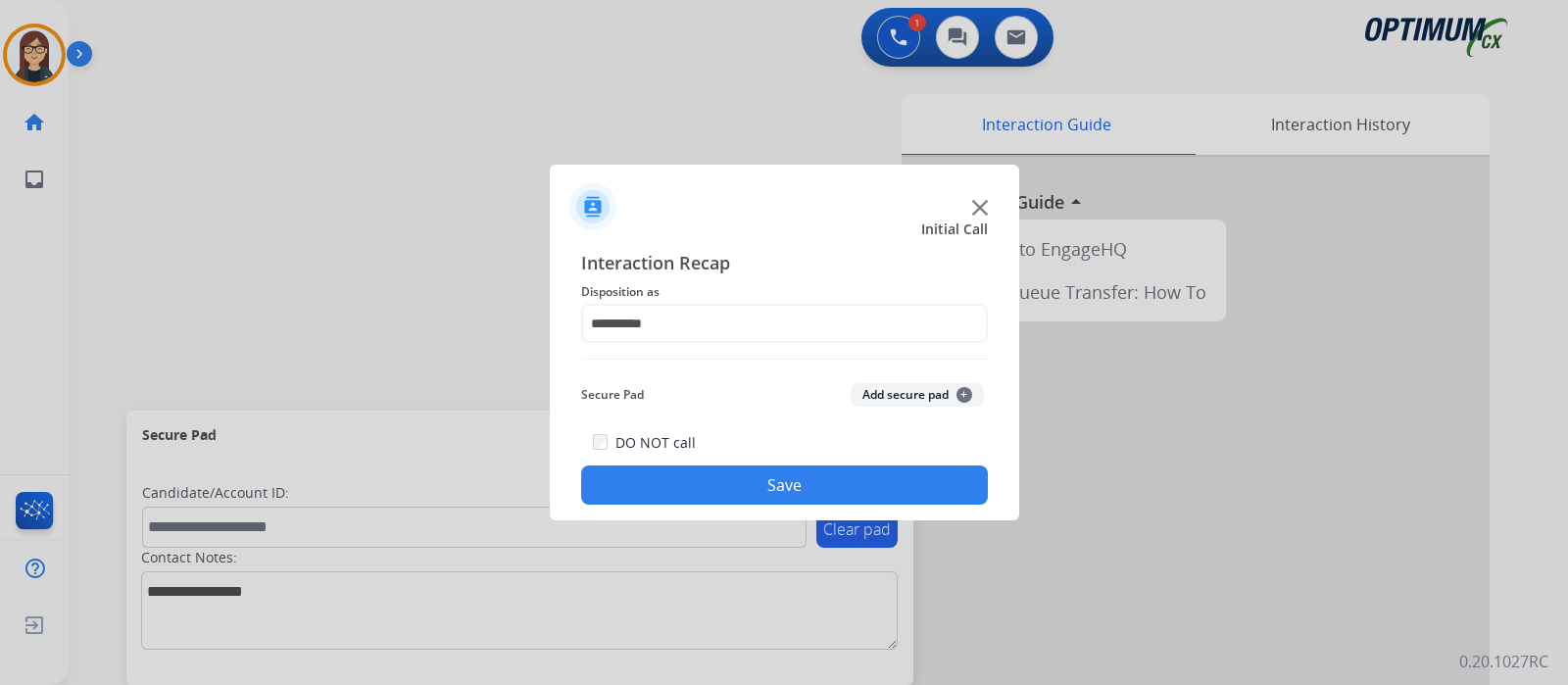 click on "DO NOT call  Save" 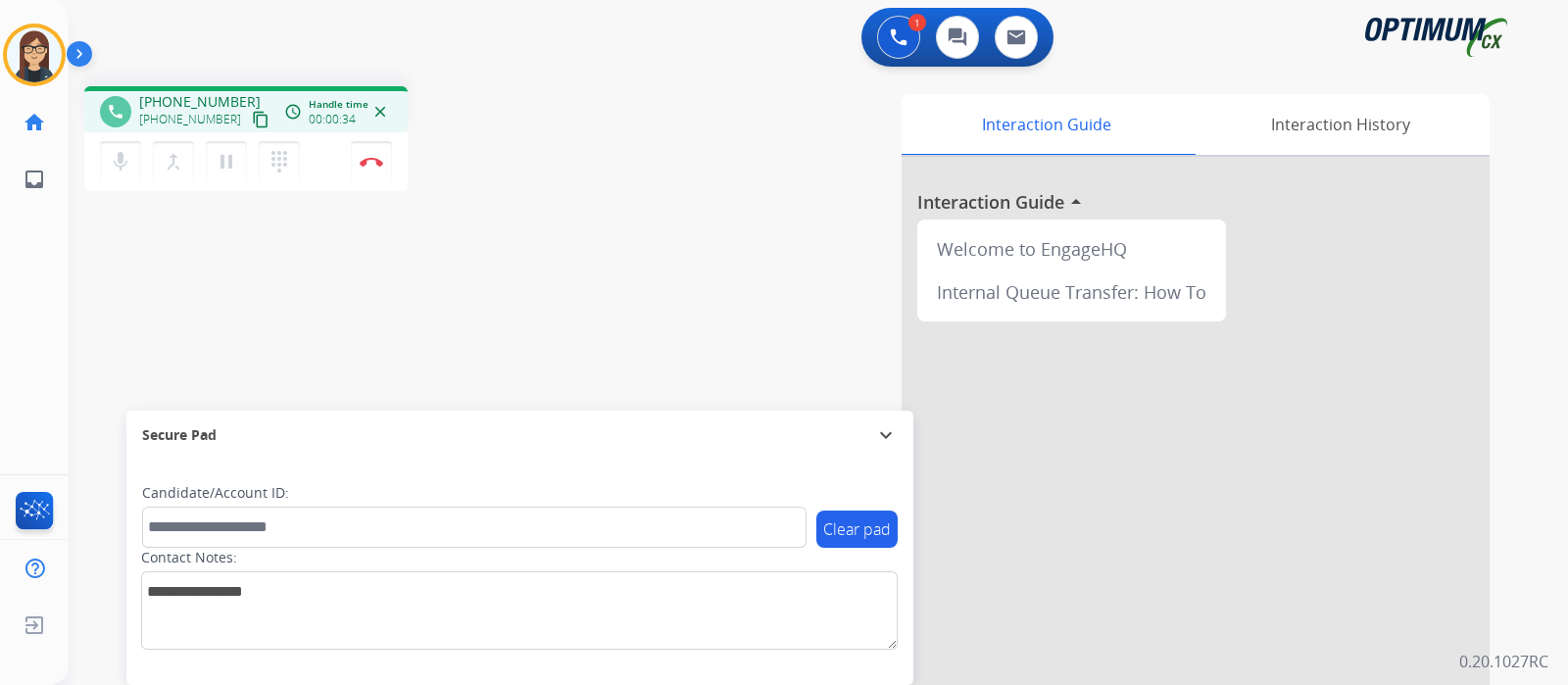 click on "content_copy" at bounding box center [261, 120] 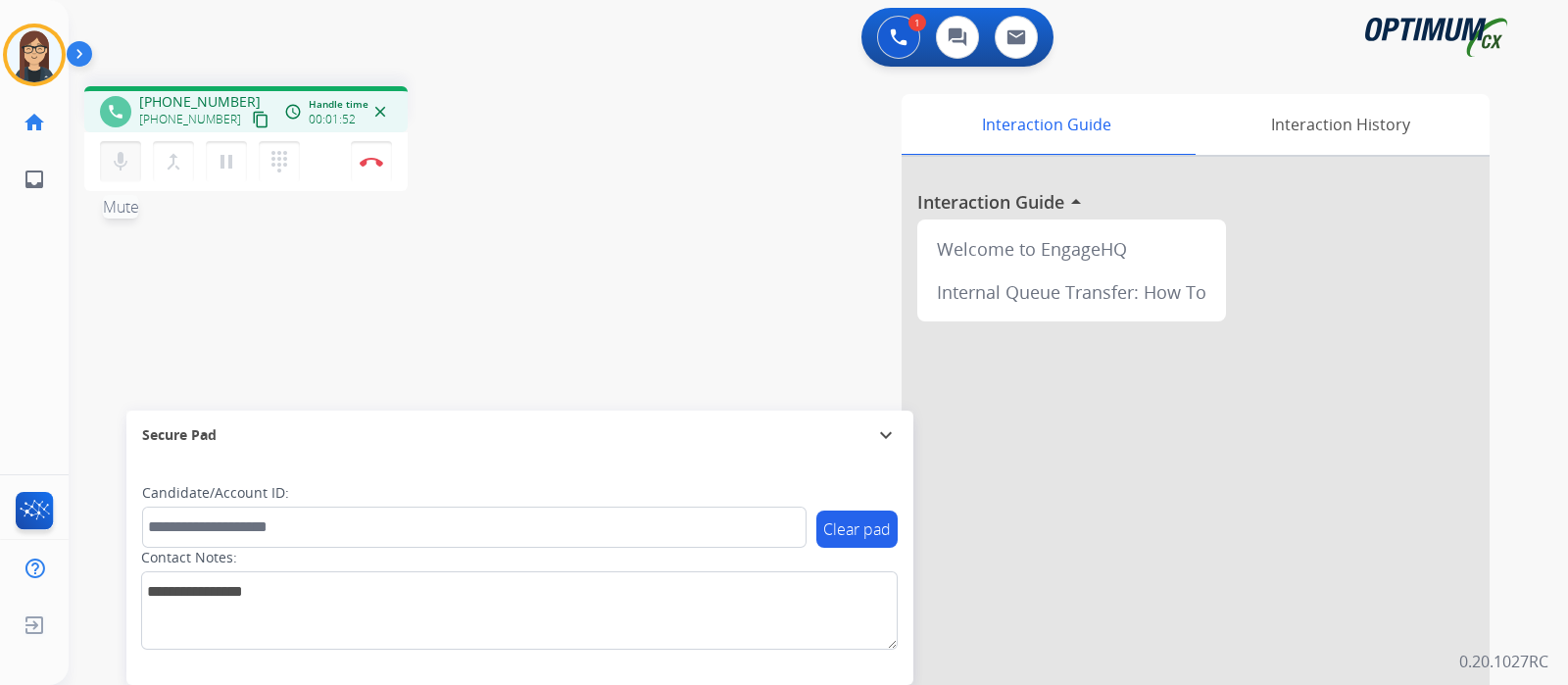 click on "mic" at bounding box center [121, 162] 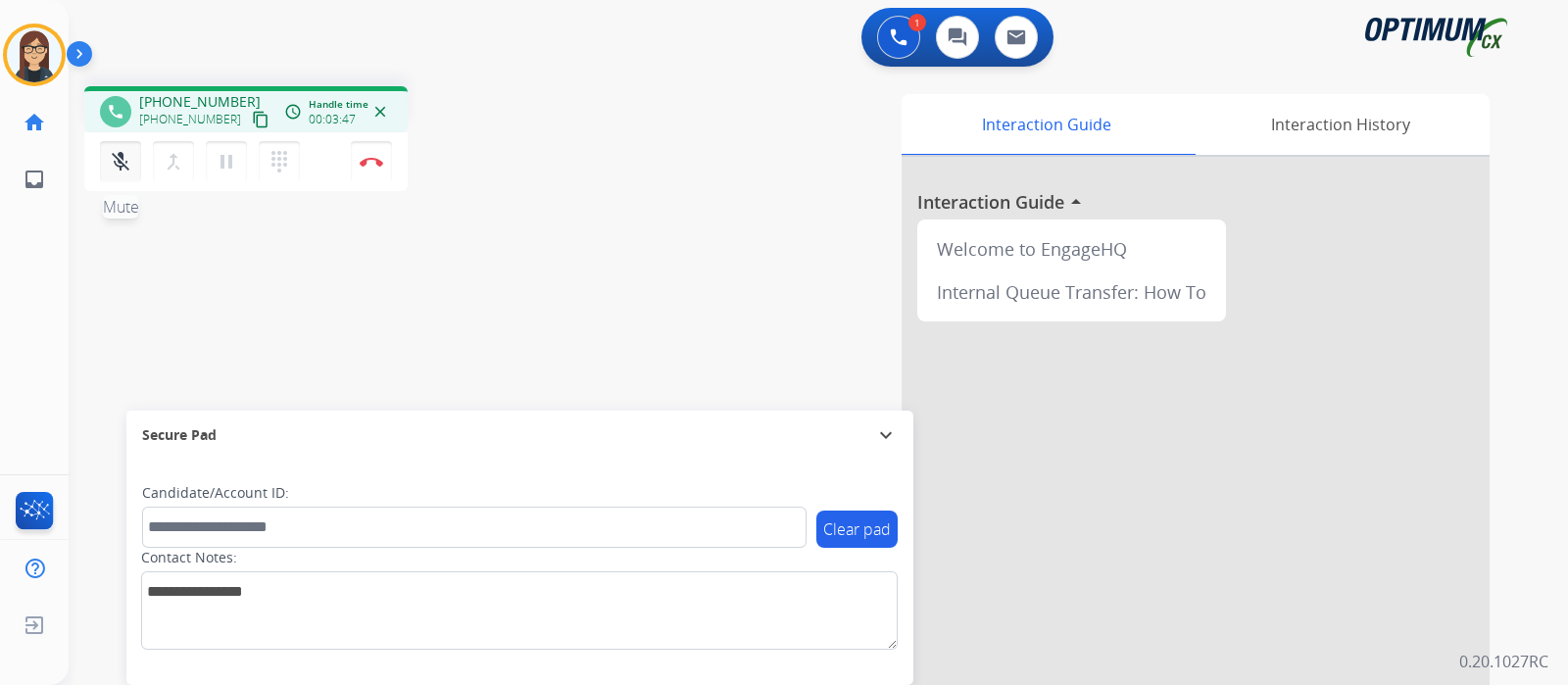 click on "mic_off" at bounding box center (121, 162) 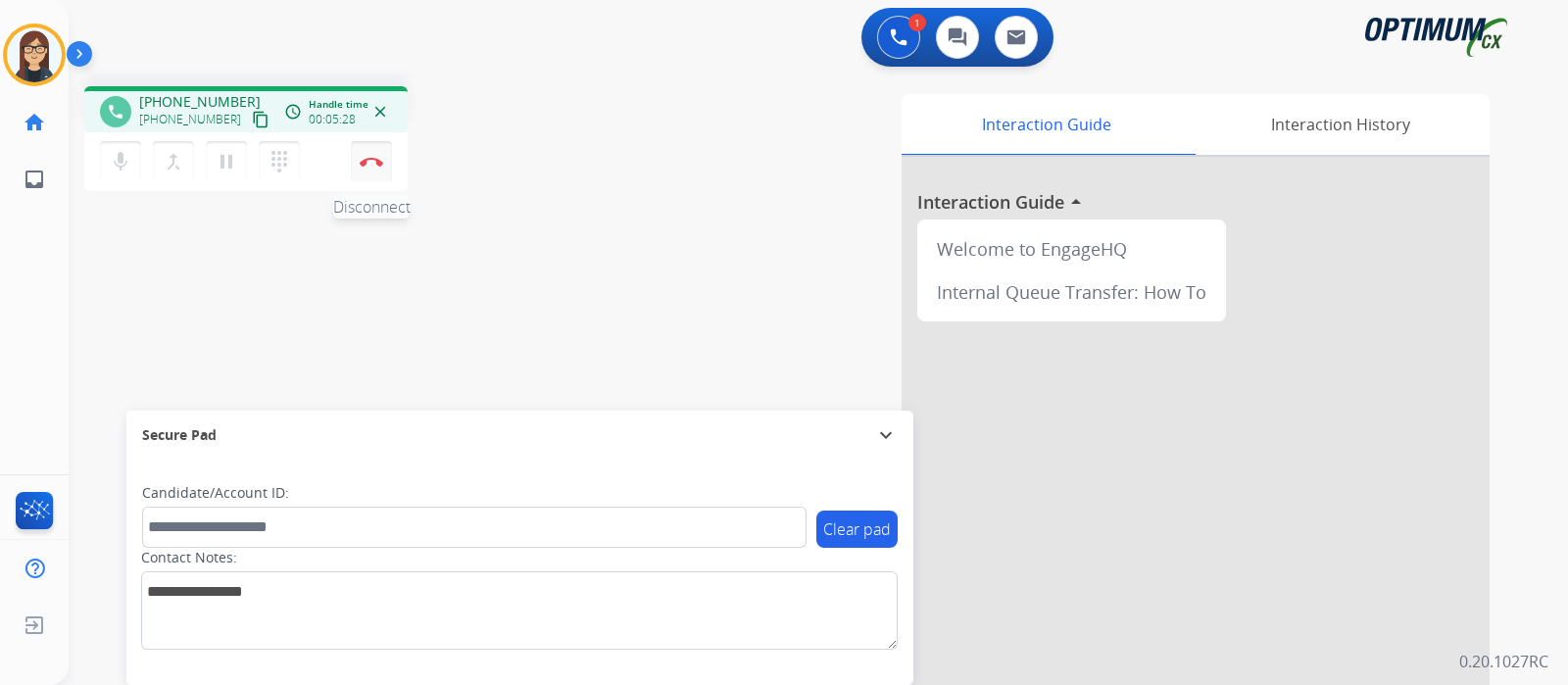 click on "Disconnect" at bounding box center [371, 162] 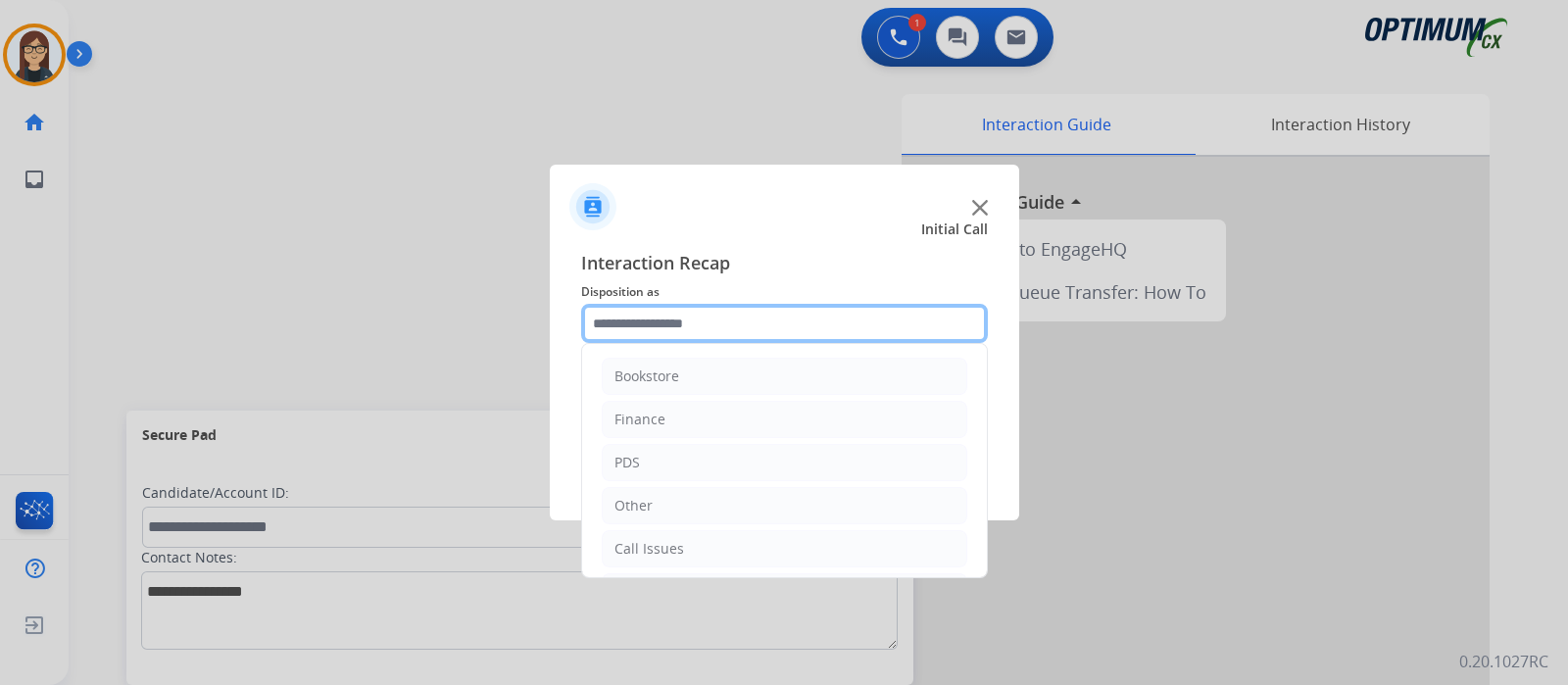 click 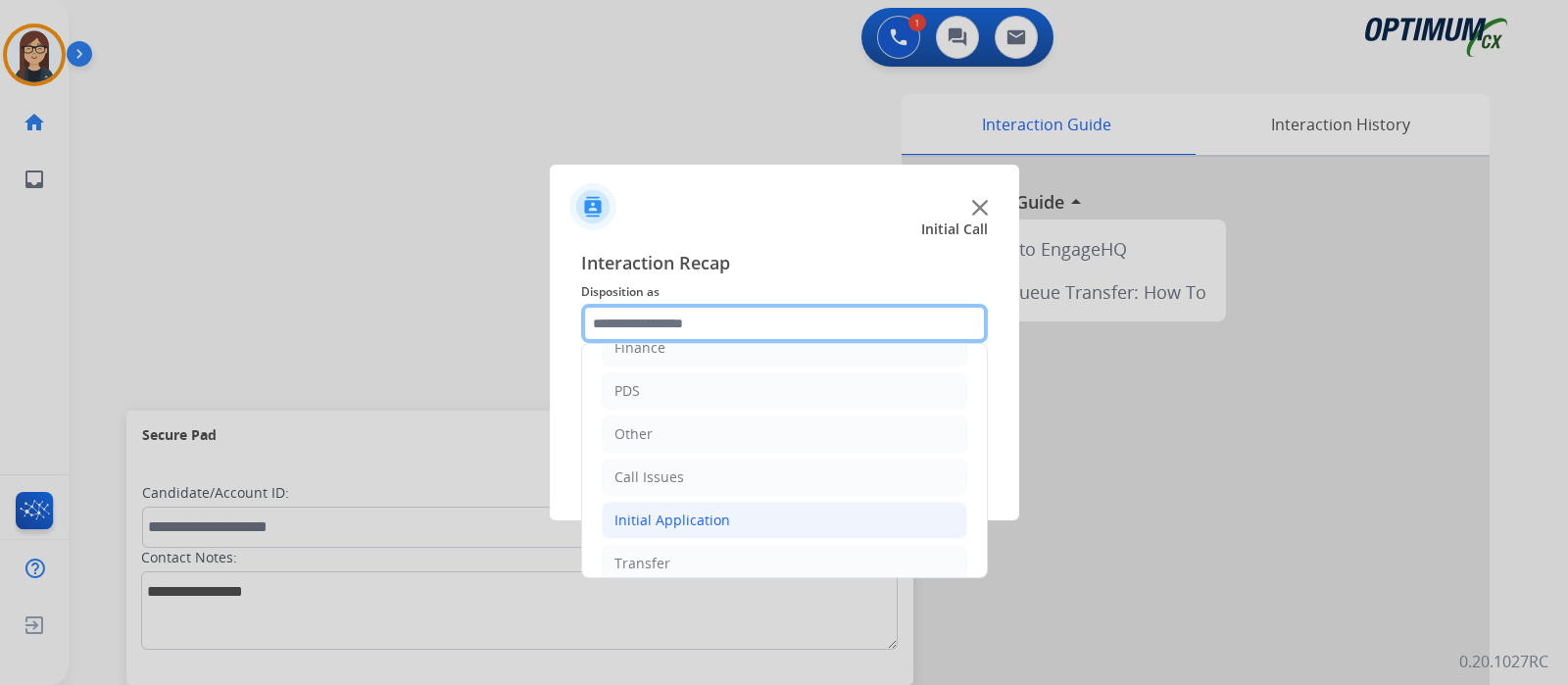 scroll, scrollTop: 129, scrollLeft: 0, axis: vertical 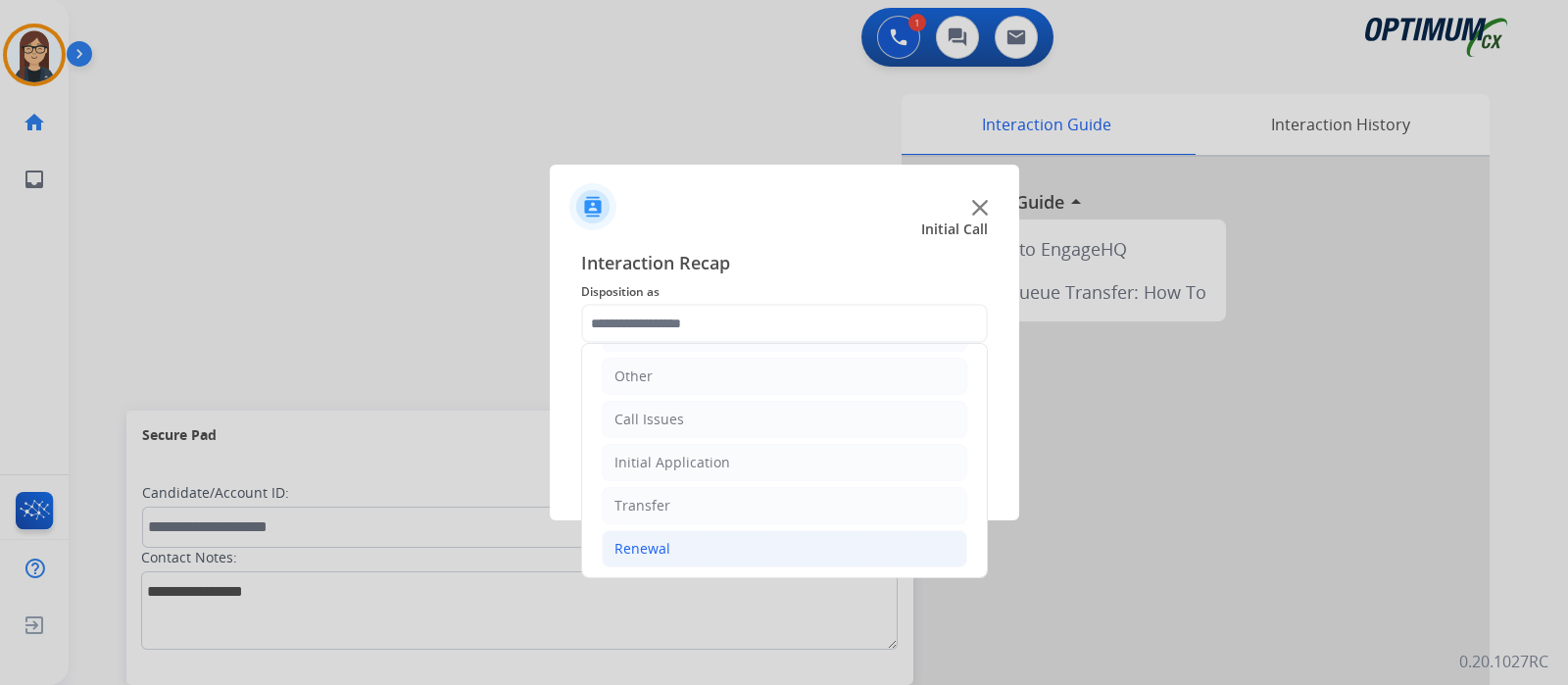 click on "Renewal" 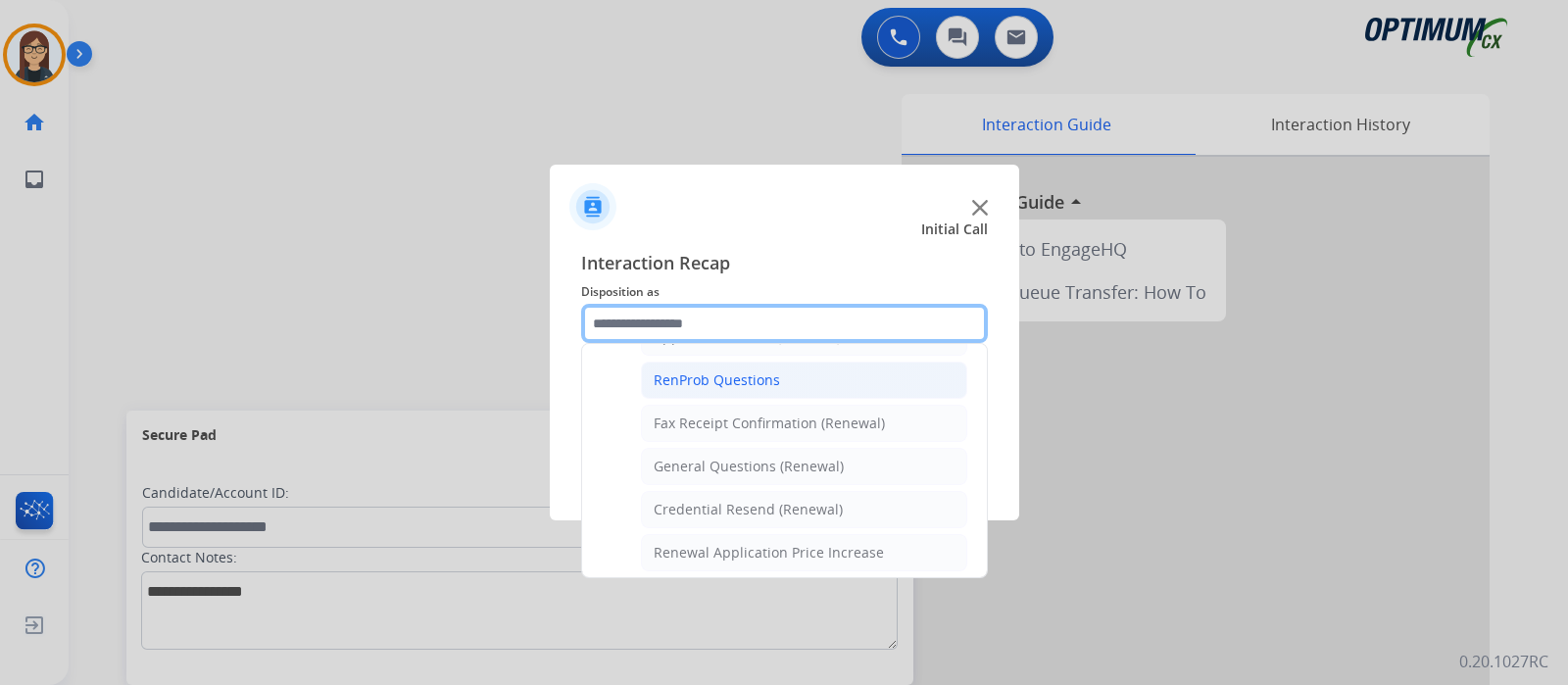 scroll, scrollTop: 497, scrollLeft: 0, axis: vertical 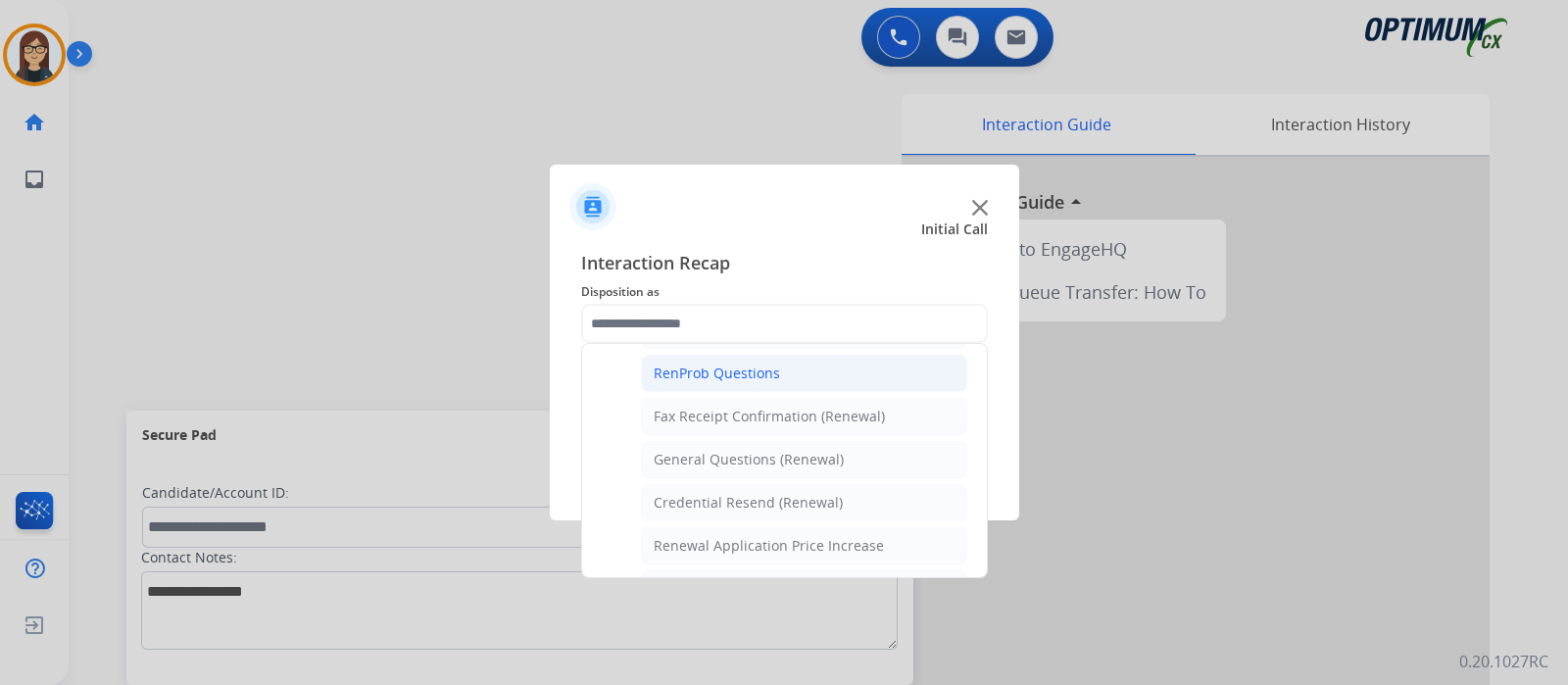 click on "Credential Resend (Renewal)" 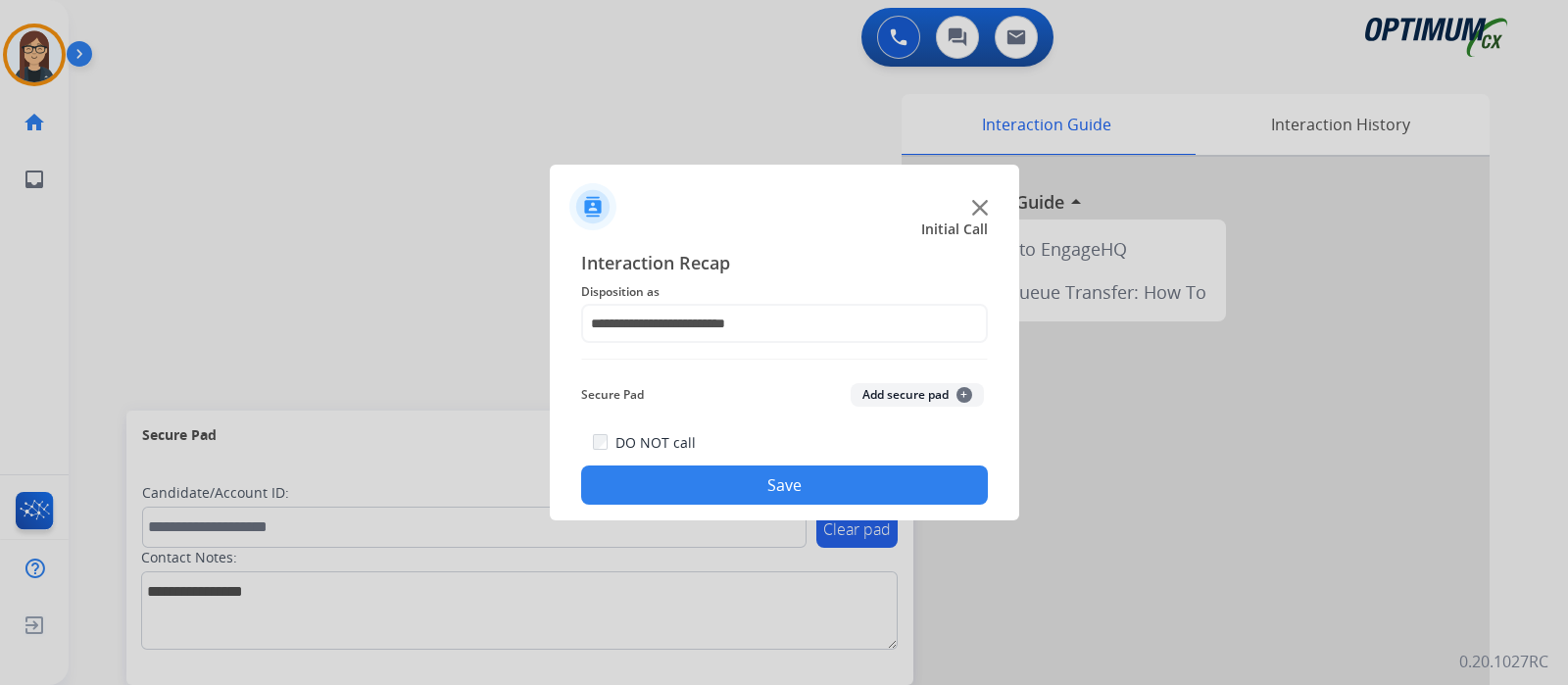 click on "Save" 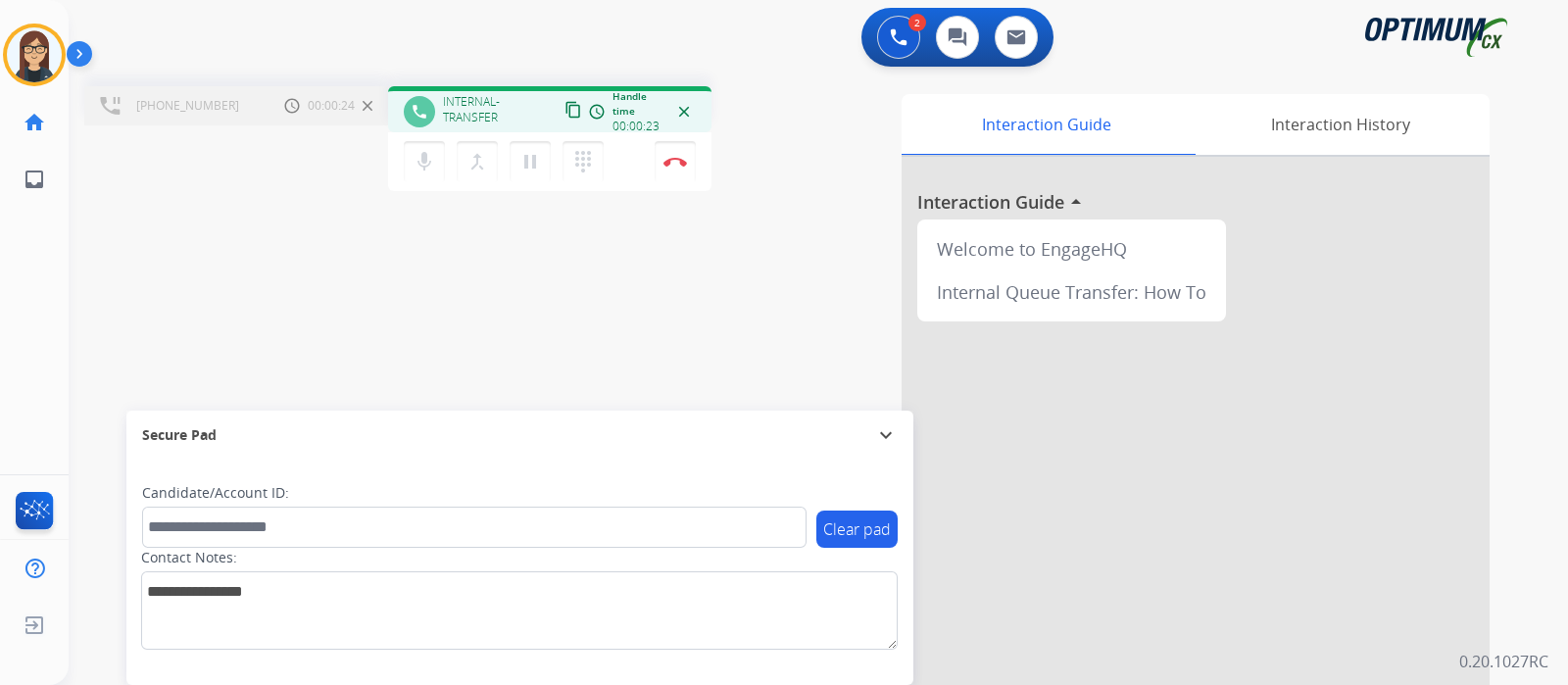 click on "content_copy" at bounding box center [573, 110] 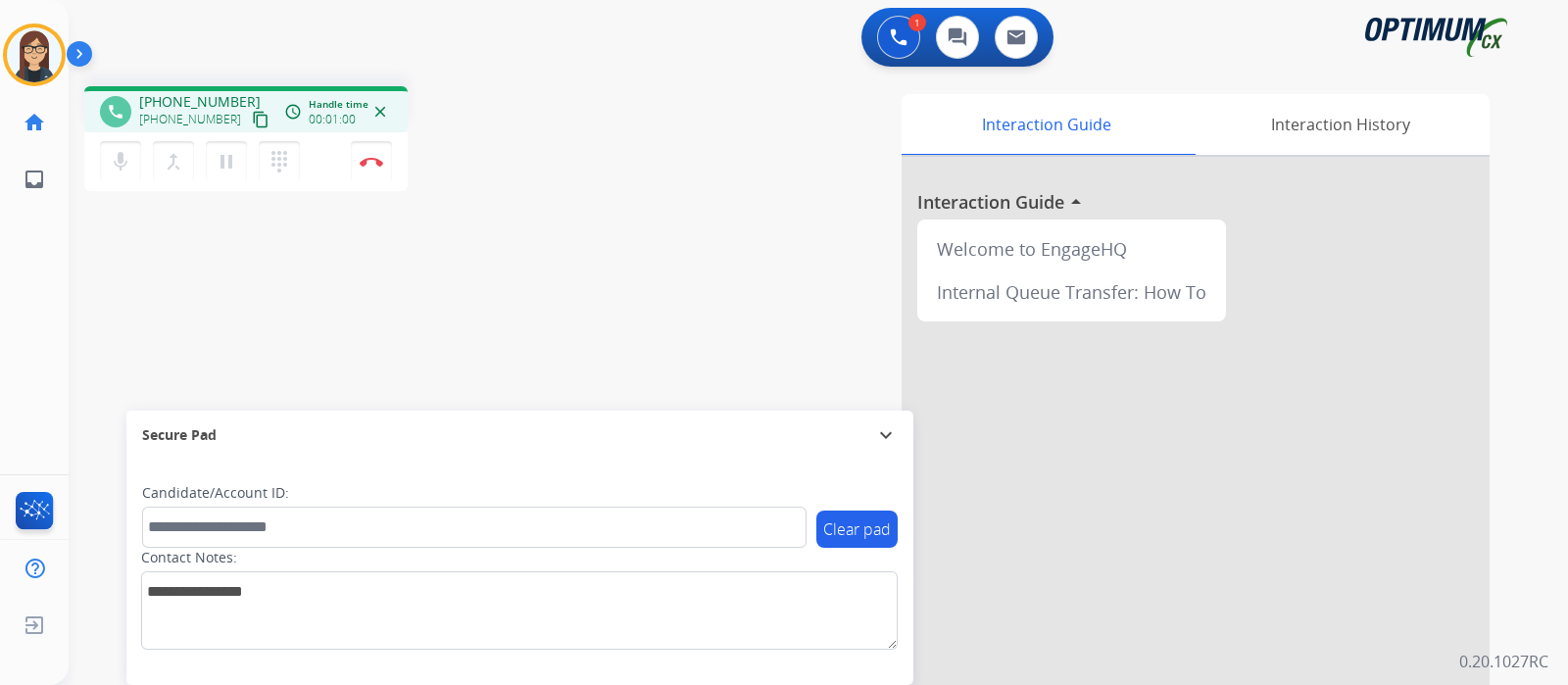 click on "content_copy" at bounding box center [261, 120] 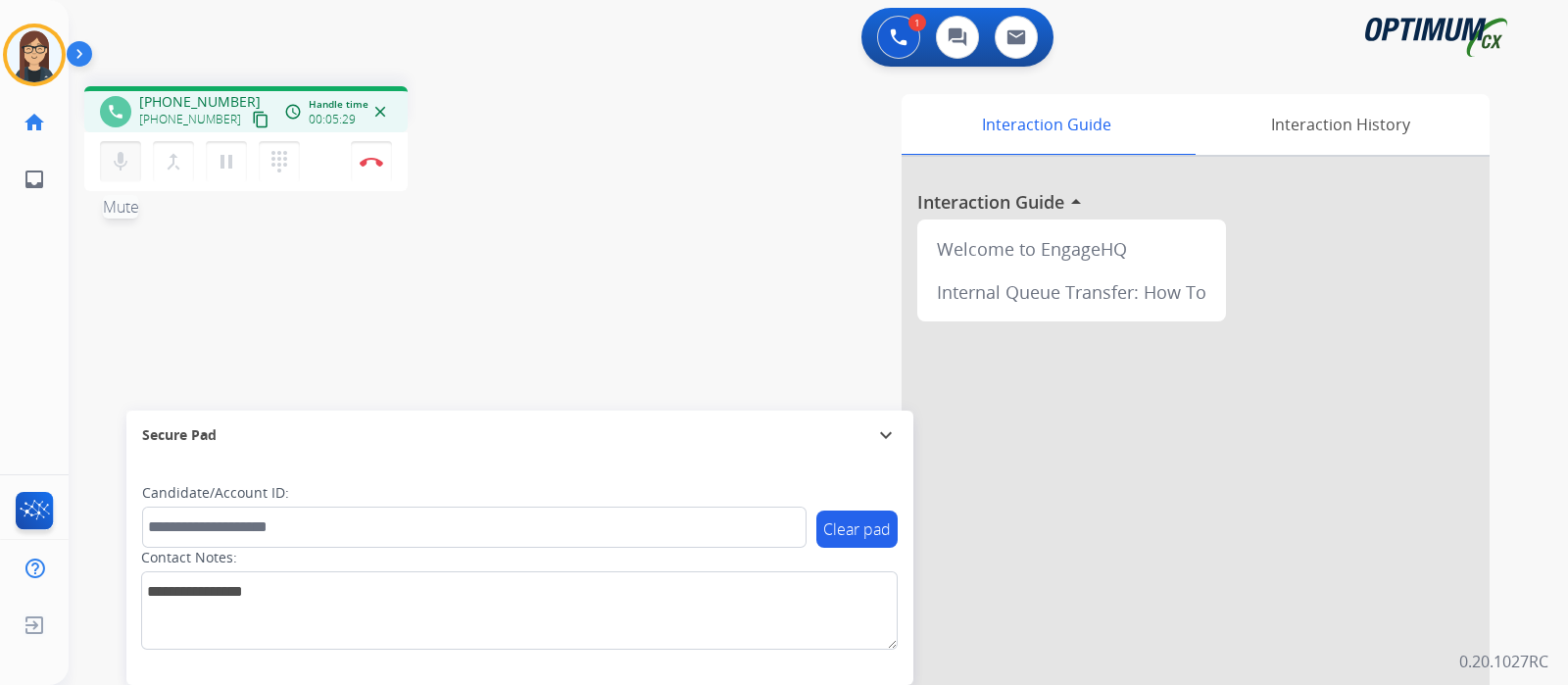 click on "mic" at bounding box center [121, 162] 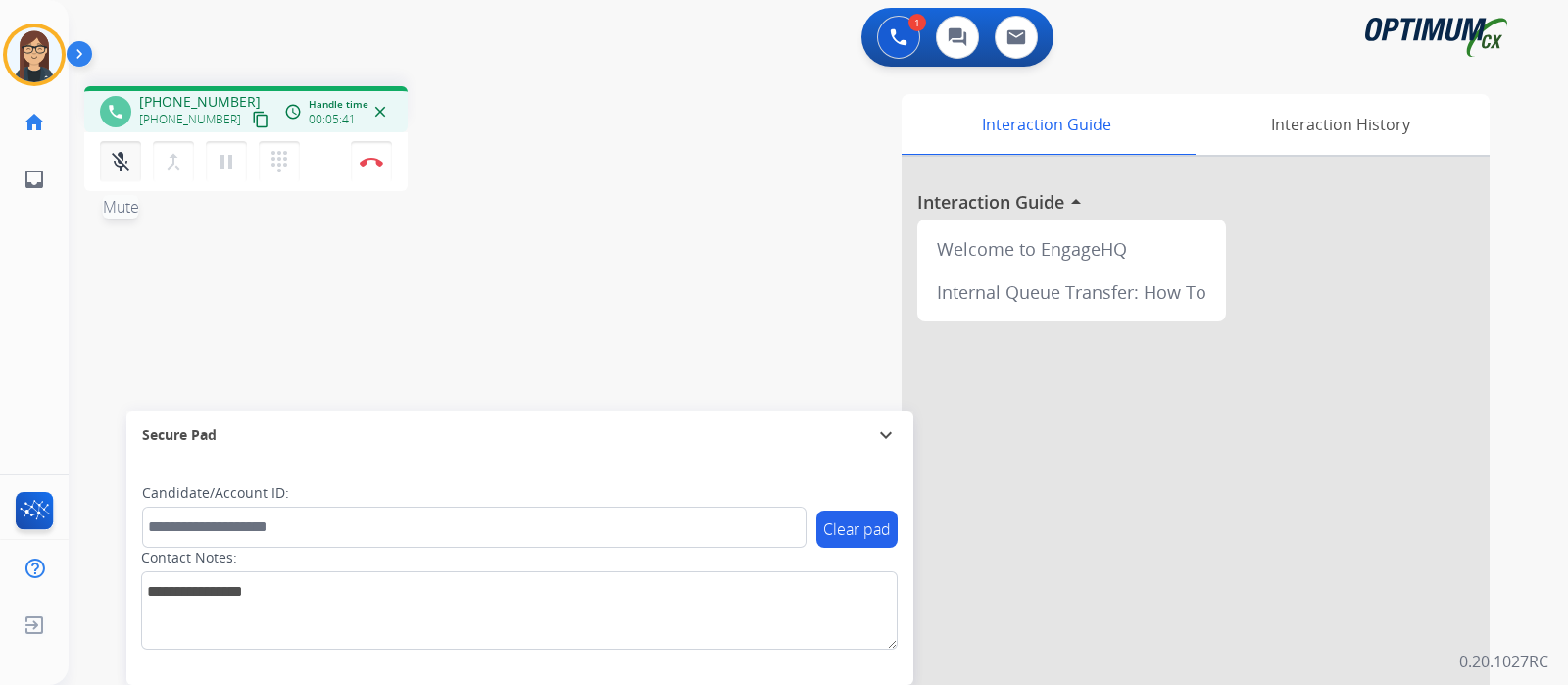 click on "mic_off" at bounding box center [121, 162] 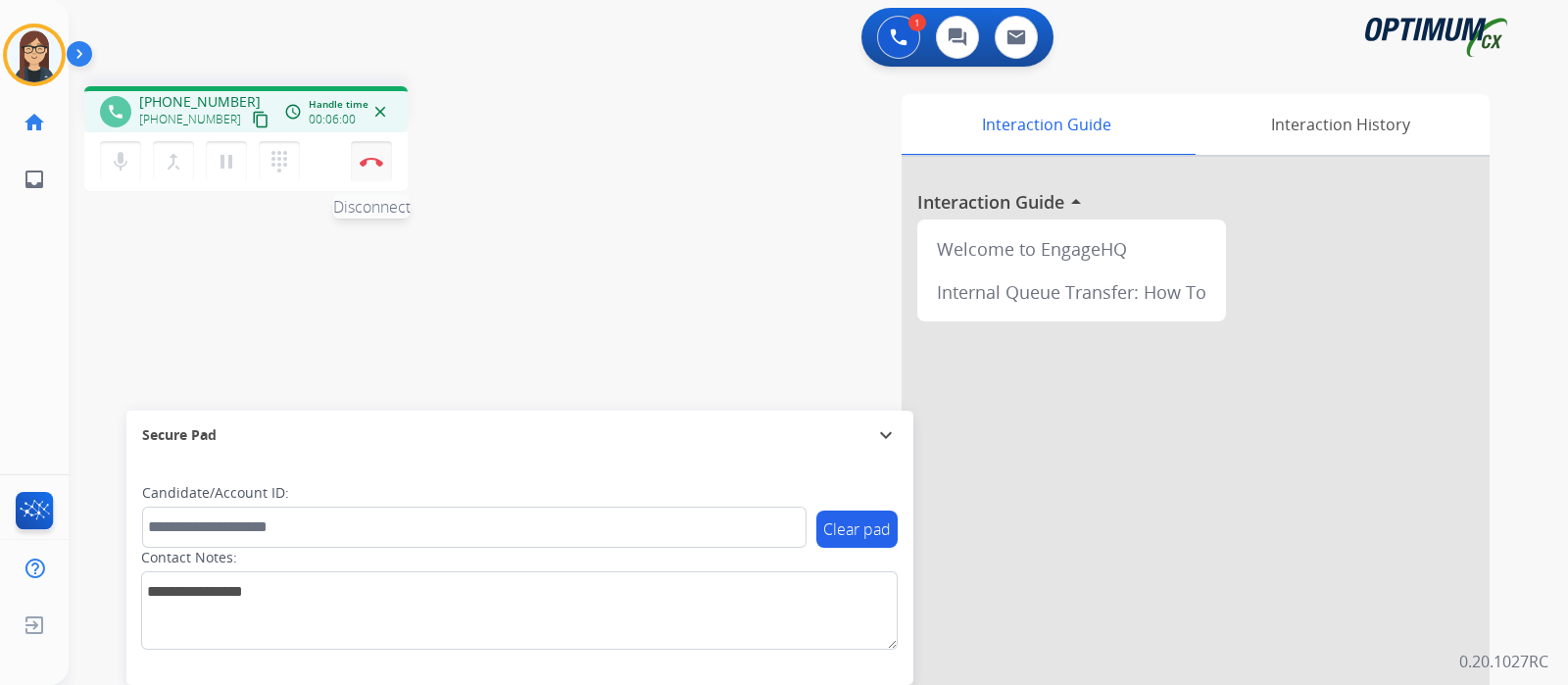click at bounding box center [371, 162] 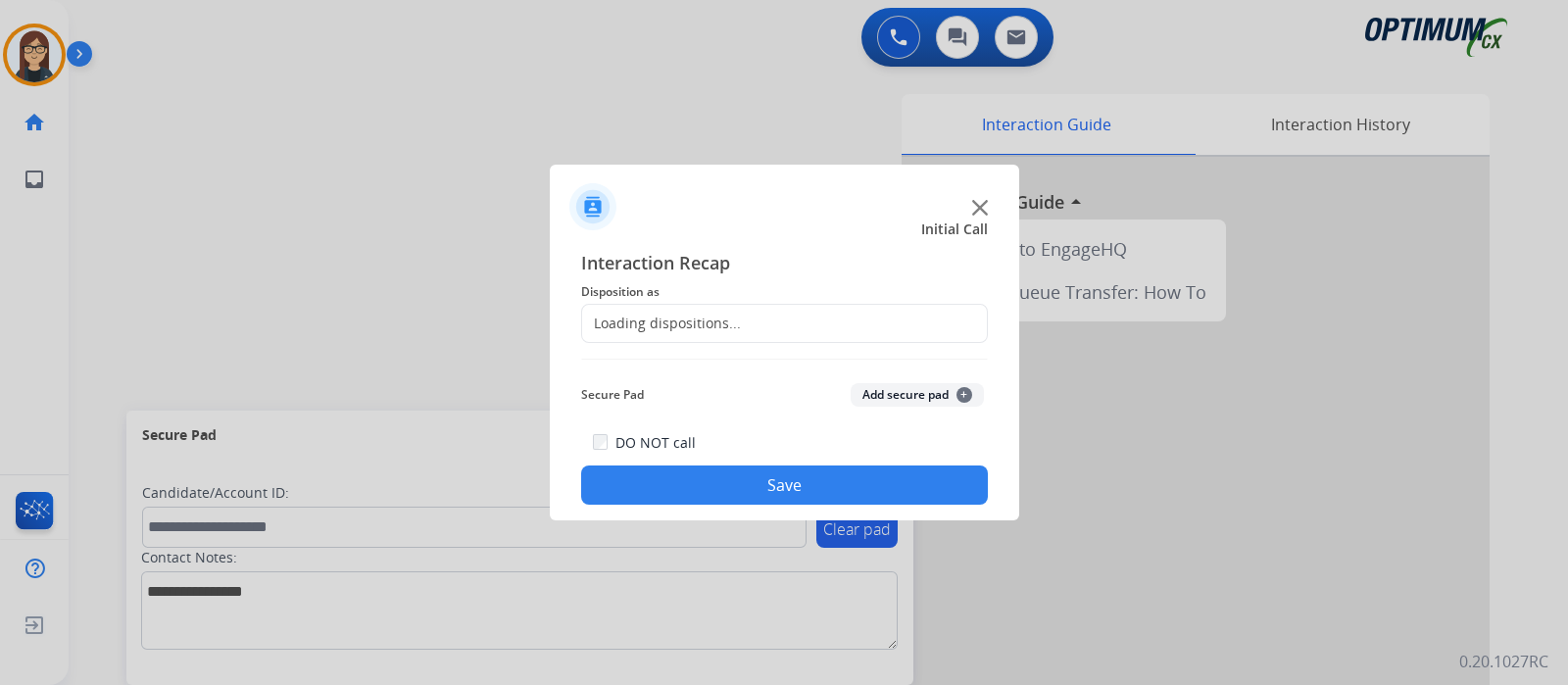 click on "Loading dispositions..." 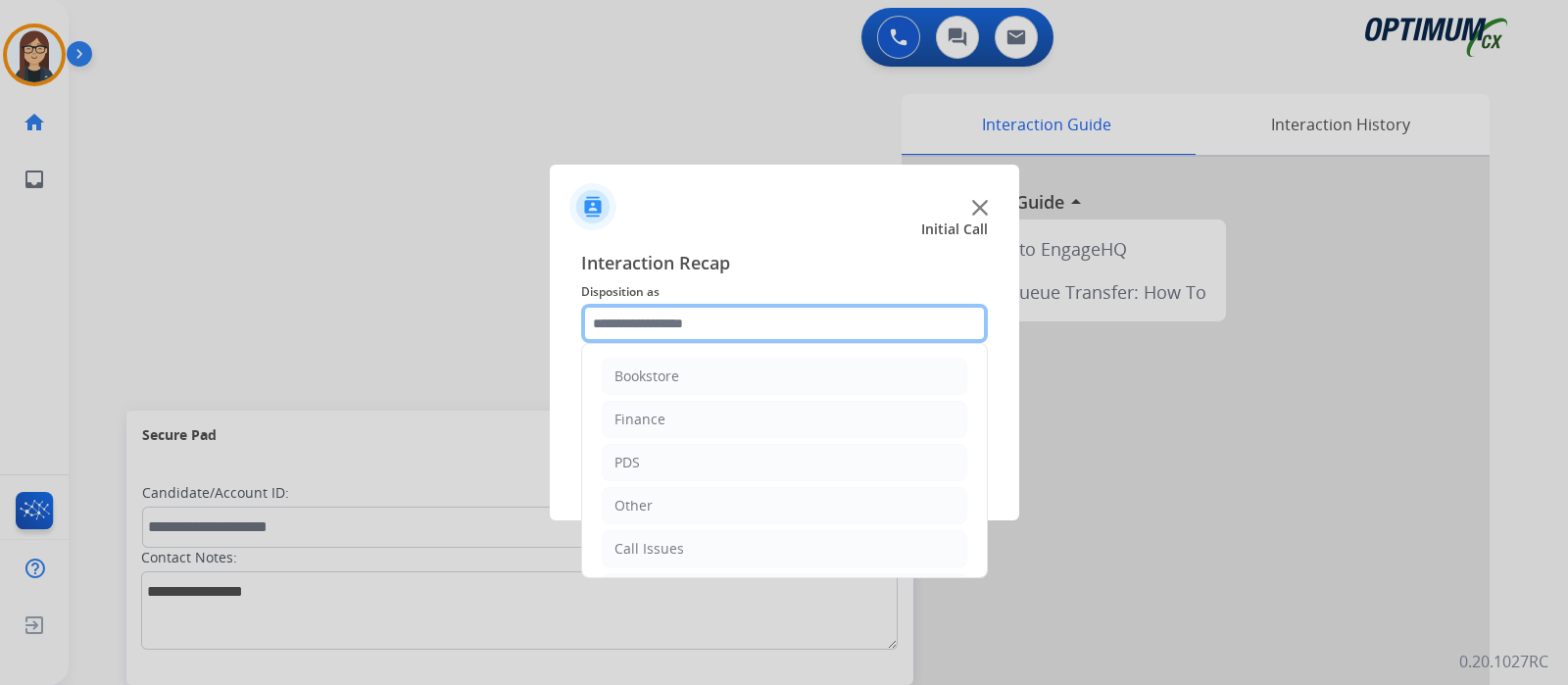click 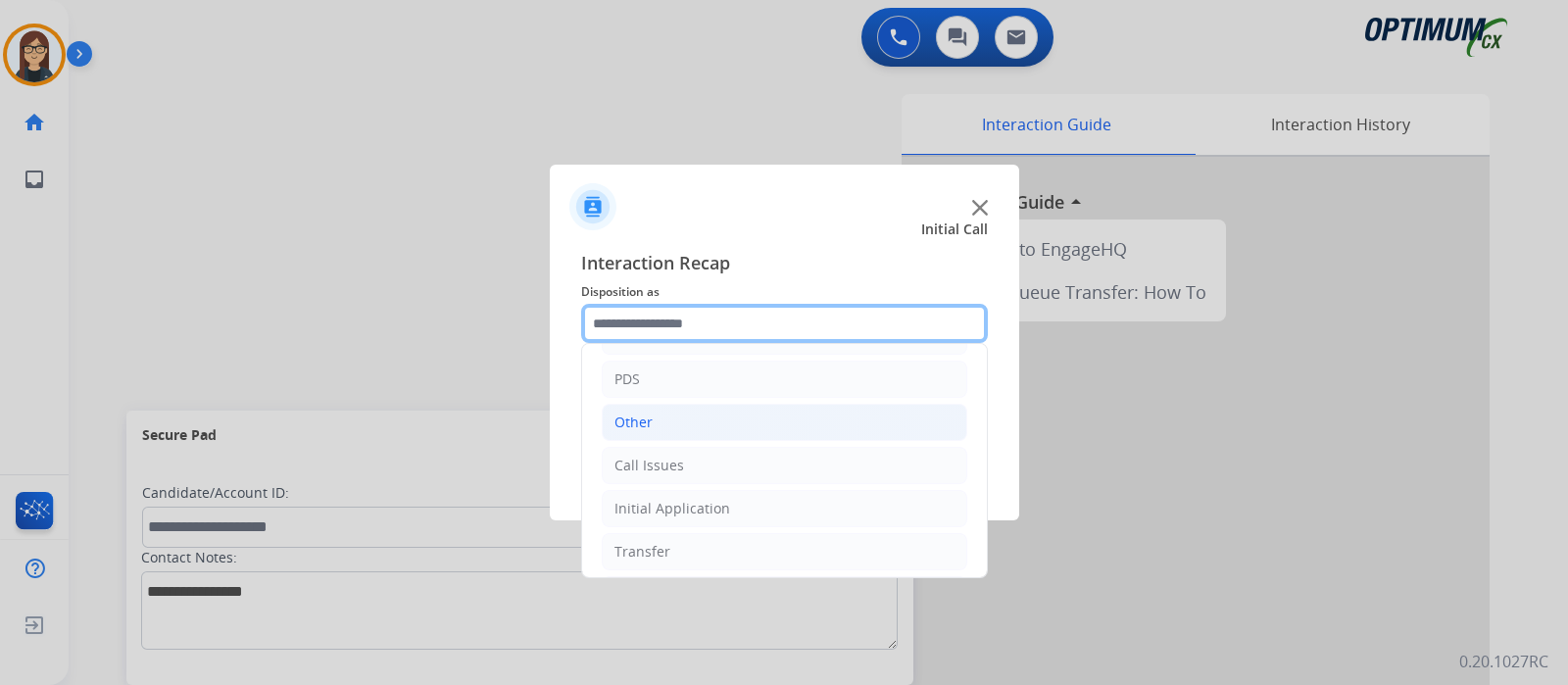 scroll, scrollTop: 129, scrollLeft: 0, axis: vertical 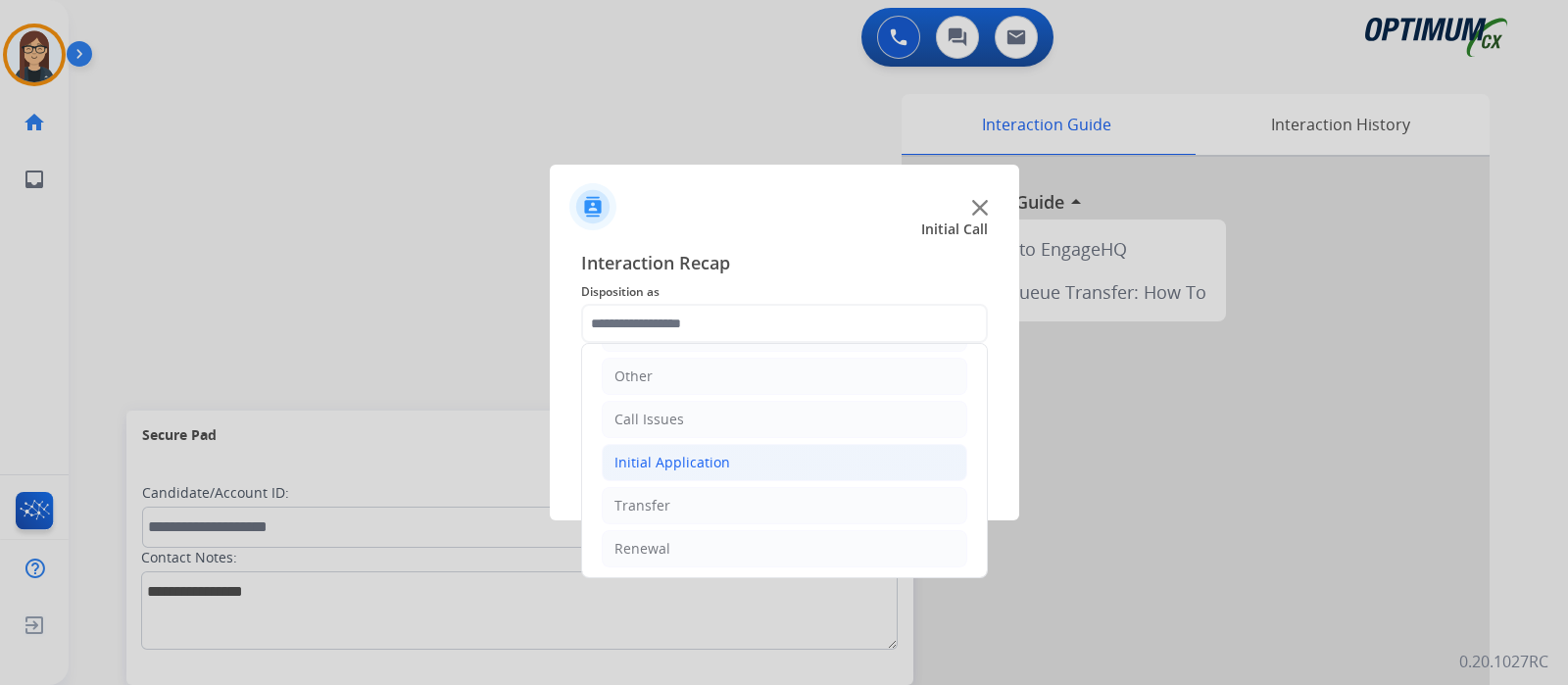 click on "Initial Application" 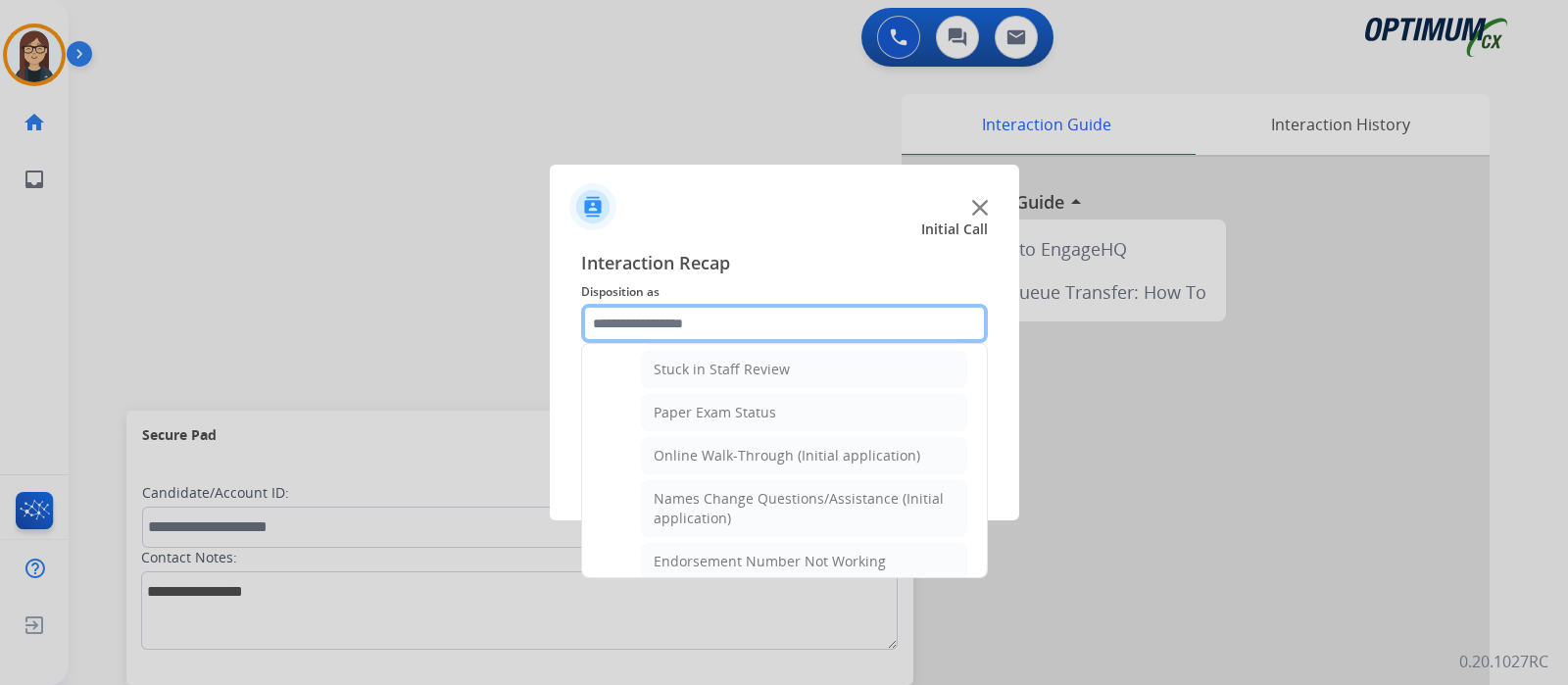 scroll, scrollTop: 374, scrollLeft: 0, axis: vertical 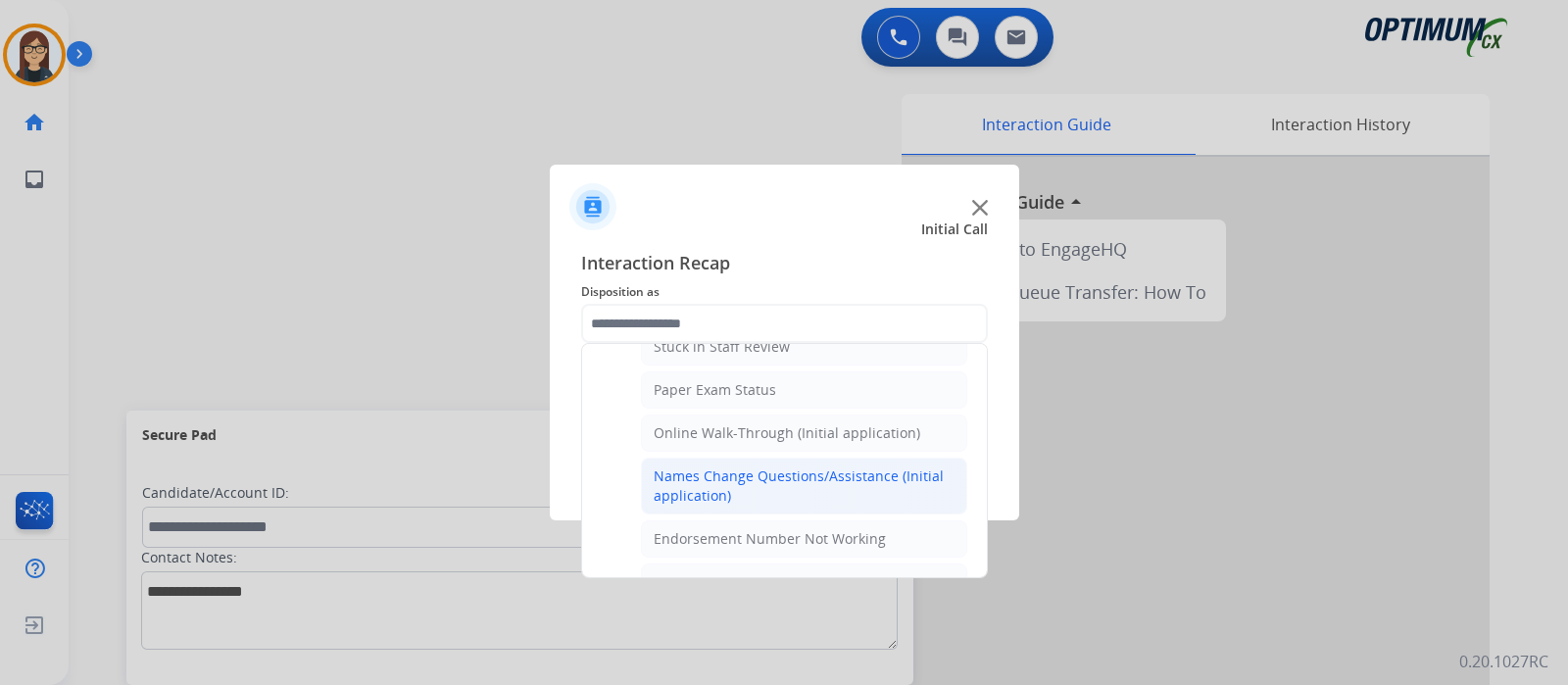 click on "Names Change Questions/Assistance (Initial application)" 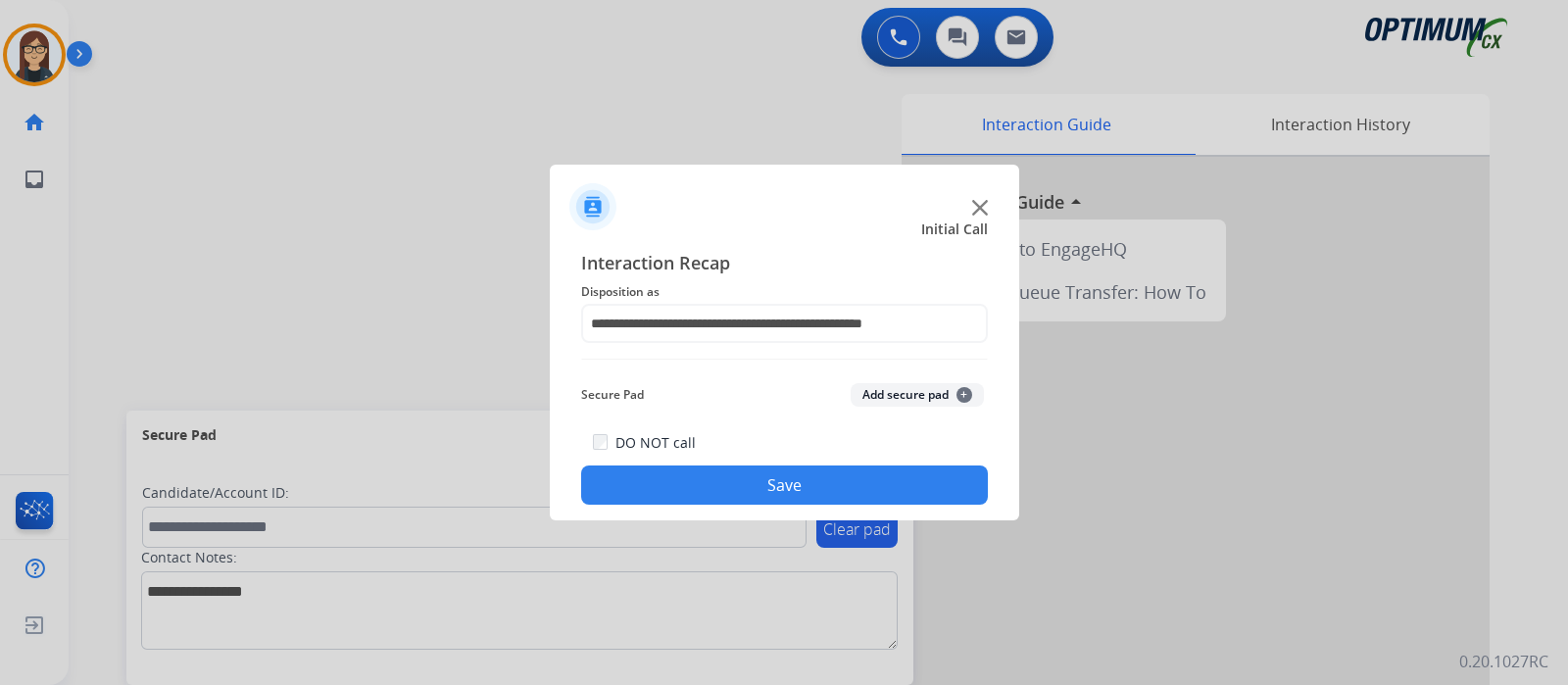 click on "Save" 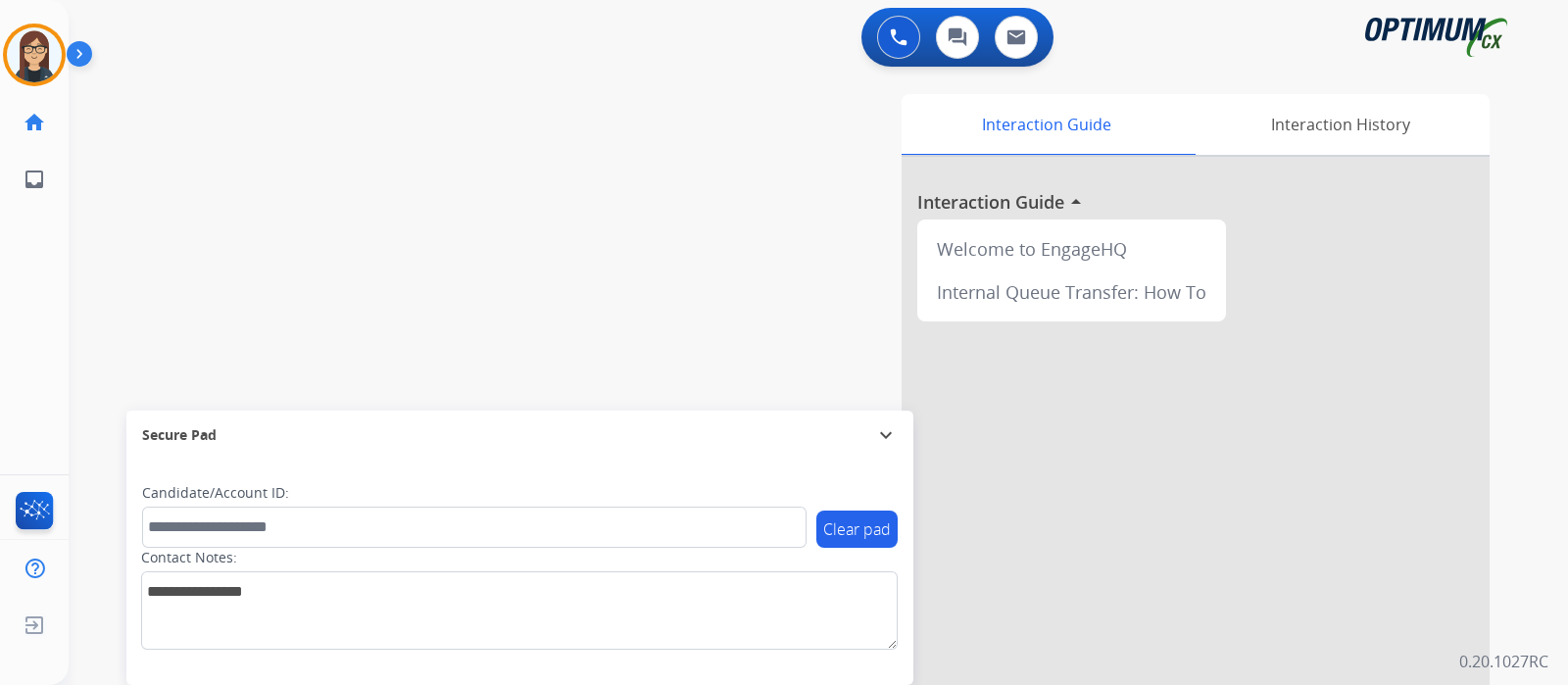 click on "swap_horiz Break voice bridge close_fullscreen Connect 3-Way Call merge_type Separate 3-Way Call  Interaction Guide   Interaction History  Interaction Guide arrow_drop_up  Welcome to EngageHQ   Internal Queue Transfer: How To  Secure Pad expand_more Clear pad Candidate/Account ID: Contact Notes:" at bounding box center (795, 479) 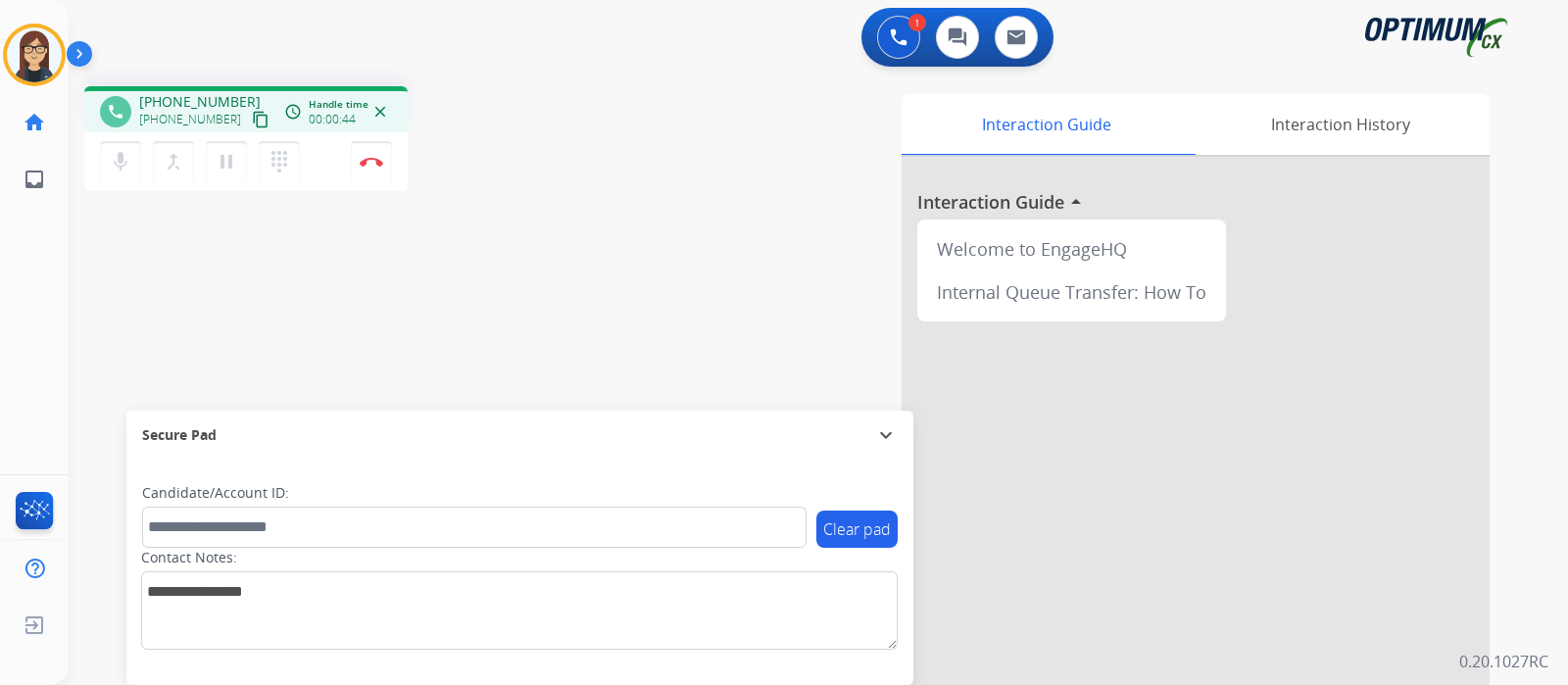 click on "content_copy" at bounding box center [261, 120] 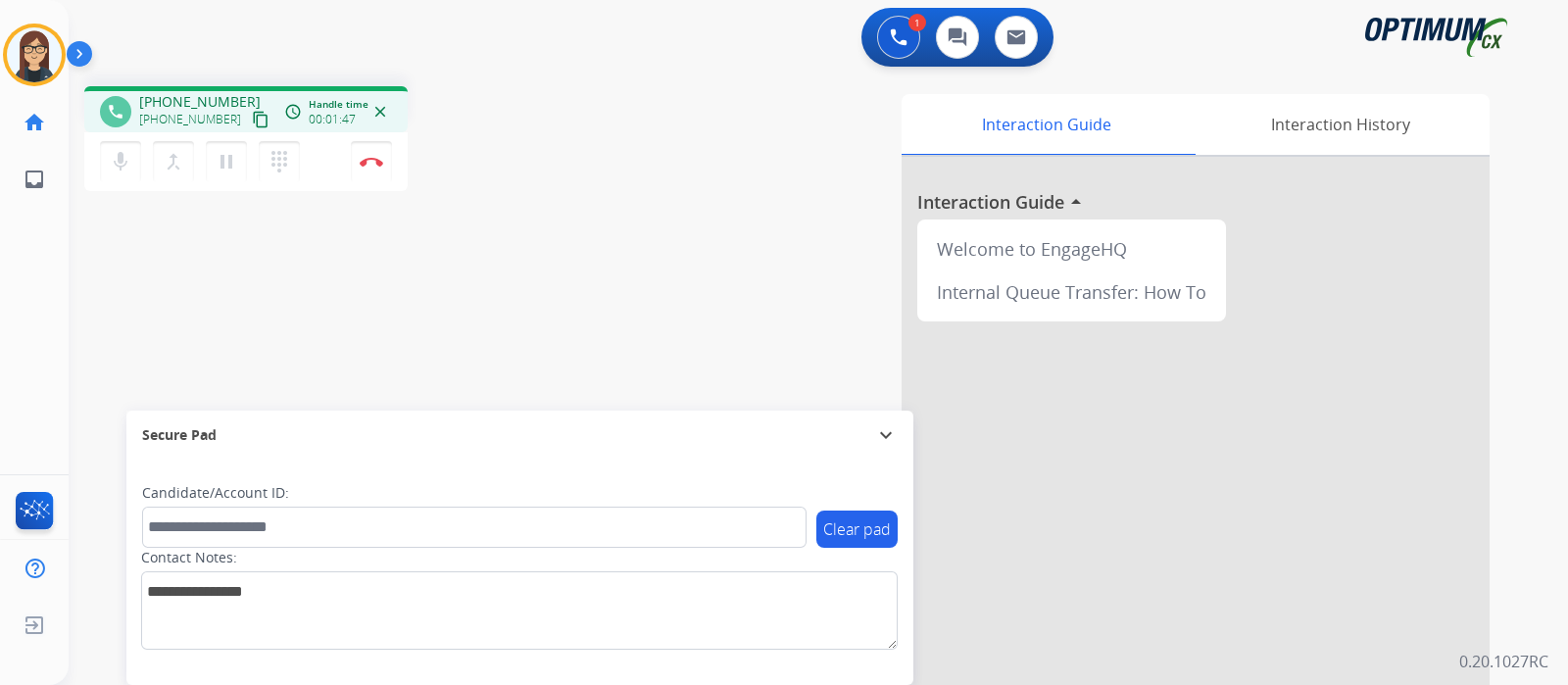 click on "content_copy" at bounding box center [261, 120] 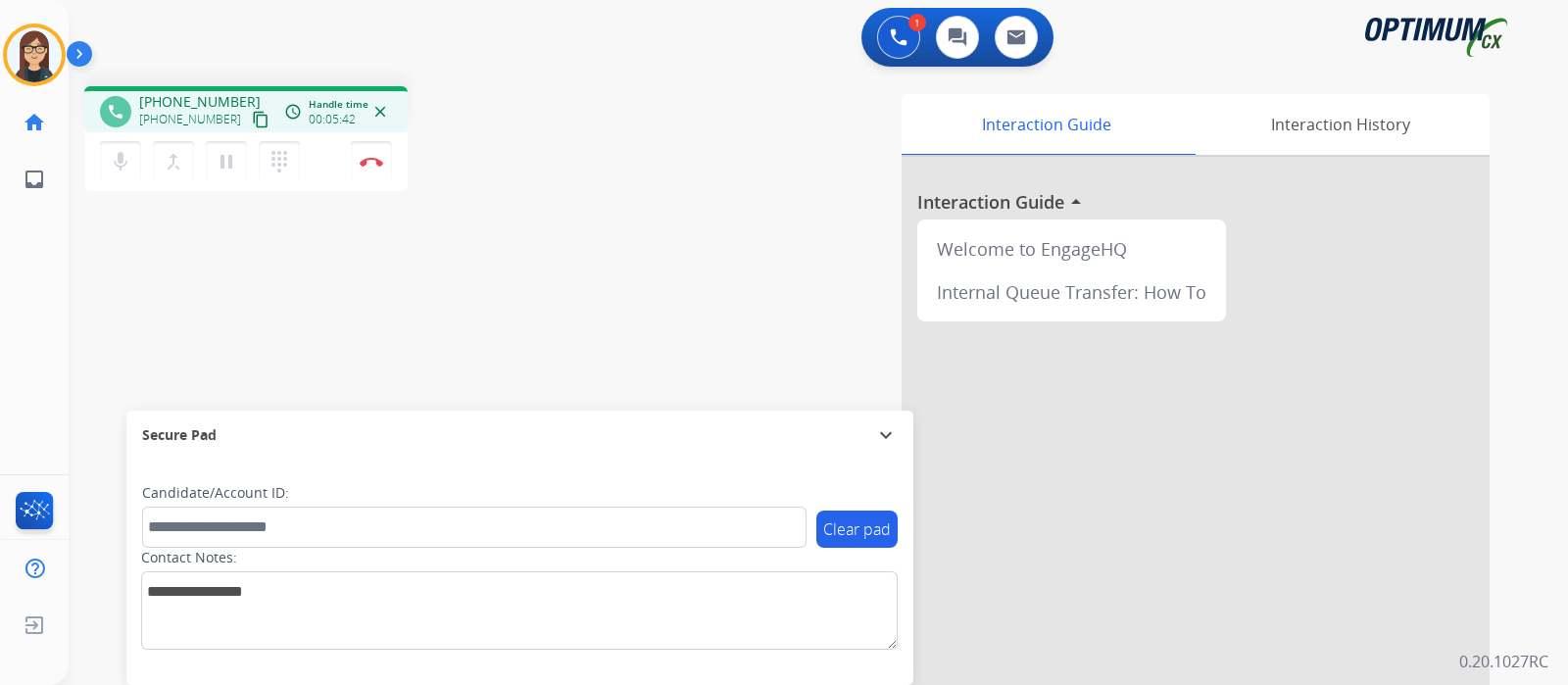 click on "Interaction Guide   Interaction History  Interaction Guide arrow_drop_up  Welcome to EngageHQ   Internal Queue Transfer: How To" at bounding box center [1050, 491] 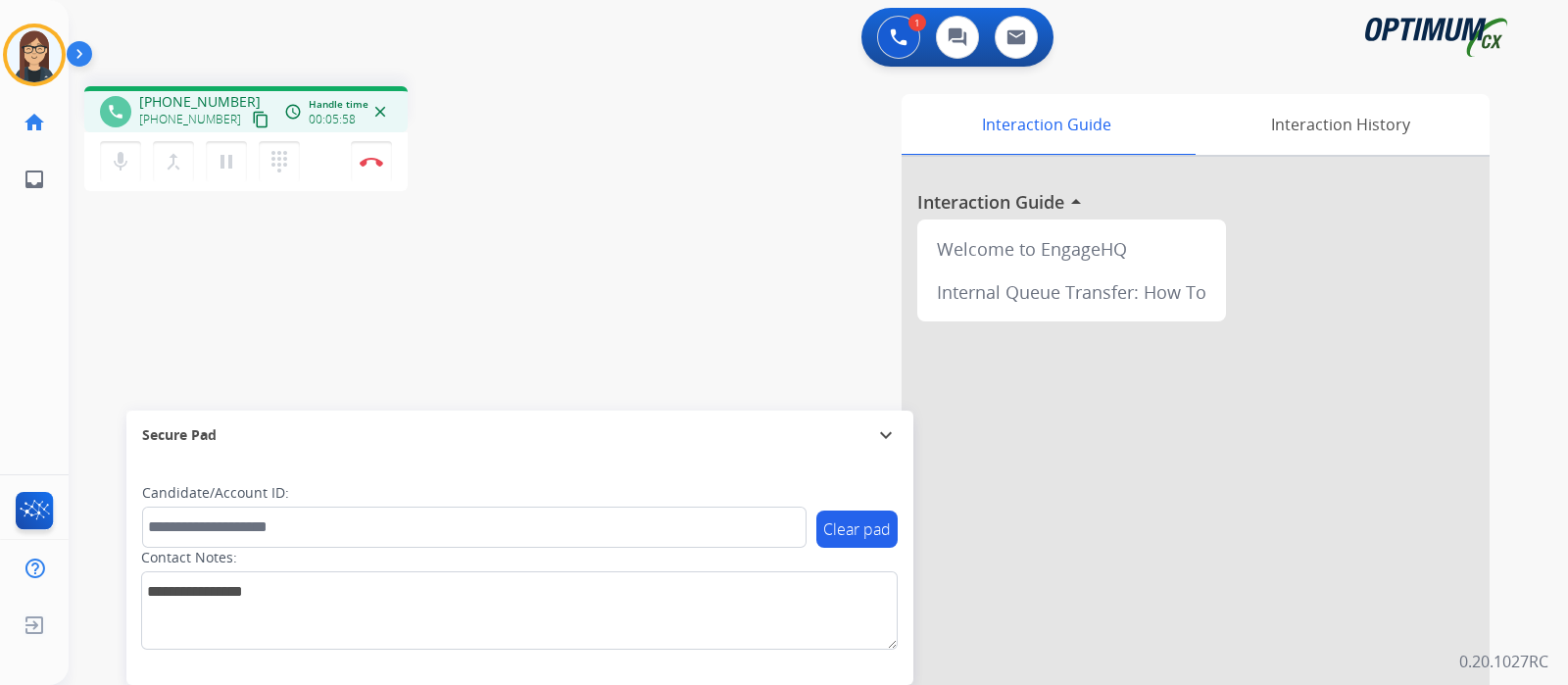 click on "phone [PHONE_NUMBER] [PHONE_NUMBER] content_copy access_time Call metrics Queue   00:08 Hold   00:00 Talk   05:59 Total   06:06 Handle time 00:05:58 close mic Mute merge_type Bridge pause Hold dialpad Dialpad Disconnect swap_horiz Break voice bridge close_fullscreen Connect 3-Way Call merge_type Separate 3-Way Call  Interaction Guide   Interaction History  Interaction Guide arrow_drop_up  Welcome to EngageHQ   Internal Queue Transfer: How To  Secure Pad expand_more Clear pad Candidate/Account ID: Contact Notes:" at bounding box center (795, 479) 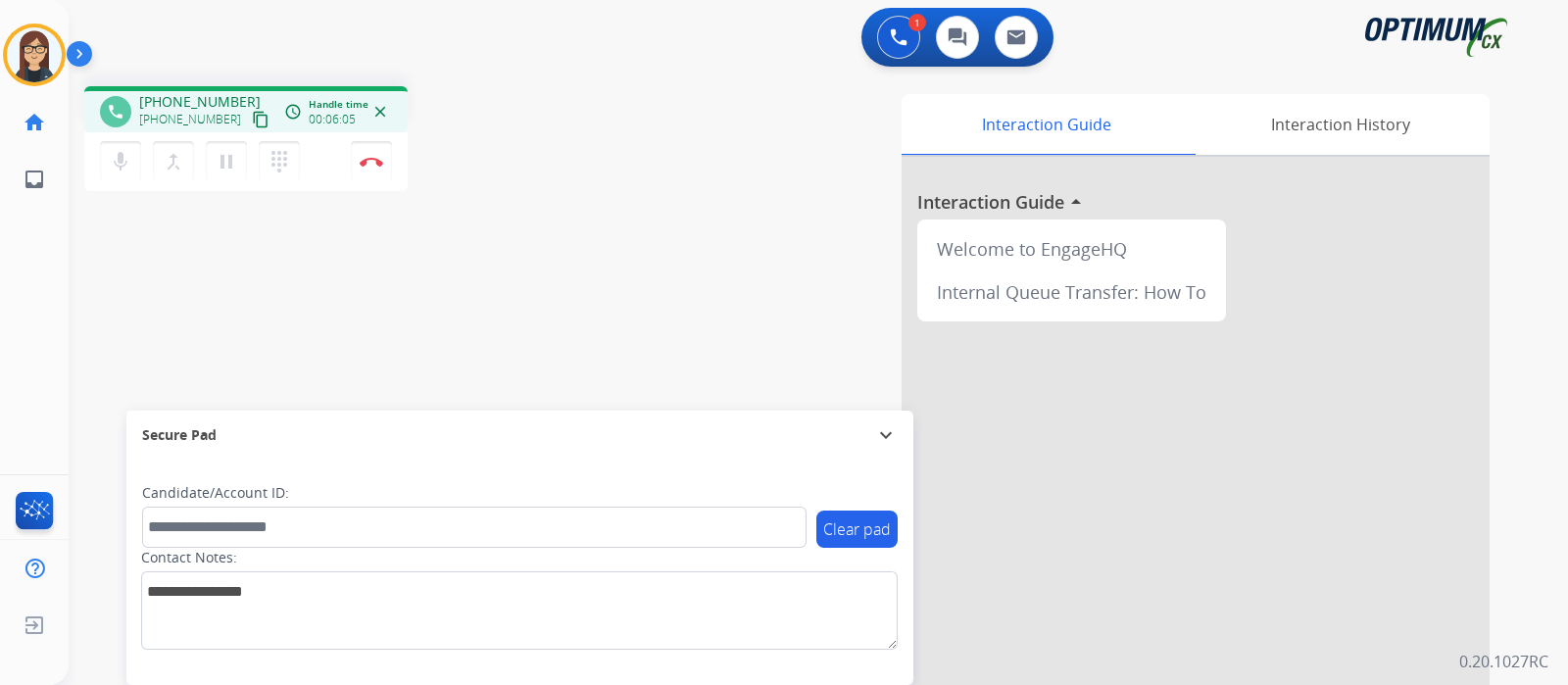 click on "phone [PHONE_NUMBER] [PHONE_NUMBER] content_copy access_time Call metrics Queue   00:08 Hold   00:00 Talk   06:06 Total   06:13 Handle time 00:06:05 close mic Mute merge_type Bridge pause Hold dialpad Dialpad Disconnect swap_horiz Break voice bridge close_fullscreen Connect 3-Way Call merge_type Separate 3-Way Call  Interaction Guide   Interaction History  Interaction Guide arrow_drop_up  Welcome to EngageHQ   Internal Queue Transfer: How To  Secure Pad expand_more Clear pad Candidate/Account ID: Contact Notes:" at bounding box center [795, 479] 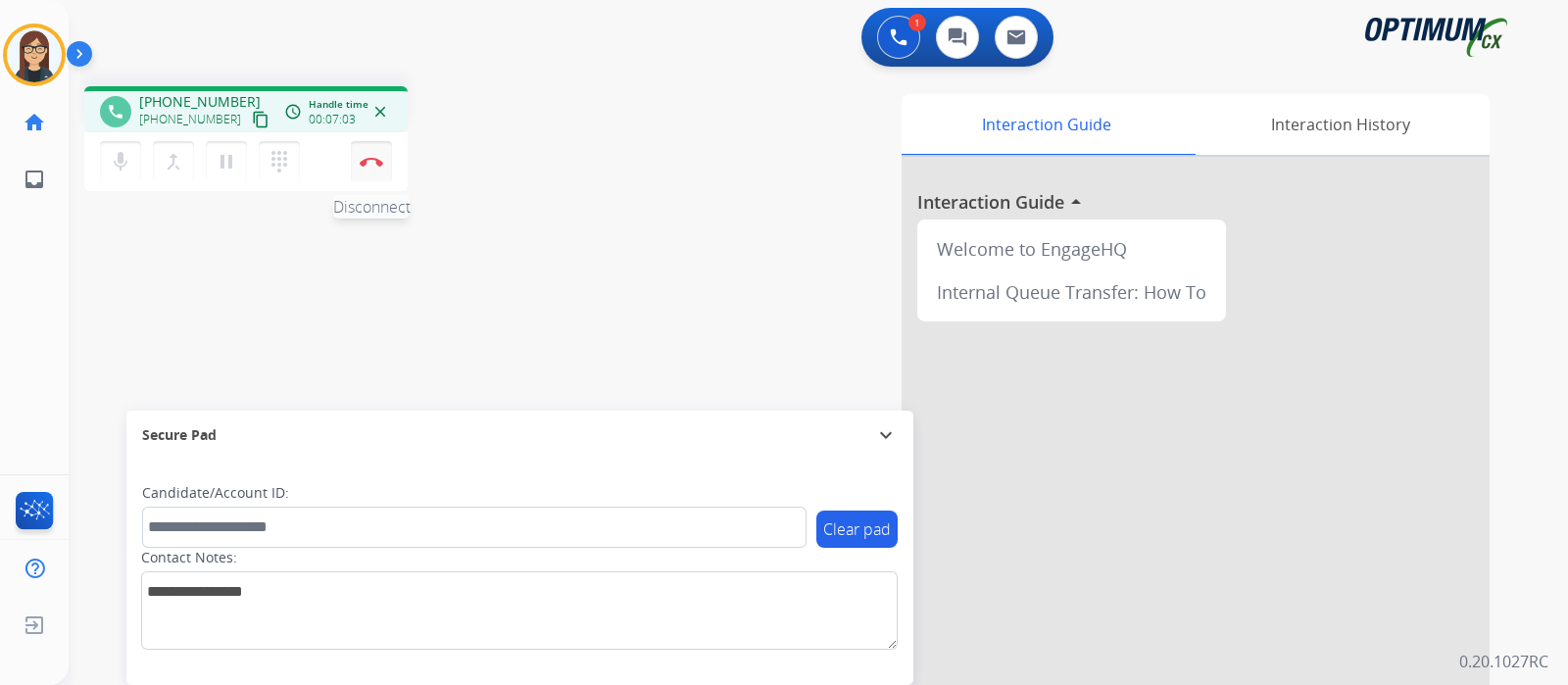 click at bounding box center (371, 162) 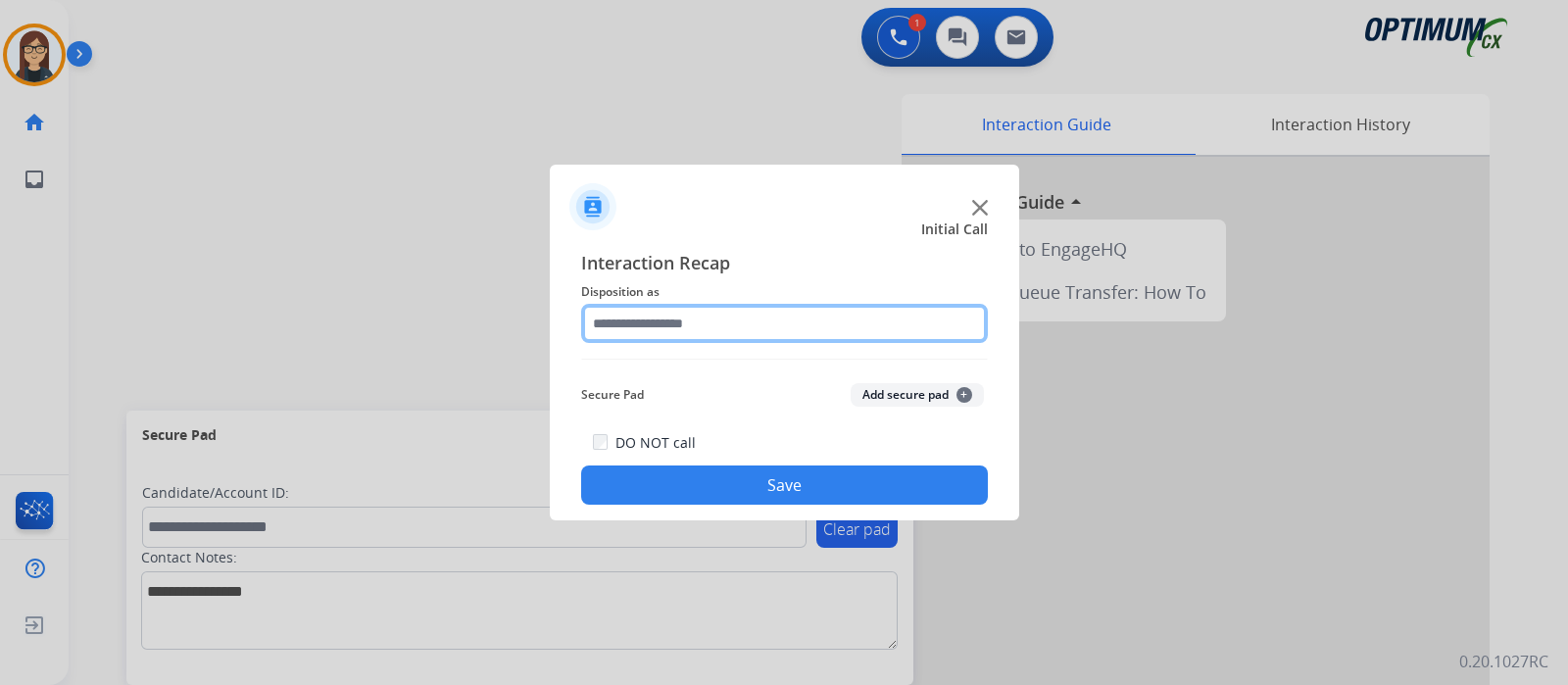 click 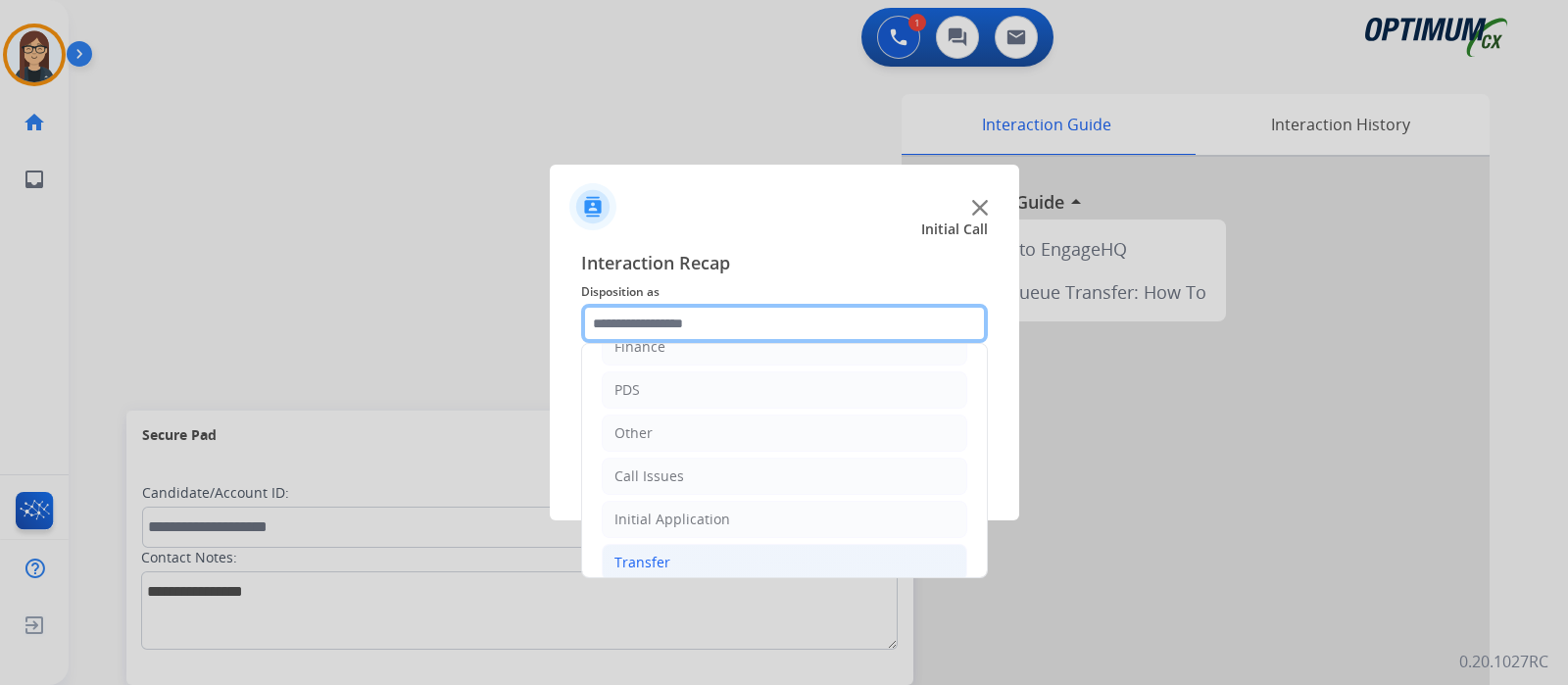 scroll, scrollTop: 129, scrollLeft: 0, axis: vertical 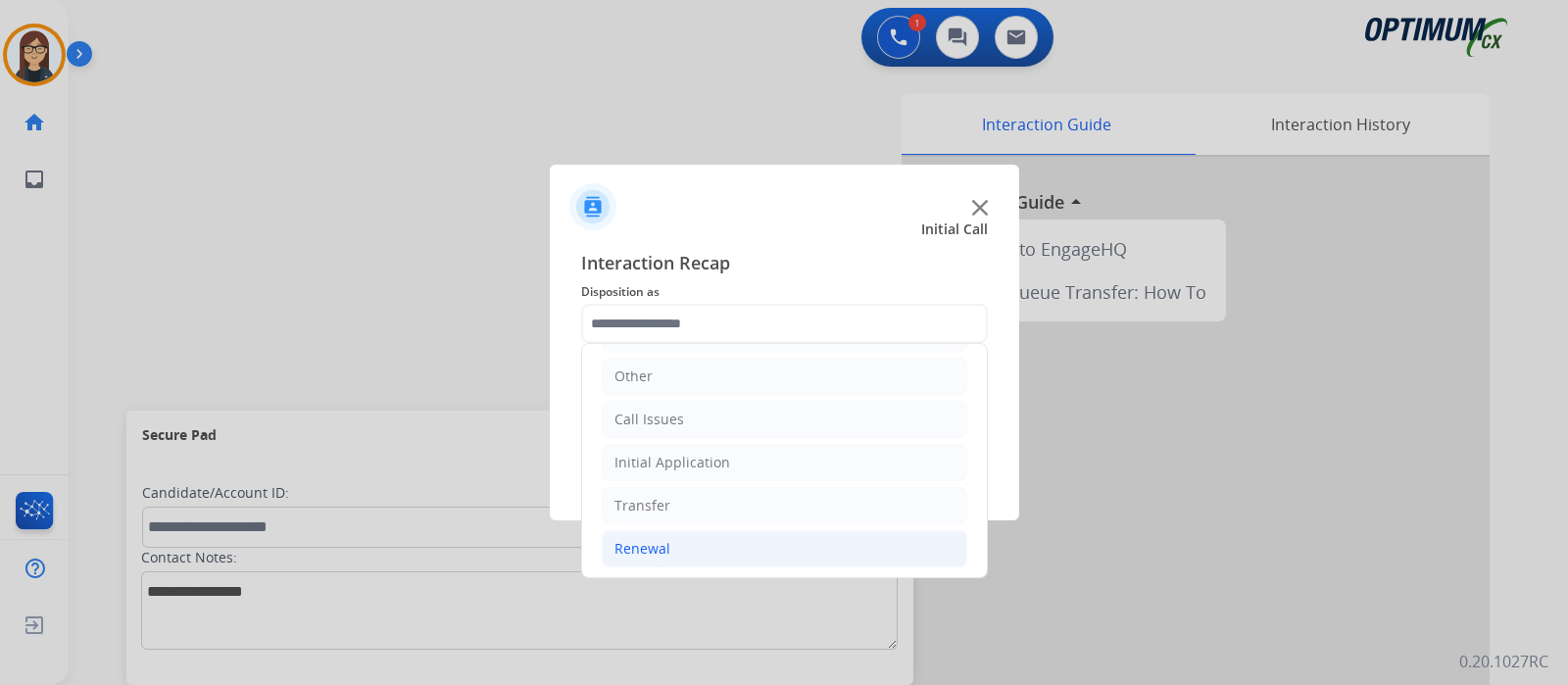 click on "Renewal" 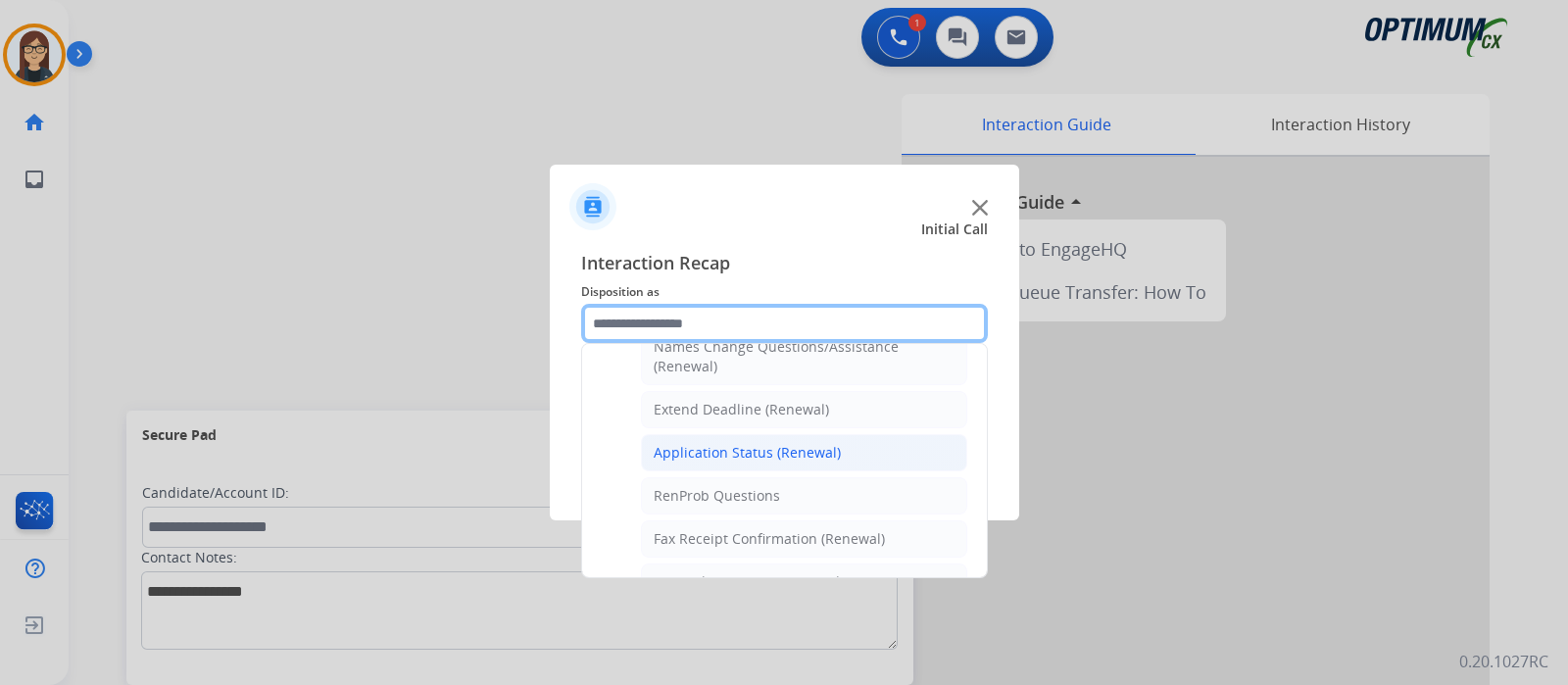 scroll, scrollTop: 497, scrollLeft: 0, axis: vertical 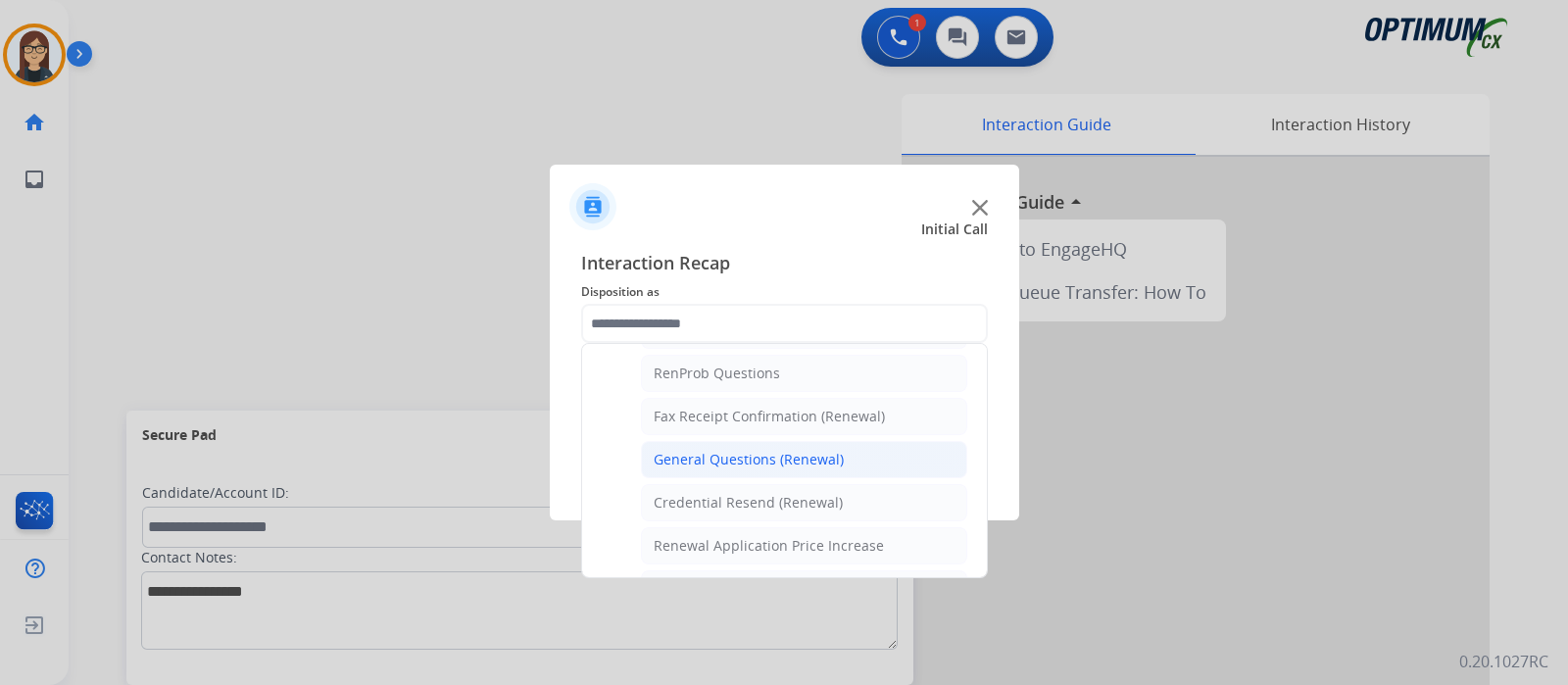 click on "General Questions (Renewal)" 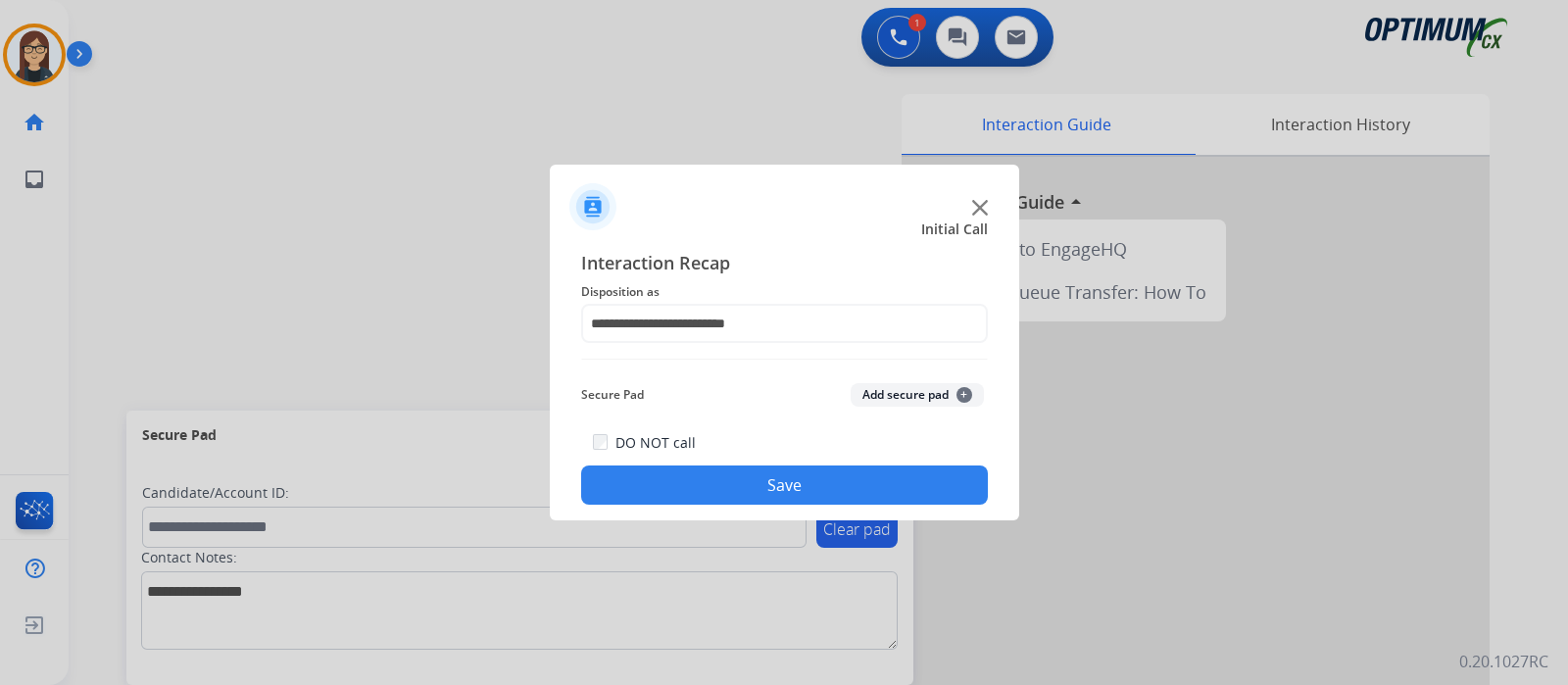 click on "Save" 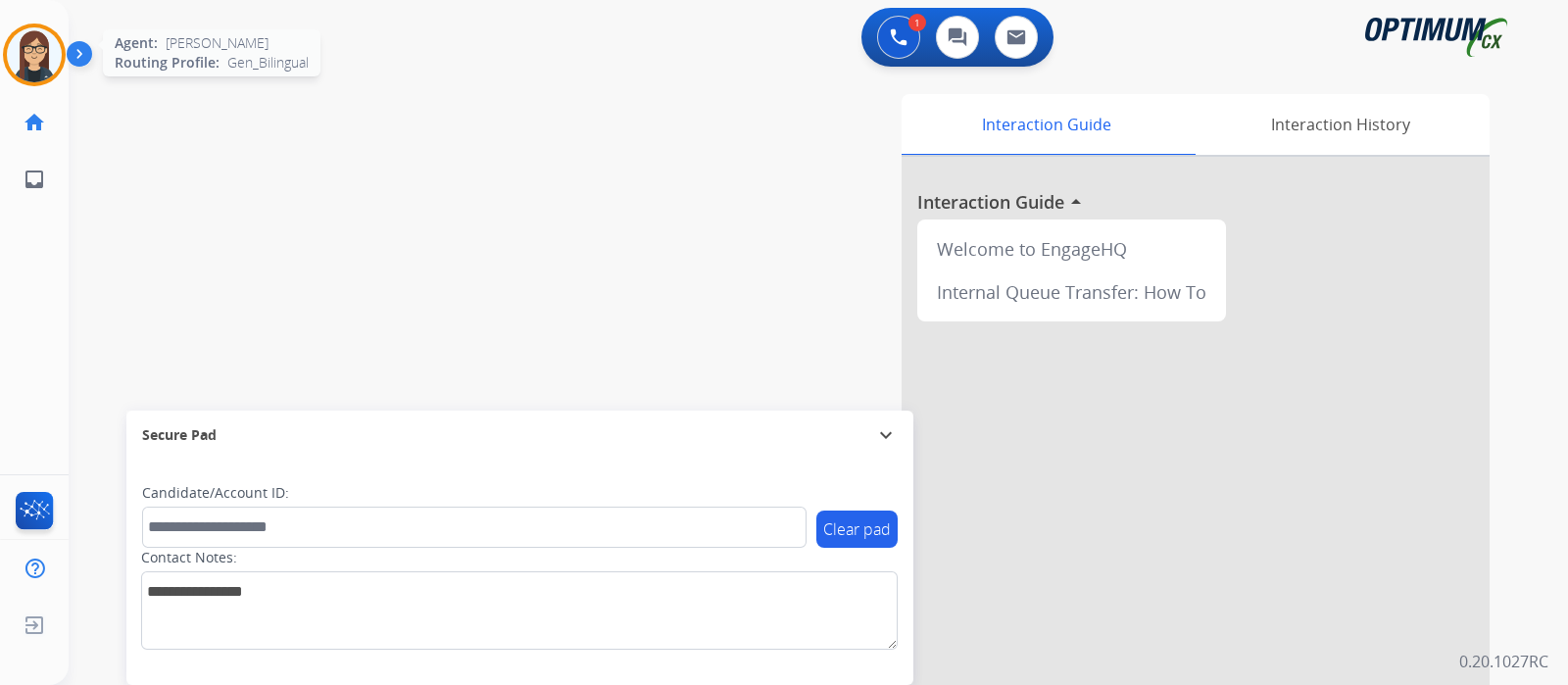 click at bounding box center [34, 55] 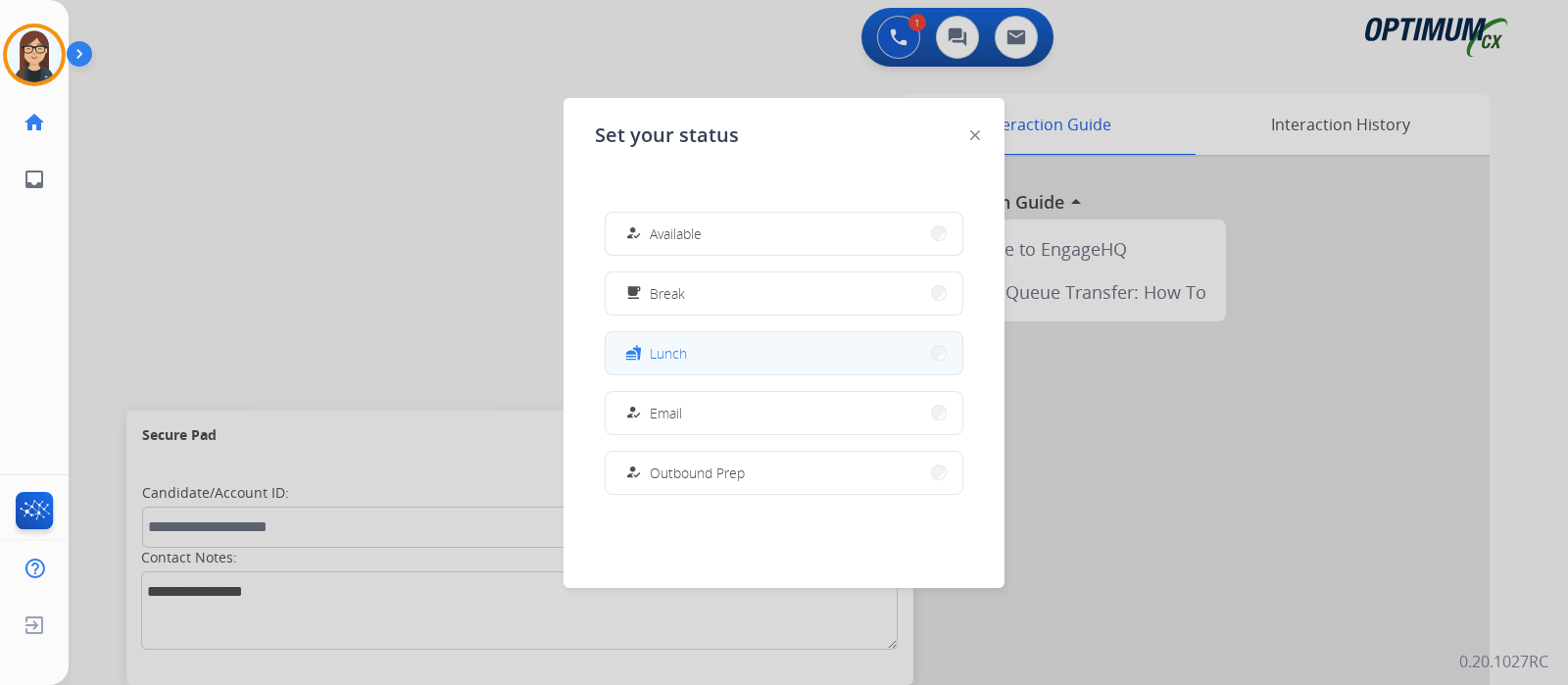 click on "fastfood Lunch" at bounding box center (784, 353) 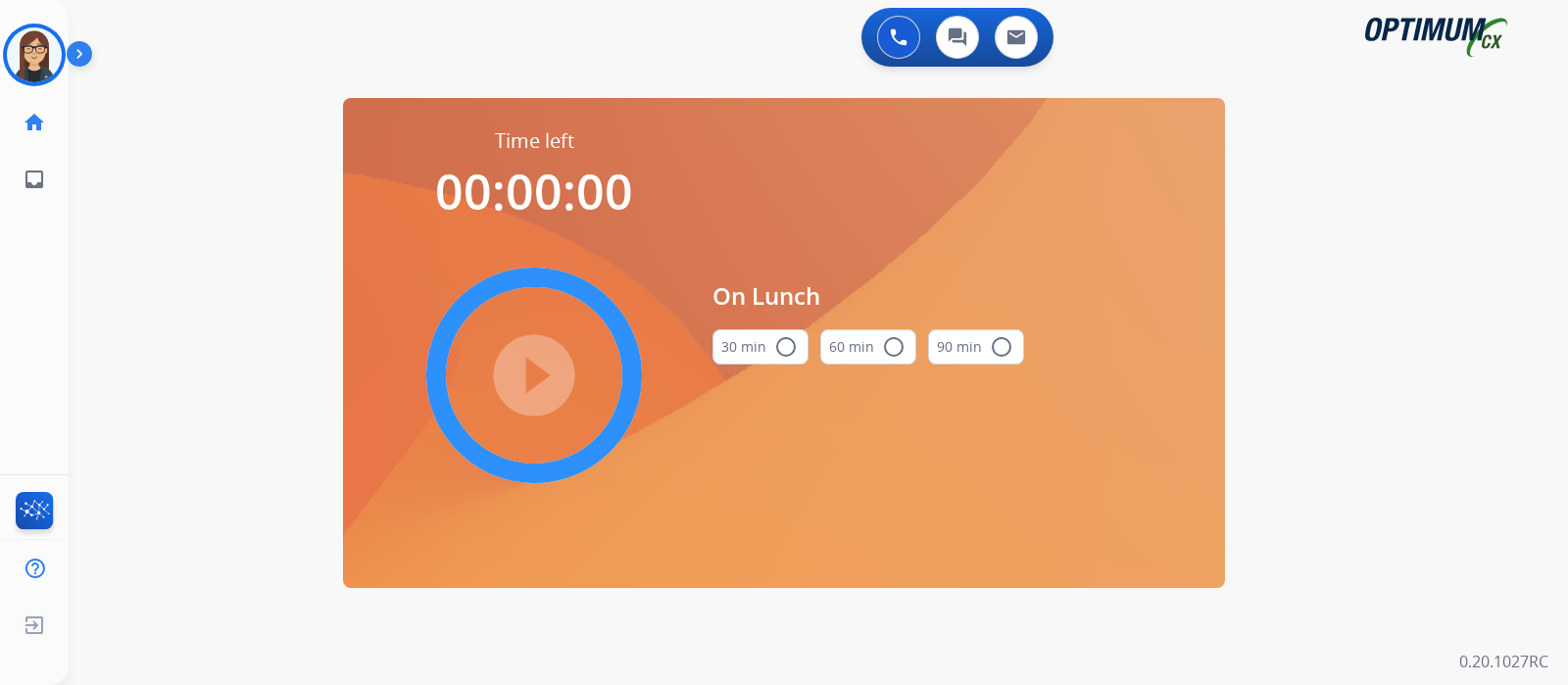 click on "radio_button_unchecked" at bounding box center (786, 347) 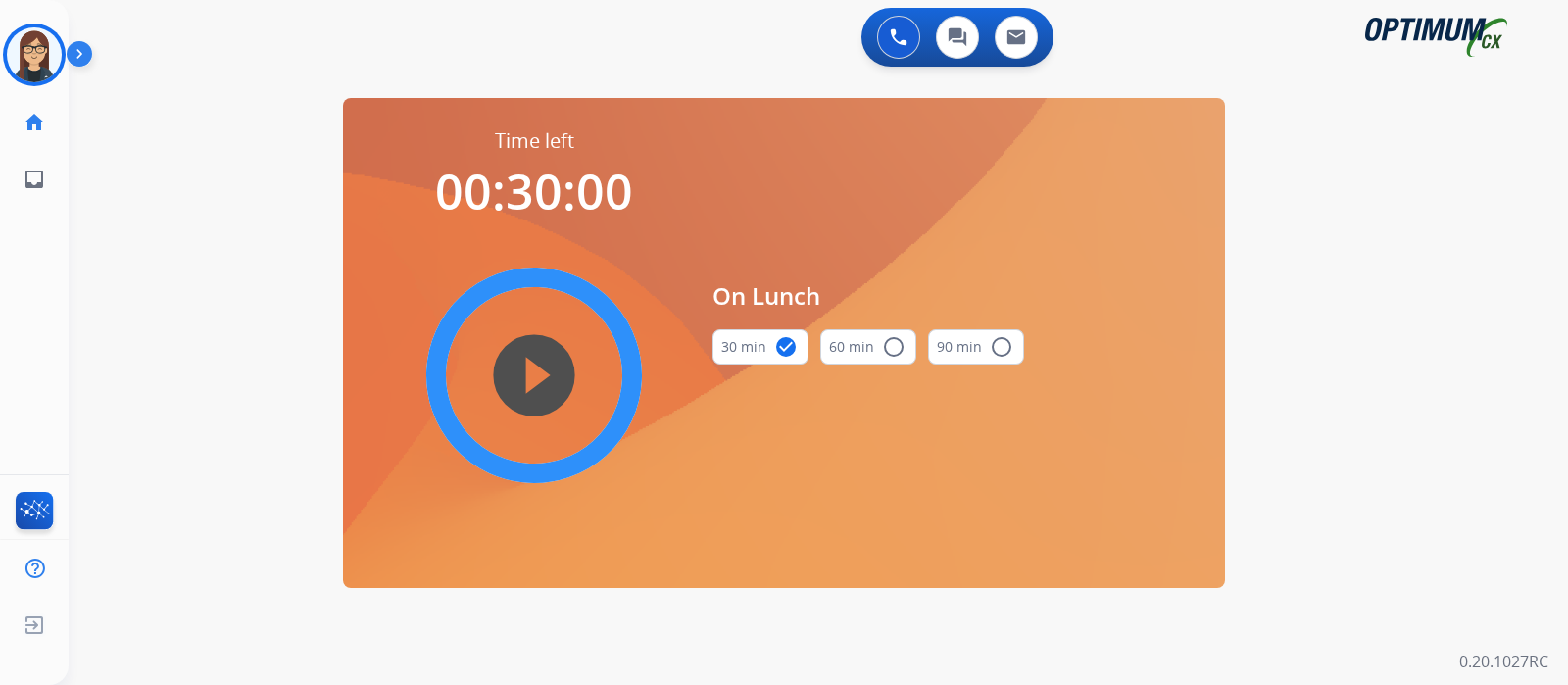 click on "play_circle_filled" at bounding box center [534, 375] 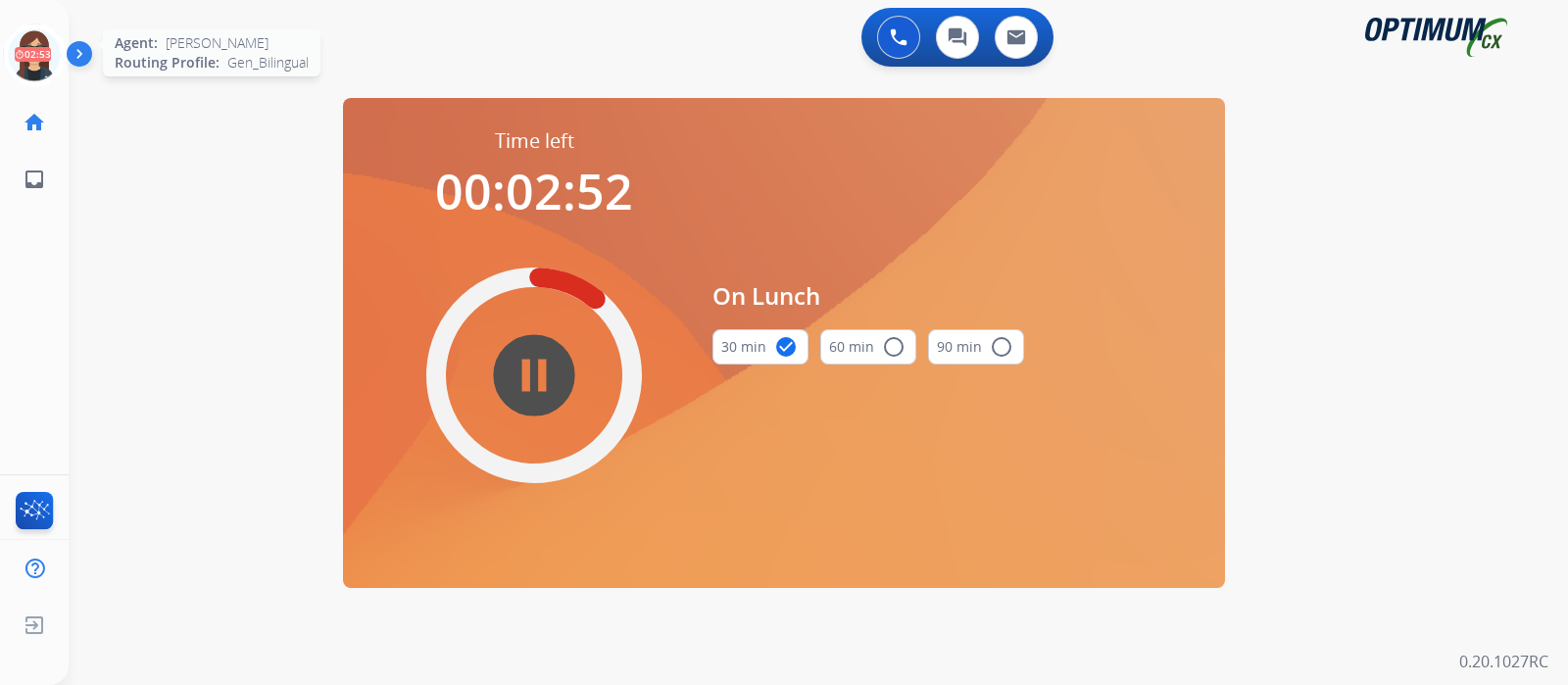 click 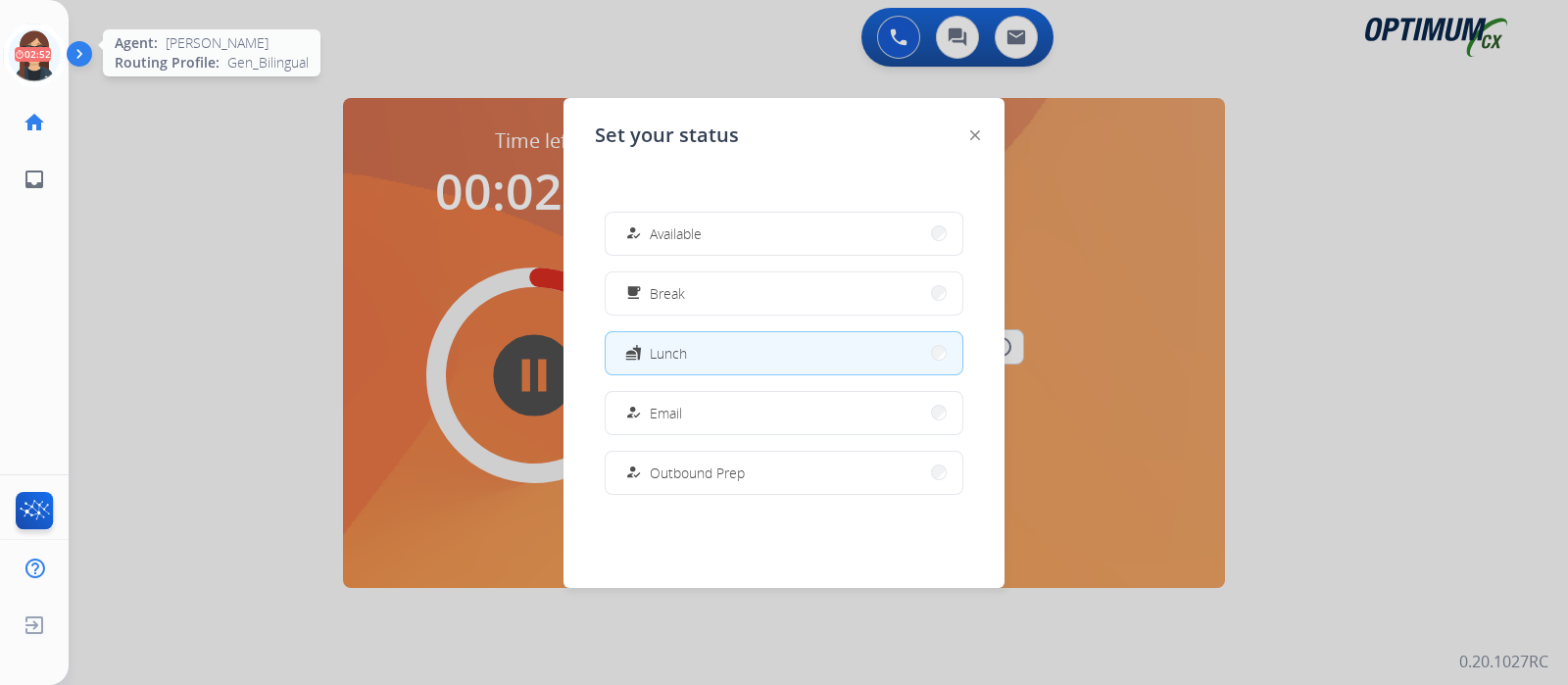 click 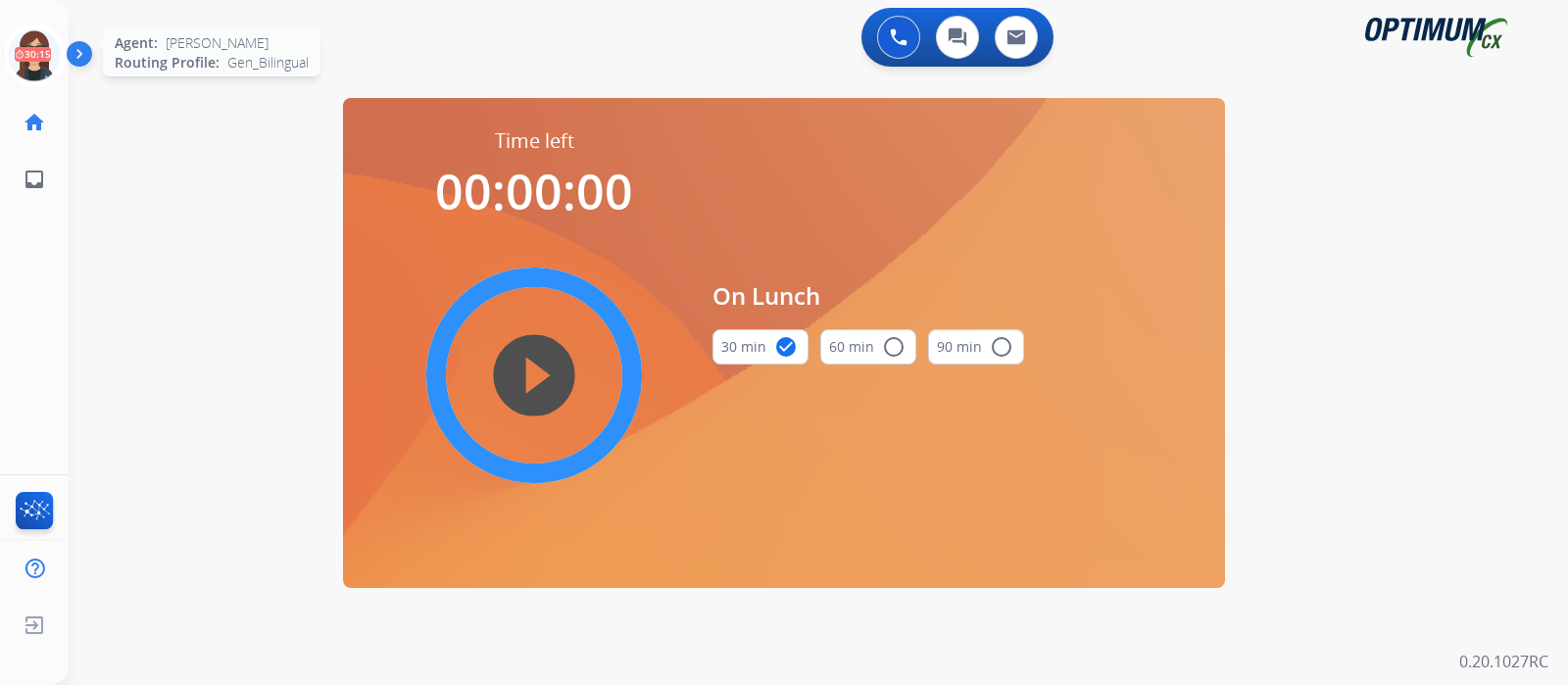 click 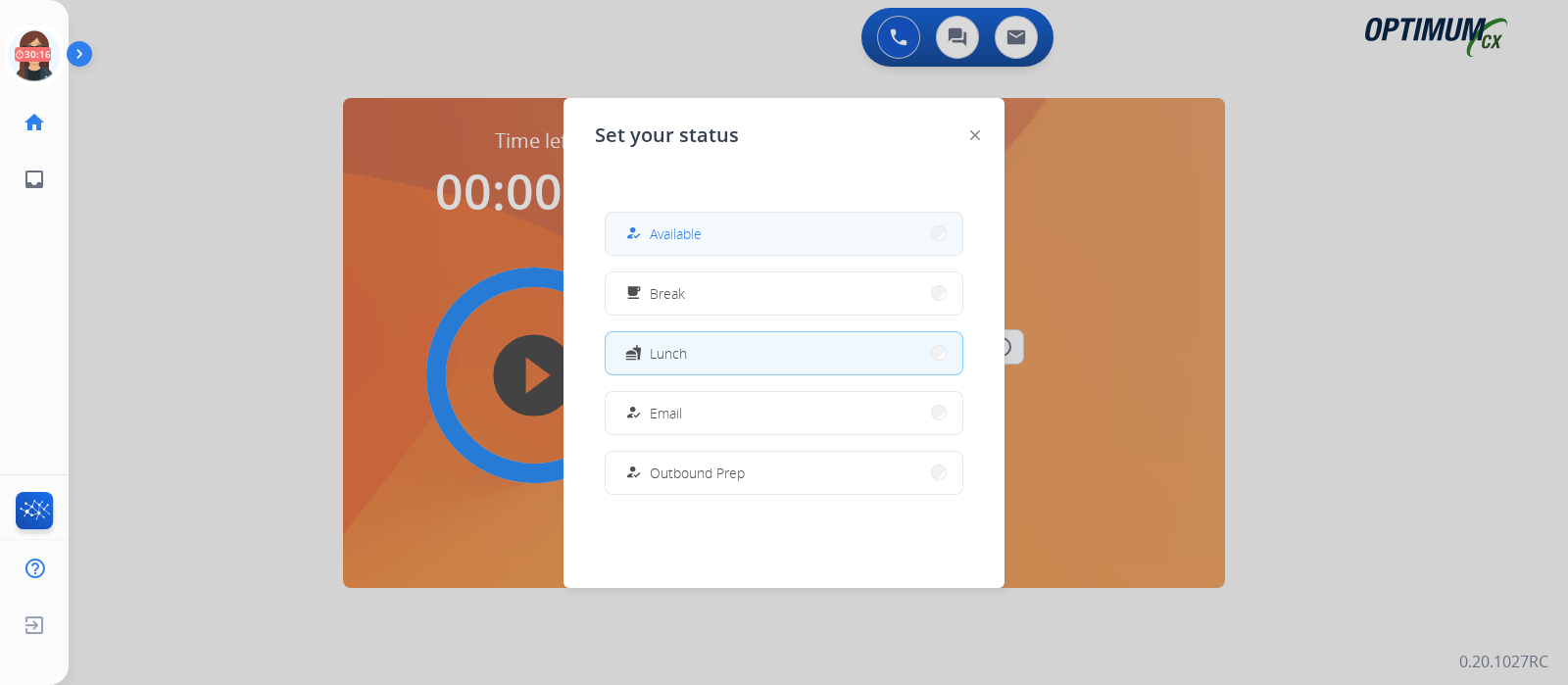 click on "how_to_reg Available" at bounding box center (784, 233) 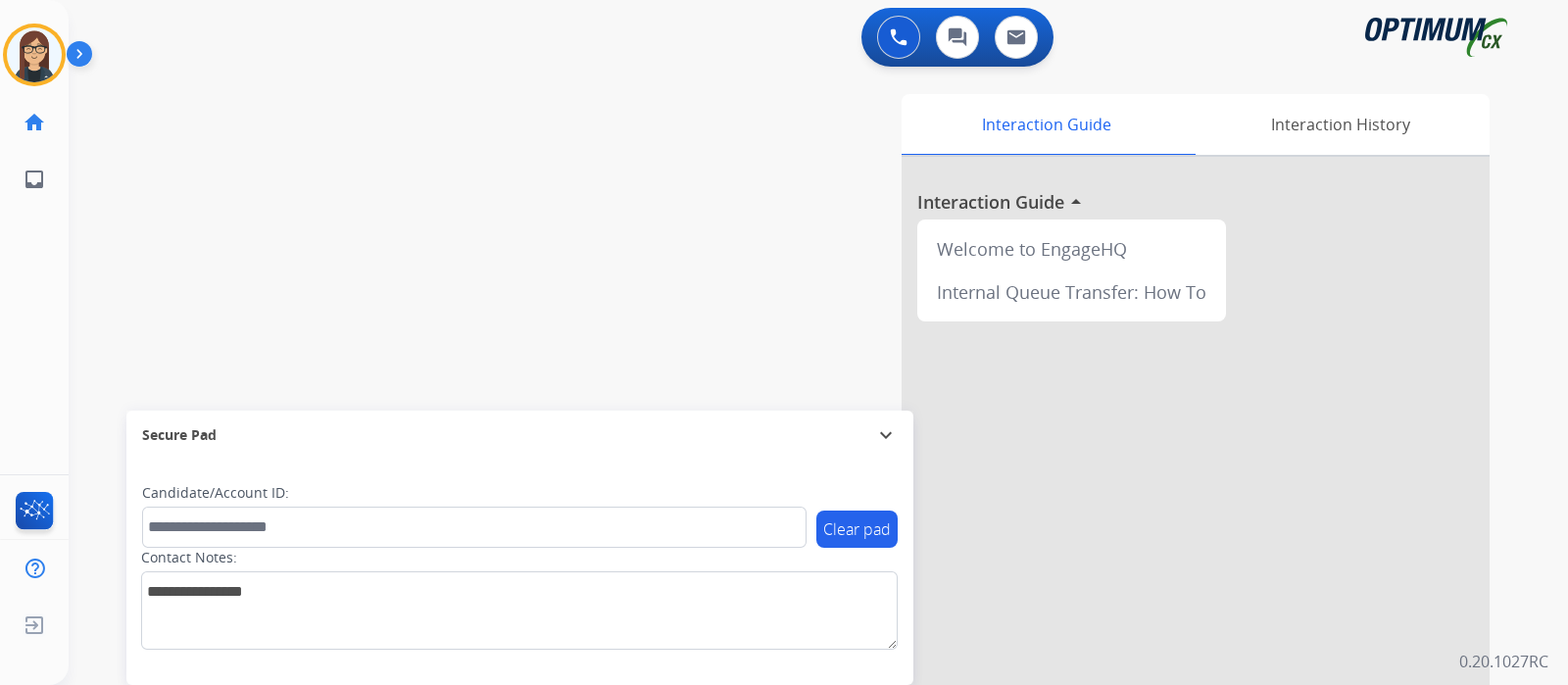 click on "swap_horiz Break voice bridge close_fullscreen Connect 3-Way Call merge_type Separate 3-Way Call  Interaction Guide   Interaction History  Interaction Guide arrow_drop_up  Welcome to EngageHQ   Internal Queue Transfer: How To  Secure Pad expand_more Clear pad Candidate/Account ID: Contact Notes:" at bounding box center [795, 479] 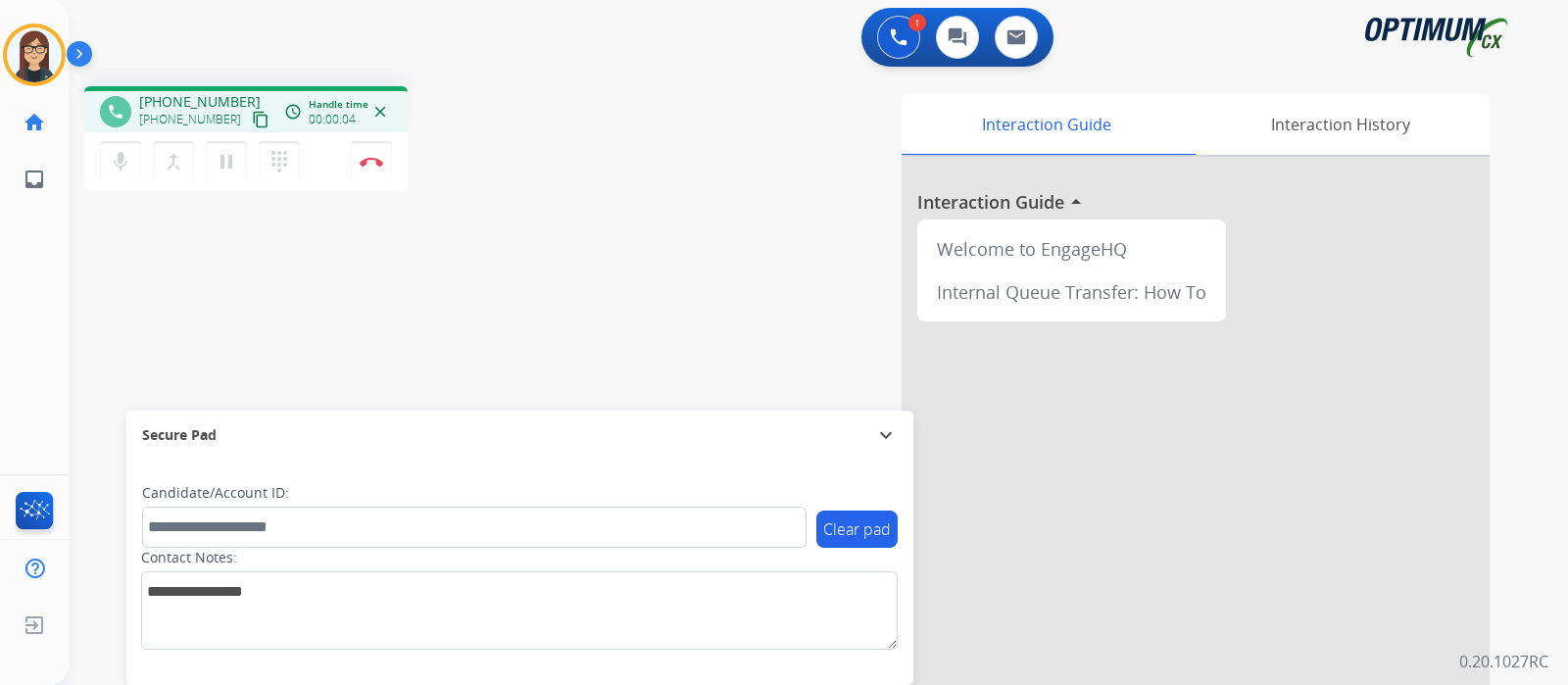 click on "content_copy" at bounding box center (261, 120) 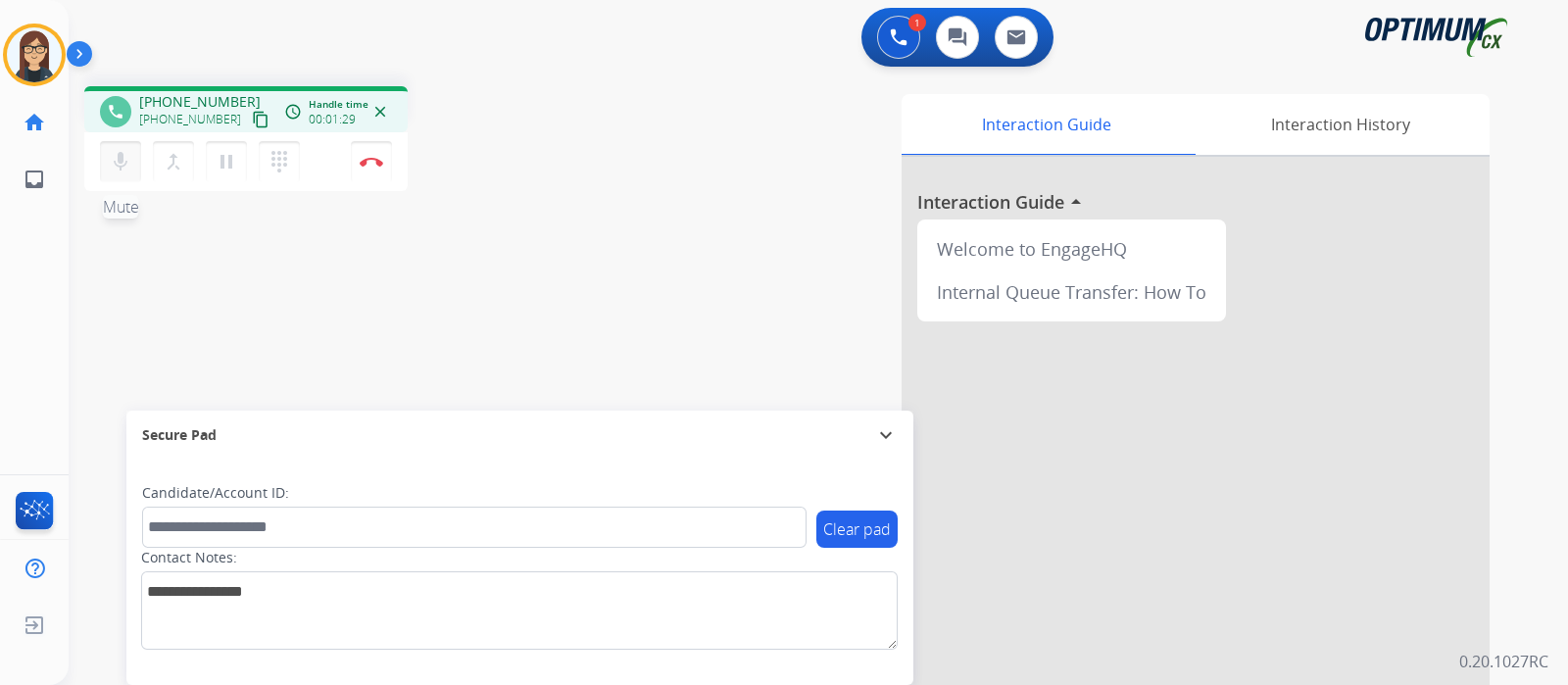 click on "mic" at bounding box center (121, 162) 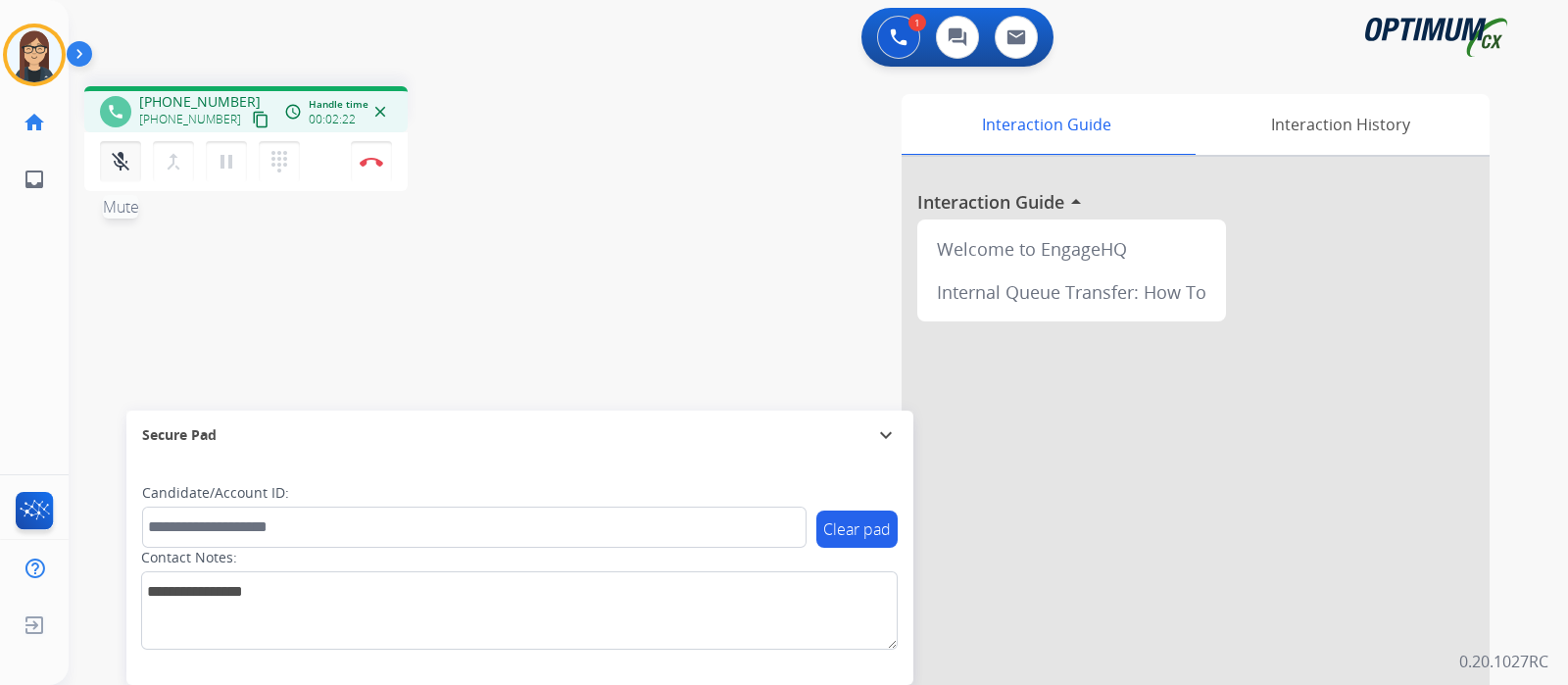 click on "mic_off" at bounding box center [121, 162] 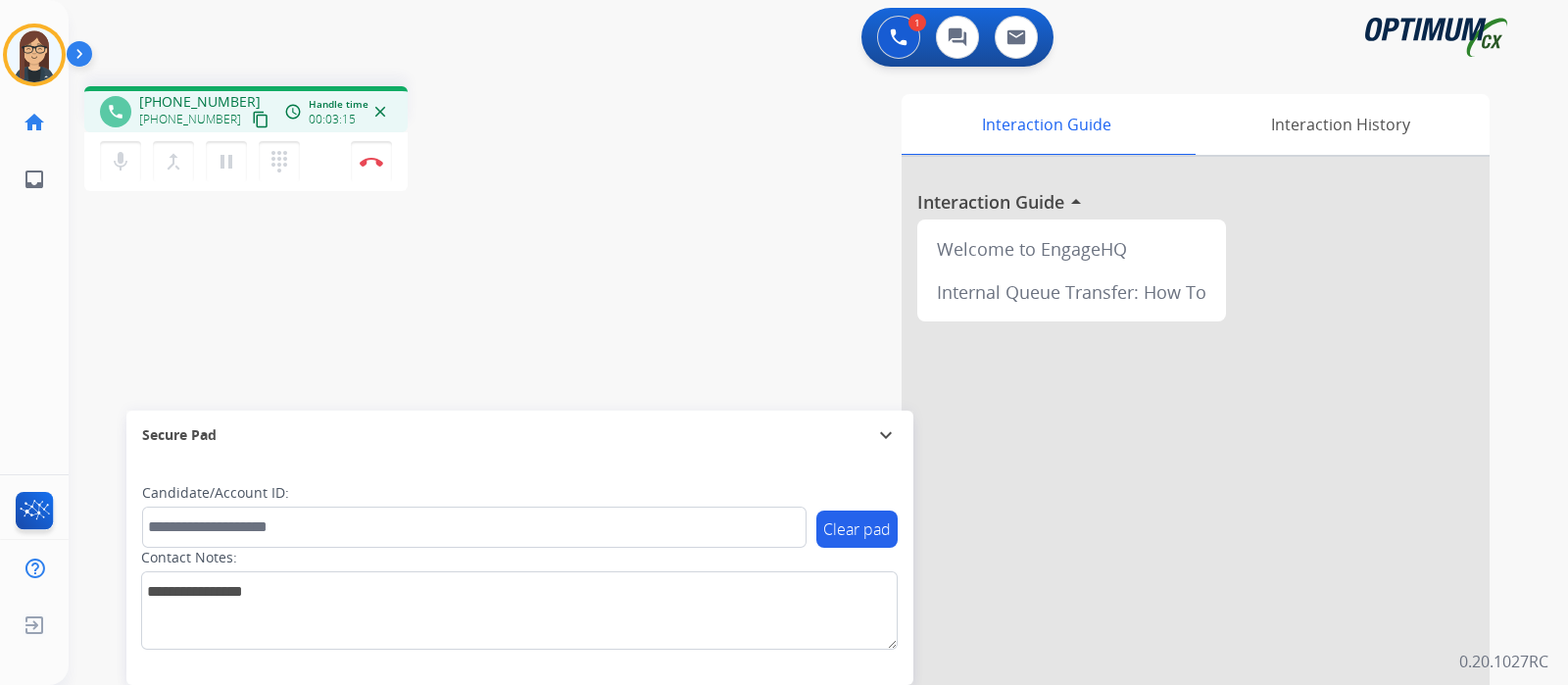click on "phone [PHONE_NUMBER] [PHONE_NUMBER] content_copy access_time Call metrics Queue   00:10 Hold   00:00 Talk   03:16 Total   03:25 Handle time 00:03:15 close mic Mute merge_type Bridge pause Hold dialpad Dialpad Disconnect swap_horiz Break voice bridge close_fullscreen Connect 3-Way Call merge_type Separate 3-Way Call  Interaction Guide   Interaction History  Interaction Guide arrow_drop_up  Welcome to EngageHQ   Internal Queue Transfer: How To  Secure Pad expand_more Clear pad Candidate/Account ID: Contact Notes:" at bounding box center [795, 479] 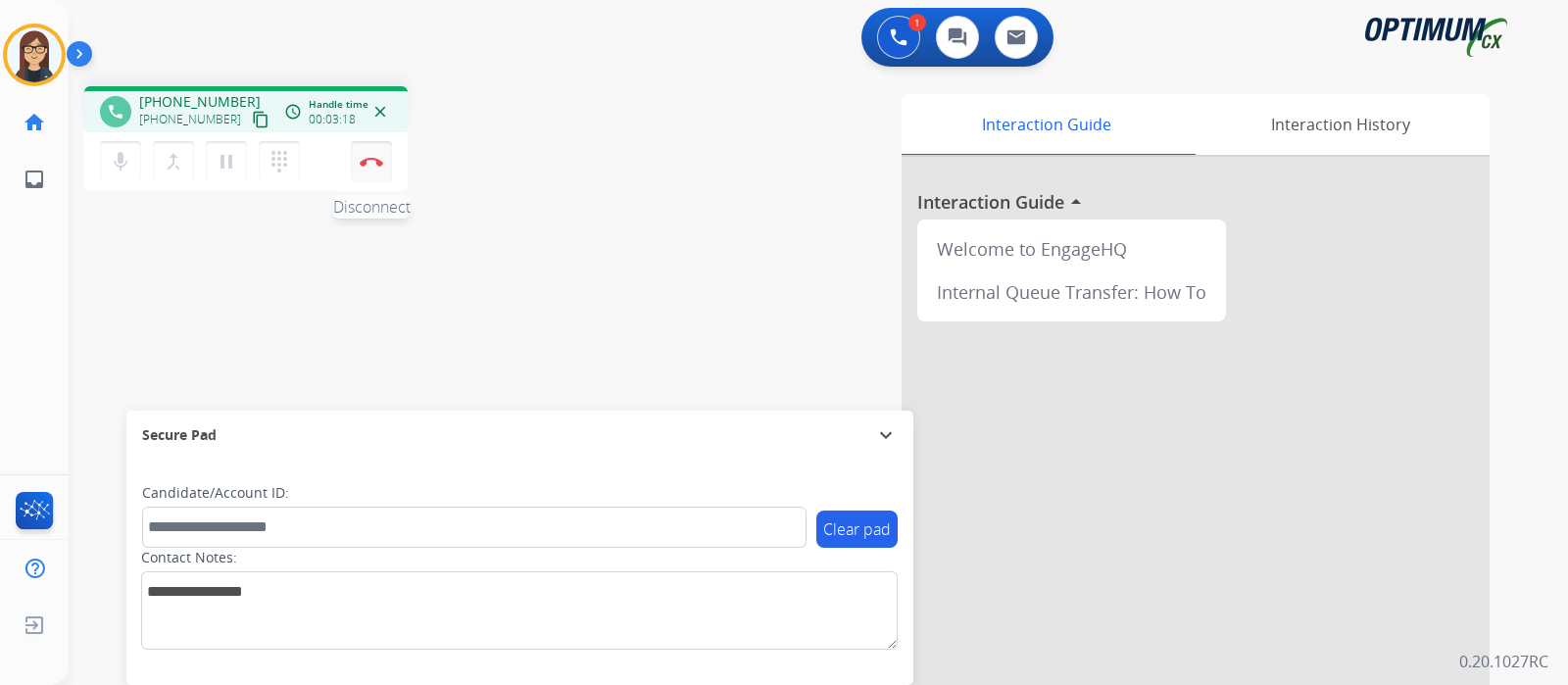 click on "Disconnect" at bounding box center (371, 162) 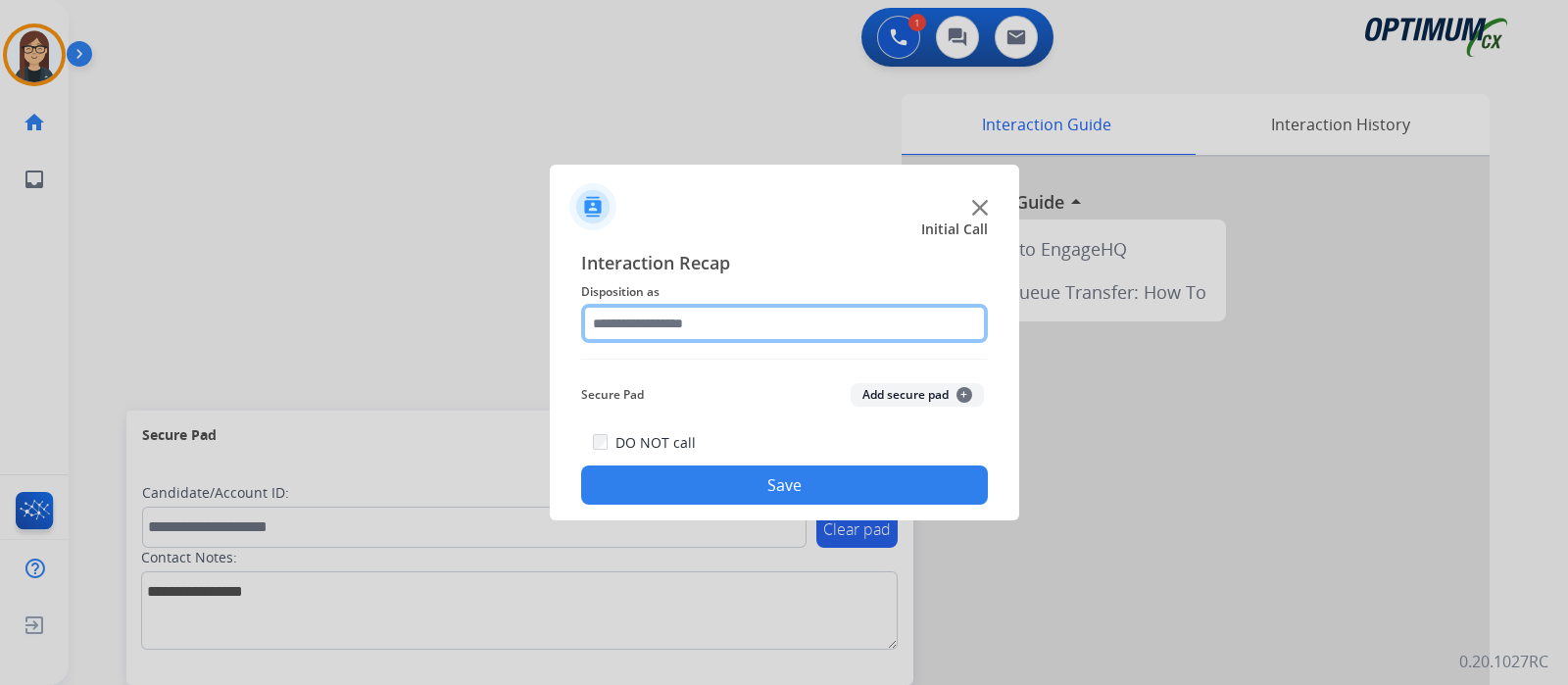 click 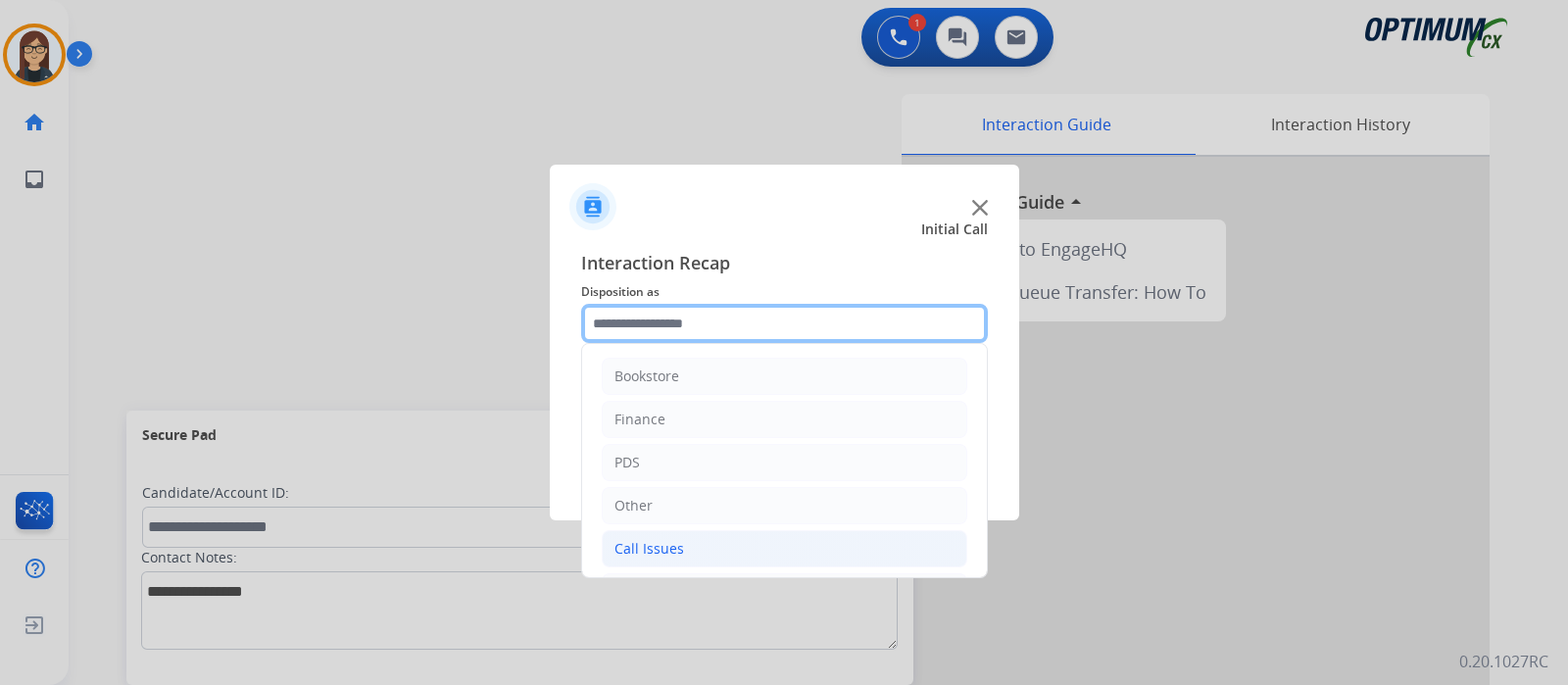 scroll, scrollTop: 129, scrollLeft: 0, axis: vertical 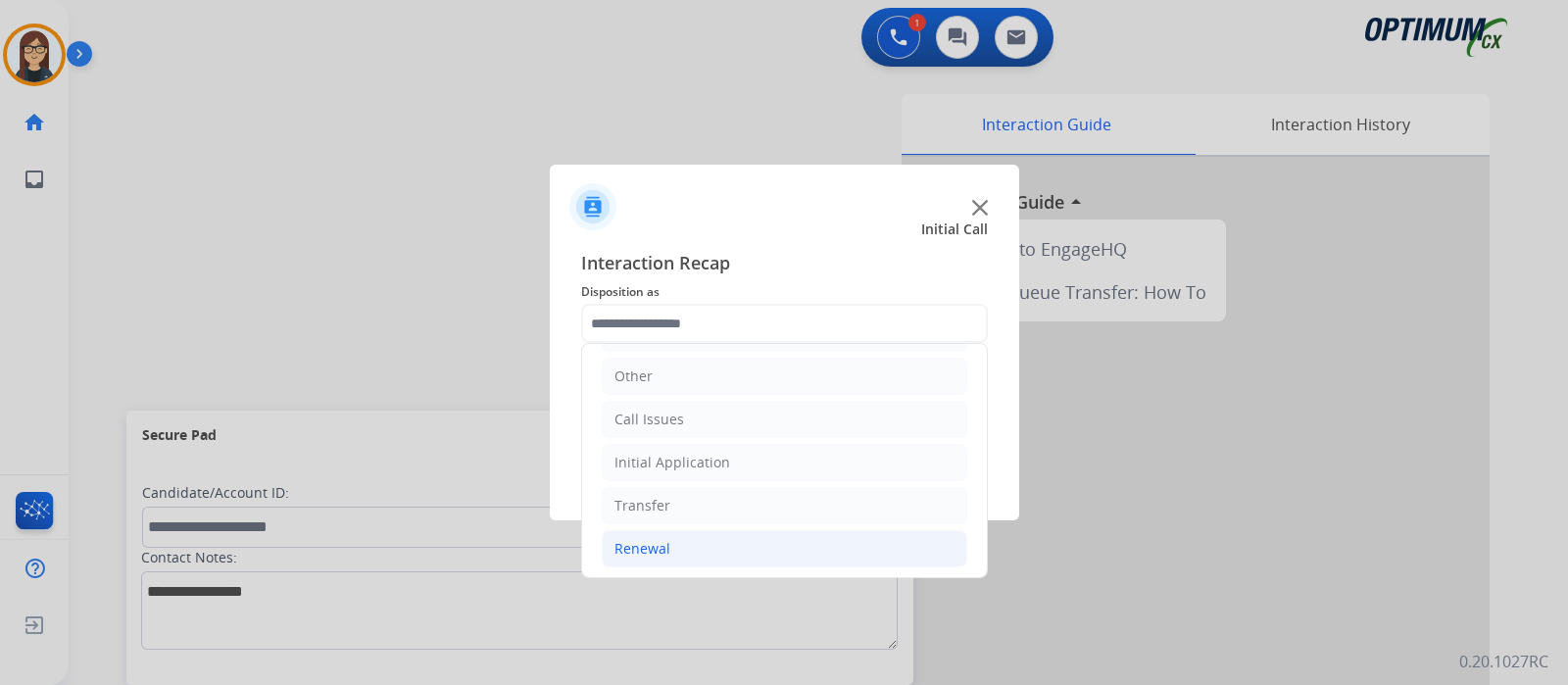 click on "Renewal" 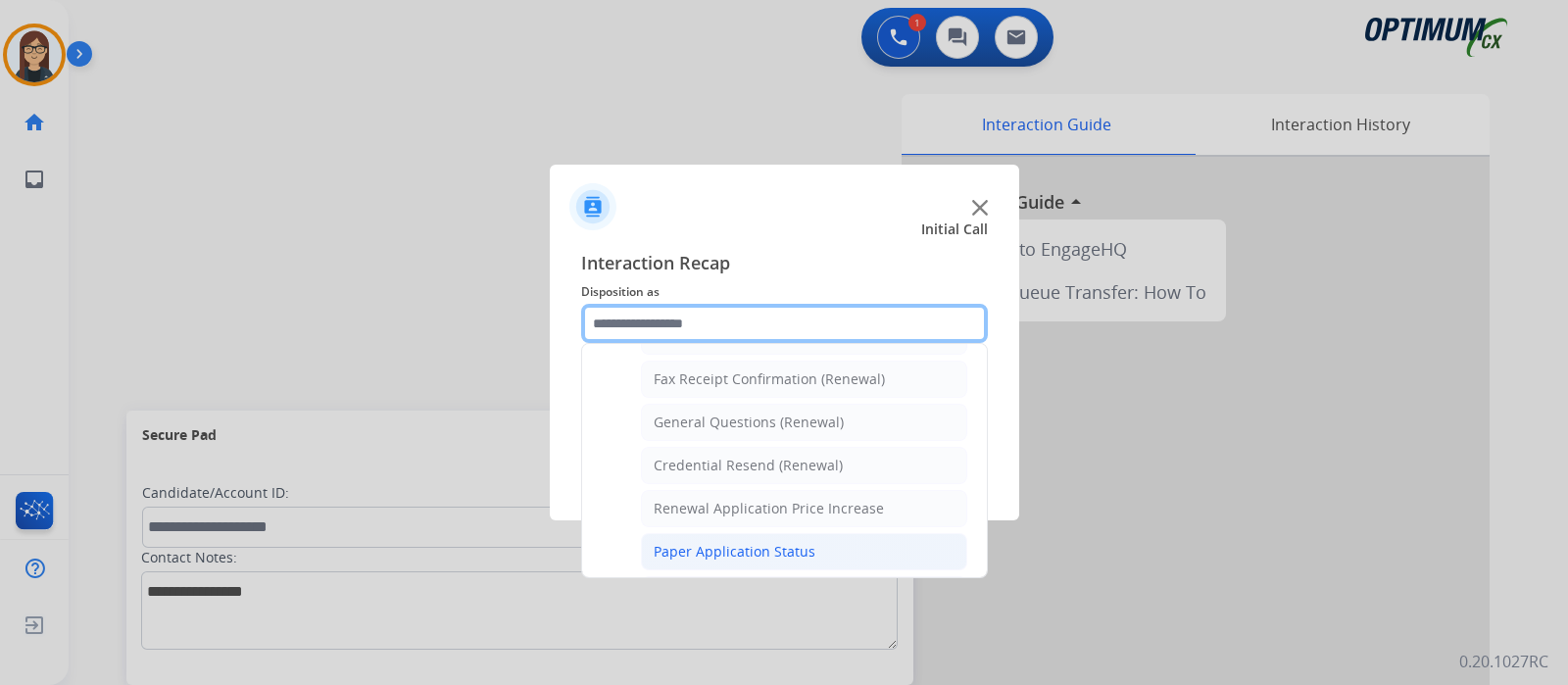 scroll, scrollTop: 497, scrollLeft: 0, axis: vertical 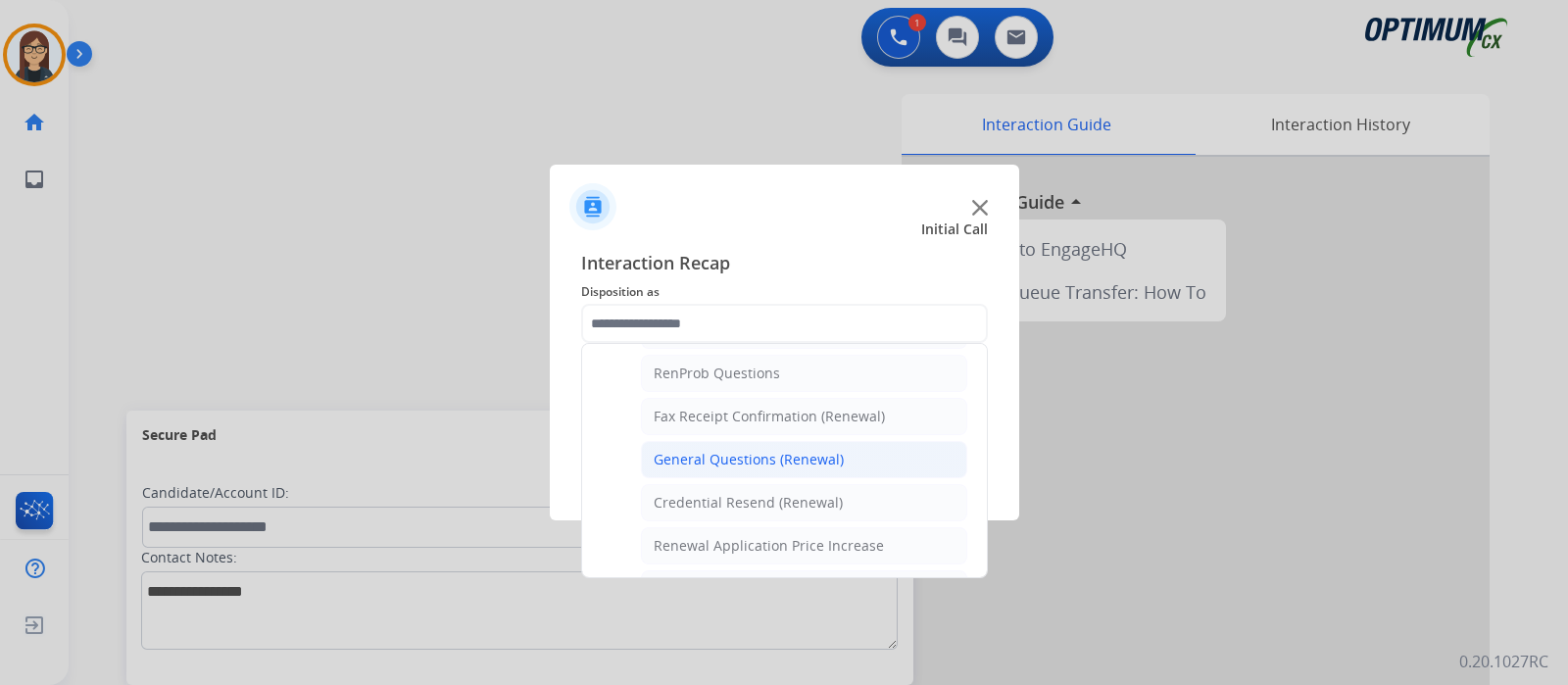 click on "General Questions (Renewal)" 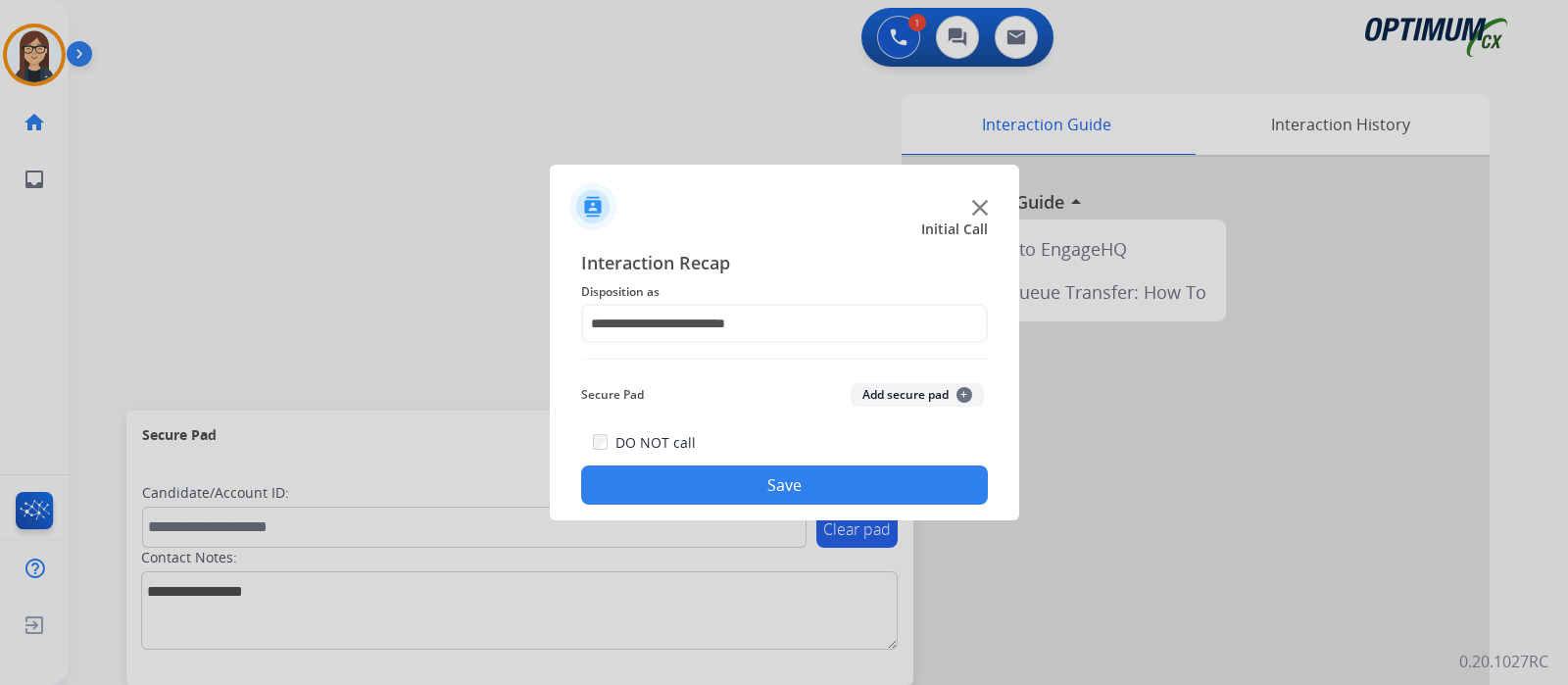 click on "Save" 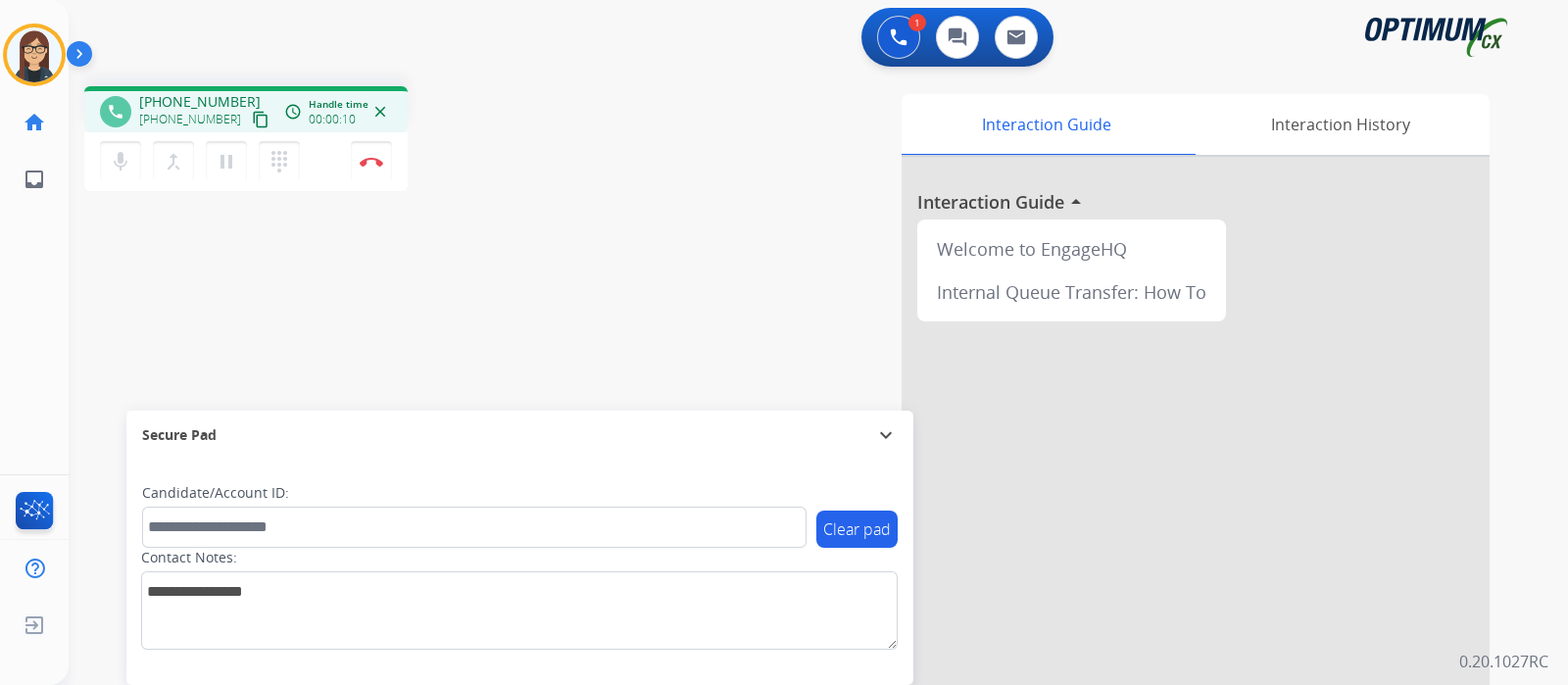 click on "content_copy" at bounding box center [261, 120] 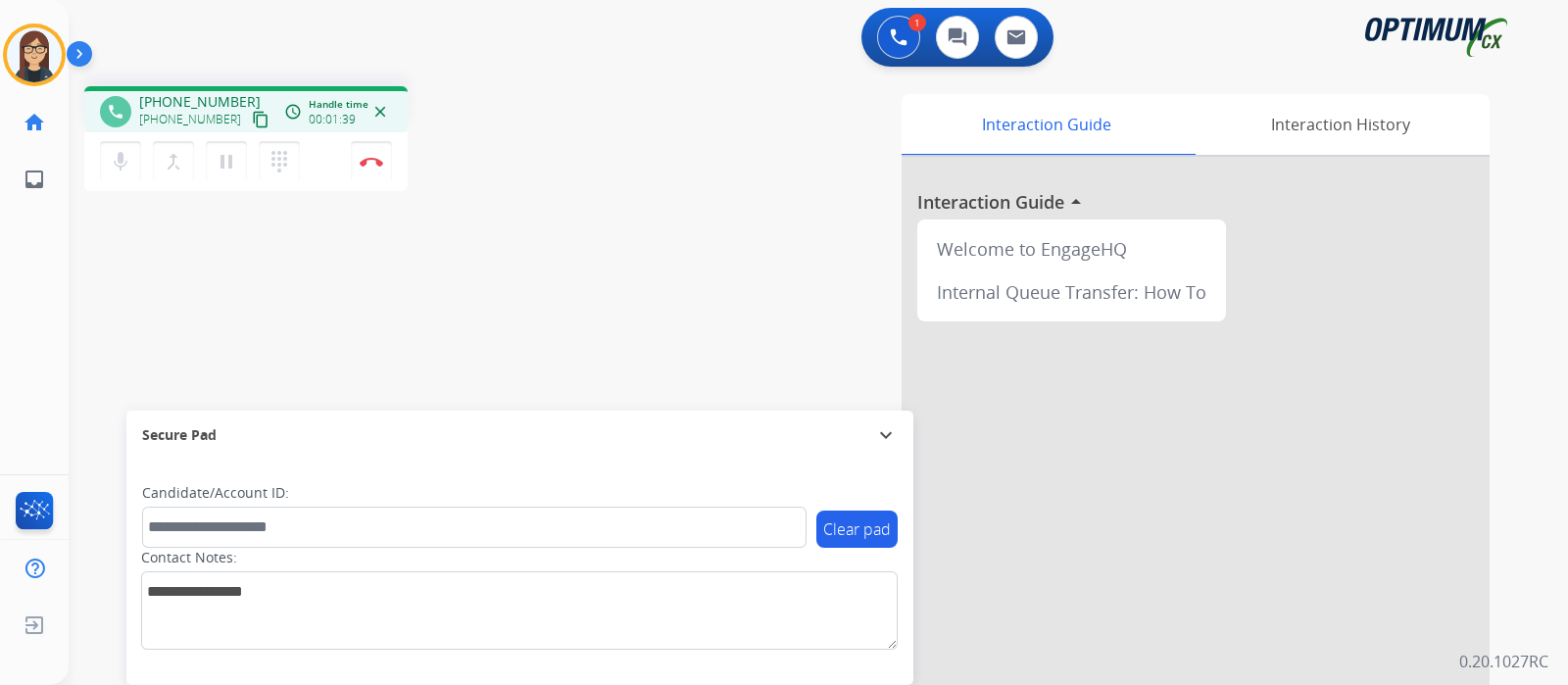 click on "phone [PHONE_NUMBER] [PHONE_NUMBER] content_copy access_time Call metrics Queue   00:08 Hold   00:00 Talk   01:33 Total   01:40 Handle time 00:01:39 close mic Mute merge_type Bridge pause Hold dialpad Dialpad Disconnect swap_horiz Break voice bridge close_fullscreen Connect 3-Way Call merge_type Separate 3-Way Call  Interaction Guide   Interaction History  Interaction Guide arrow_drop_up  Welcome to EngageHQ   Internal Queue Transfer: How To  Secure Pad expand_more Clear pad Candidate/Account ID: Contact Notes:" at bounding box center (795, 479) 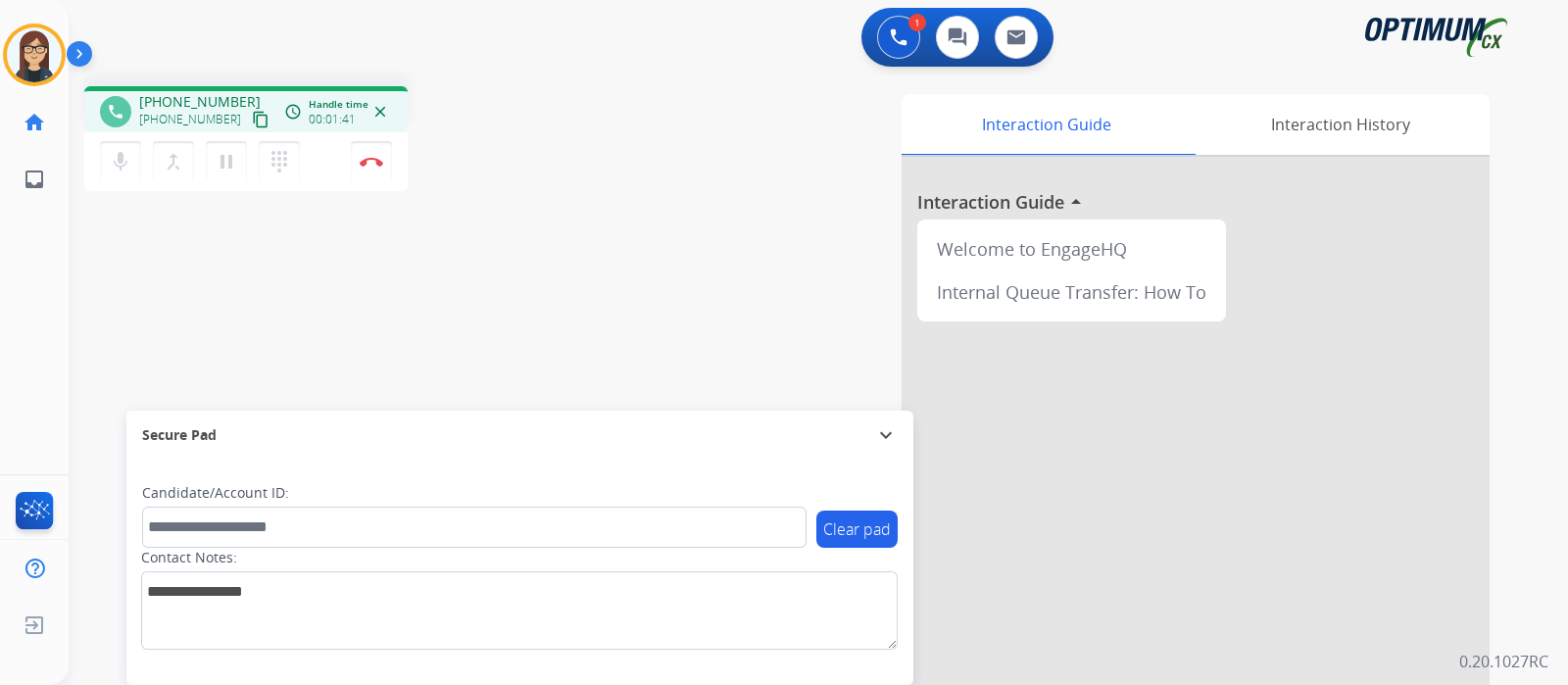 click on "content_copy" at bounding box center (261, 120) 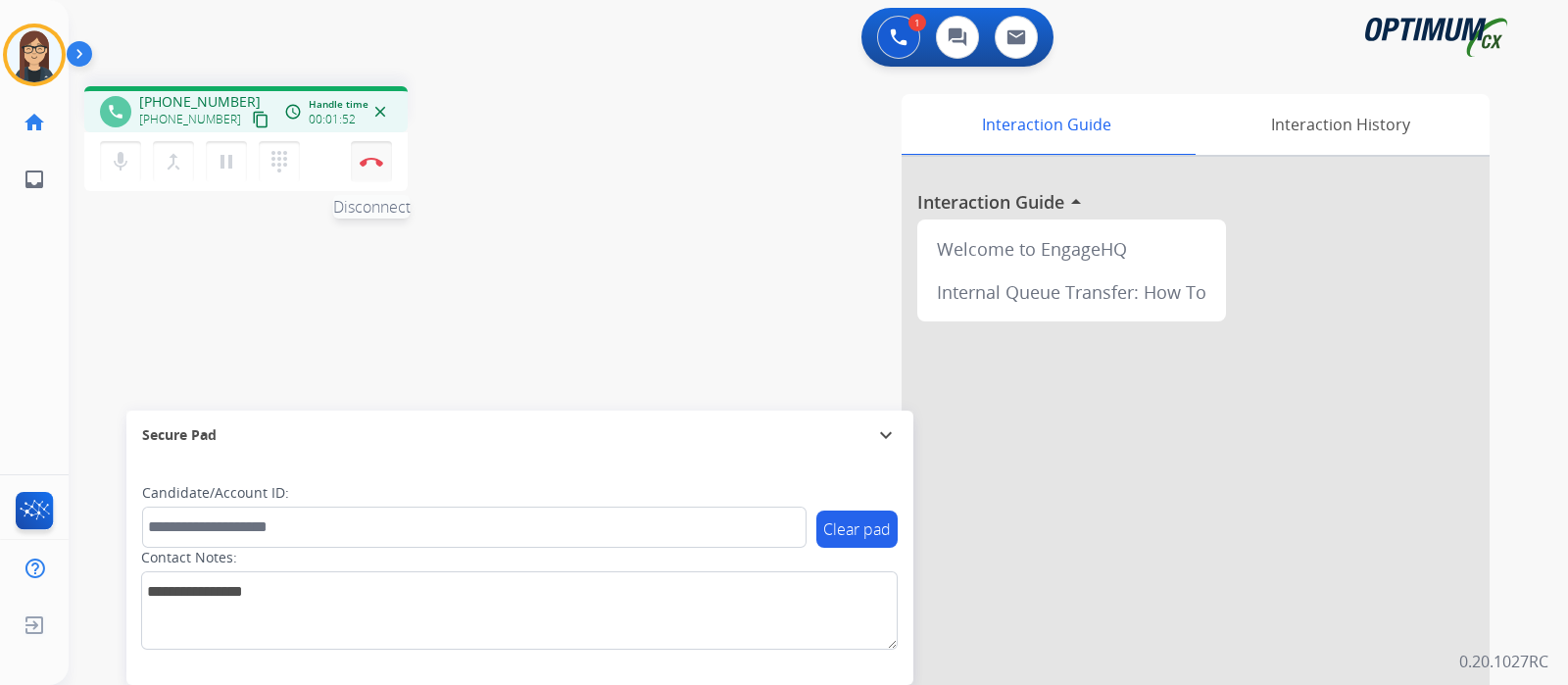 click at bounding box center (371, 162) 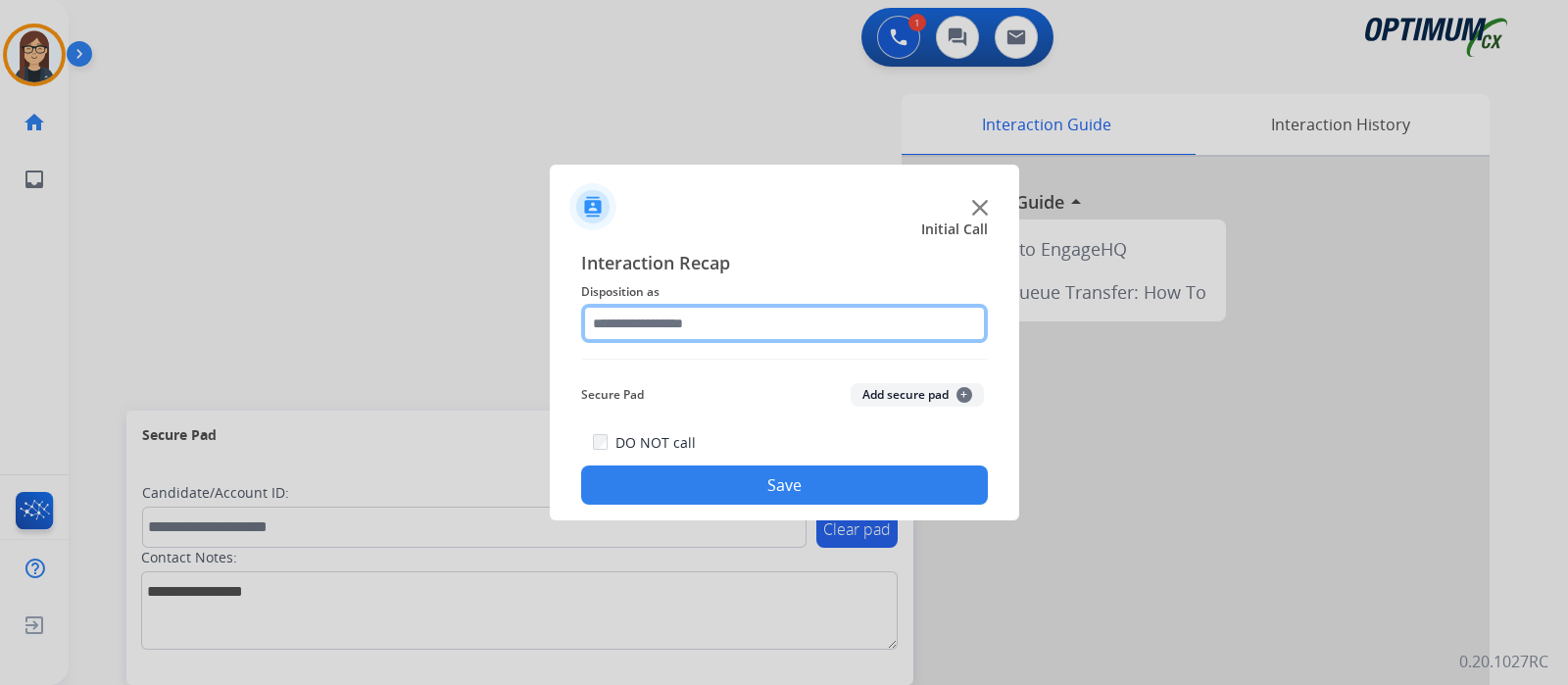 click 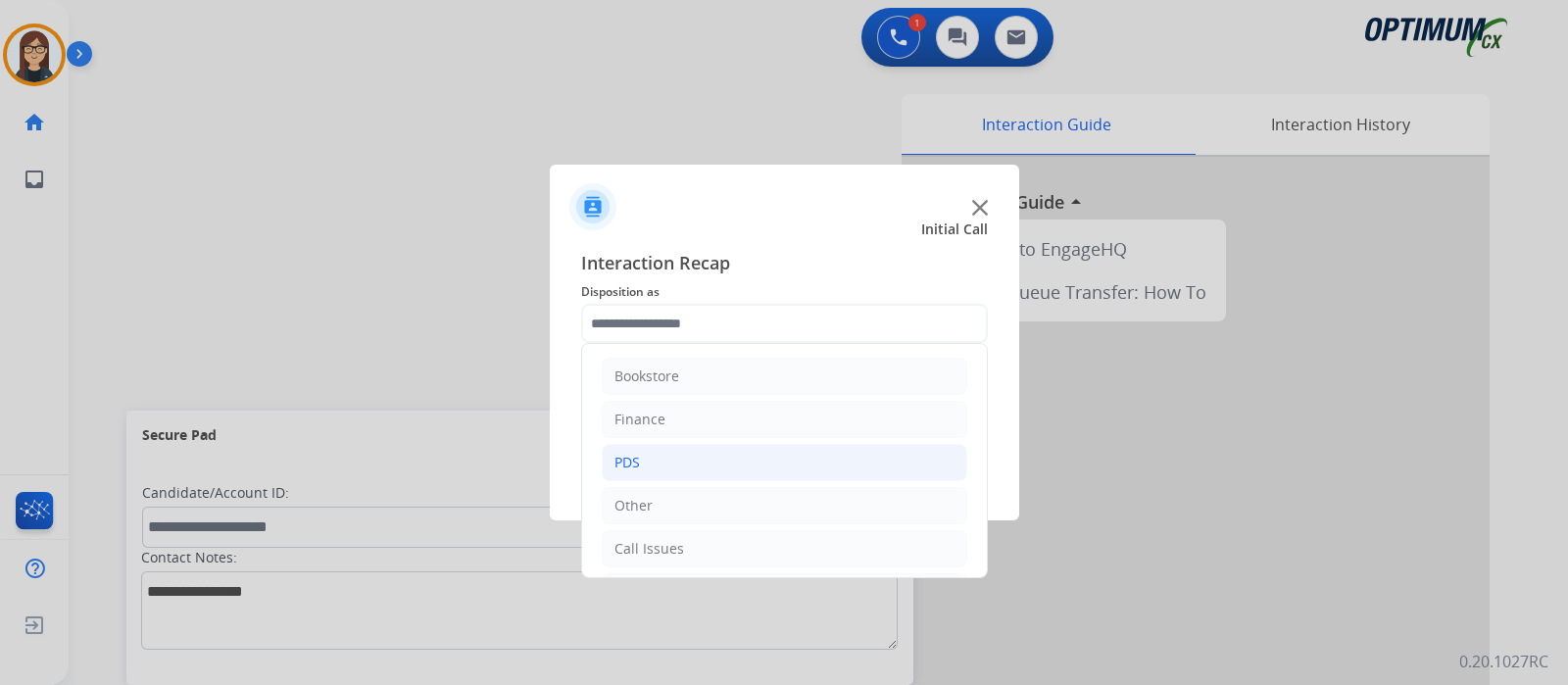 click on "PDS" 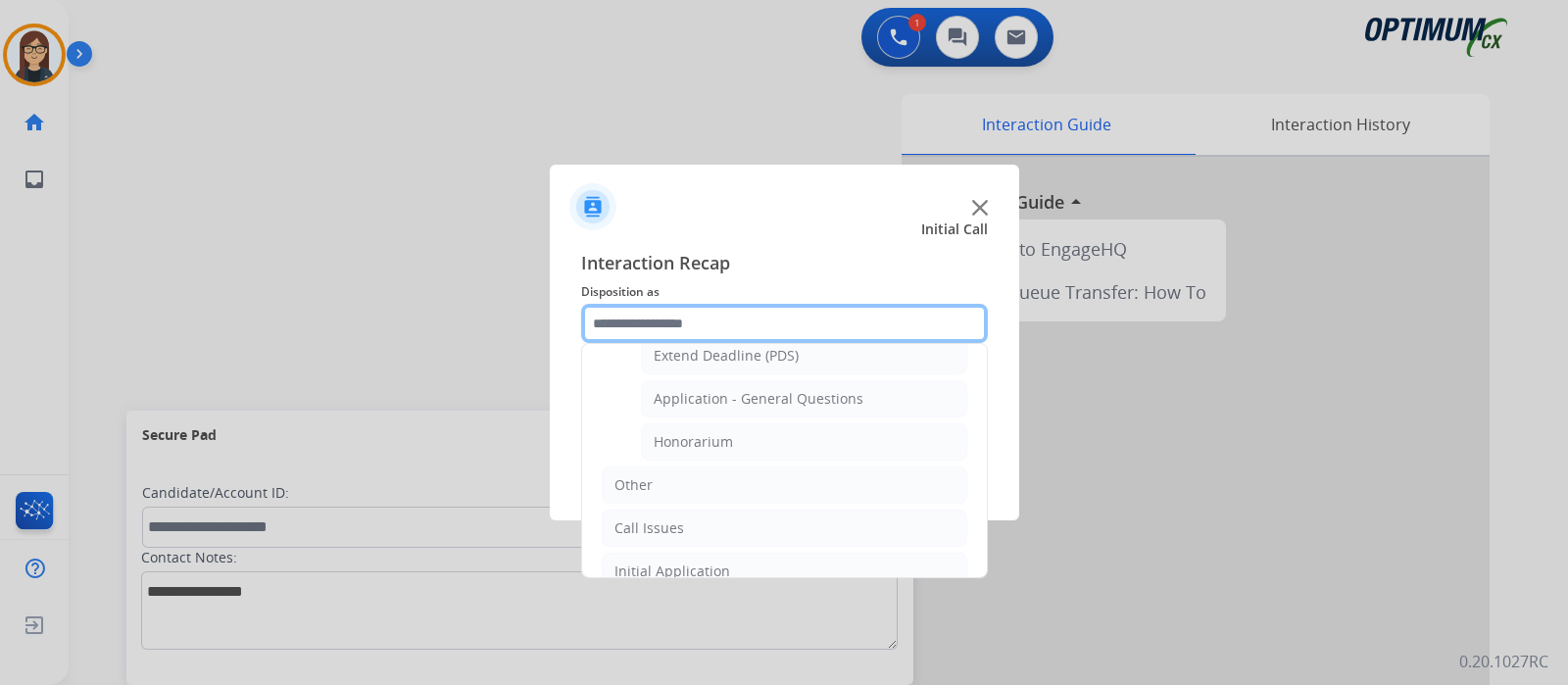 scroll, scrollTop: 612, scrollLeft: 0, axis: vertical 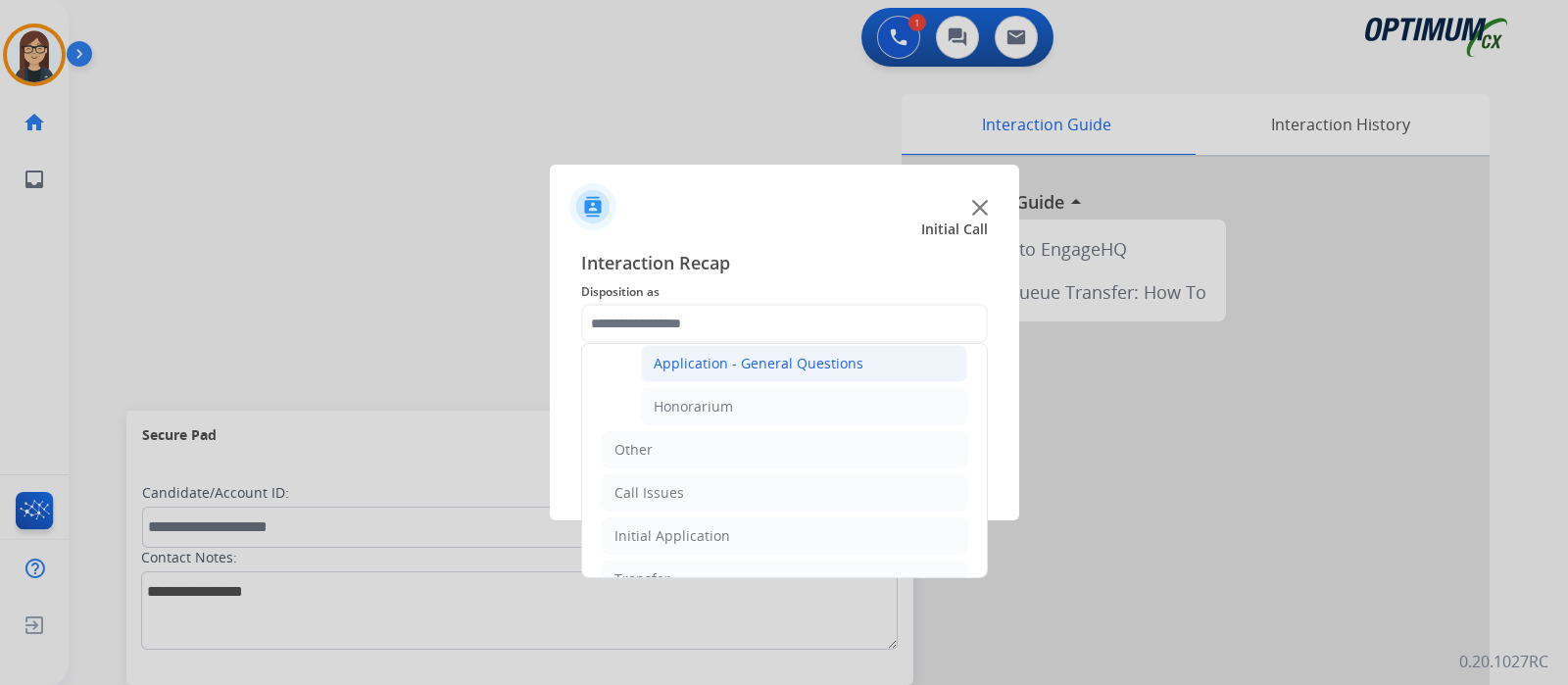 click on "Application - General Questions" 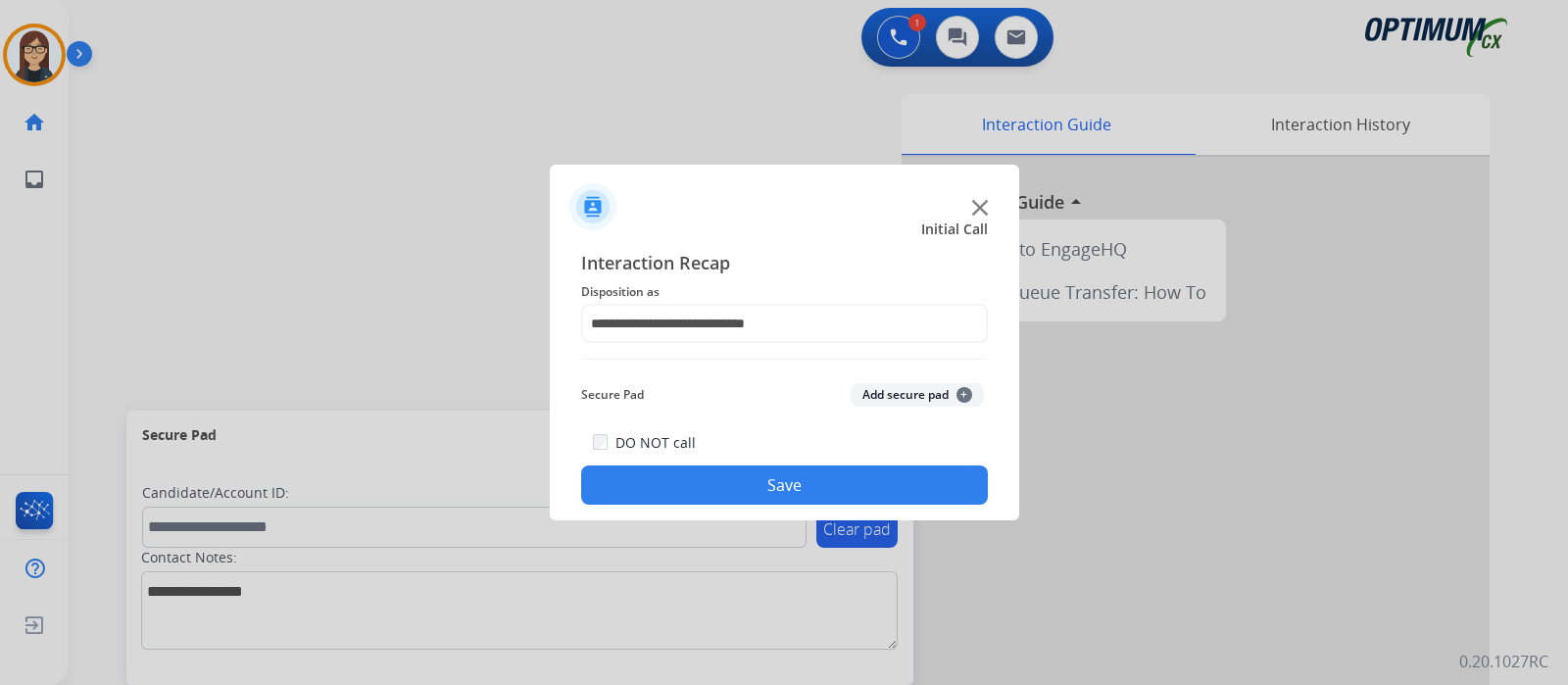 click on "Save" 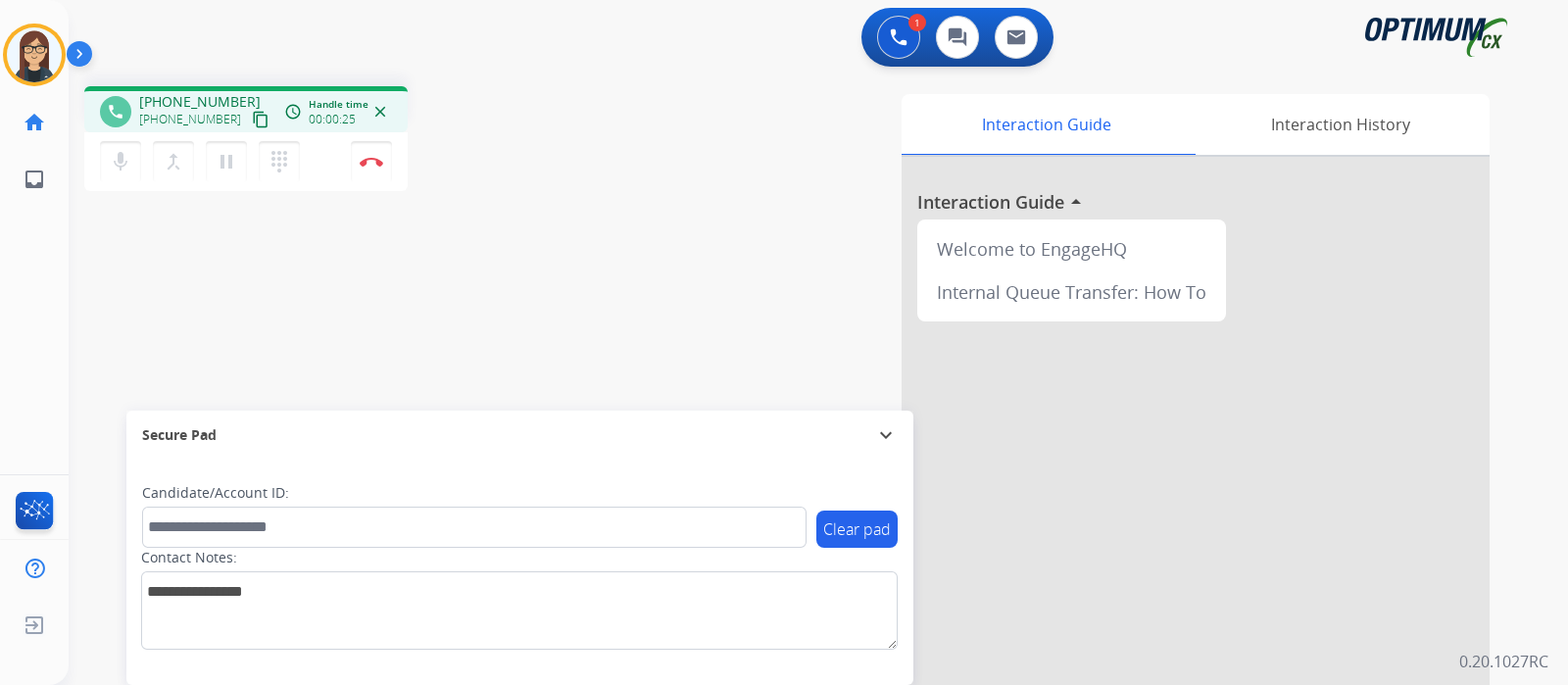 click on "content_copy" at bounding box center [261, 120] 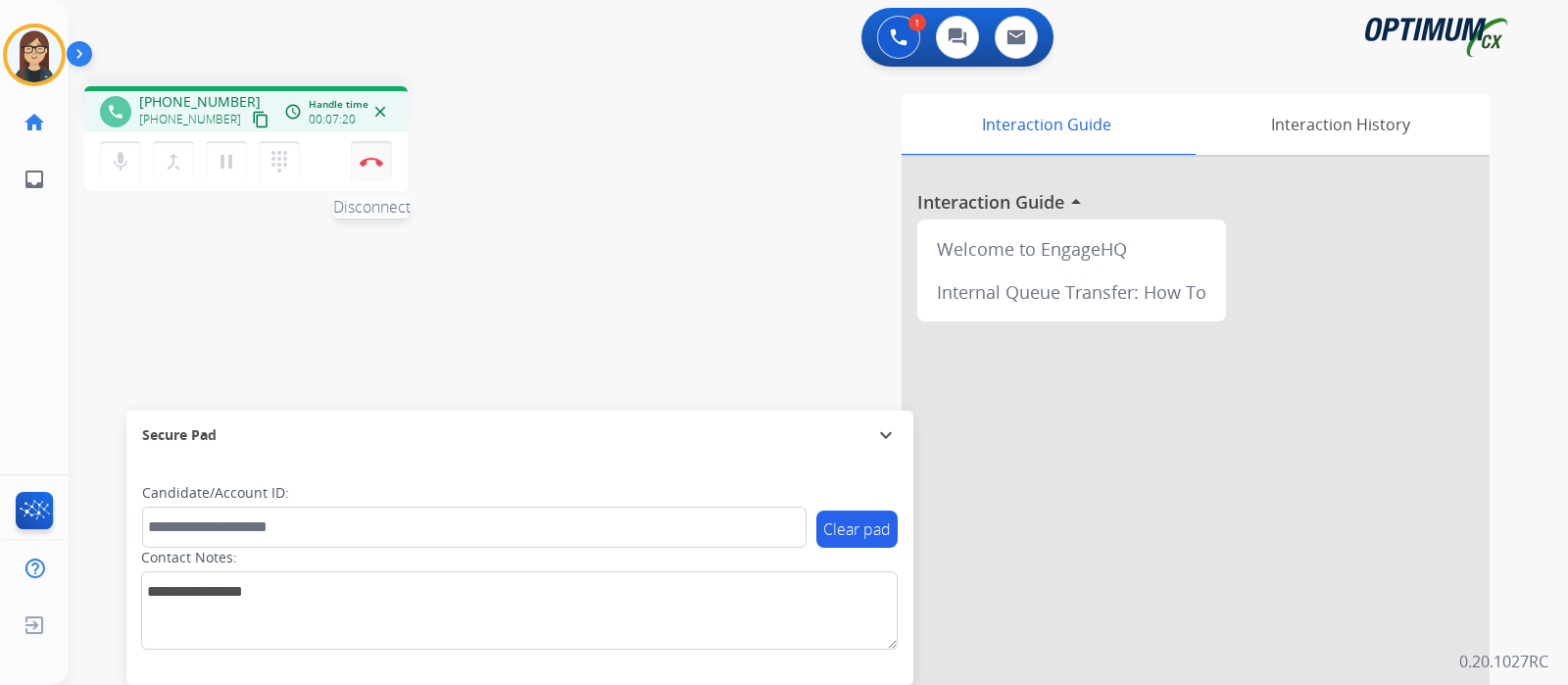 click at bounding box center (371, 162) 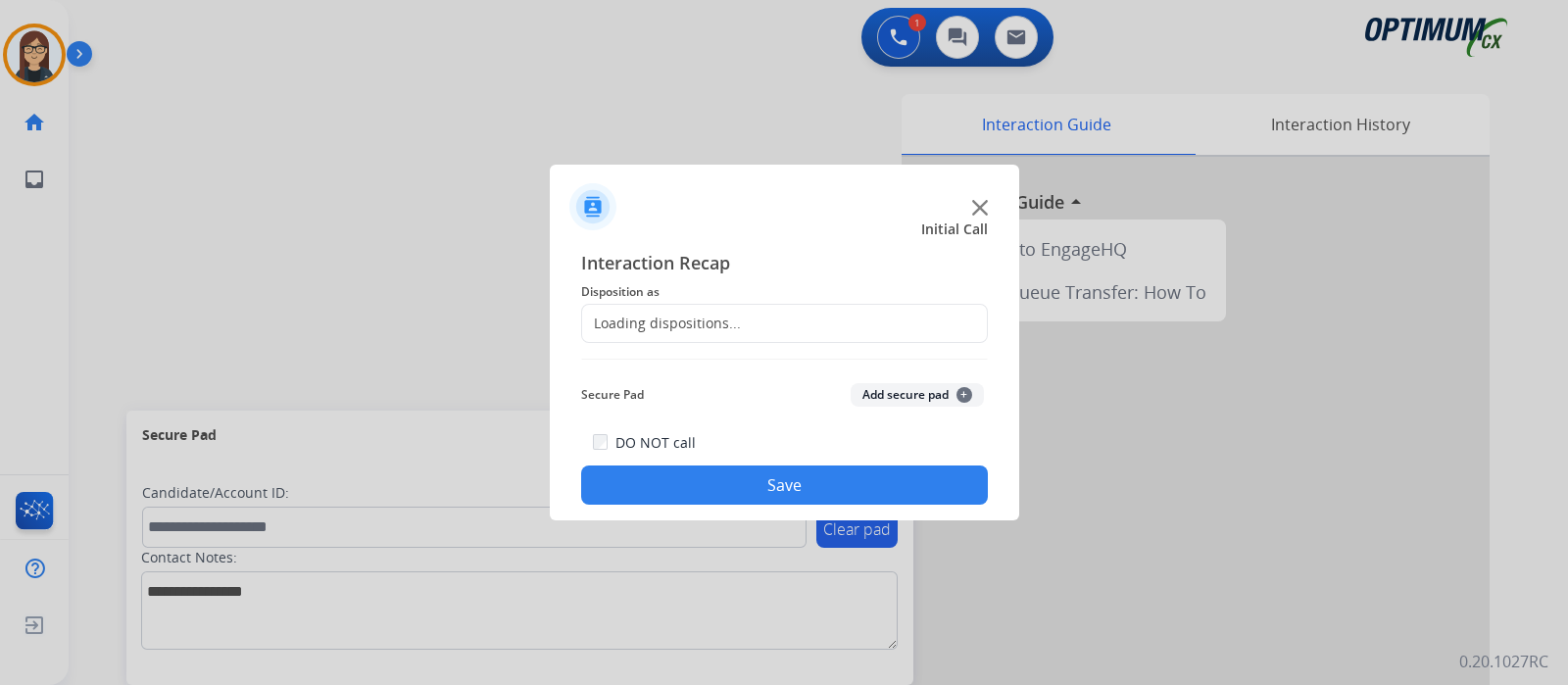 click on "Loading dispositions..." 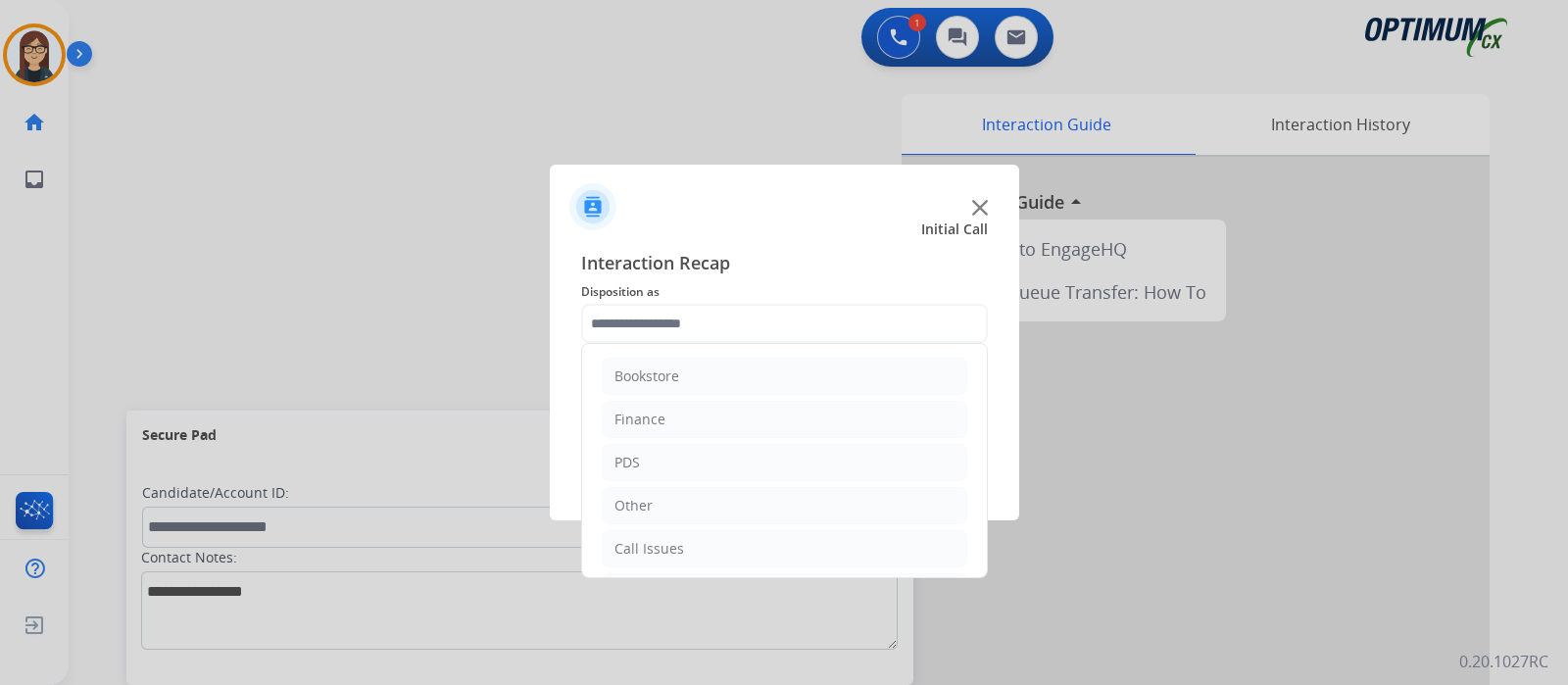 click 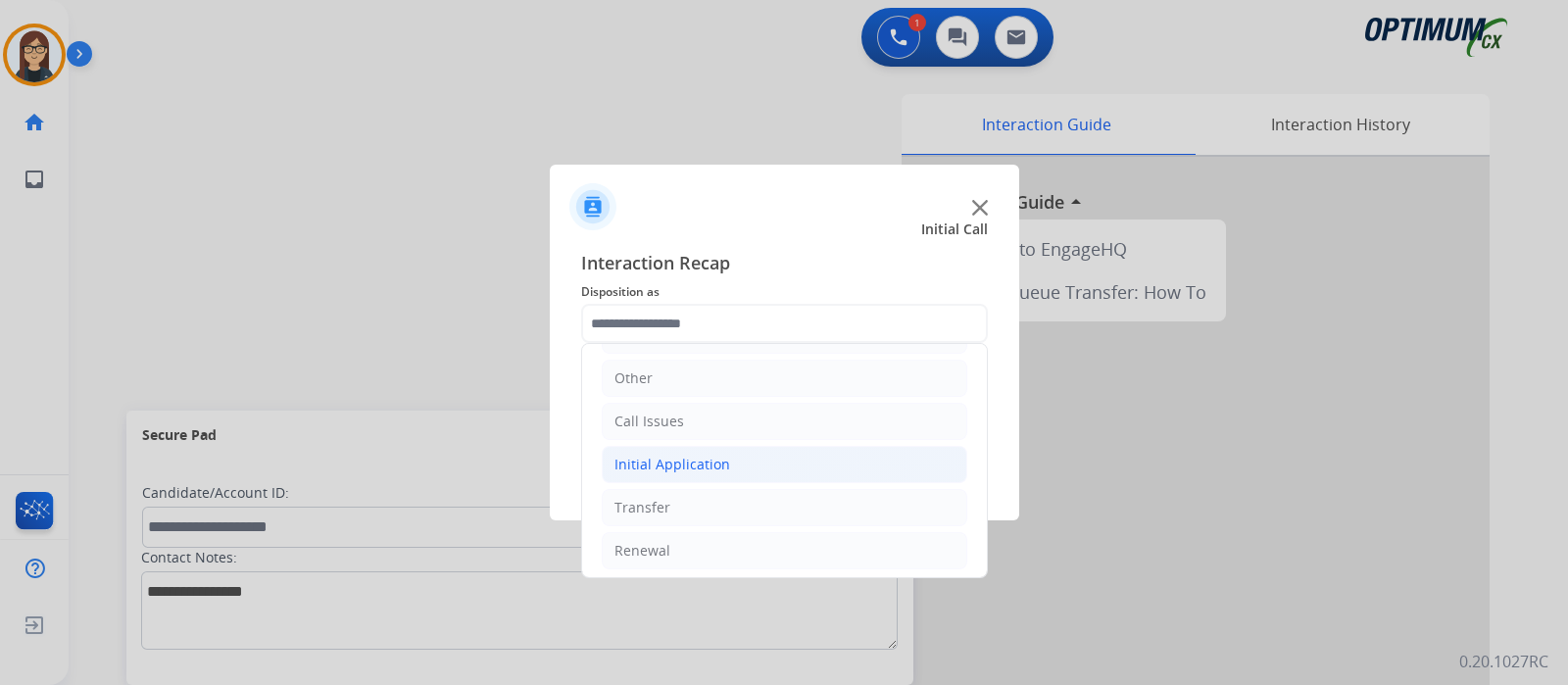 scroll, scrollTop: 129, scrollLeft: 0, axis: vertical 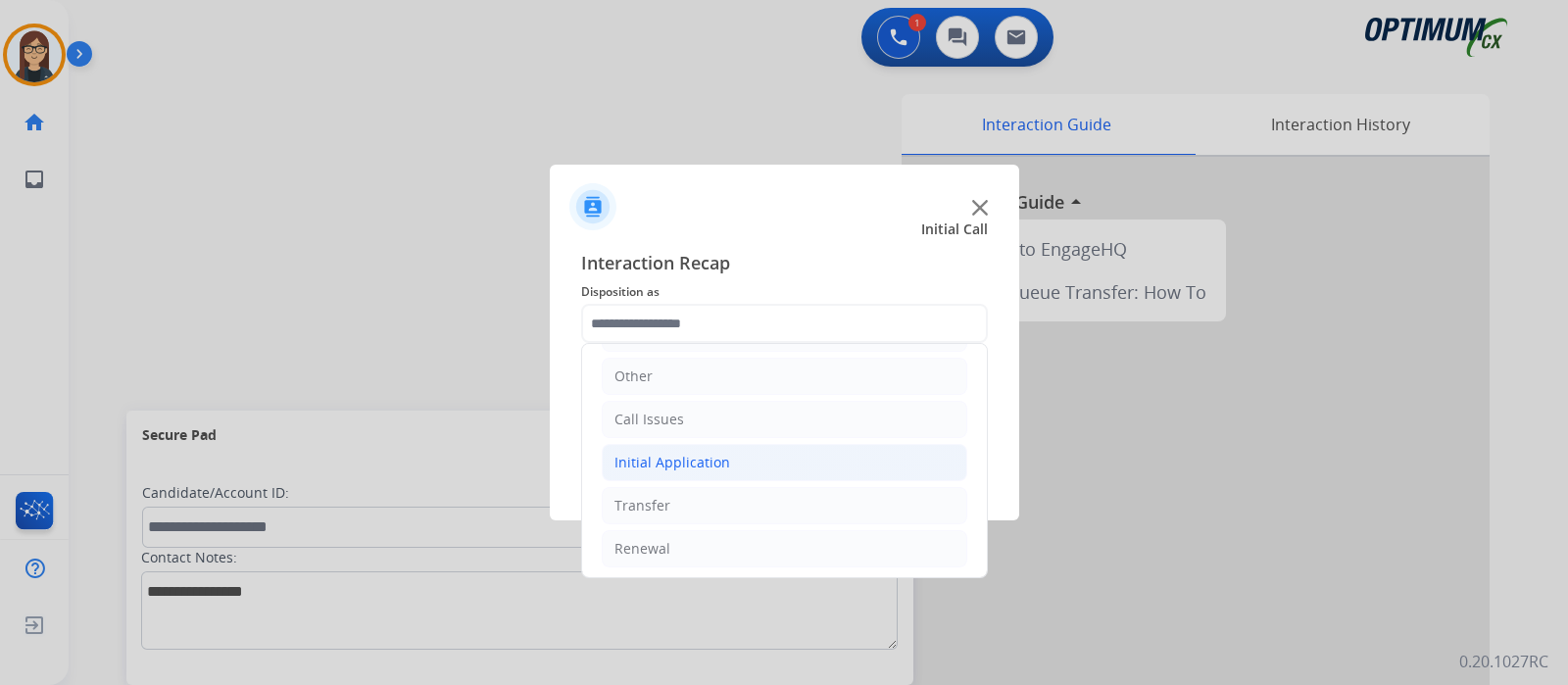 click on "Initial Application" 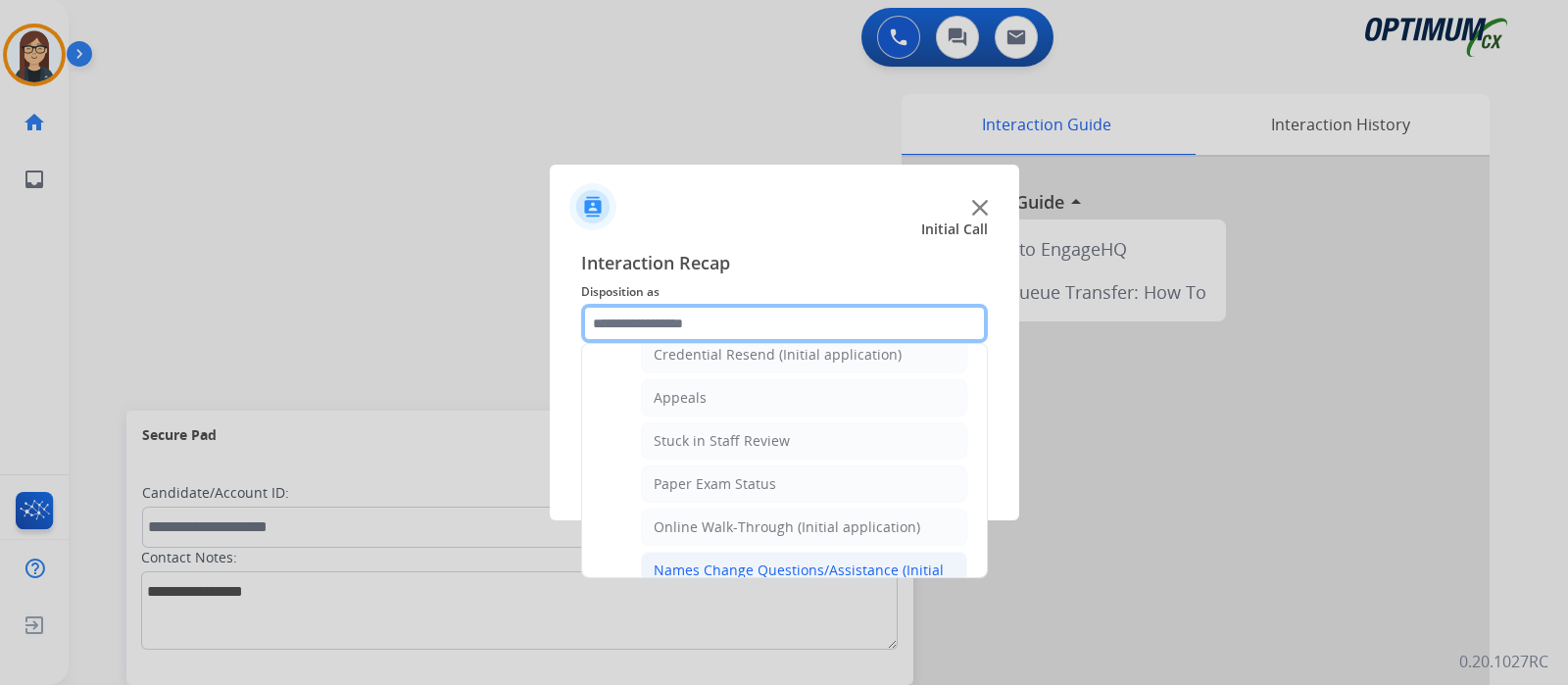 scroll, scrollTop: 252, scrollLeft: 0, axis: vertical 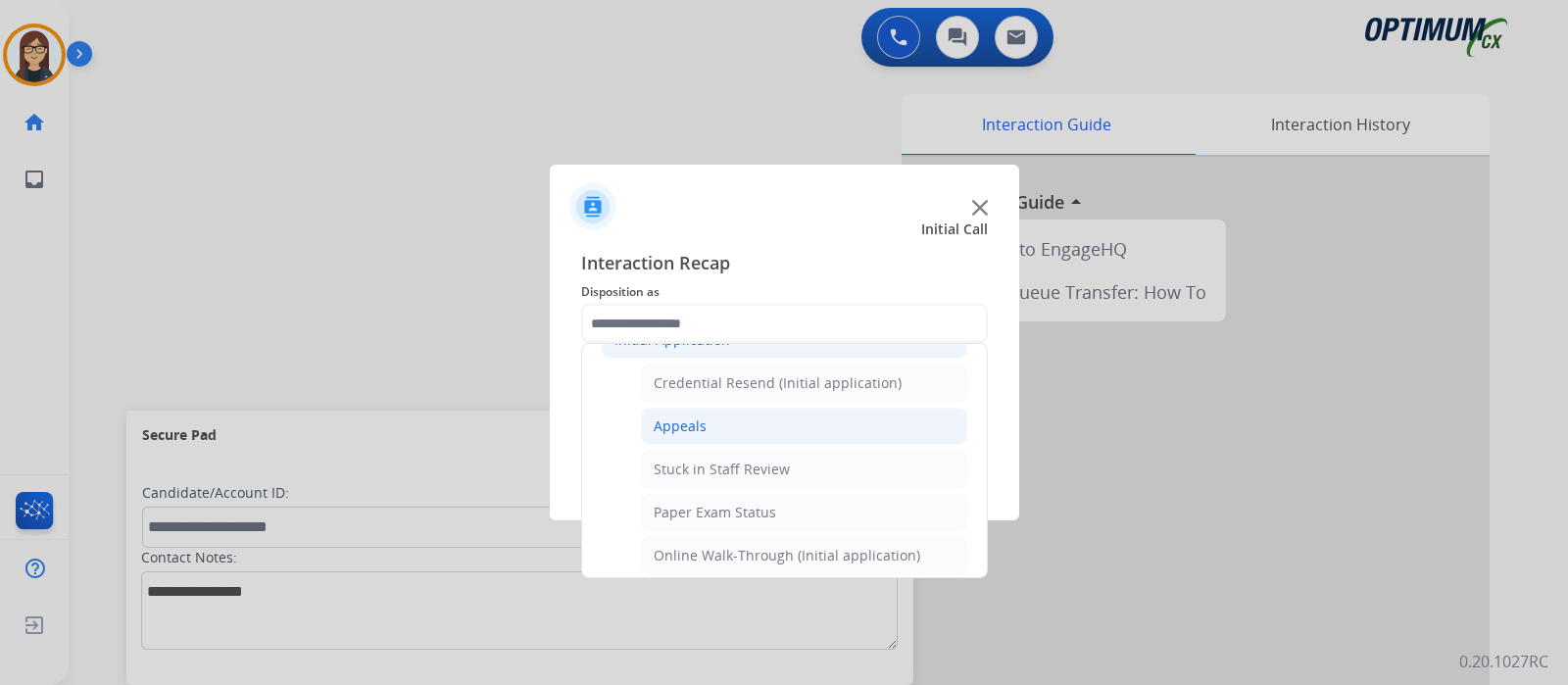 click on "Appeals" 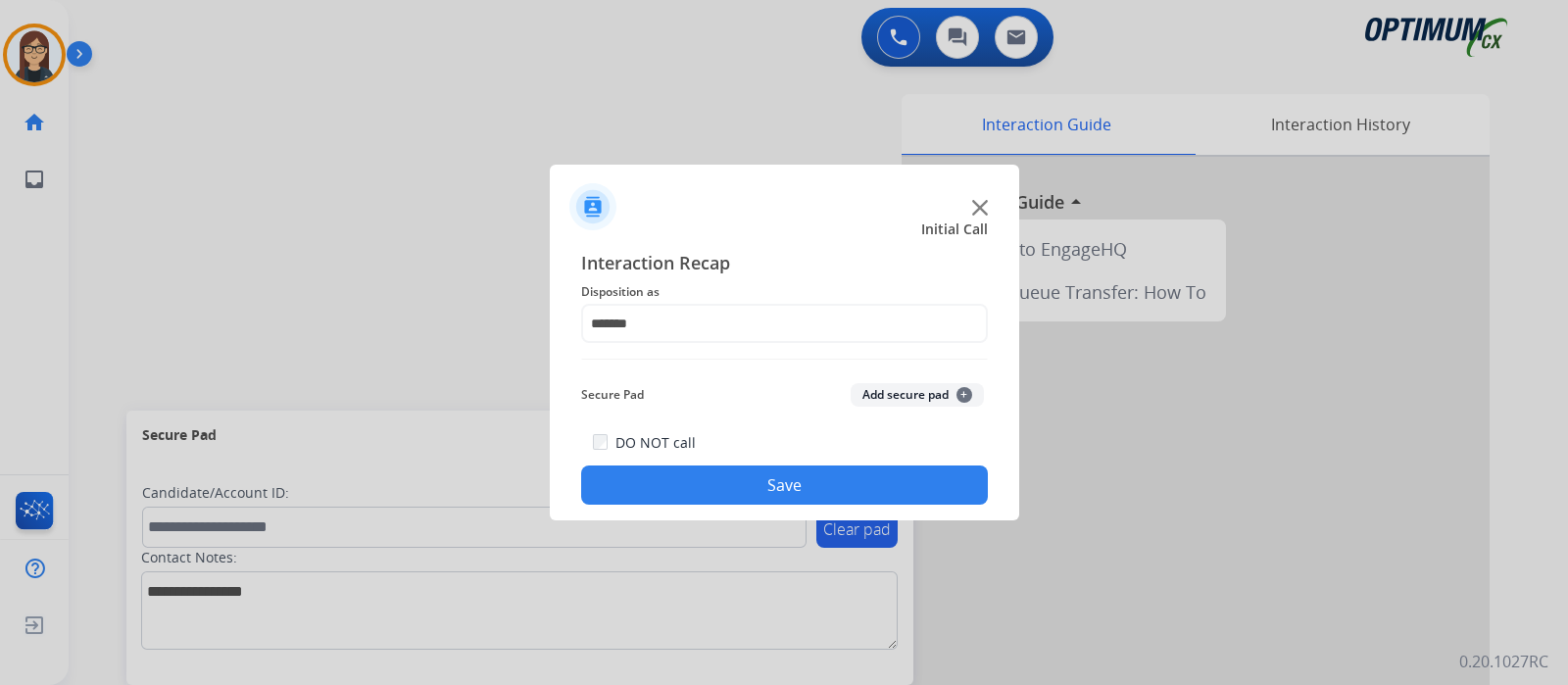 click on "Save" 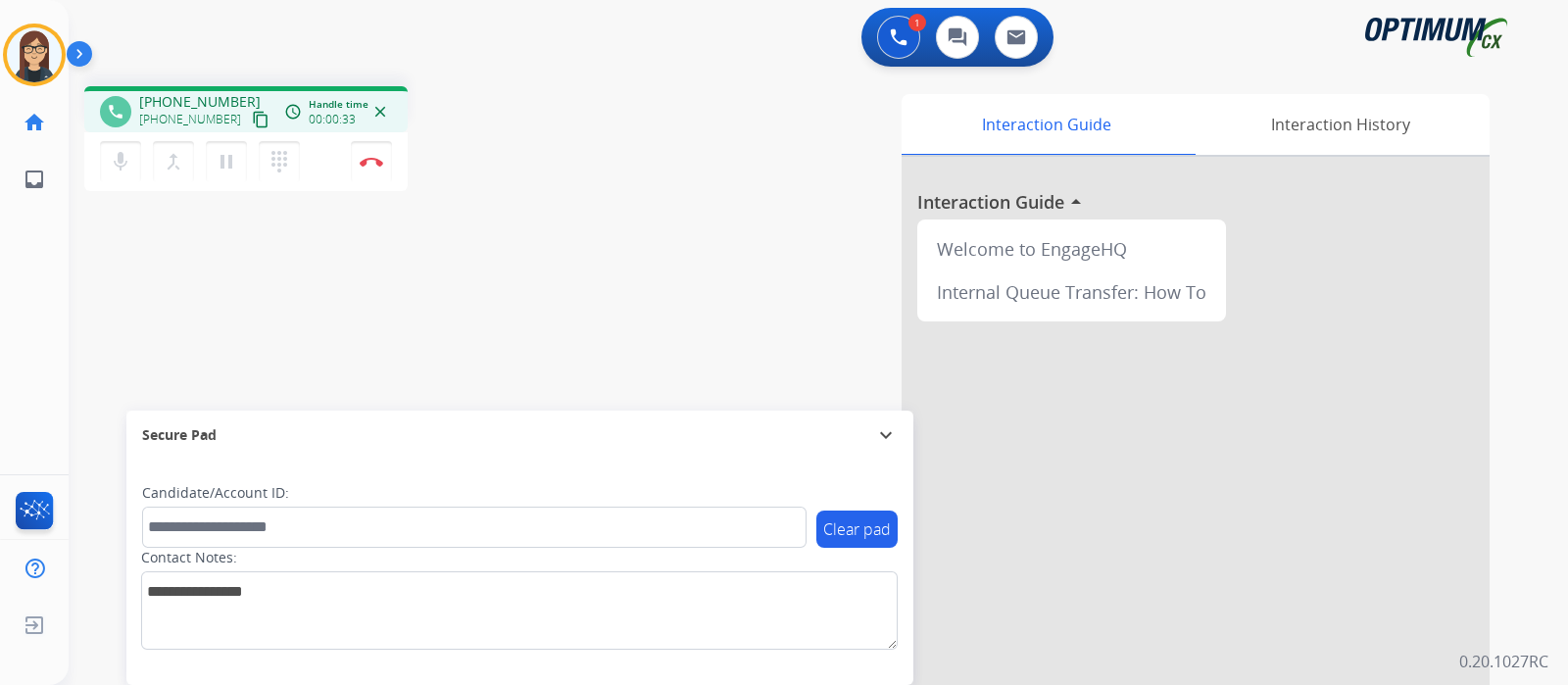 click on "content_copy" at bounding box center [261, 120] 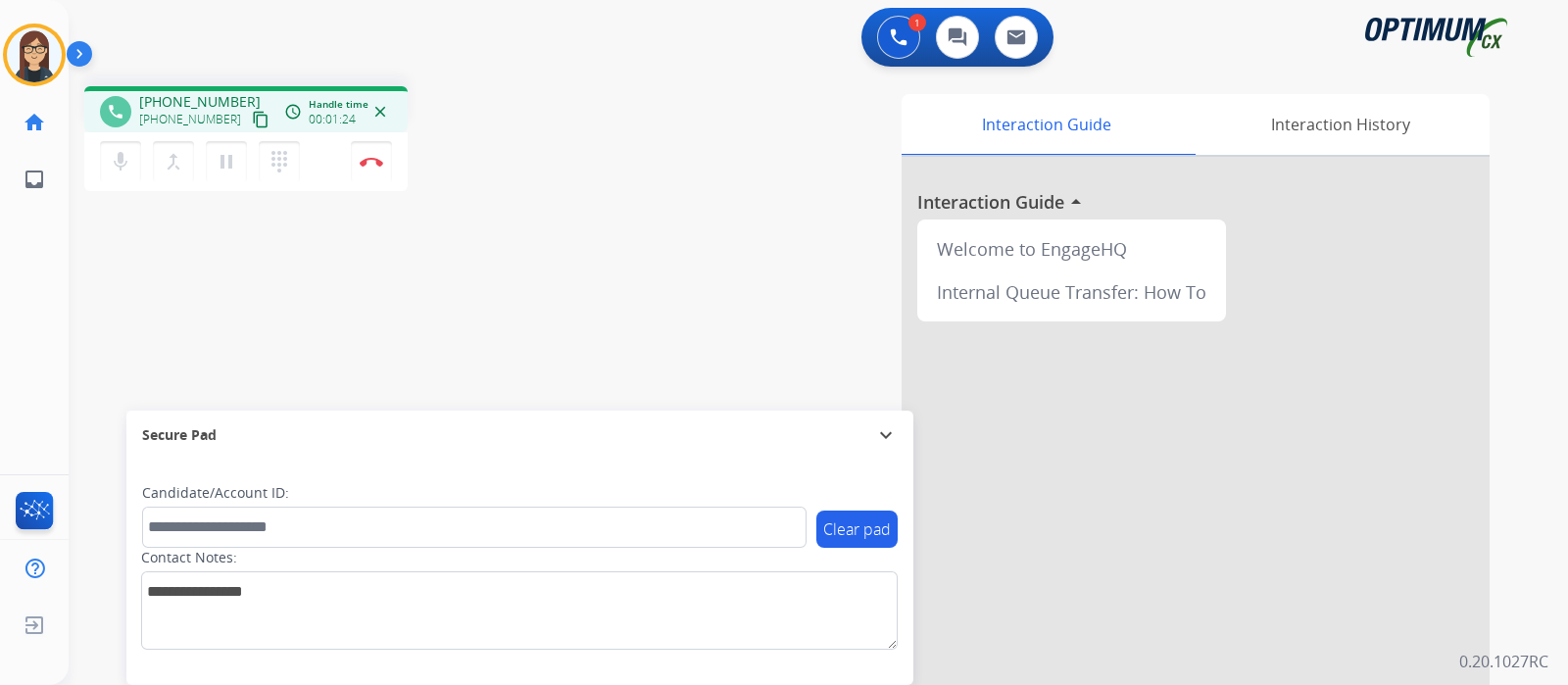 click on "content_copy" at bounding box center (261, 120) 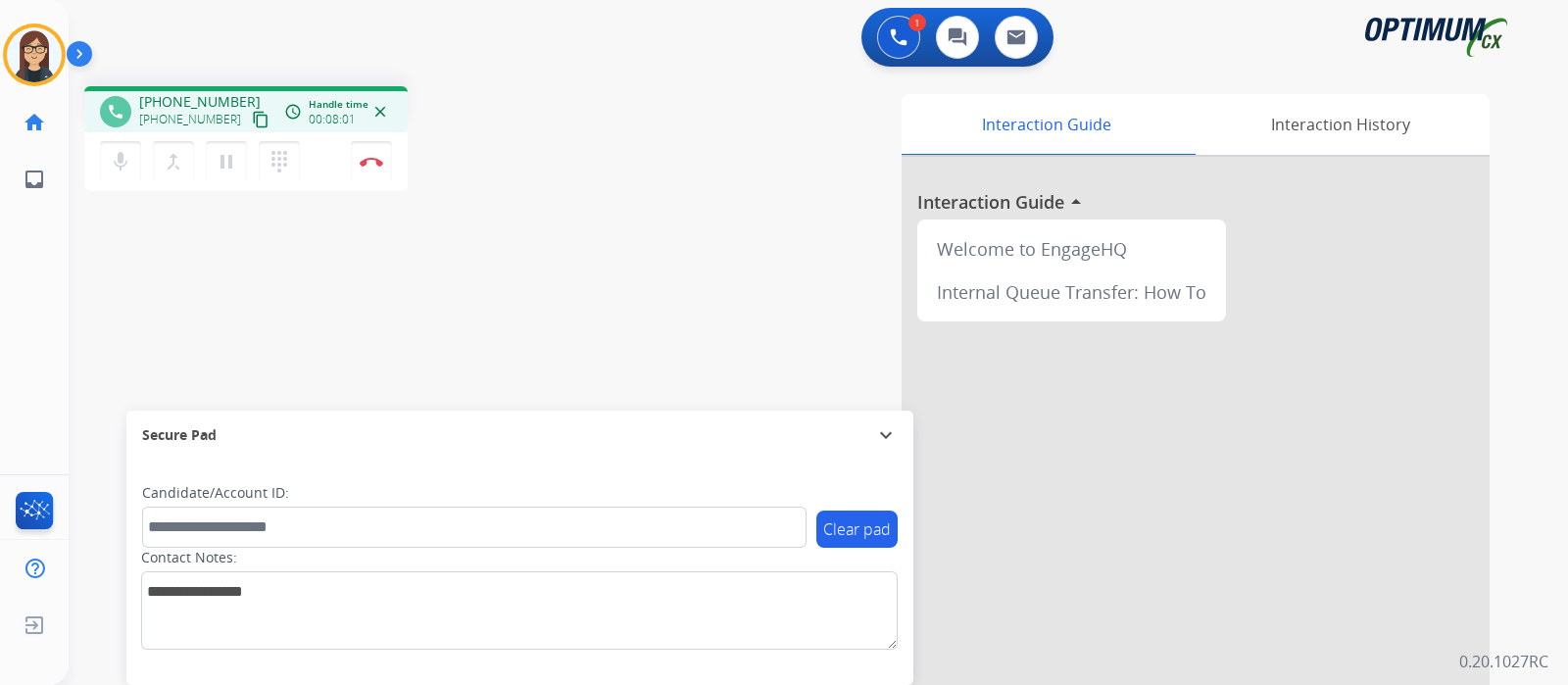 click on "Interaction Guide   Interaction History  Interaction Guide arrow_drop_up  Welcome to EngageHQ   Internal Queue Transfer: How To" at bounding box center [1050, 491] 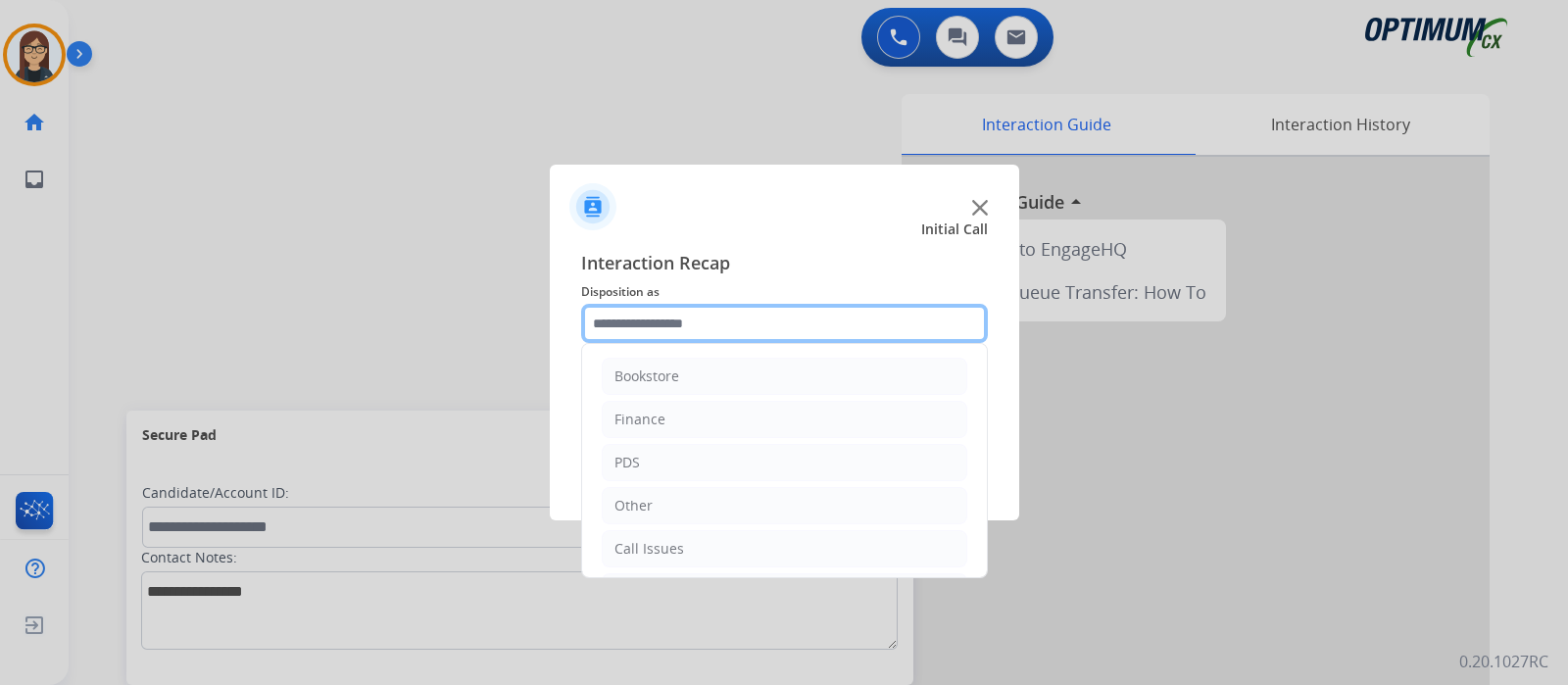 click 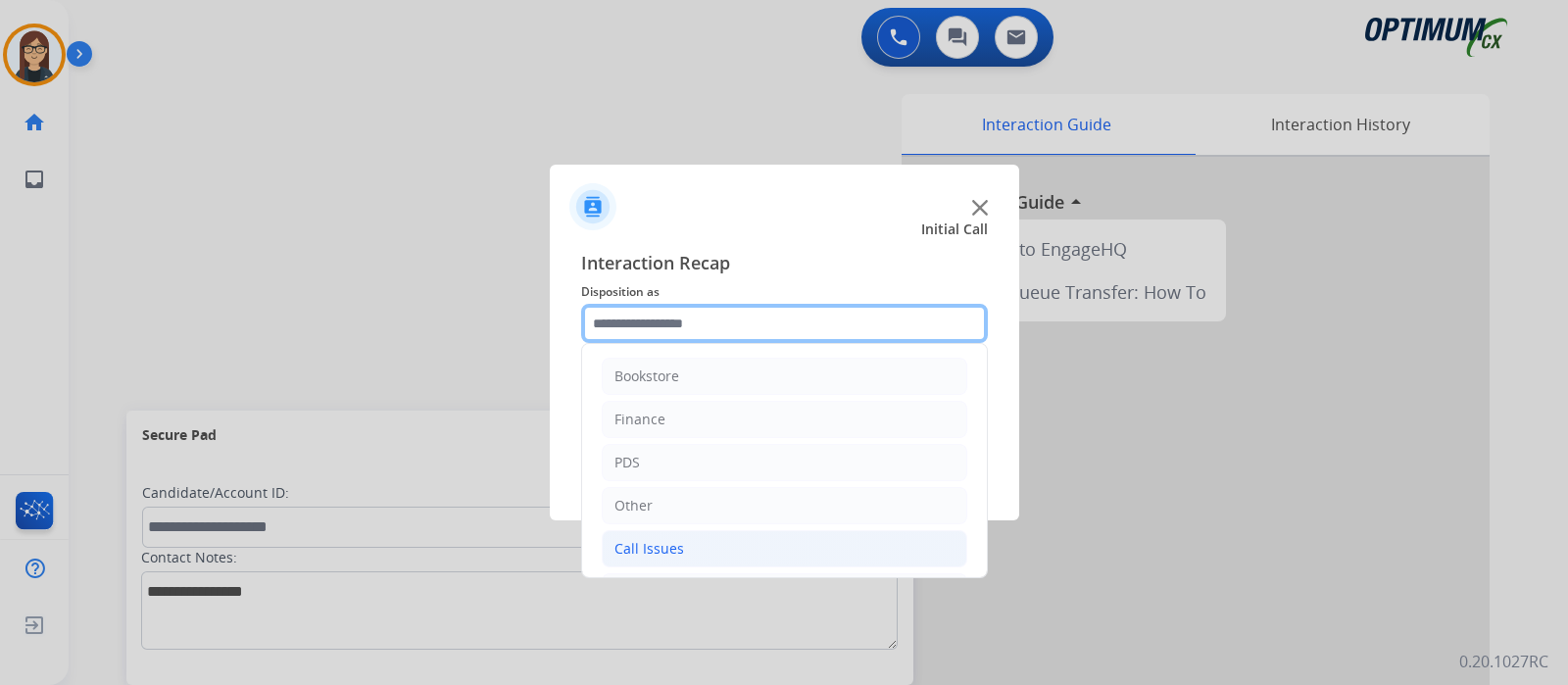 scroll, scrollTop: 129, scrollLeft: 0, axis: vertical 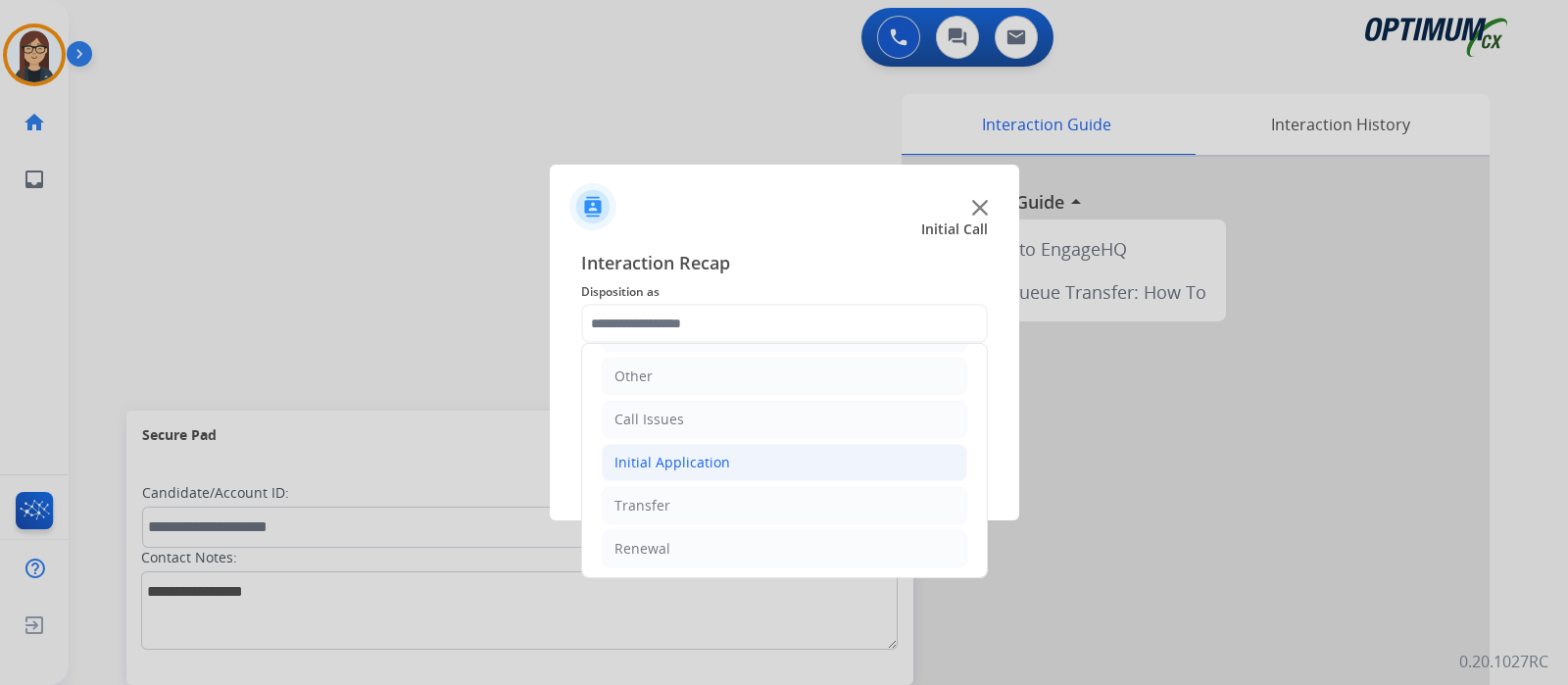 click on "Initial Application" 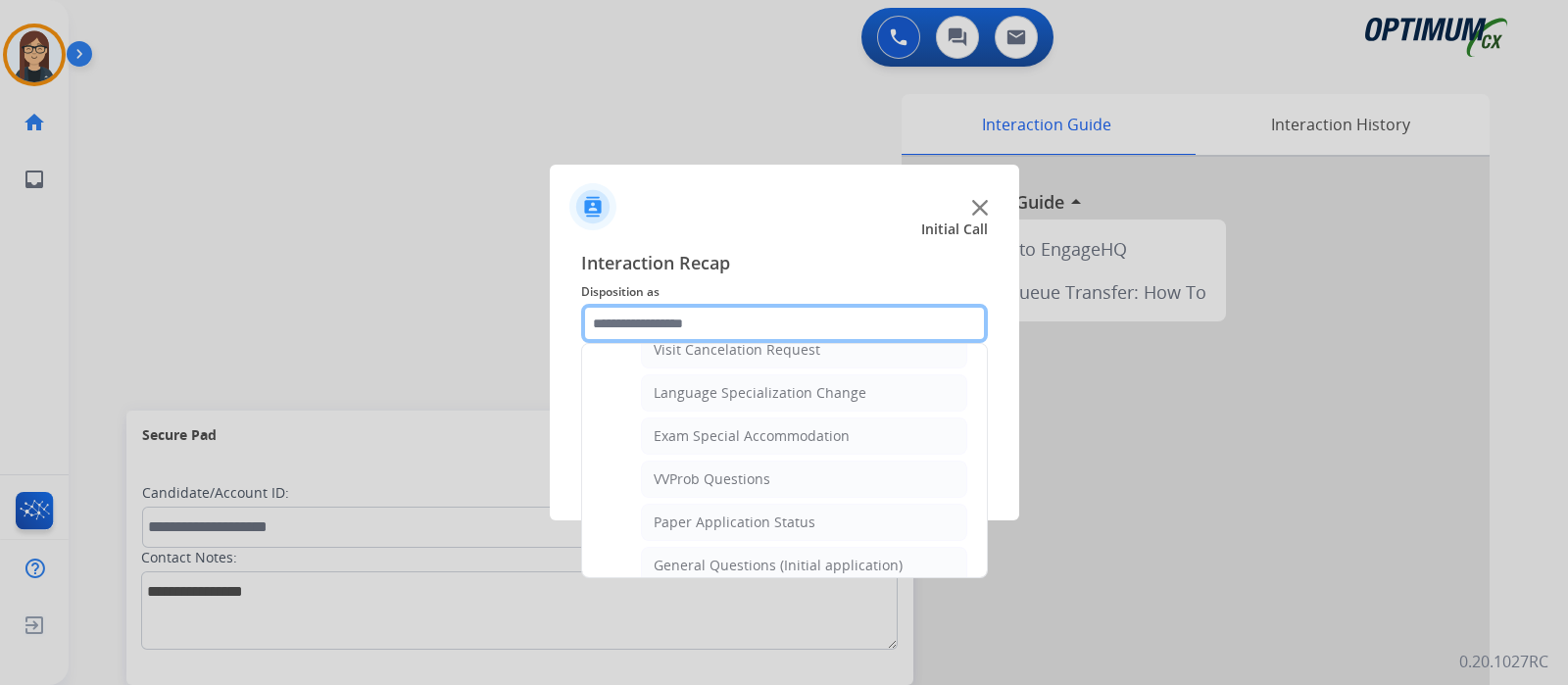 scroll, scrollTop: 987, scrollLeft: 0, axis: vertical 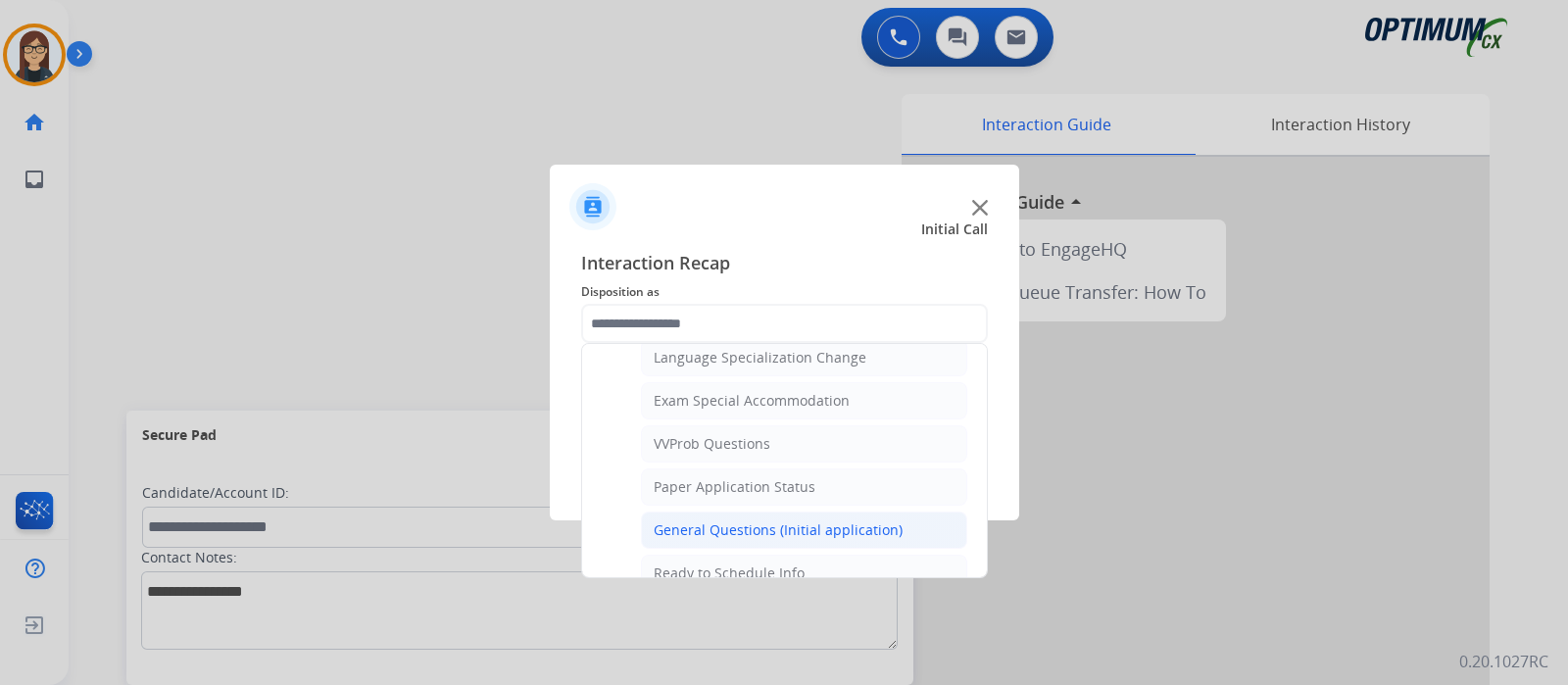 click on "General Questions (Initial application)" 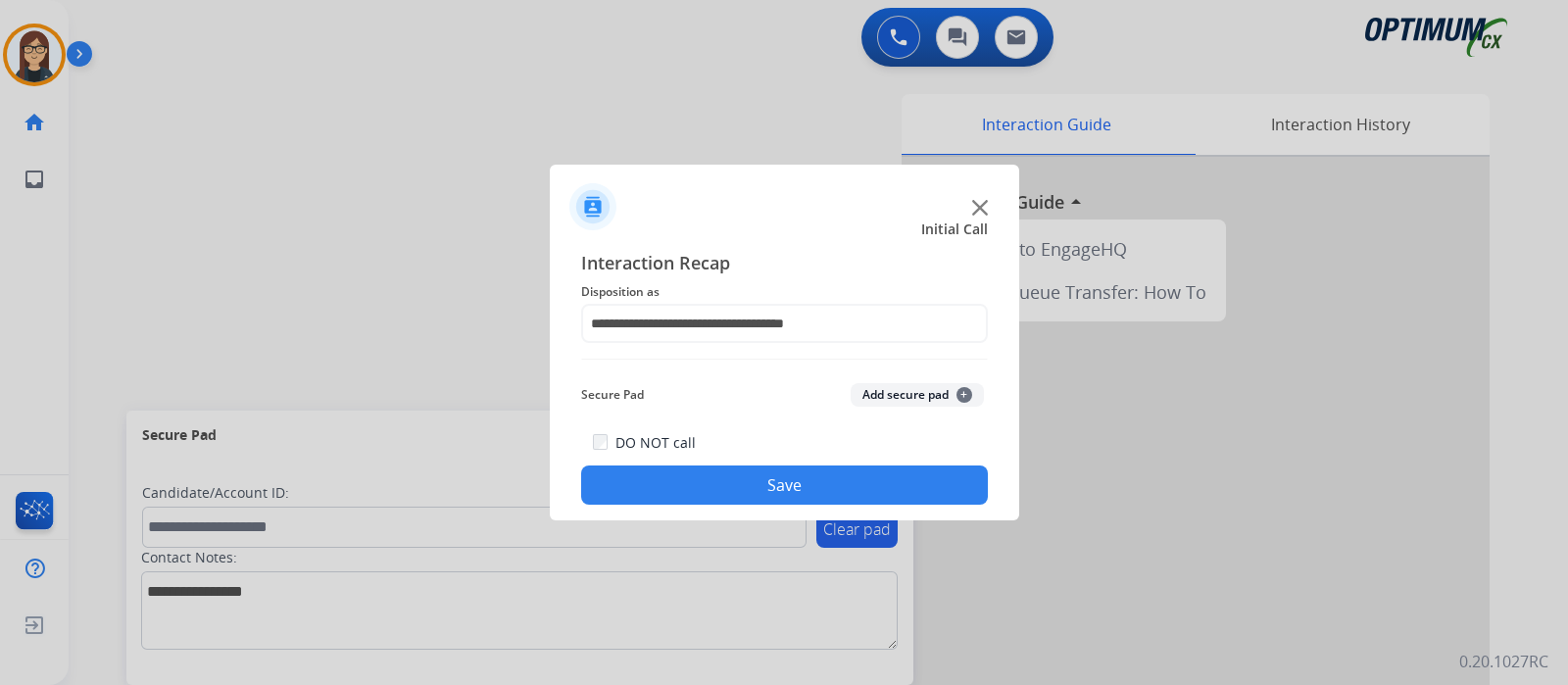 click on "Save" 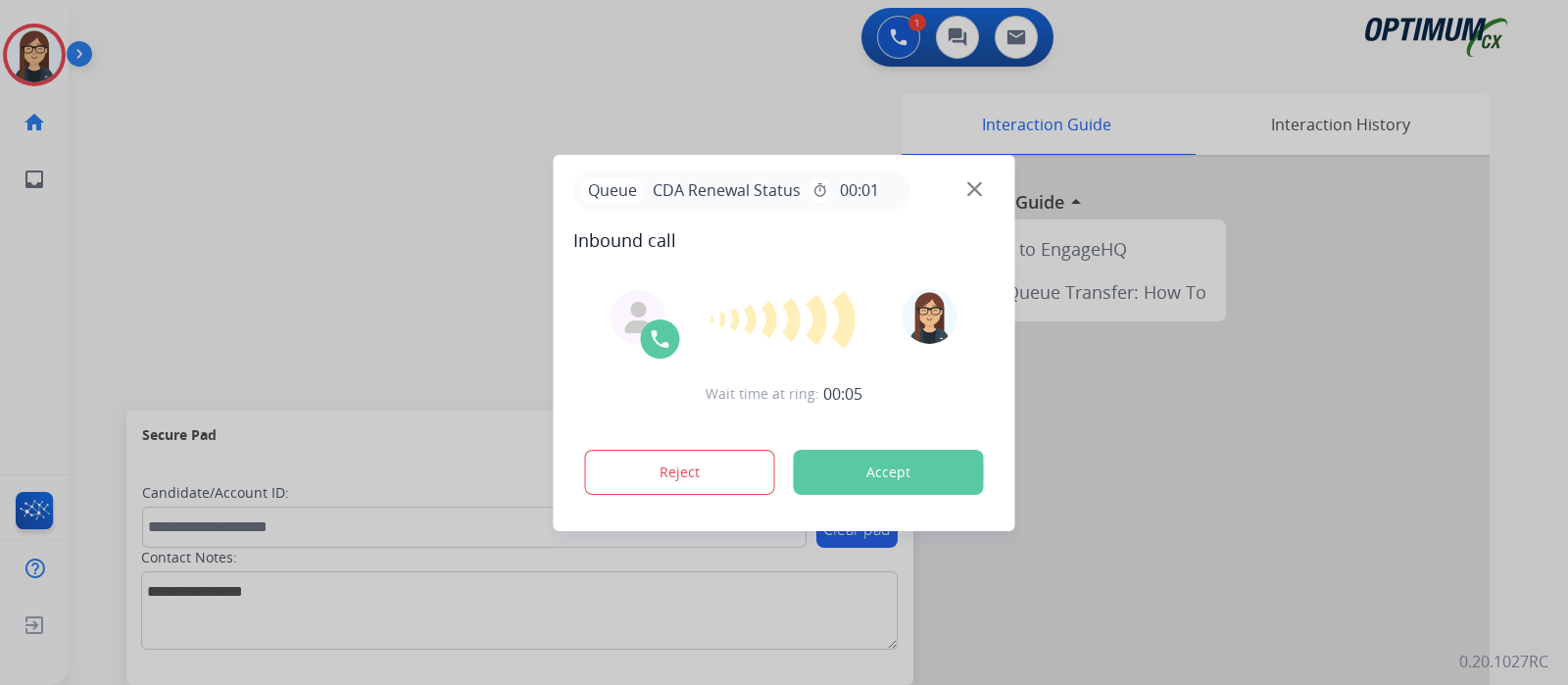 click at bounding box center [784, 342] 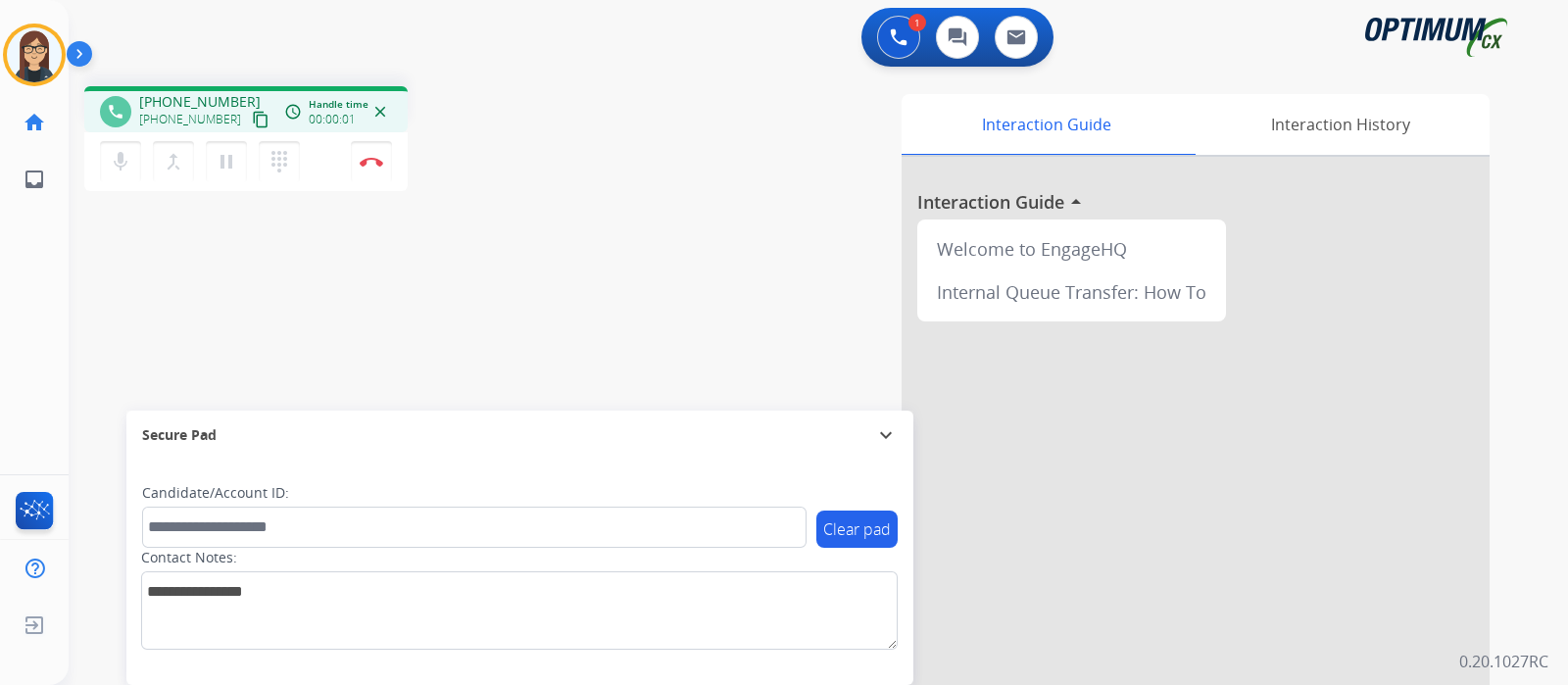 click on "content_copy" at bounding box center (261, 120) 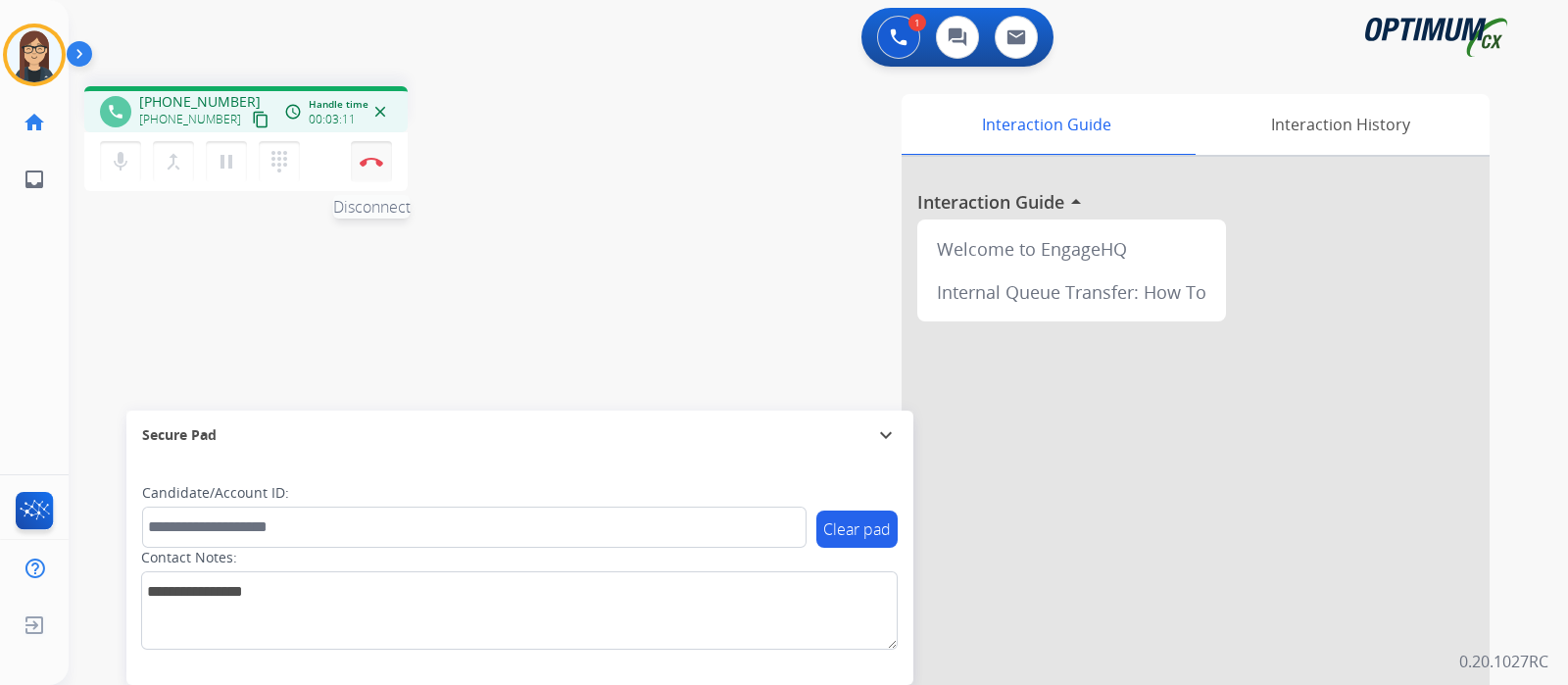 click at bounding box center [371, 162] 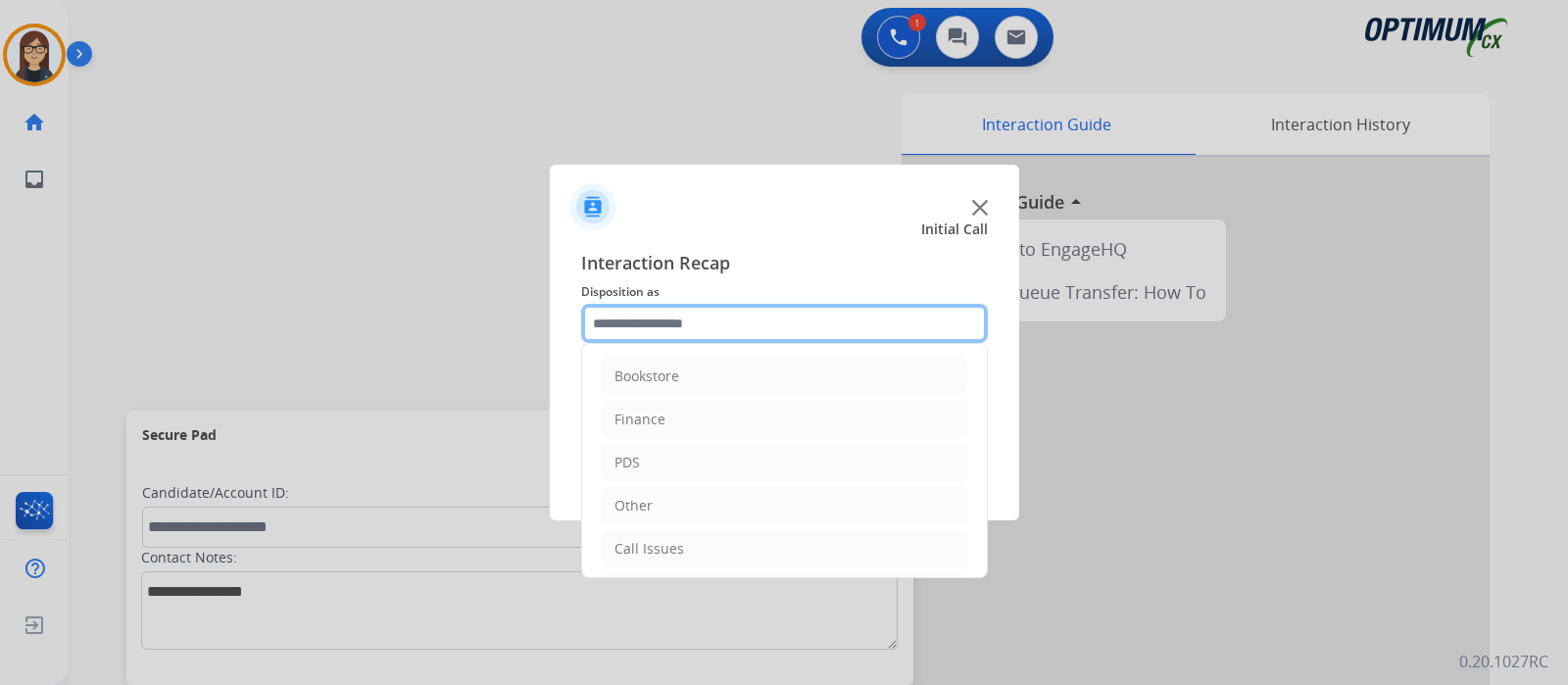 click 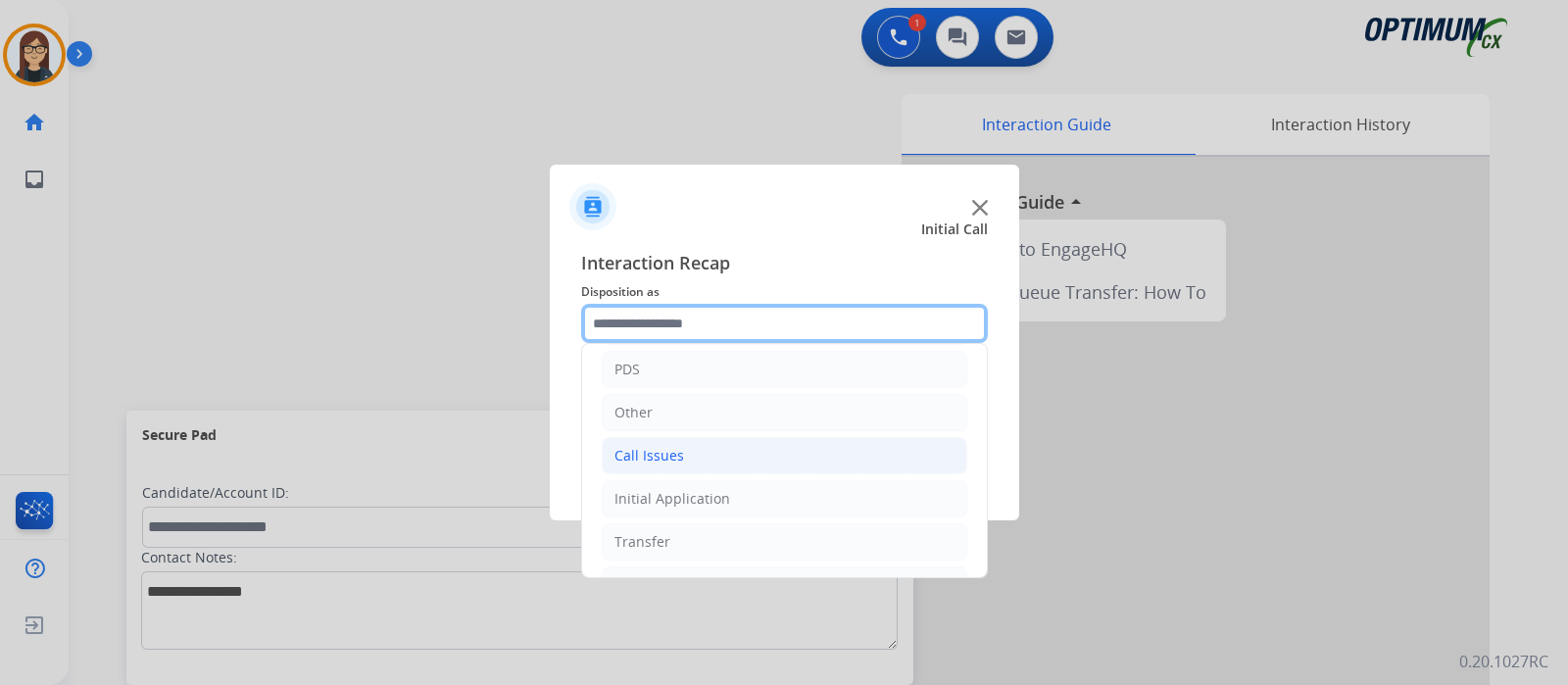scroll, scrollTop: 129, scrollLeft: 0, axis: vertical 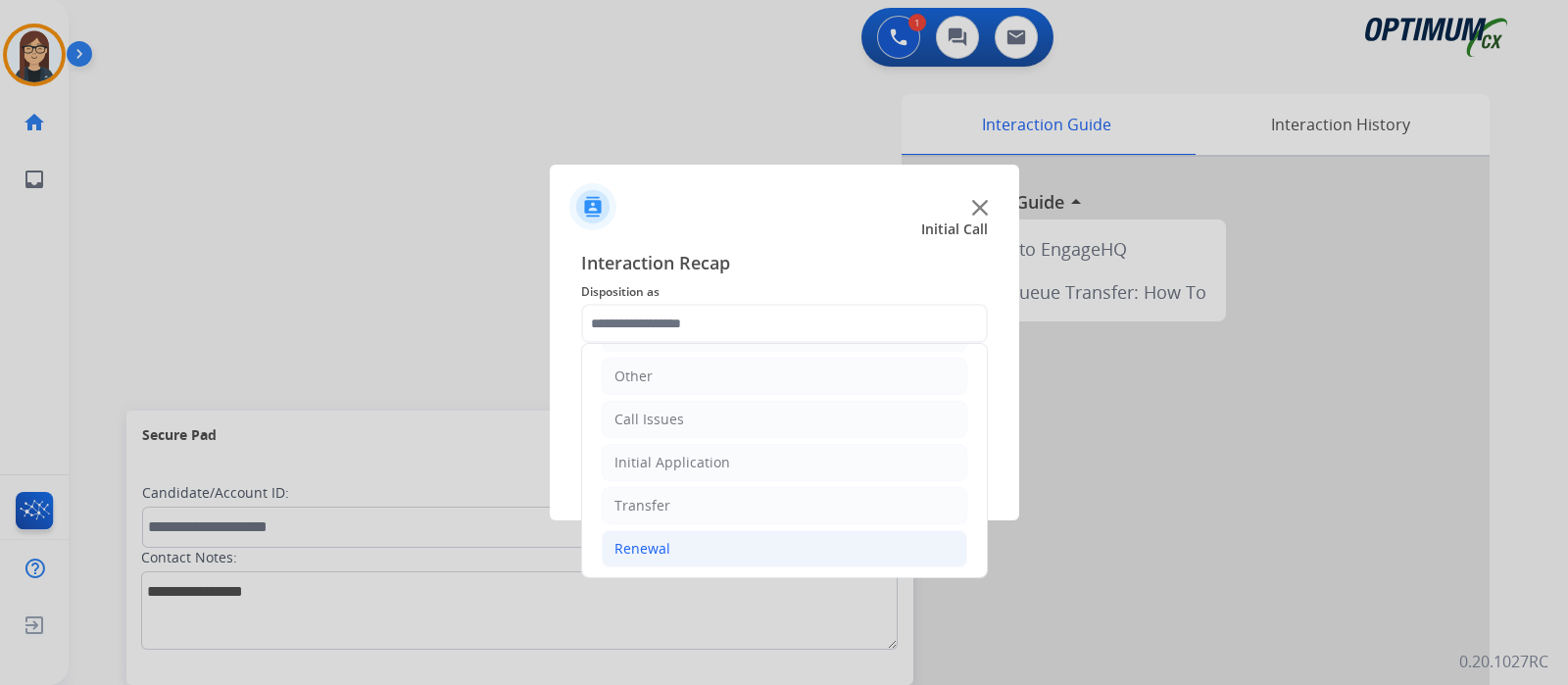 click on "Renewal" 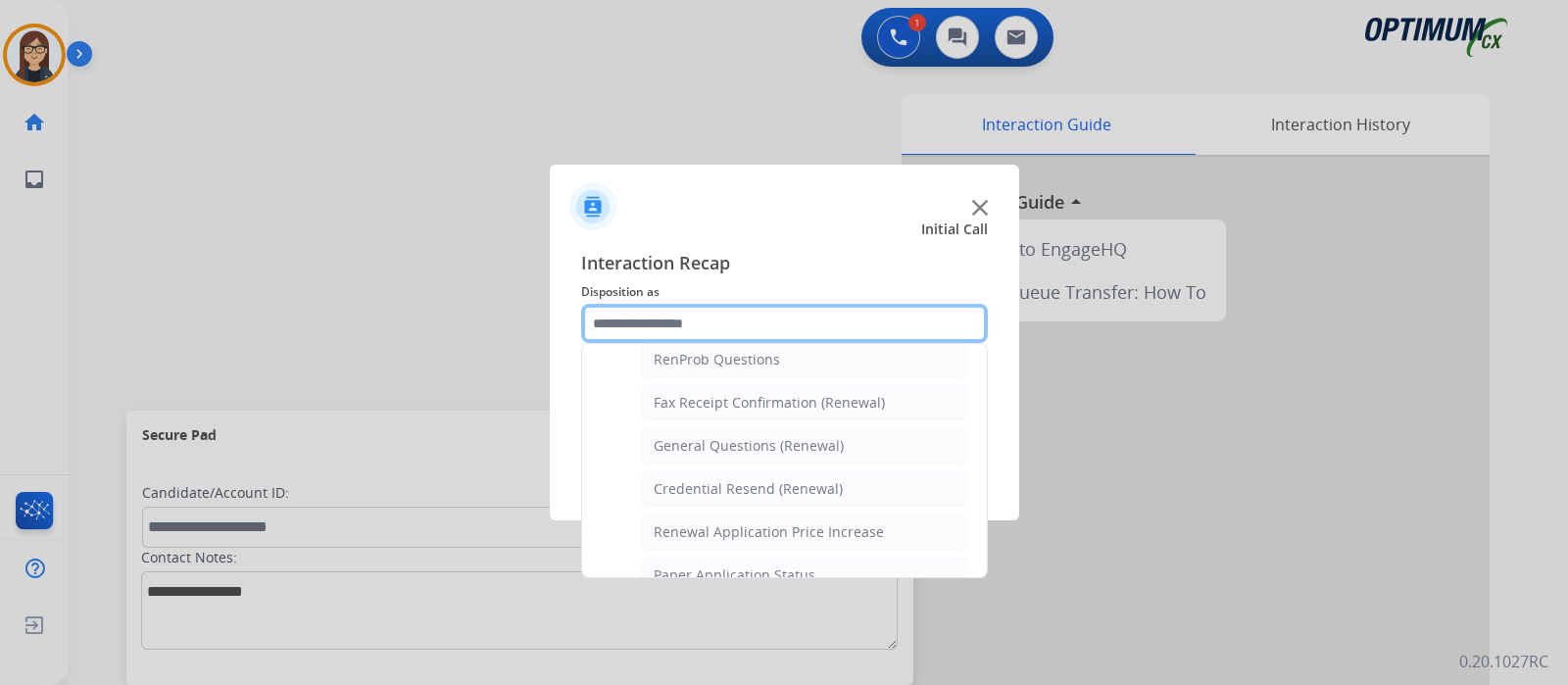 scroll, scrollTop: 504, scrollLeft: 0, axis: vertical 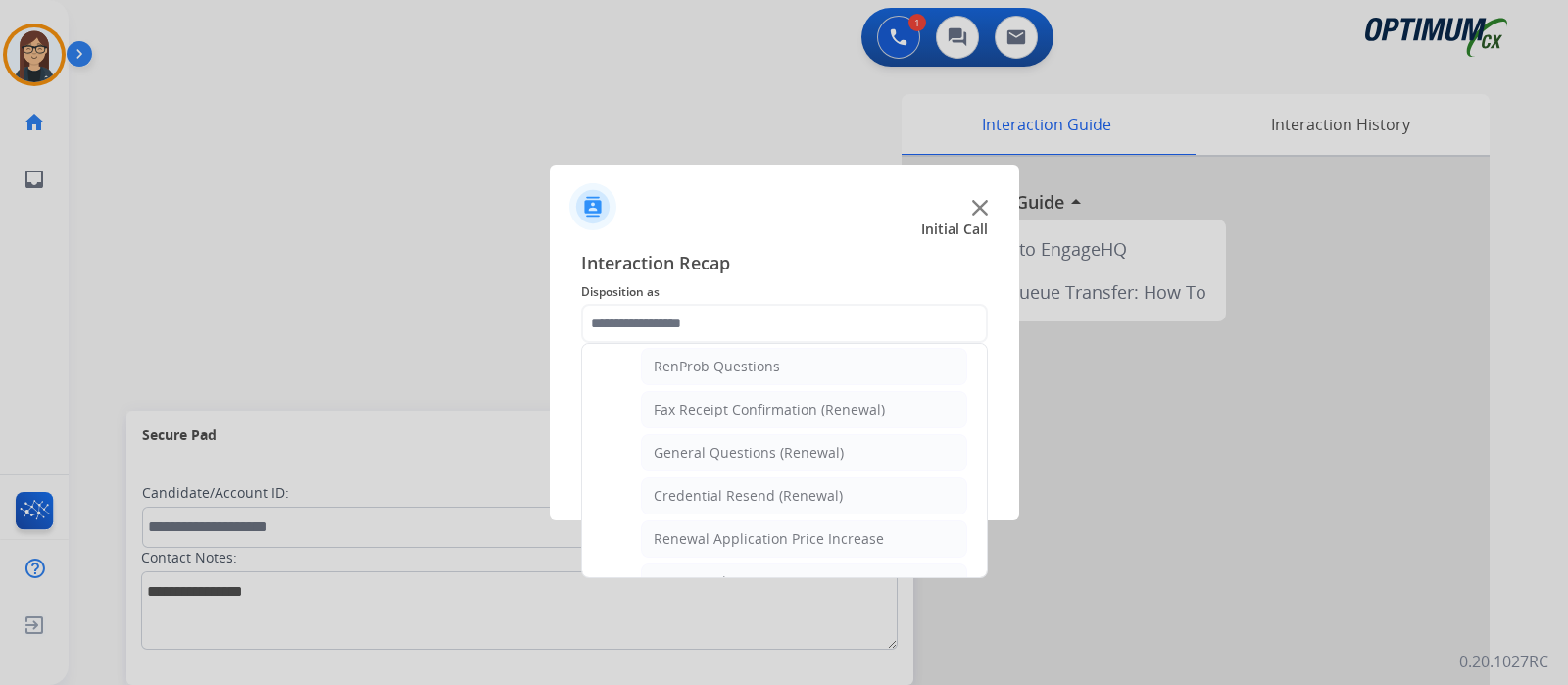 click on "Names Change Questions/Assistance (Renewal)   Extend Deadline (Renewal)   Application Status (Renewal)   RenProb Questions   Fax Receipt Confirmation (Renewal)   General Questions (Renewal)   Credential Resend (Renewal)   Renewal Application Price Increase   Paper Application Status   Reviewer/Verifier Assistance   Renewal Amnesty   FA/CPR Assistance   Reinstatement Request (3 Month Rule)   Online Walk-Through (Renewal)" 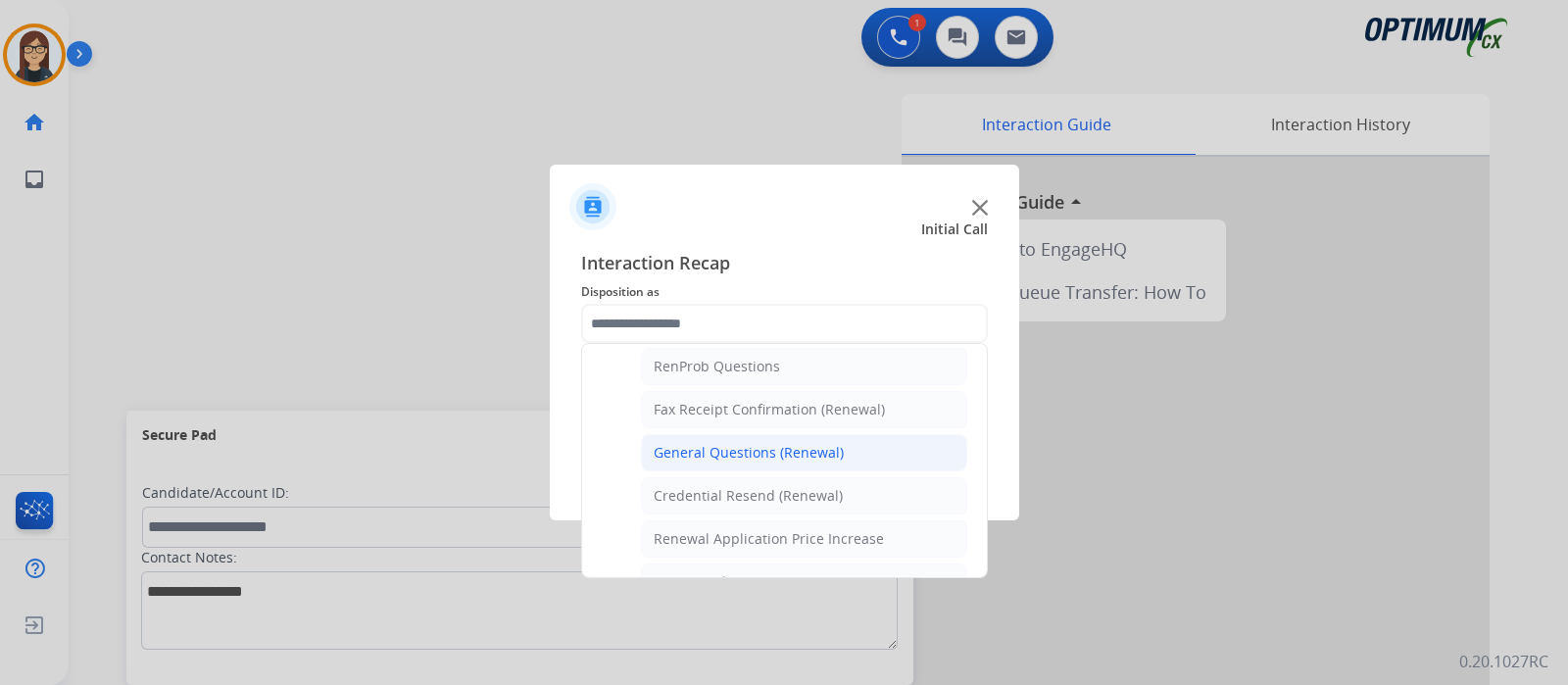 click on "General Questions (Renewal)" 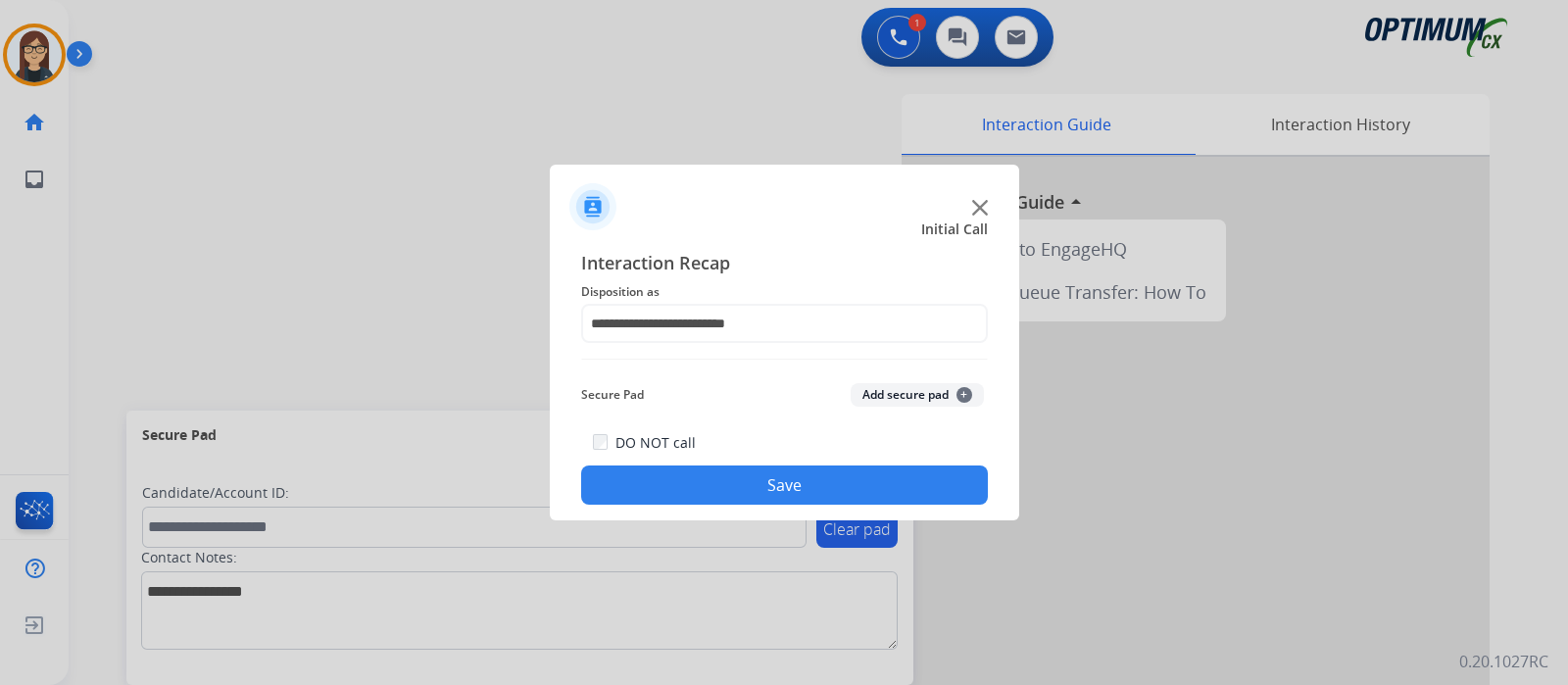 click on "Save" 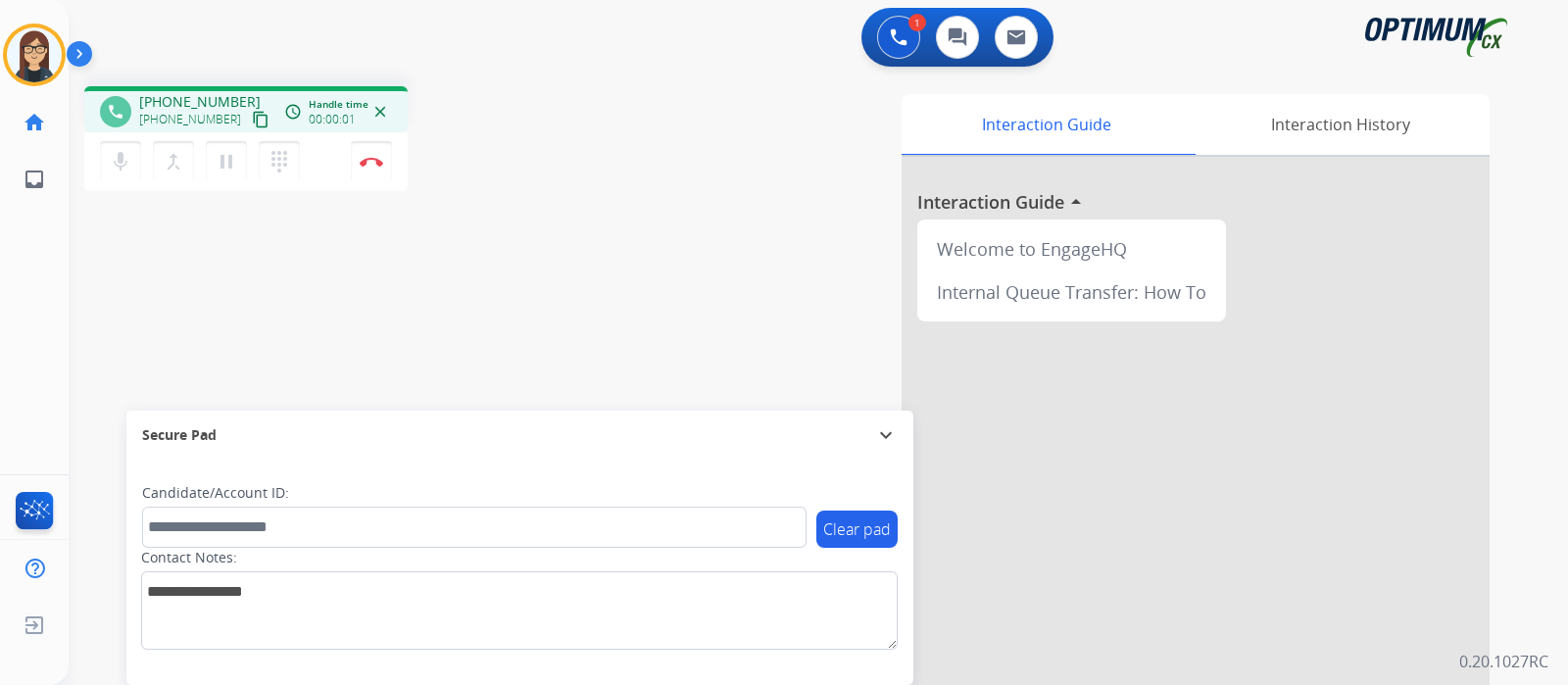 click on "content_copy" at bounding box center (261, 120) 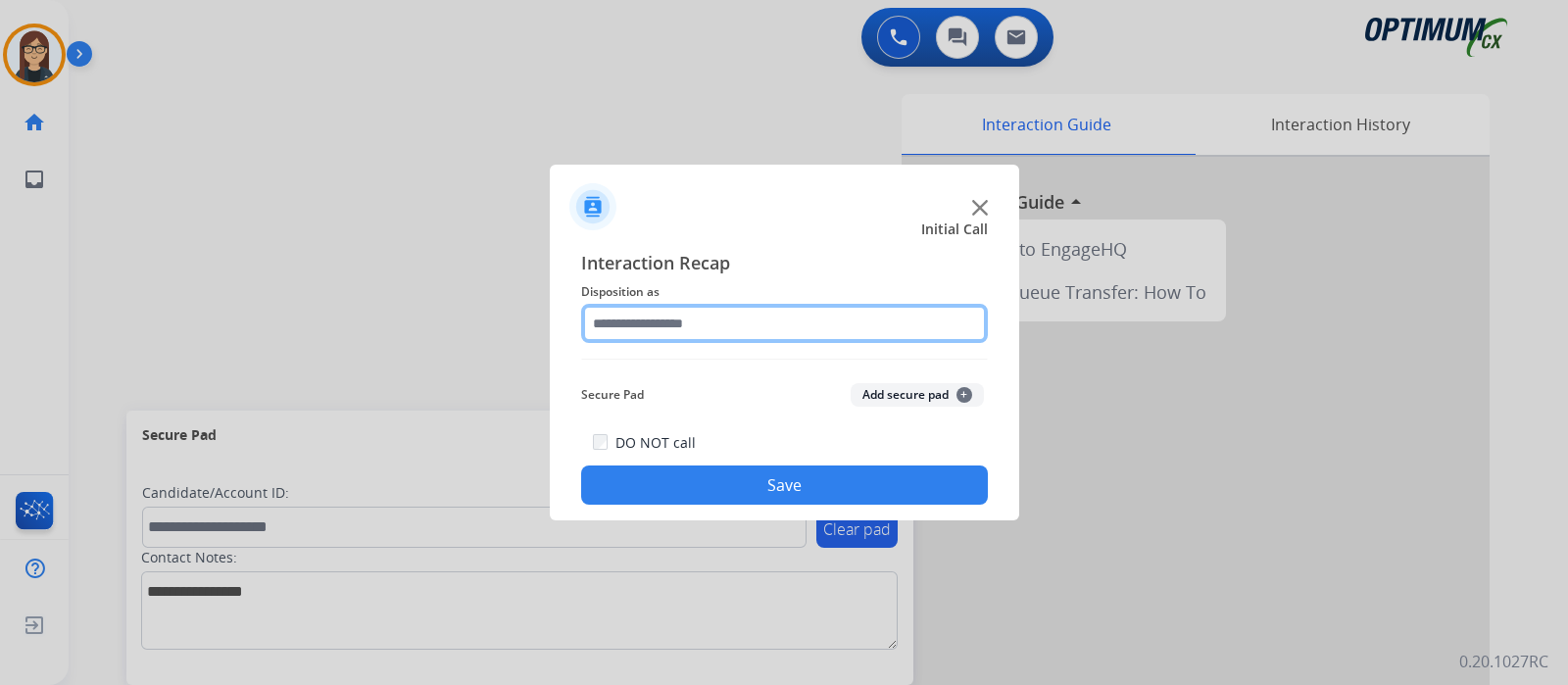 click 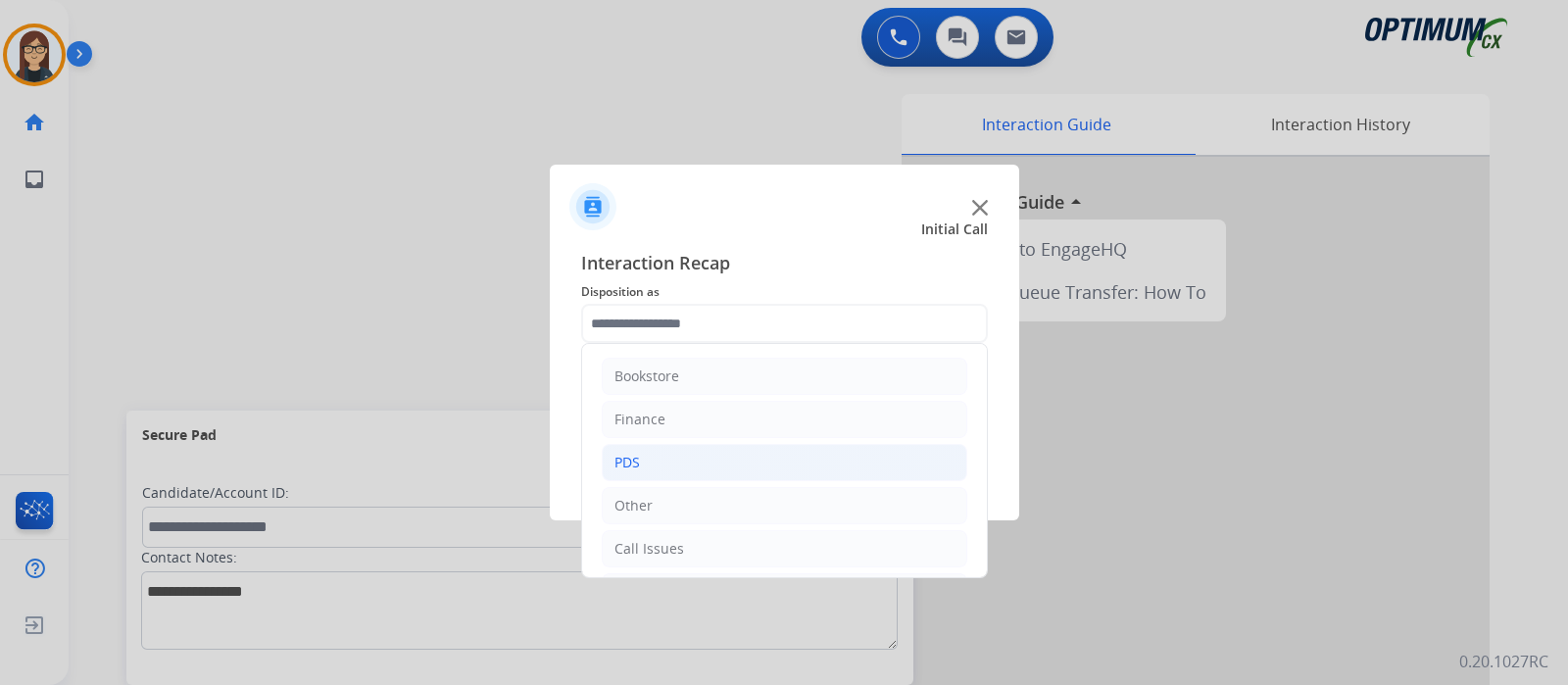 click on "PDS" 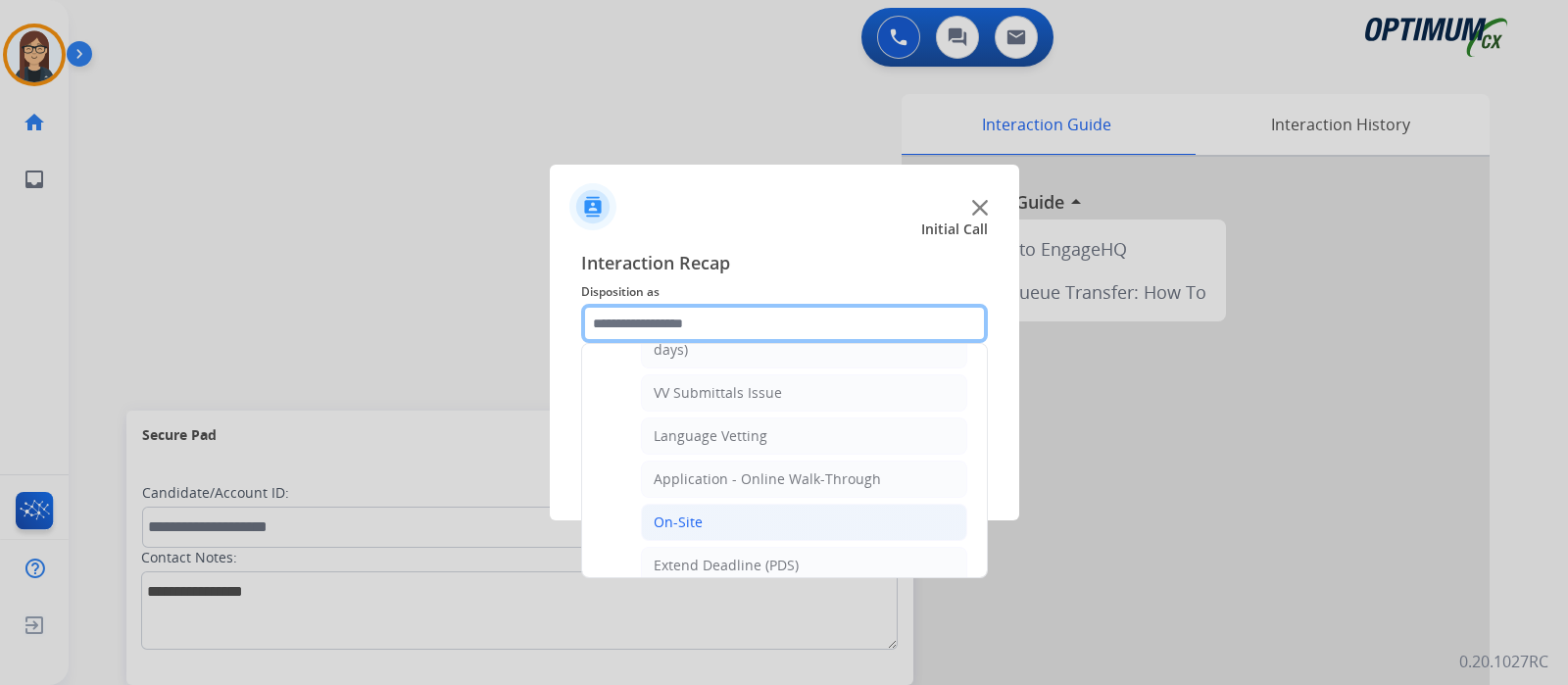 scroll, scrollTop: 489, scrollLeft: 0, axis: vertical 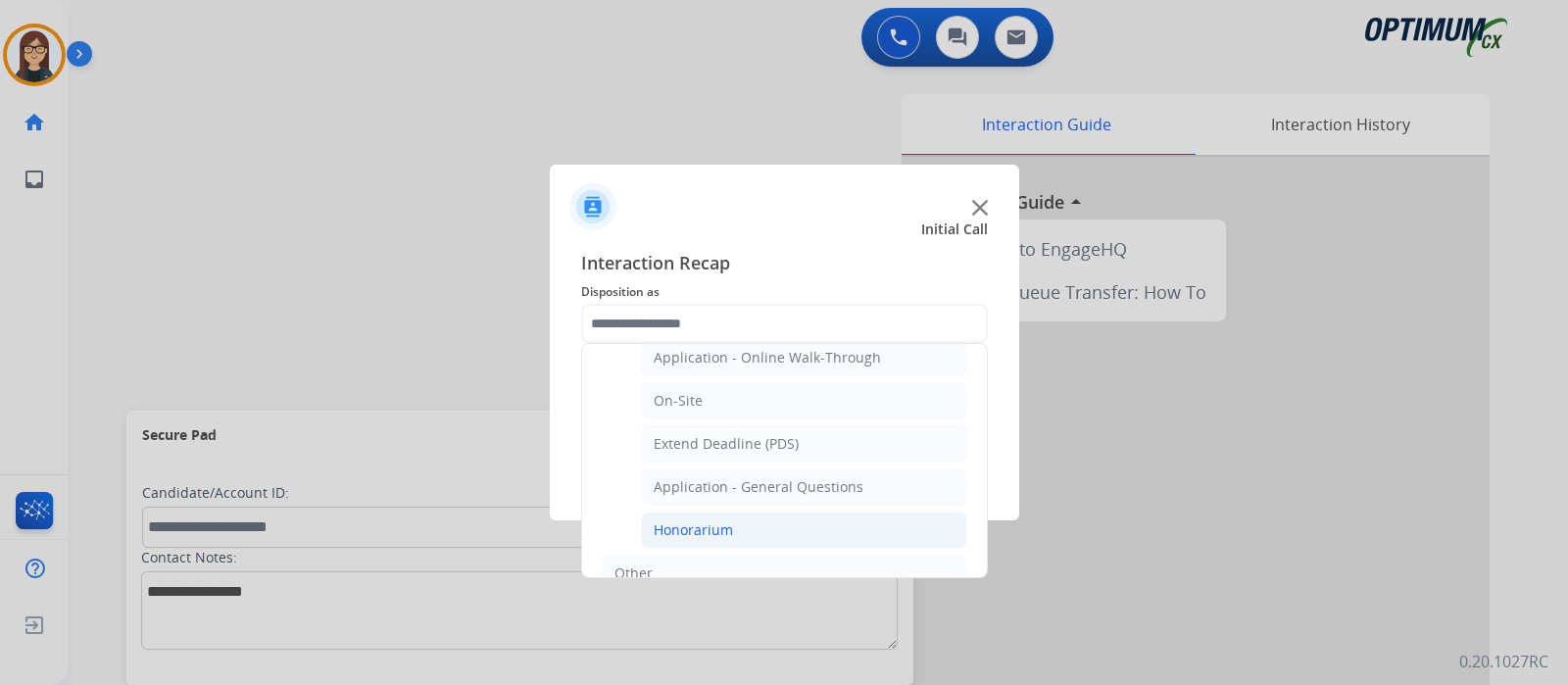 click on "Honorarium" 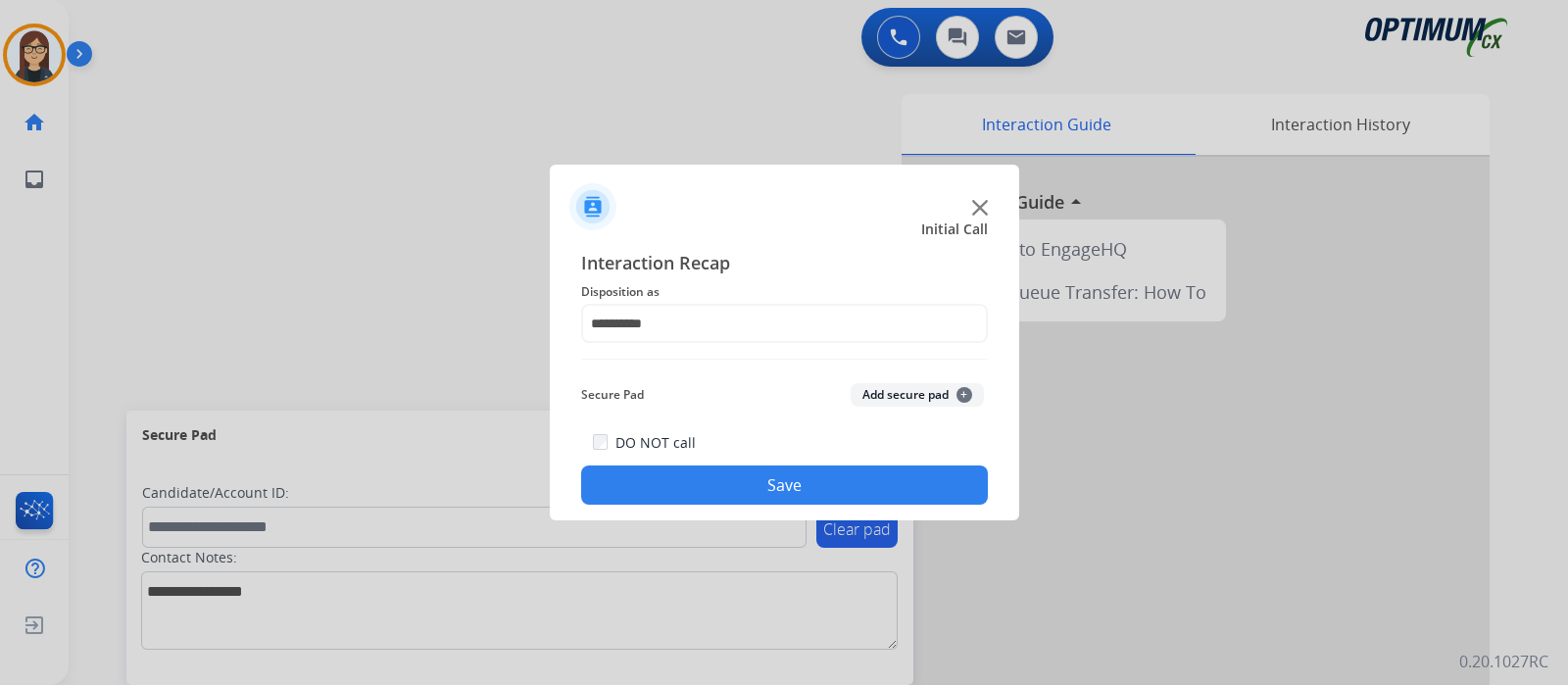 click on "Save" 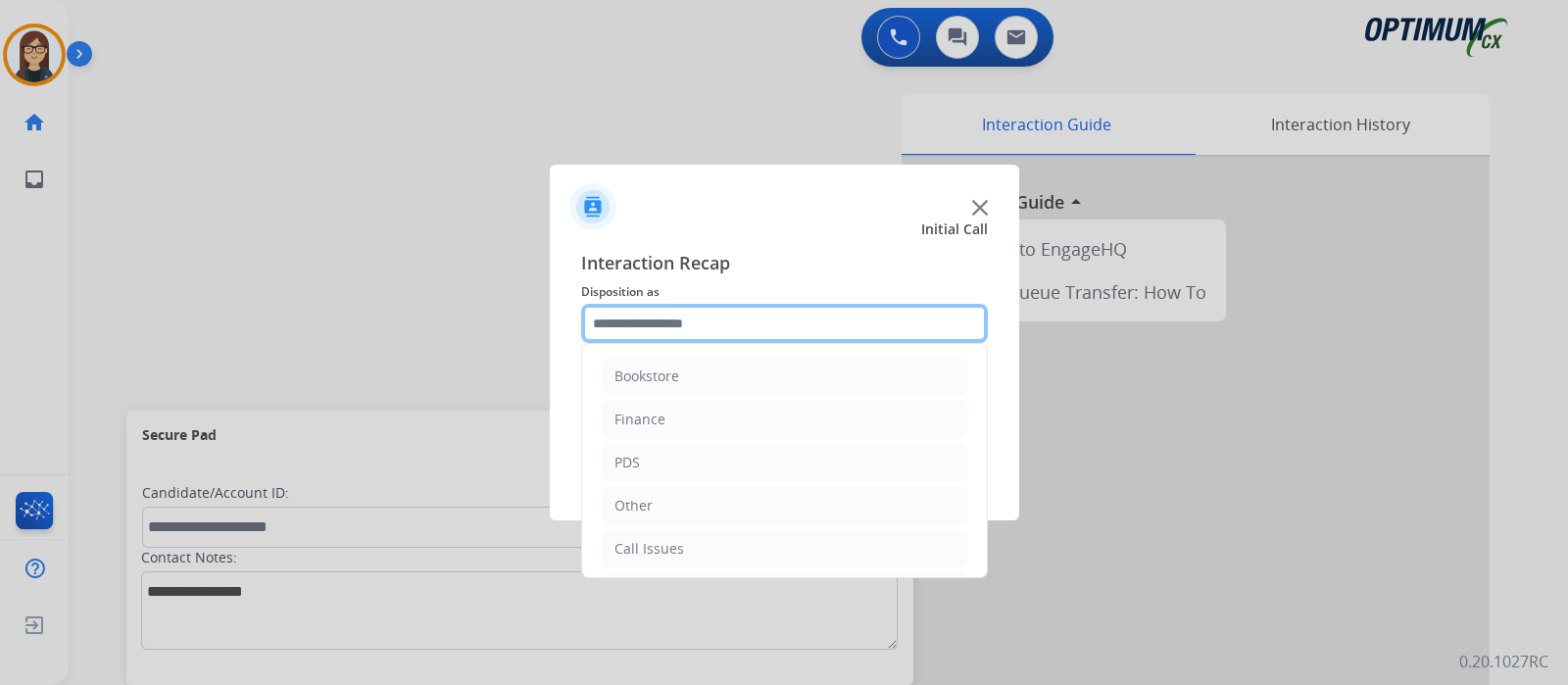 click 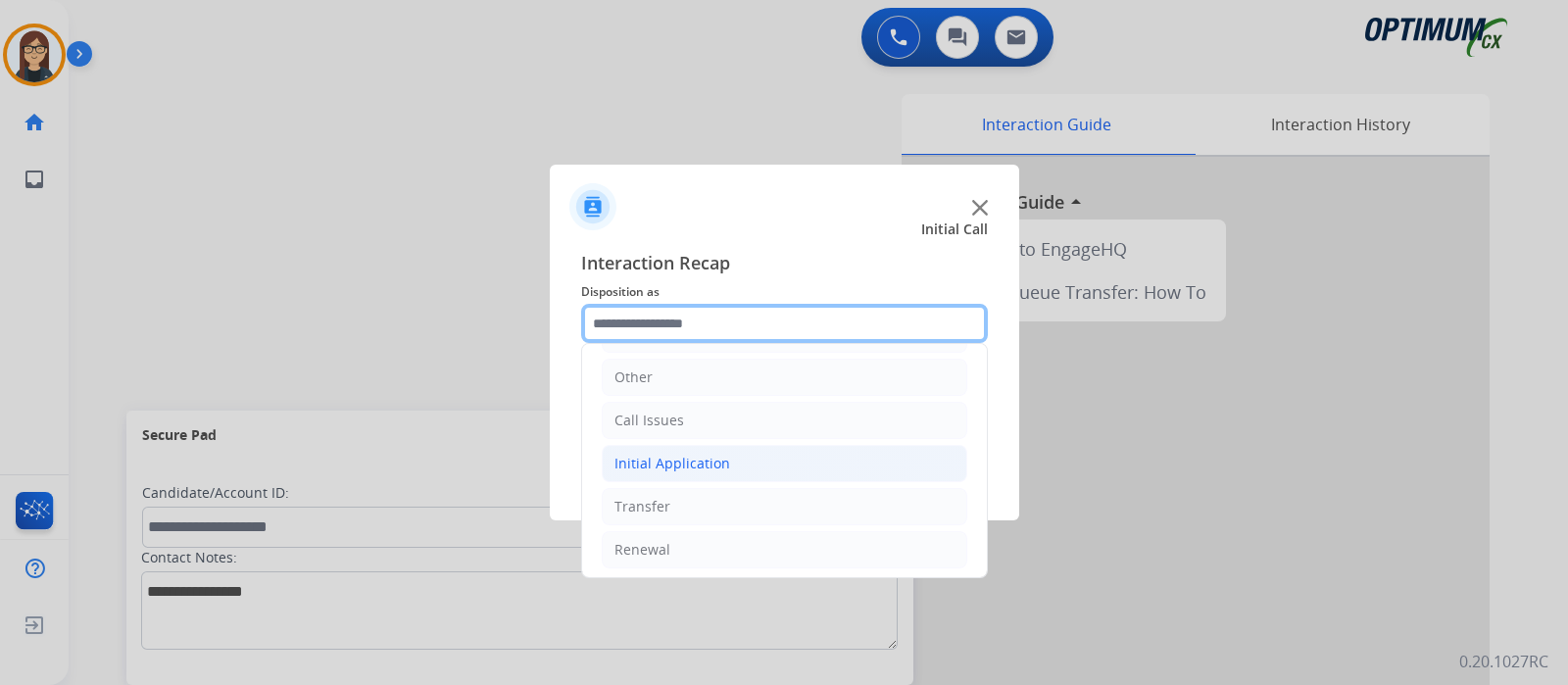 scroll, scrollTop: 129, scrollLeft: 0, axis: vertical 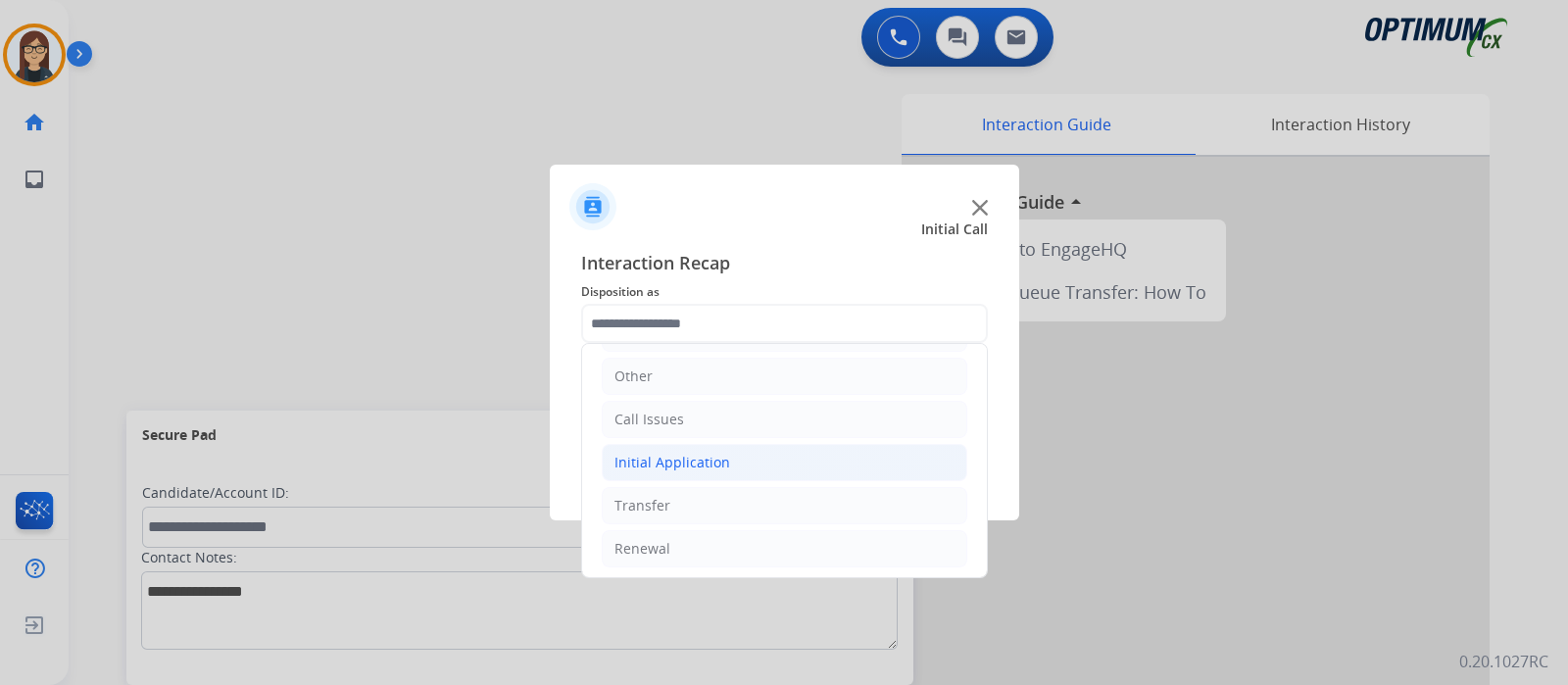 click on "Initial Application" 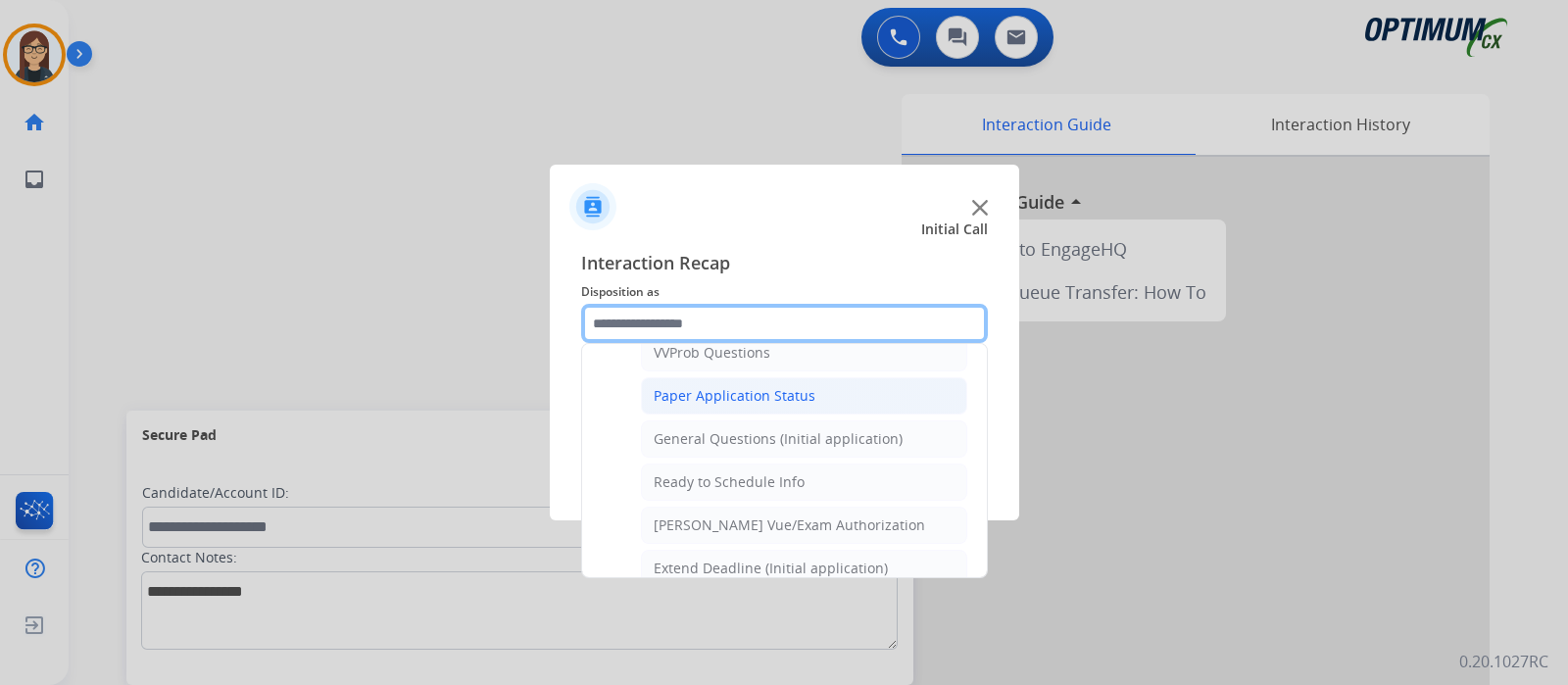 scroll, scrollTop: 1109, scrollLeft: 0, axis: vertical 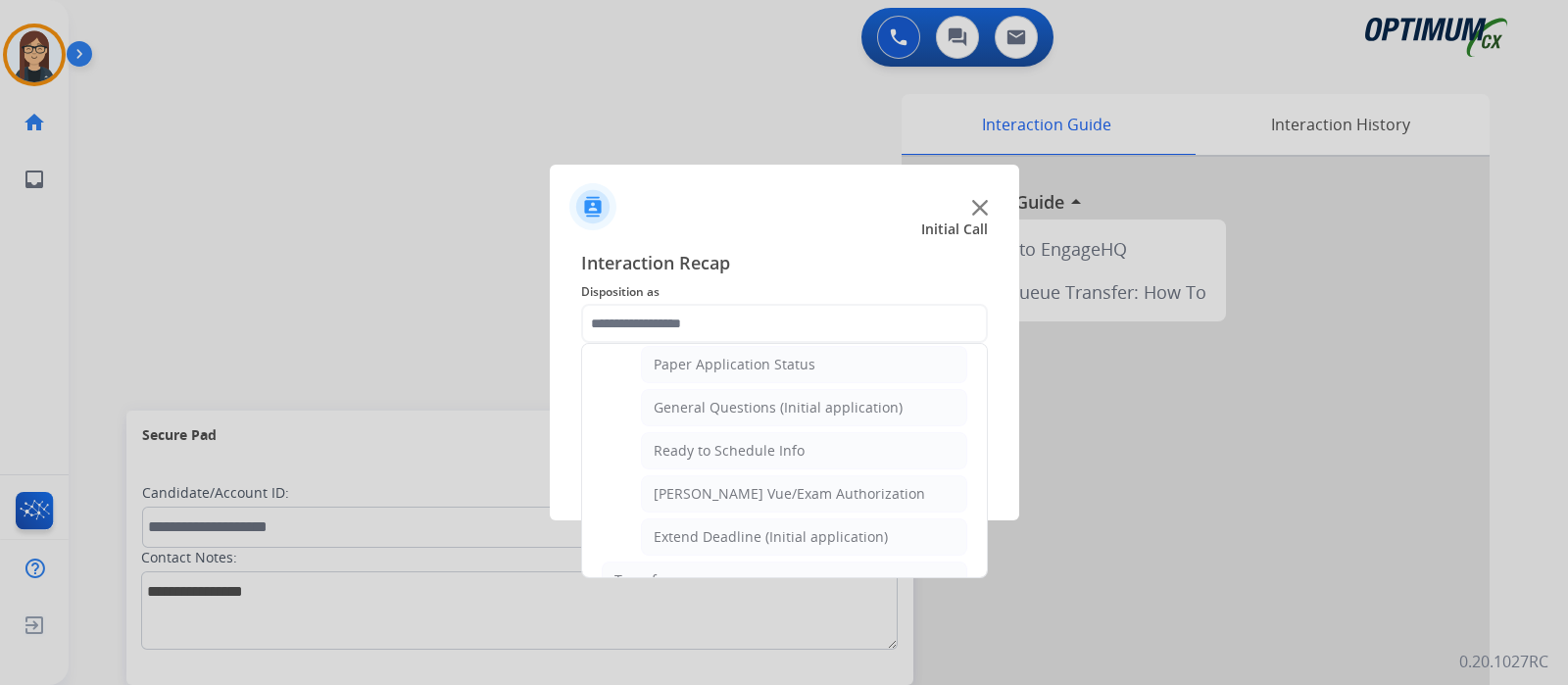 click on "General Questions (Initial application)" 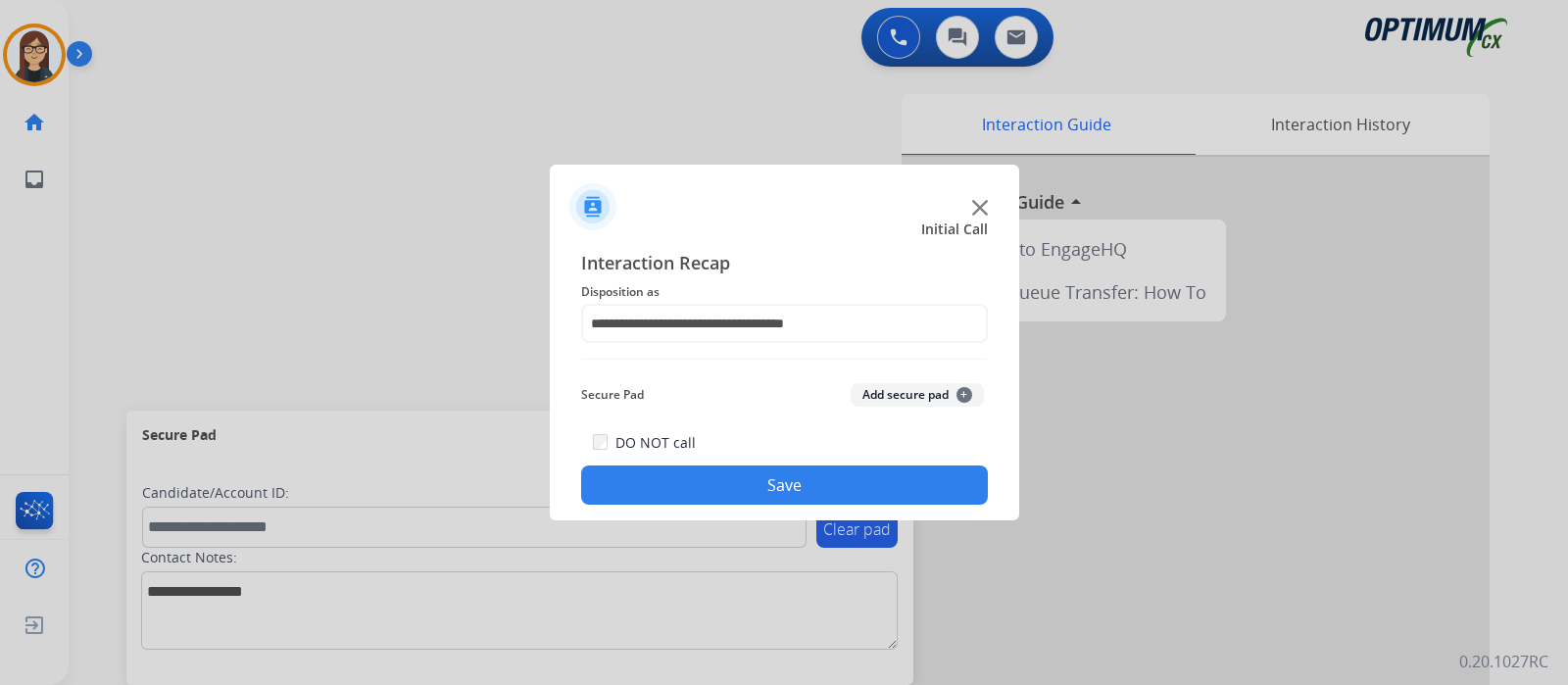 click on "Save" 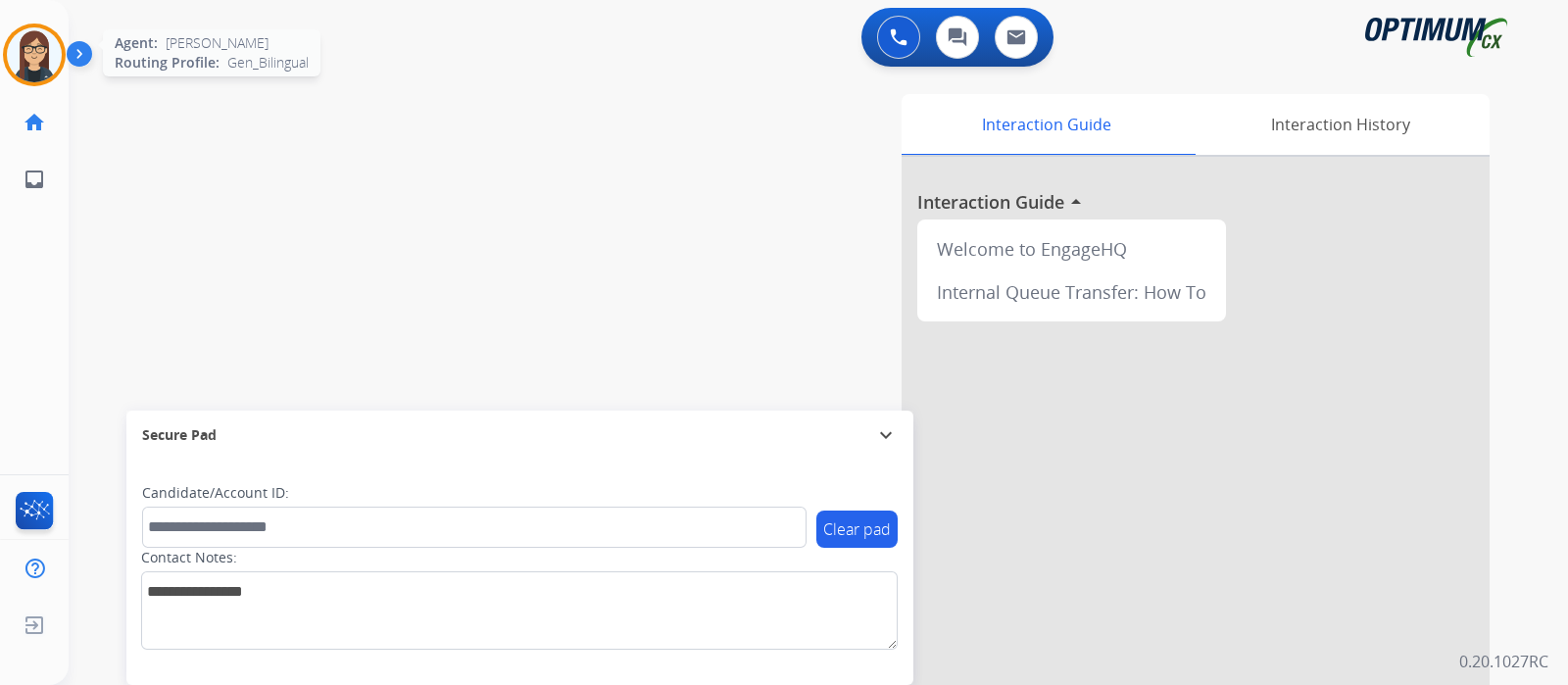 click at bounding box center (34, 55) 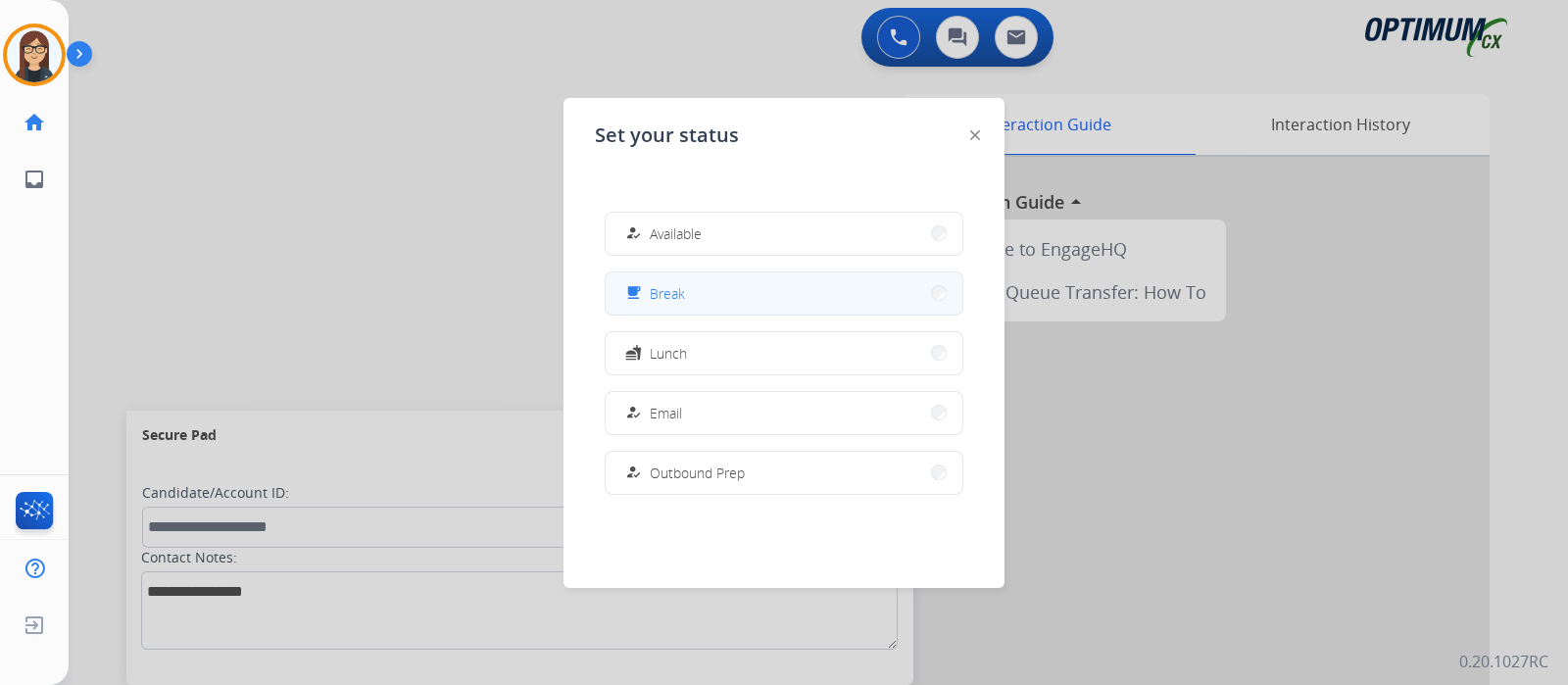 click on "free_breakfast Break" at bounding box center (784, 293) 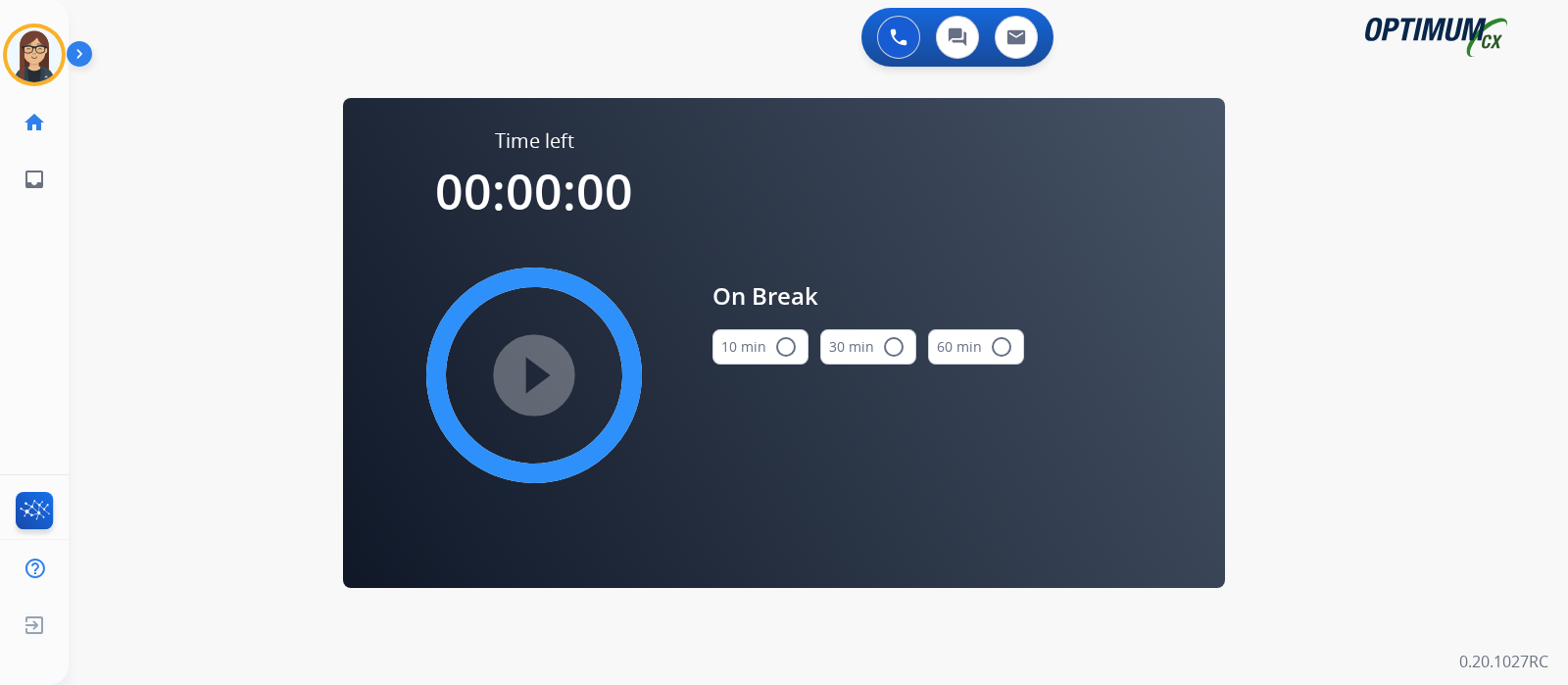 click on "radio_button_unchecked" at bounding box center [786, 347] 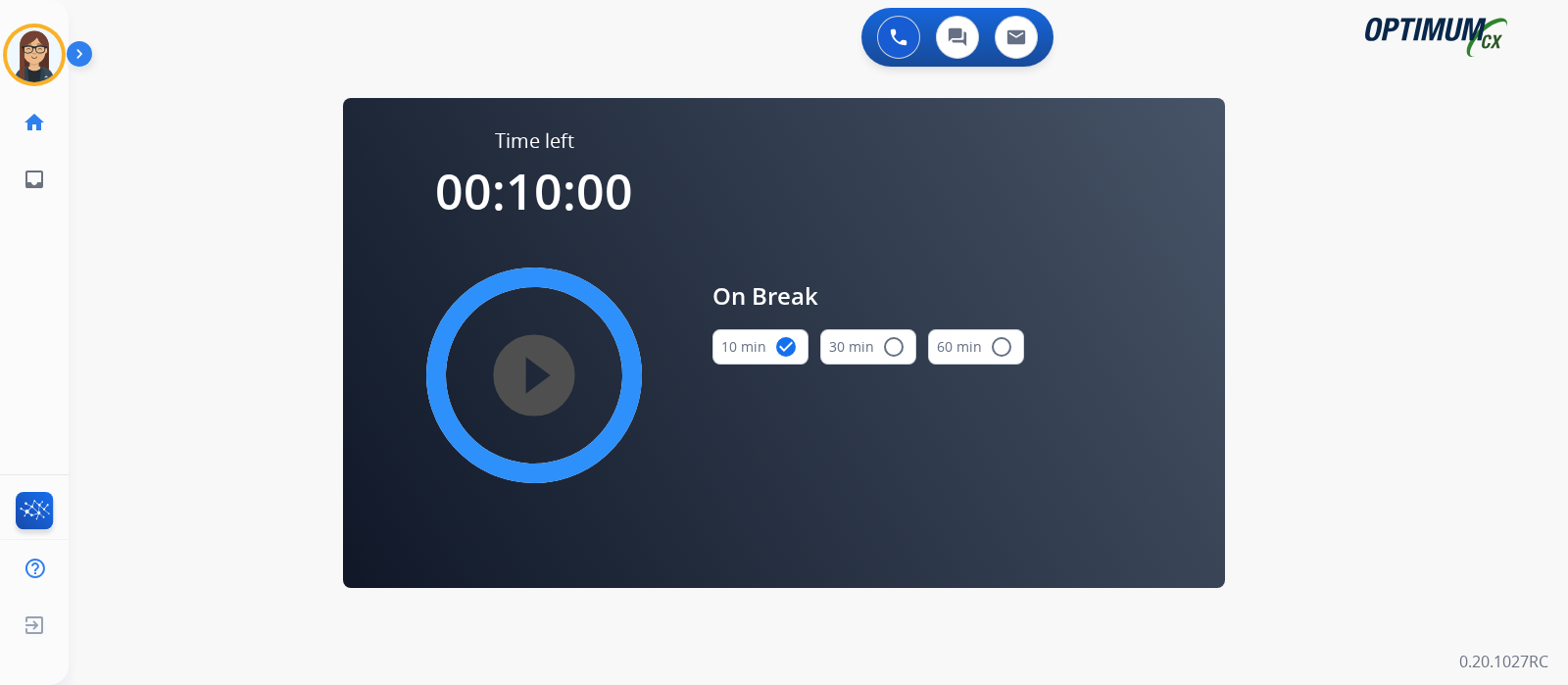 click on "play_circle_filled" at bounding box center [534, 375] 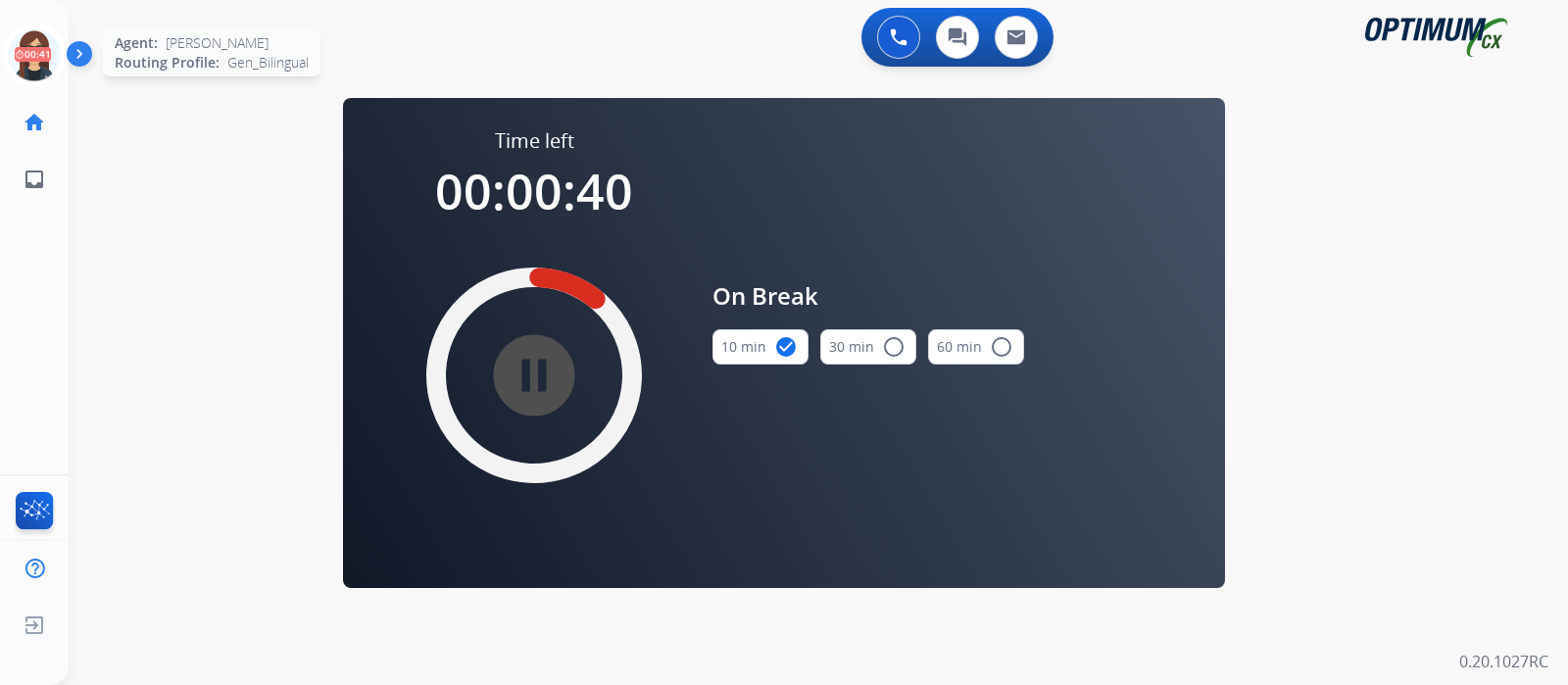 click 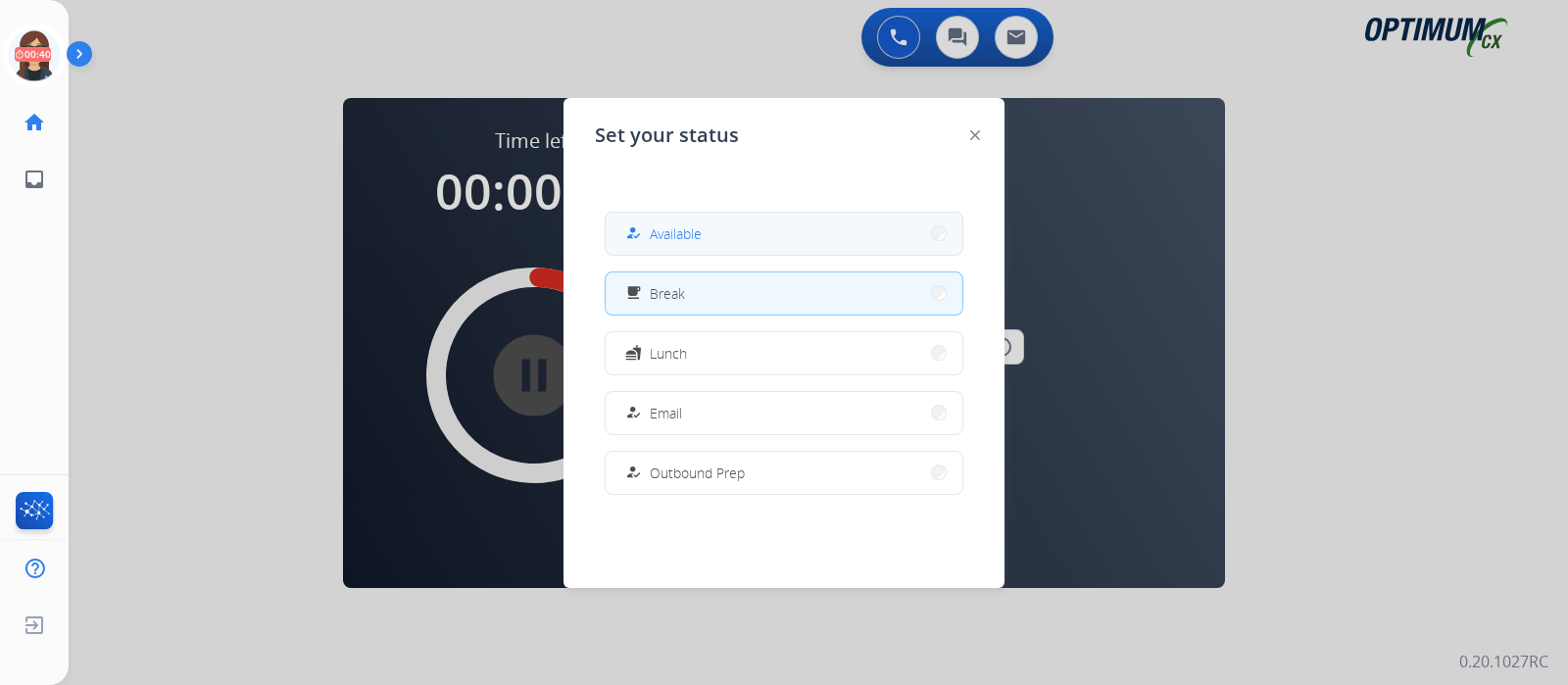 click on "Available" at bounding box center [675, 233] 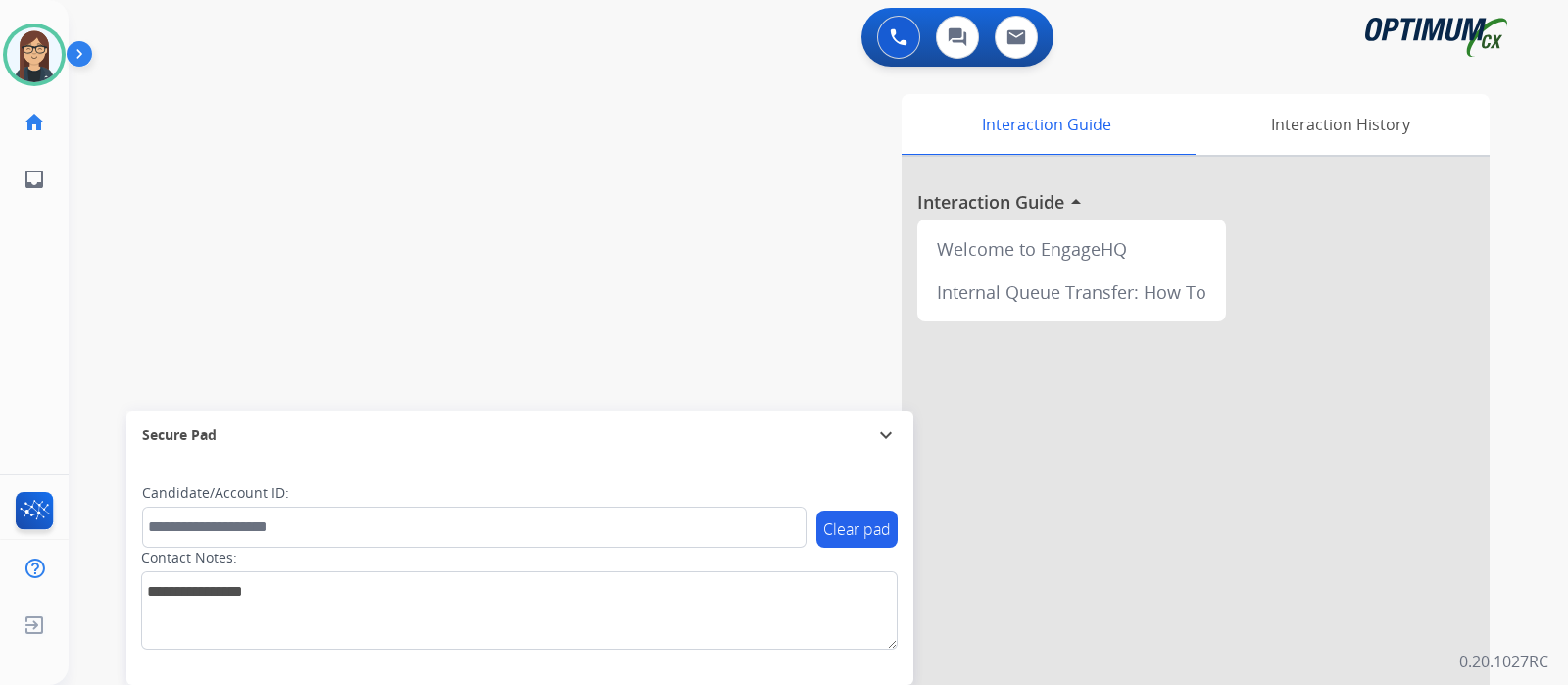 click on "swap_horiz Break voice bridge close_fullscreen Connect 3-Way Call merge_type Separate 3-Way Call  Interaction Guide   Interaction History  Interaction Guide arrow_drop_up  Welcome to EngageHQ   Internal Queue Transfer: How To  Secure Pad expand_more Clear pad Candidate/Account ID: Contact Notes:" at bounding box center (795, 479) 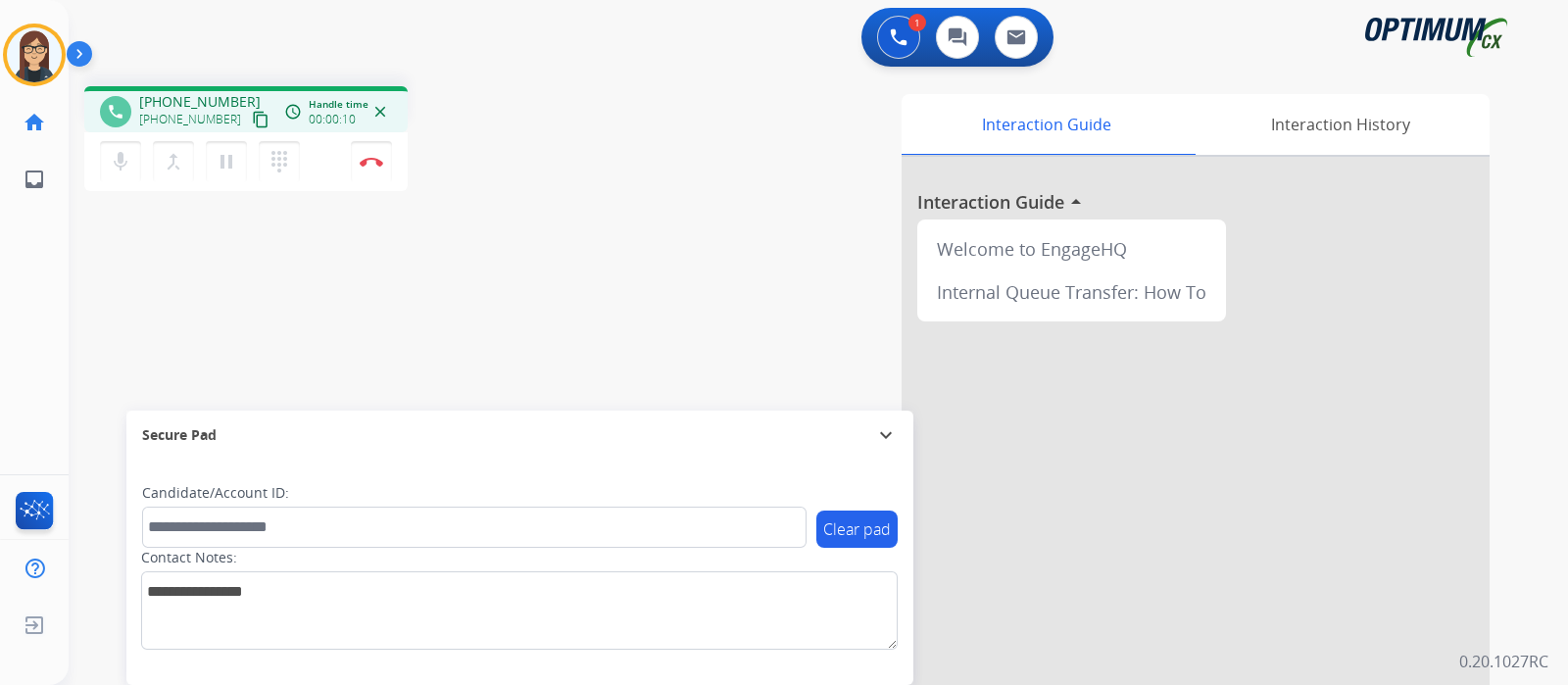 click on "content_copy" at bounding box center [261, 120] 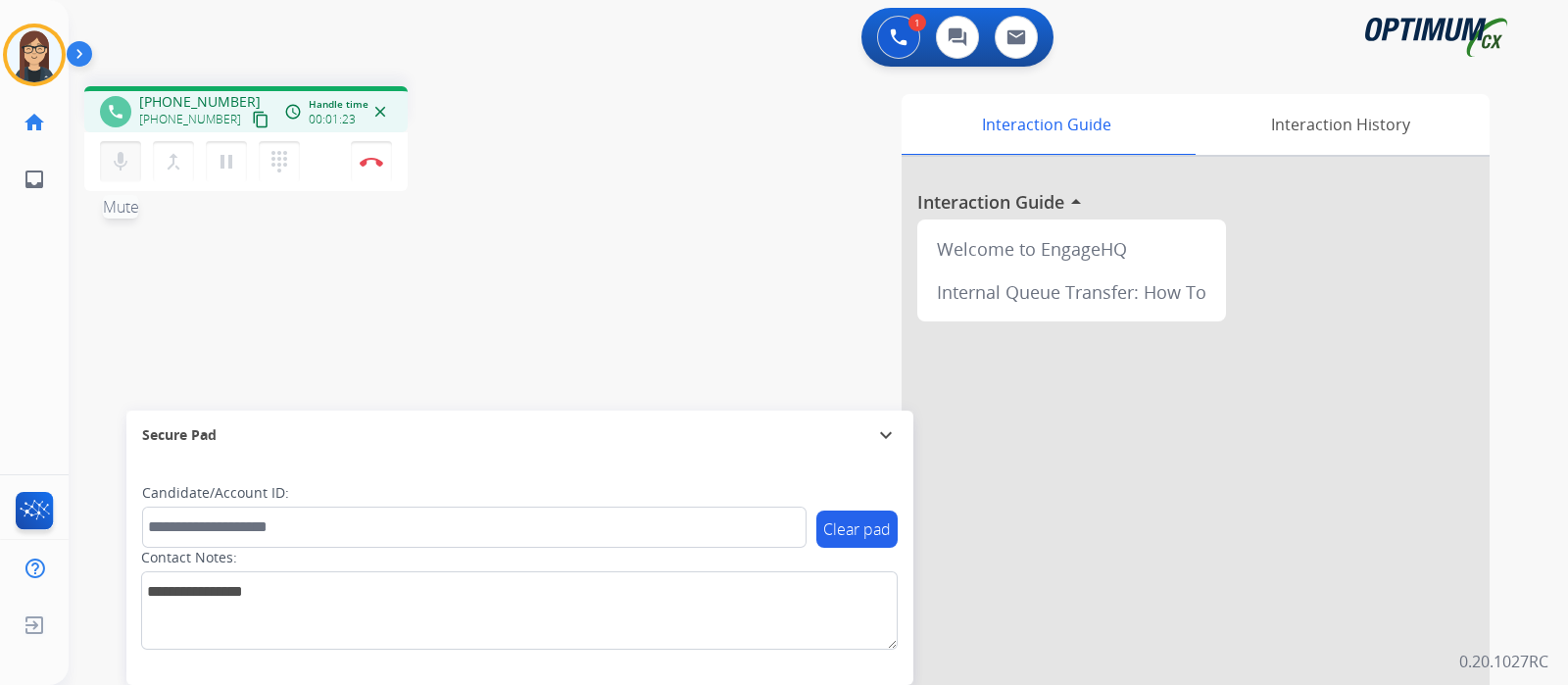 click on "mic" at bounding box center (121, 162) 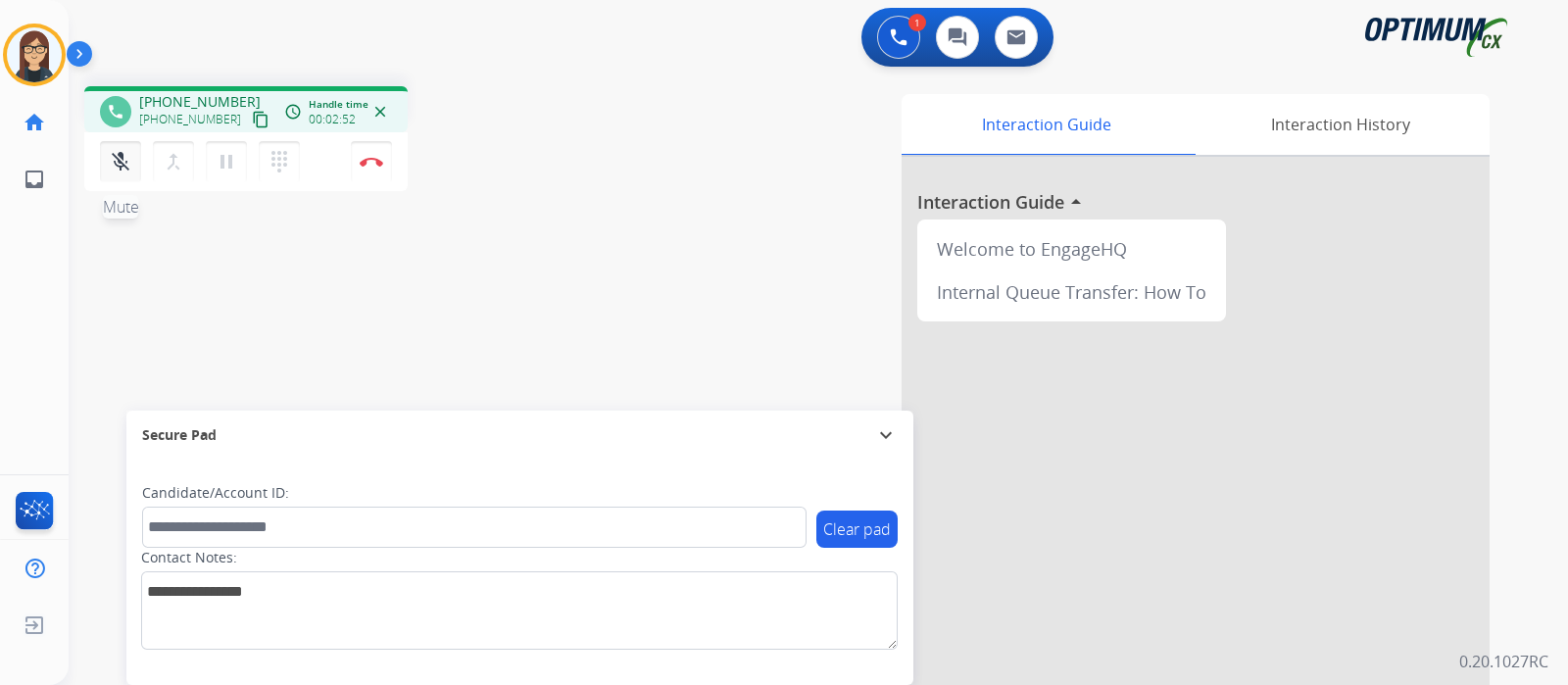 click on "mic_off" at bounding box center (121, 162) 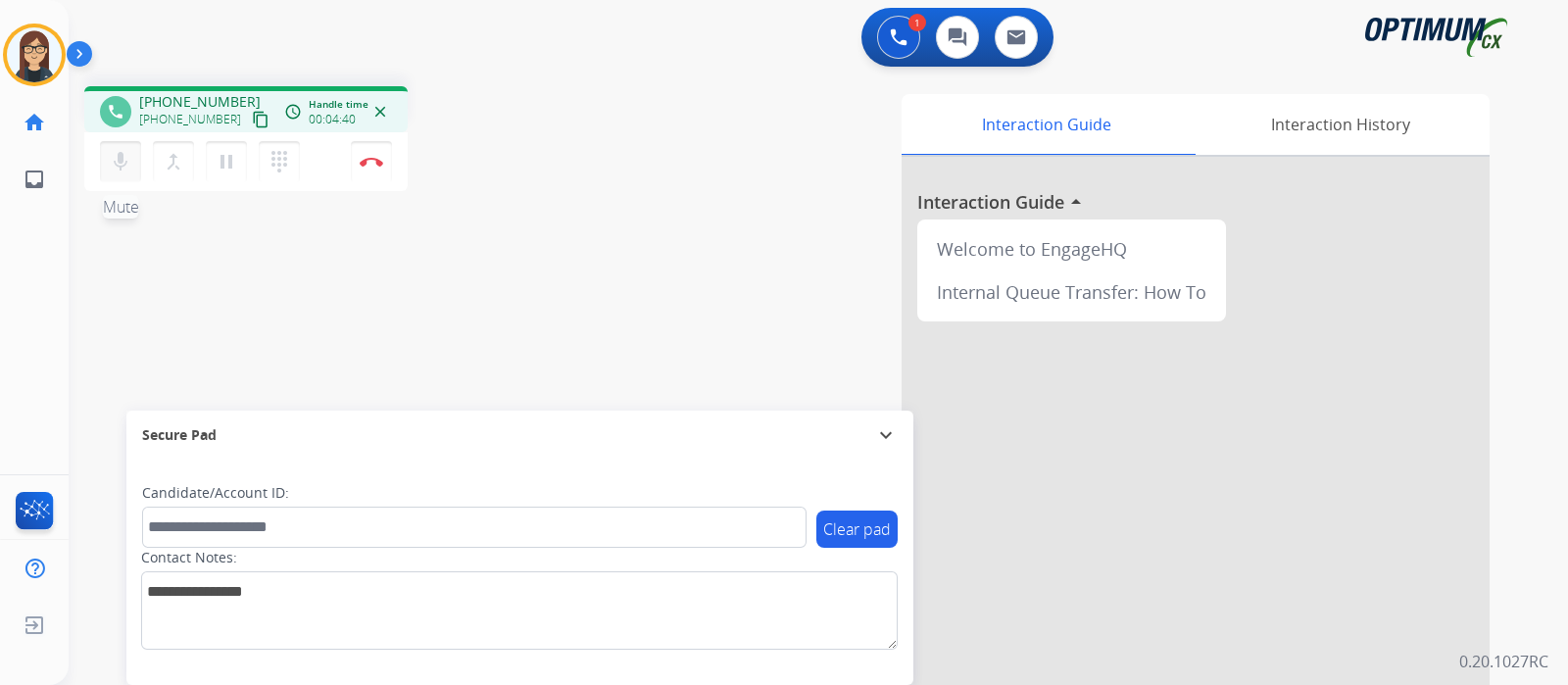 click on "mic" at bounding box center [121, 162] 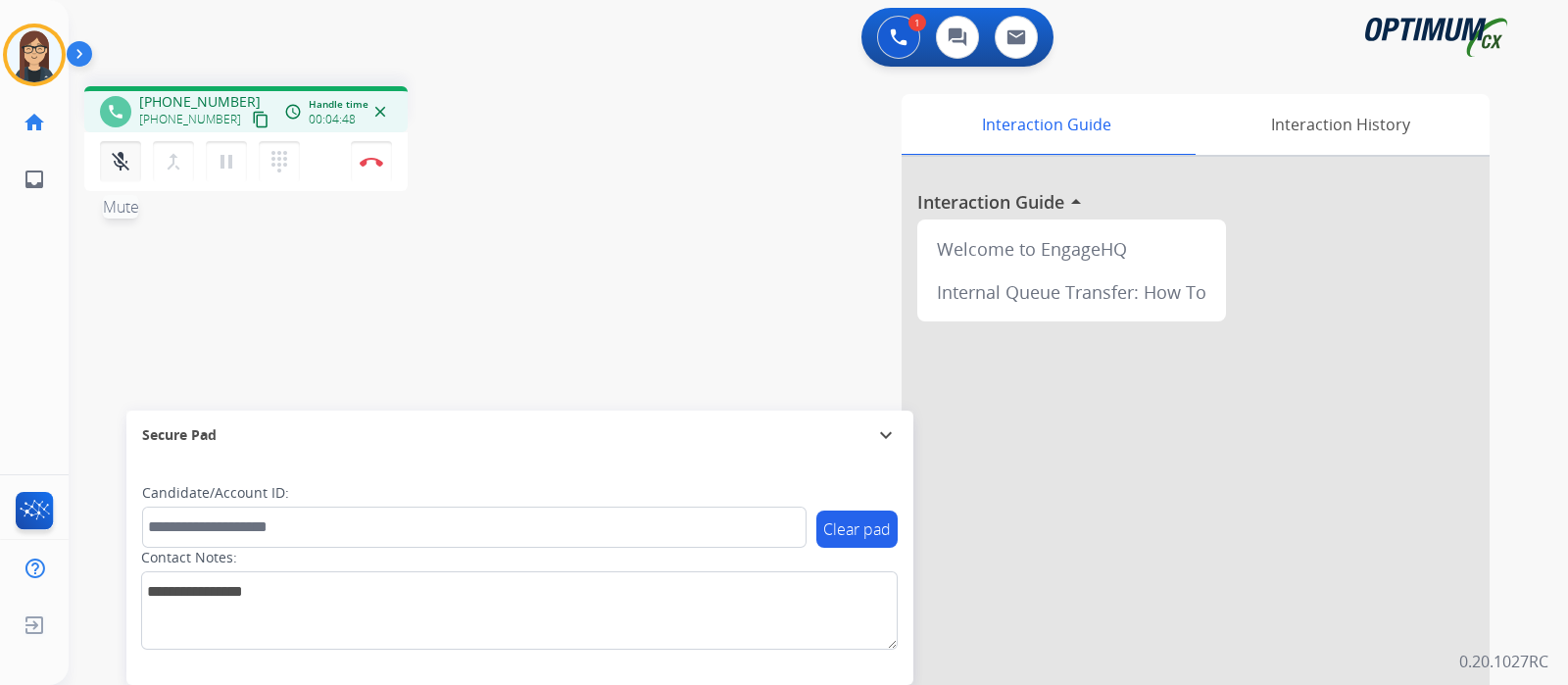 click on "mic_off Mute" at bounding box center (121, 162) 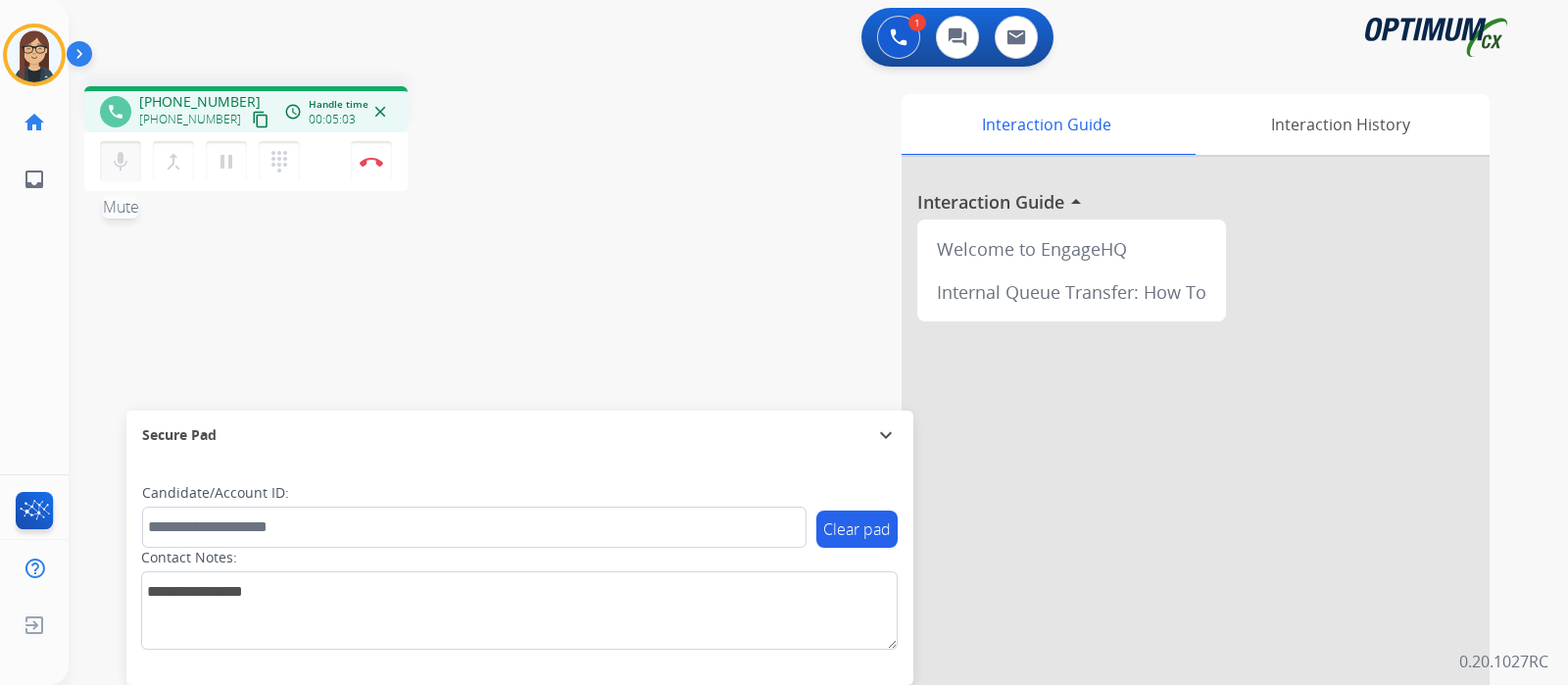 click on "mic Mute" at bounding box center [121, 162] 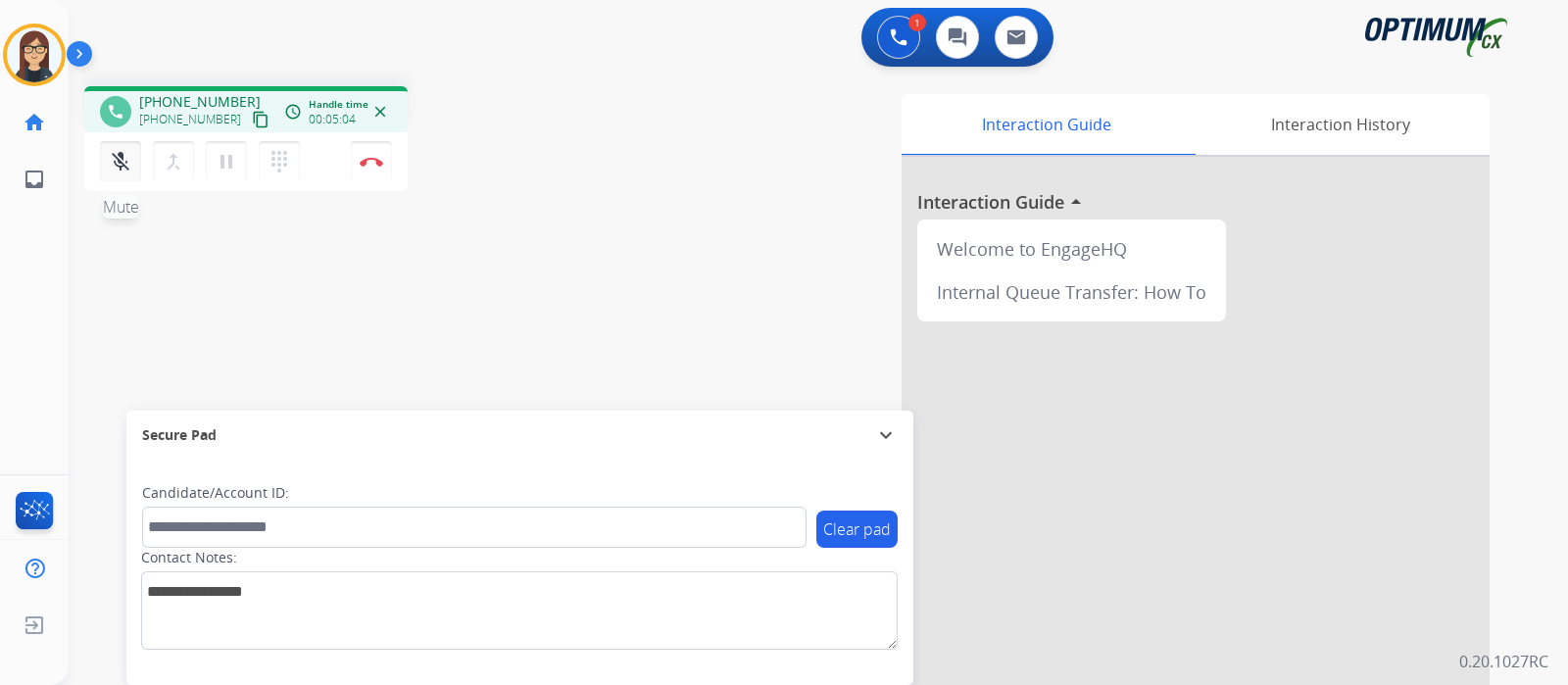 click on "mic_off Mute" at bounding box center (121, 162) 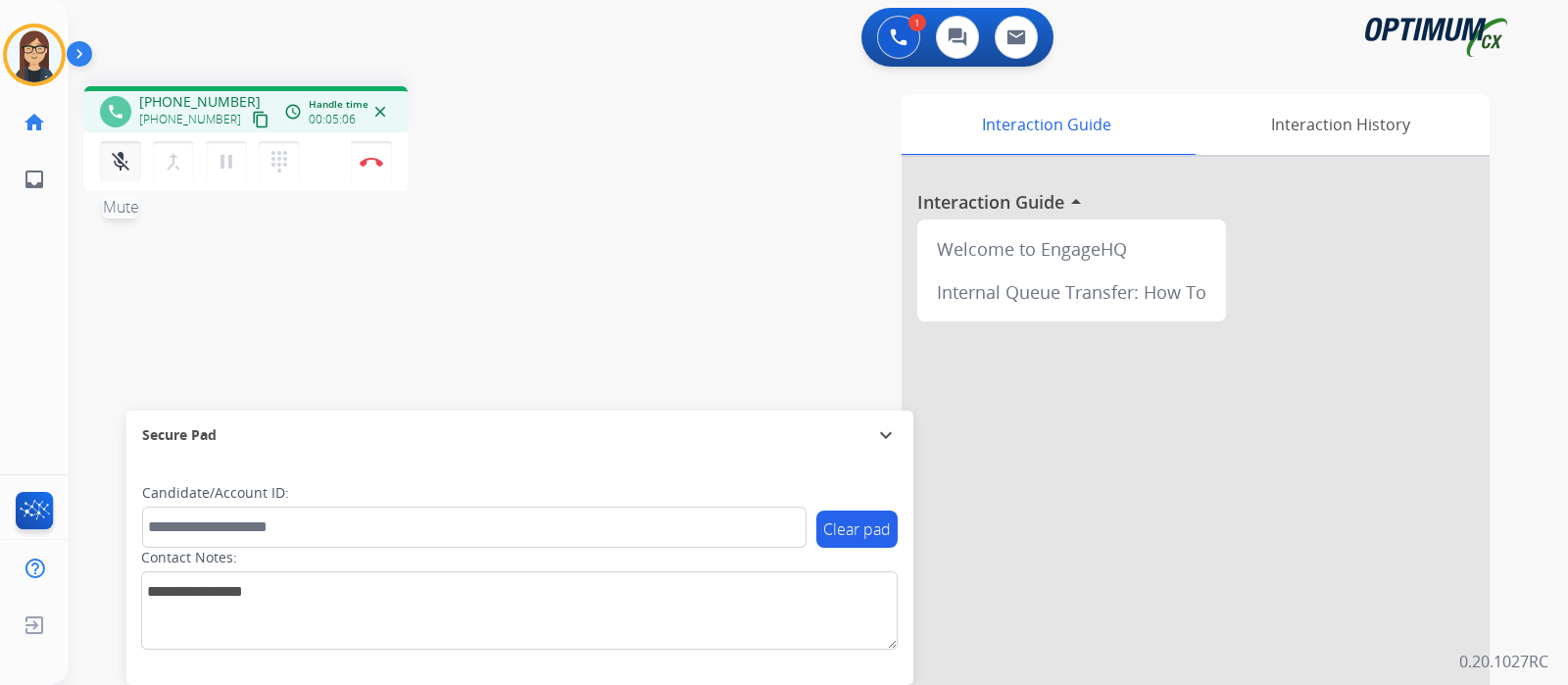 click on "mic_off" at bounding box center (121, 162) 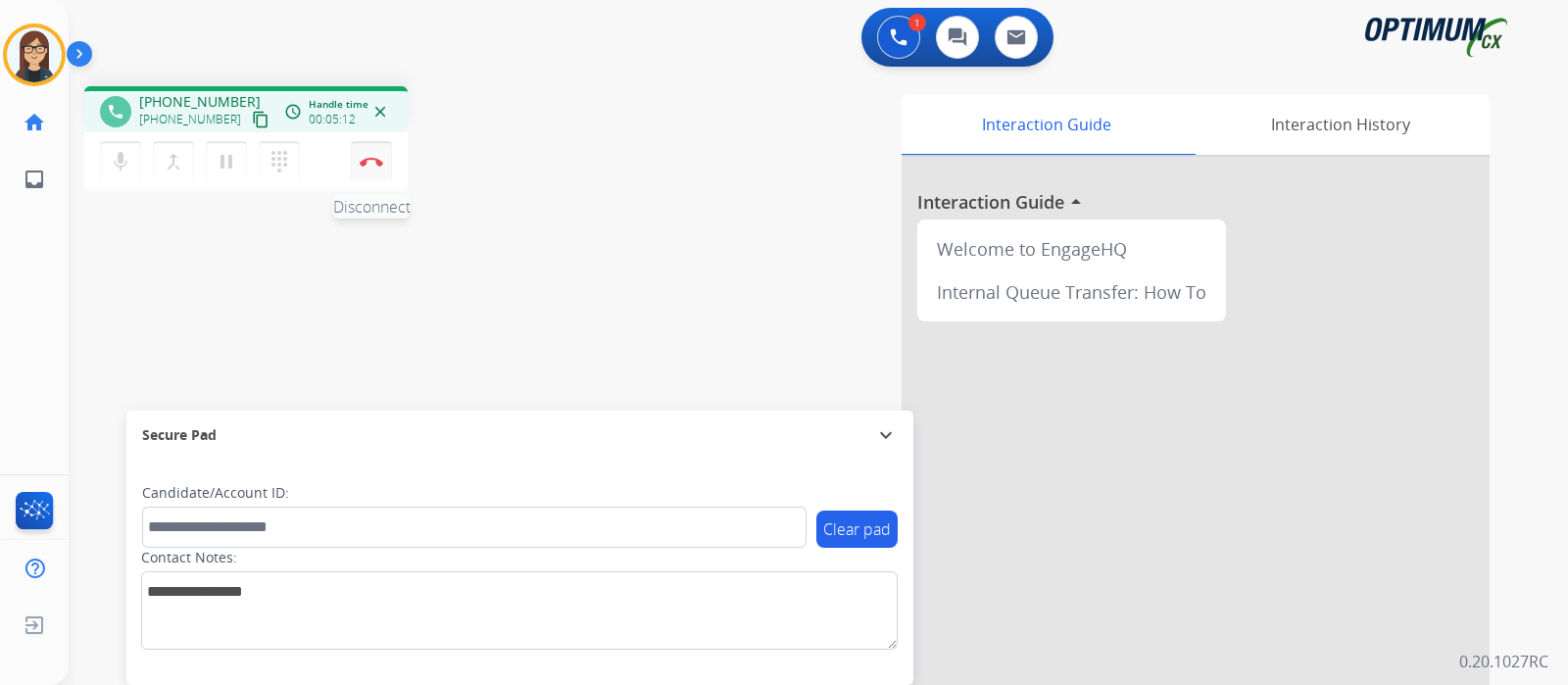 click at bounding box center [371, 162] 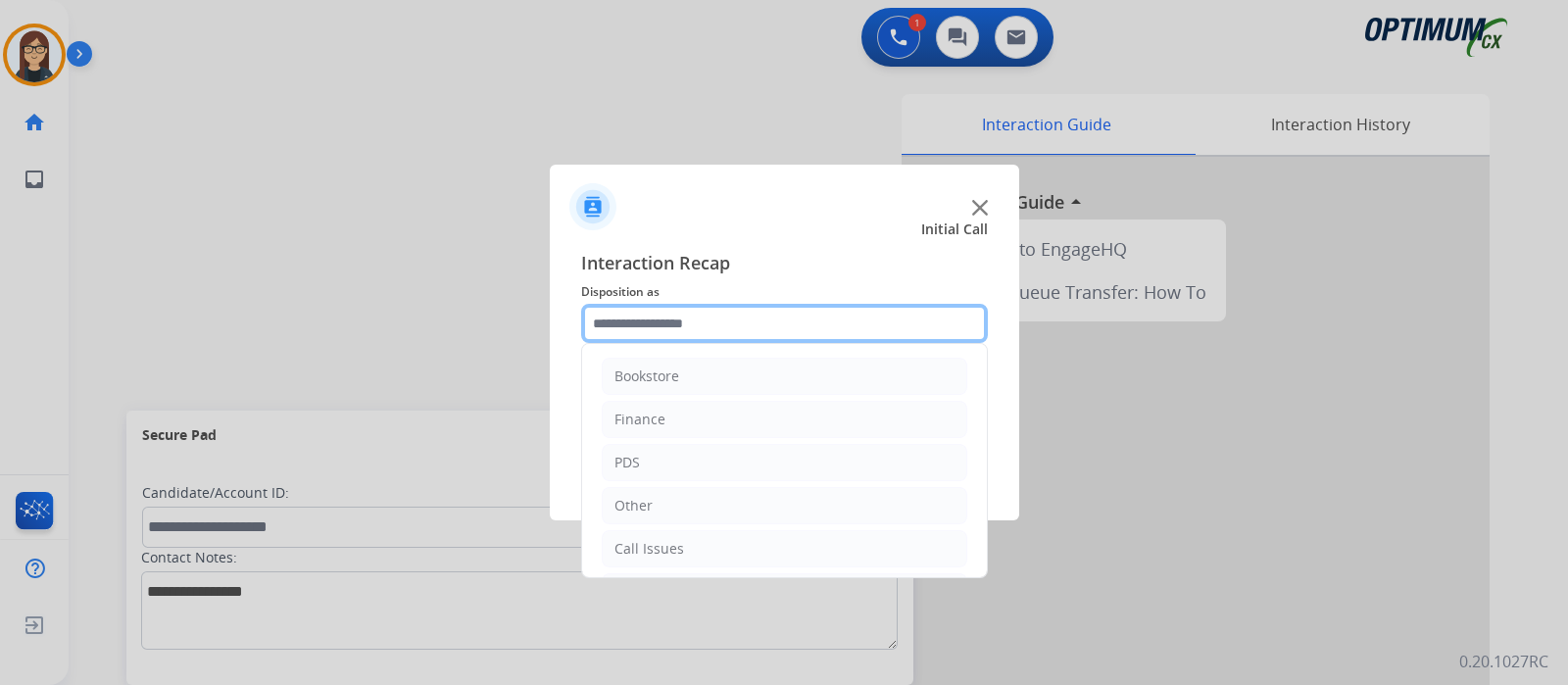 click 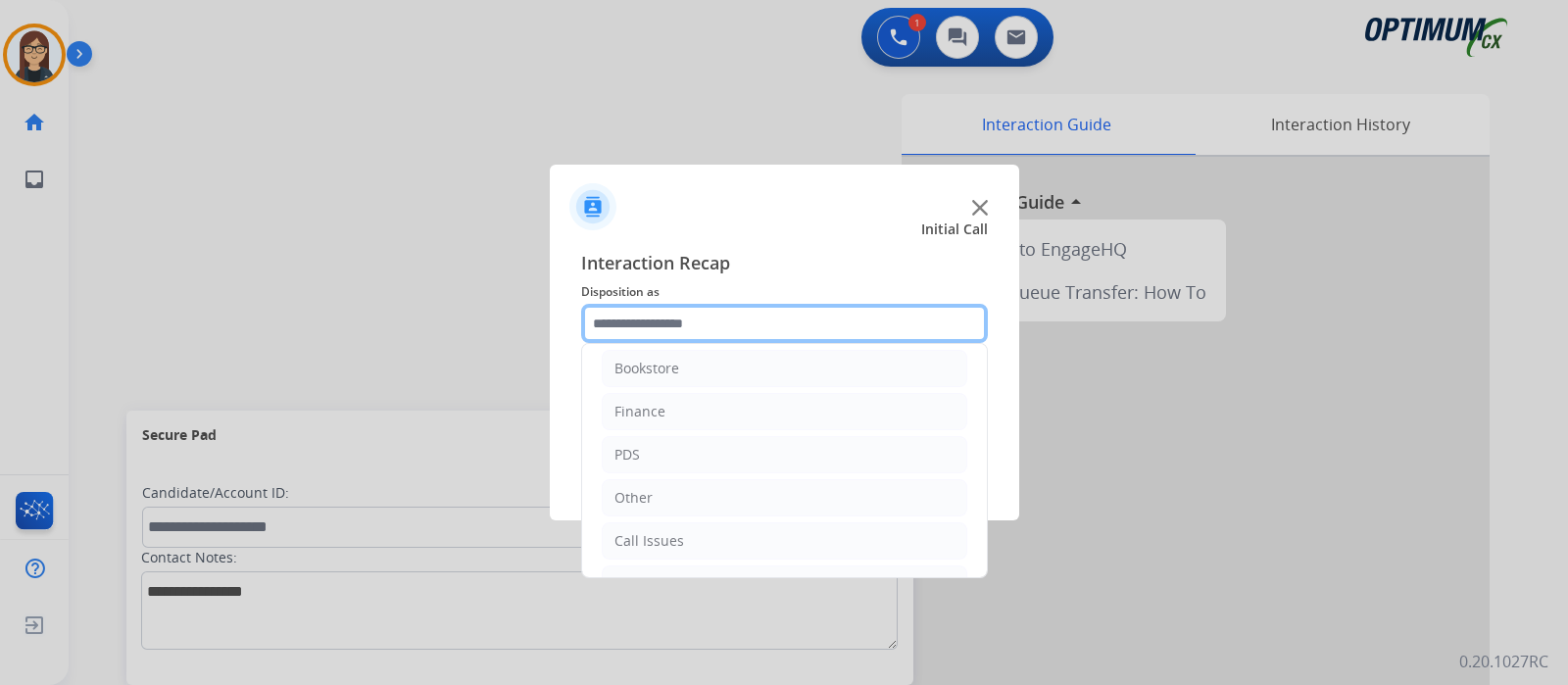 scroll, scrollTop: 129, scrollLeft: 0, axis: vertical 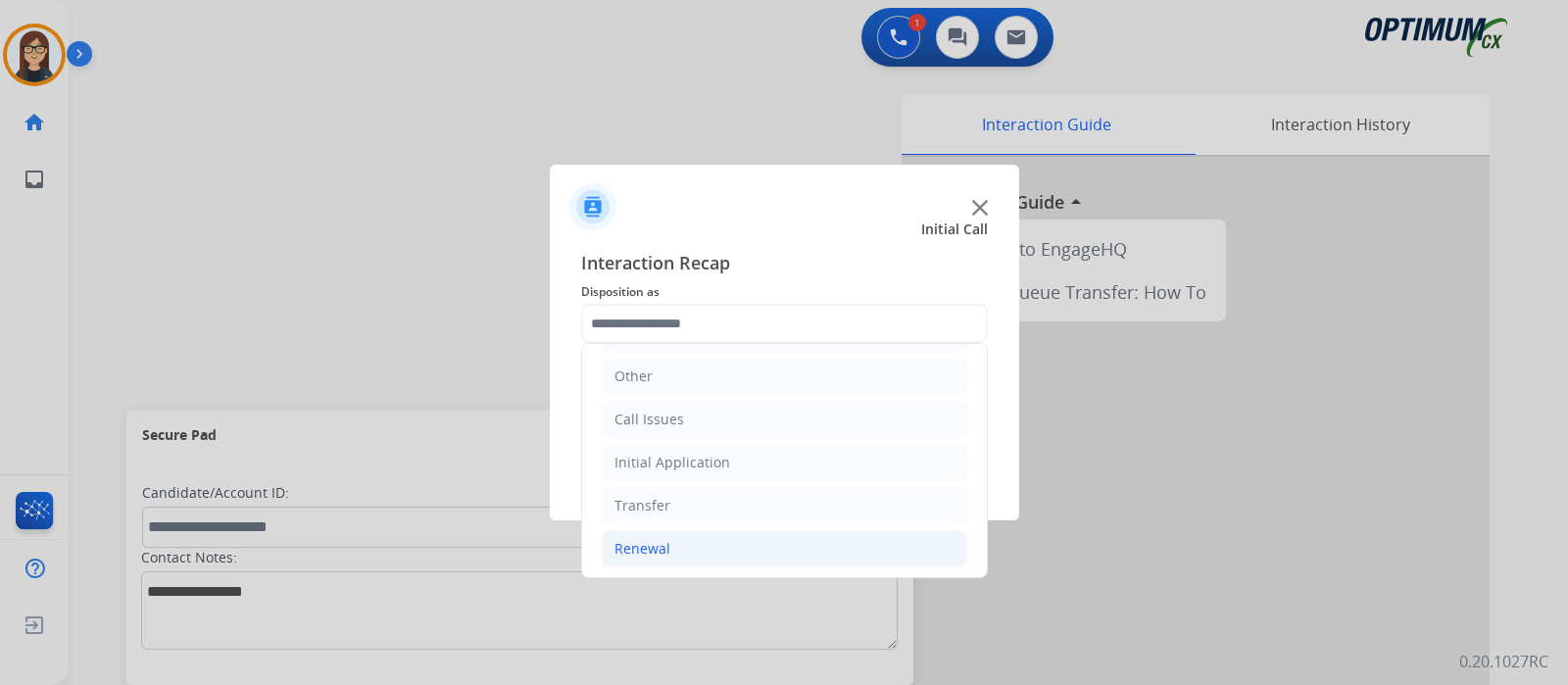 click on "Renewal" 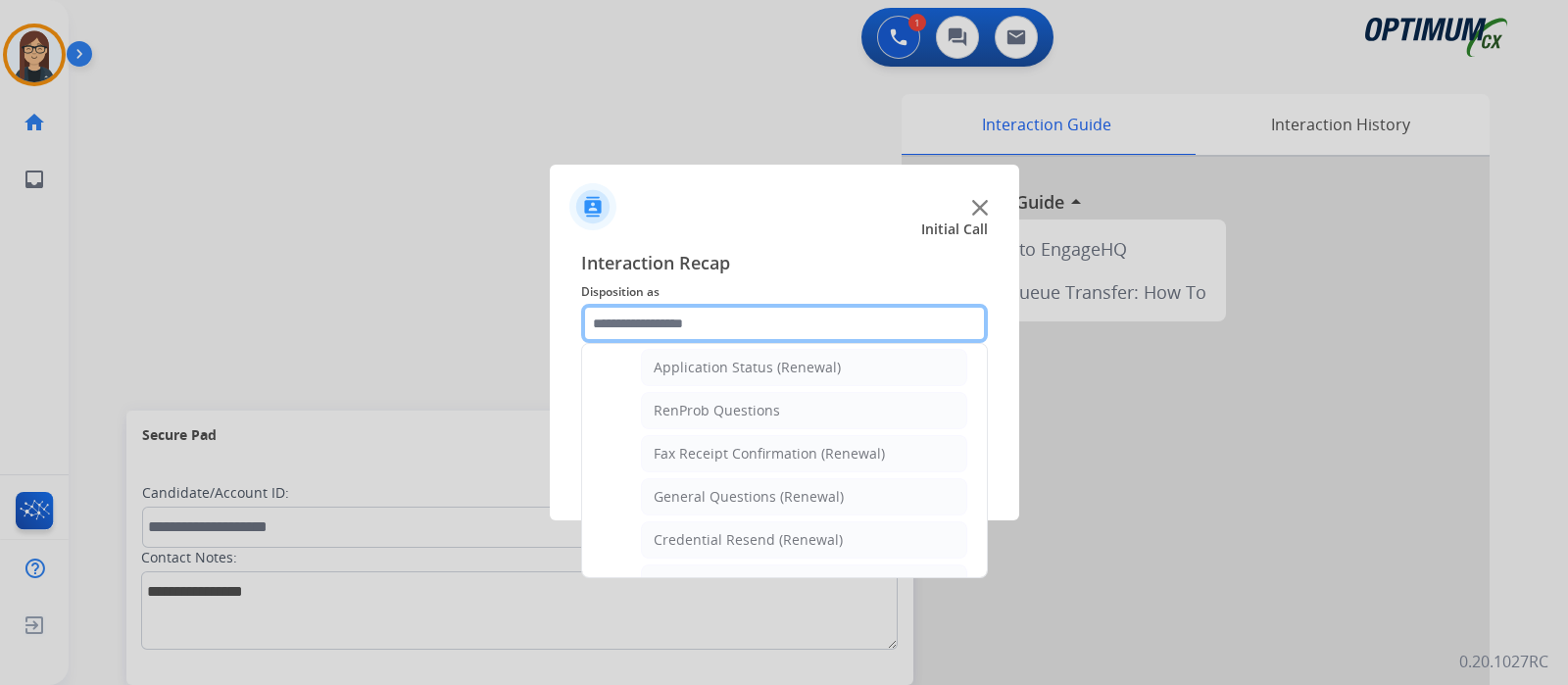 scroll, scrollTop: 497, scrollLeft: 0, axis: vertical 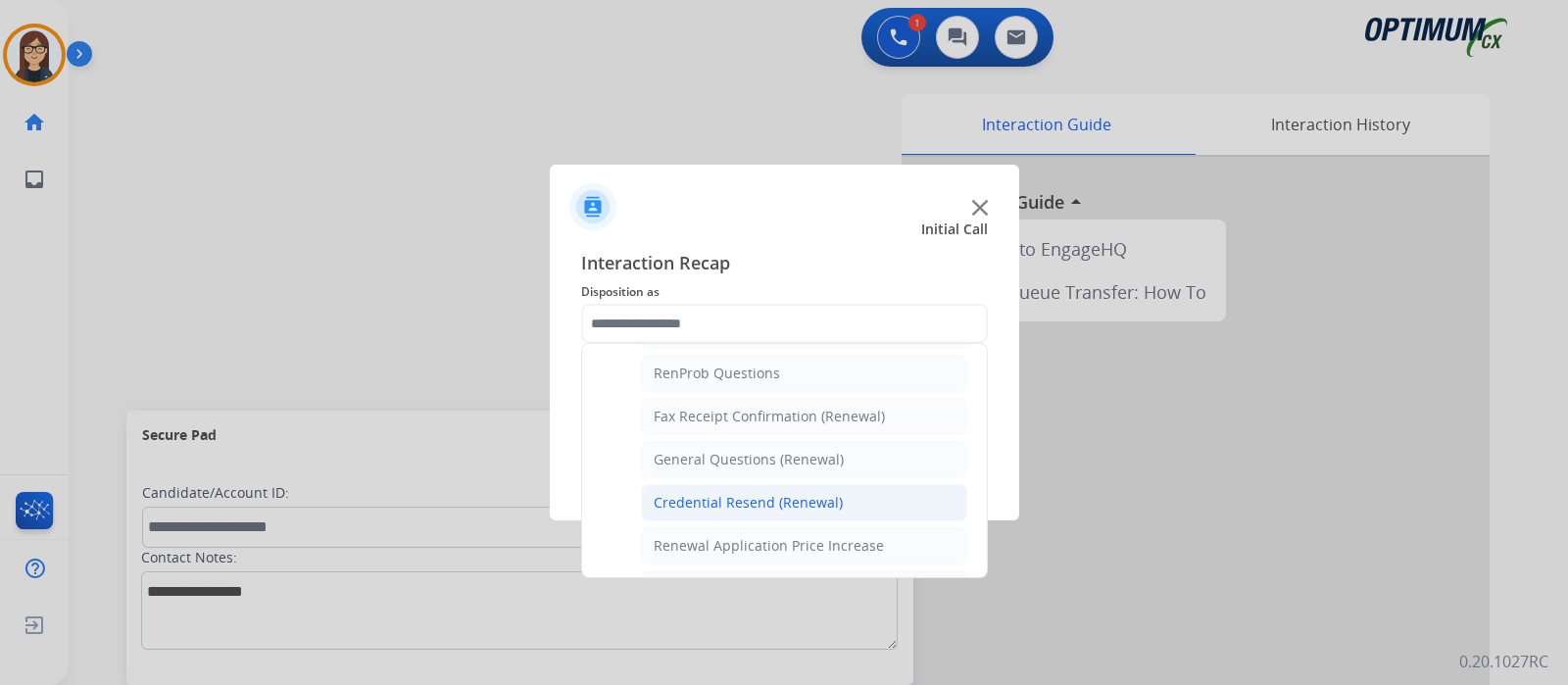 click on "Credential Resend (Renewal)" 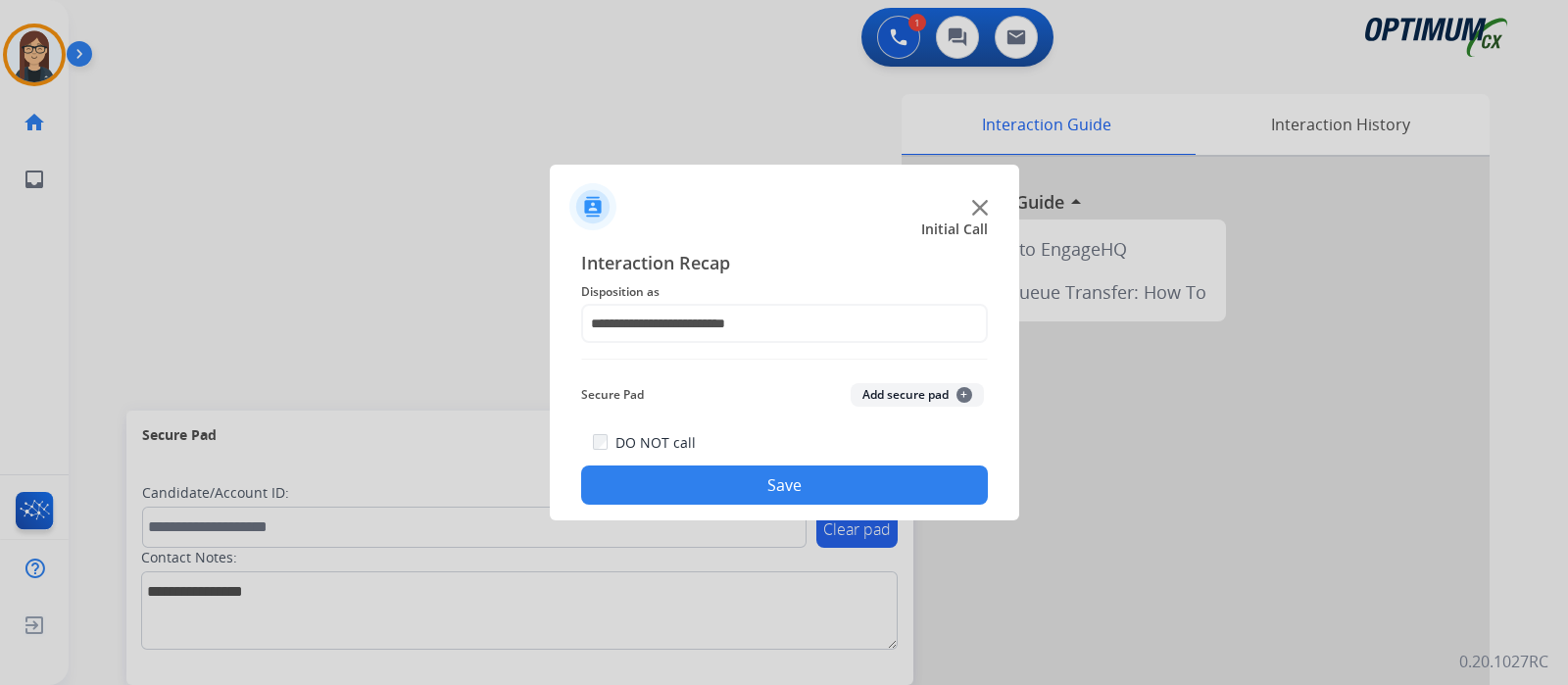 click on "Save" 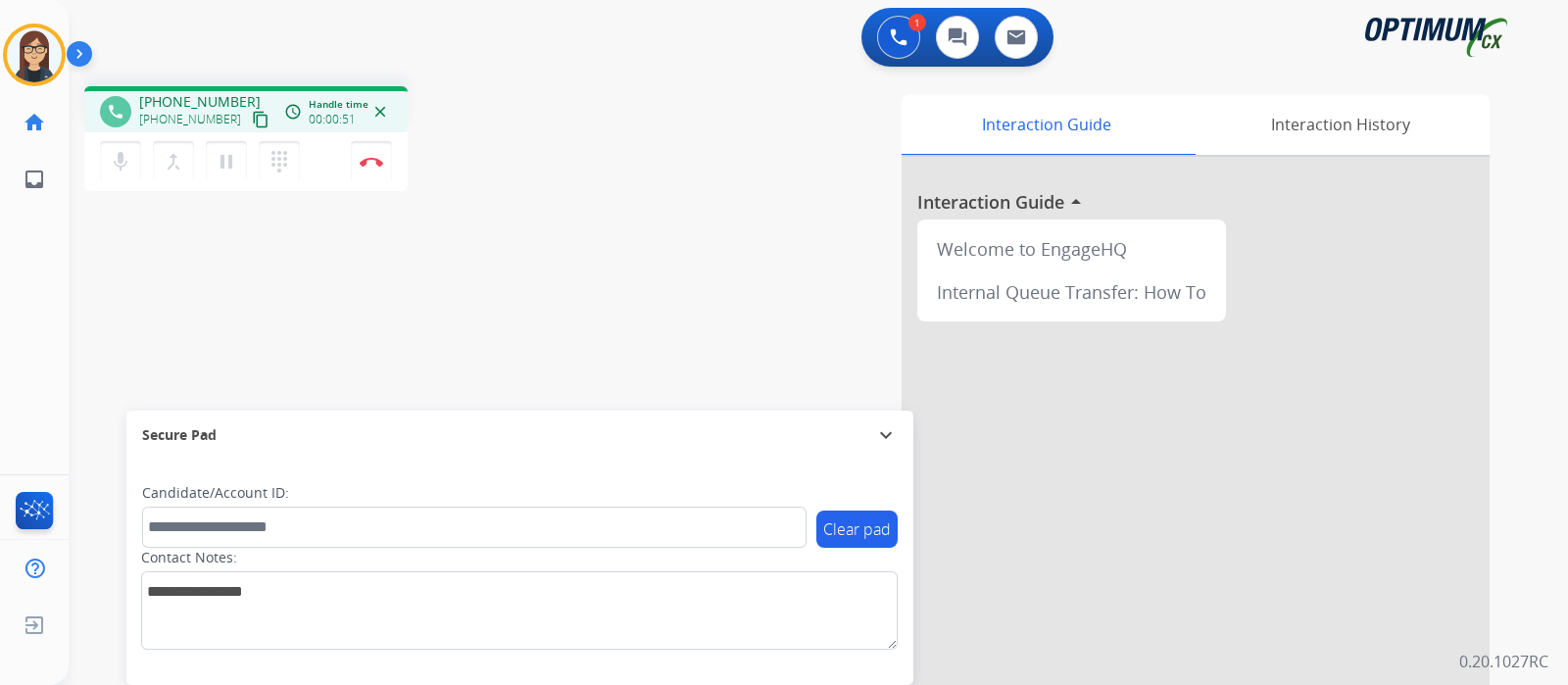 click on "content_copy" at bounding box center (261, 120) 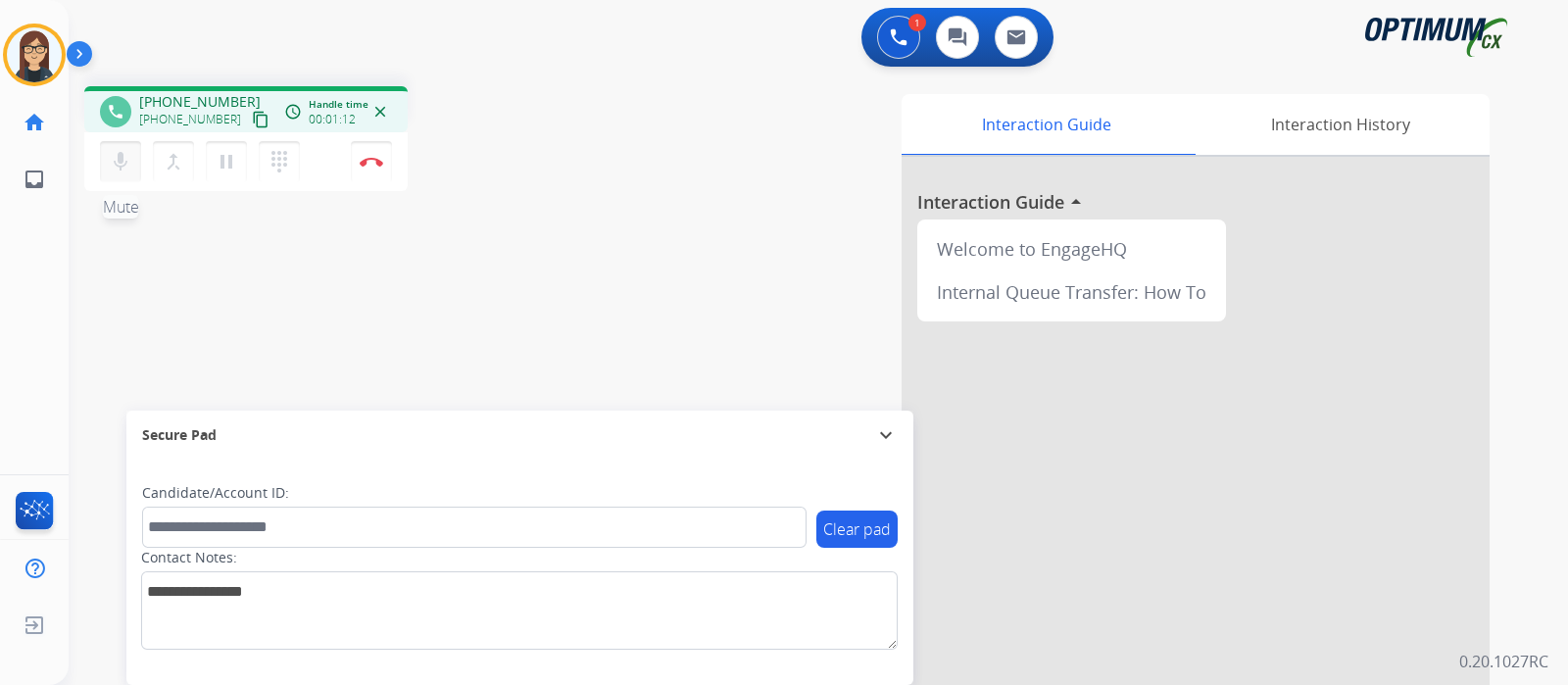 click on "mic Mute" at bounding box center (121, 162) 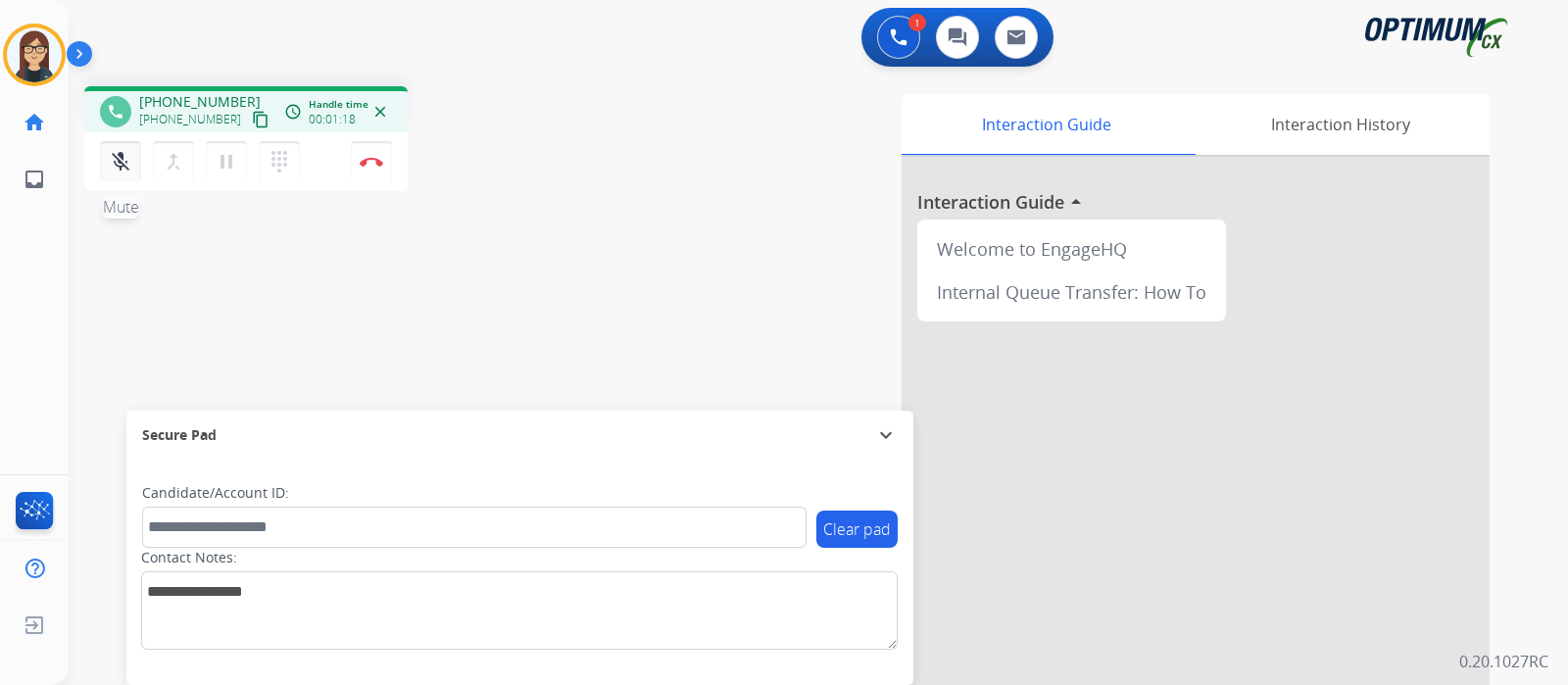 click on "mic_off Mute" at bounding box center (121, 162) 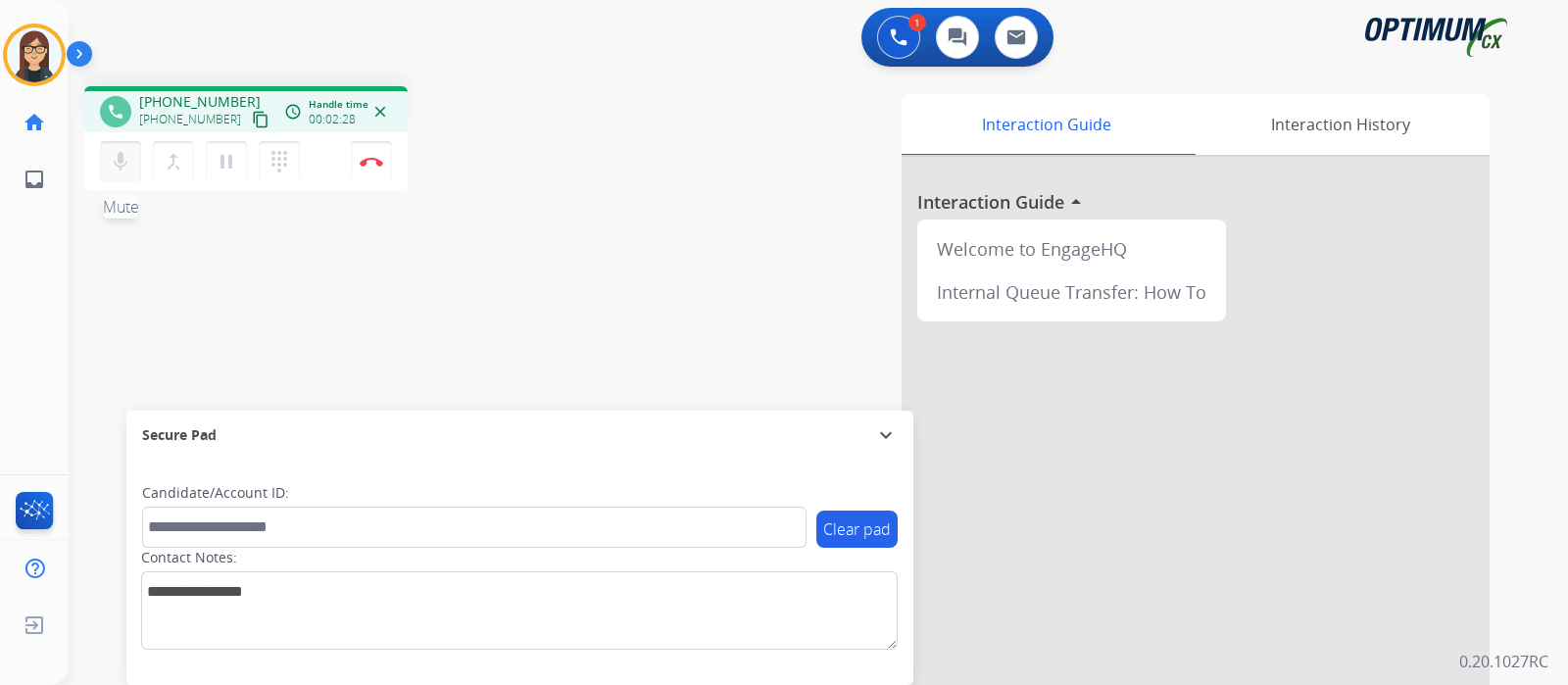 click on "mic" at bounding box center [121, 162] 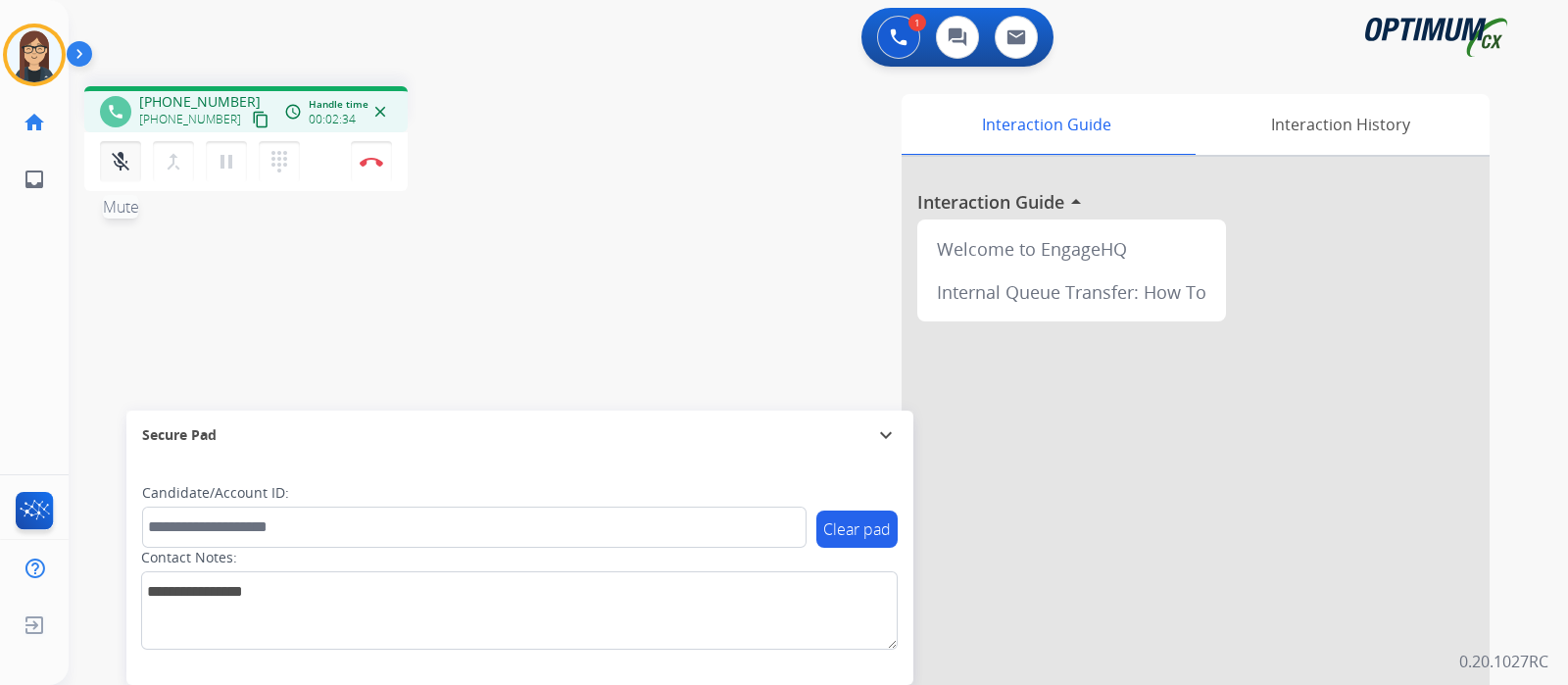 click on "mic_off" at bounding box center [121, 162] 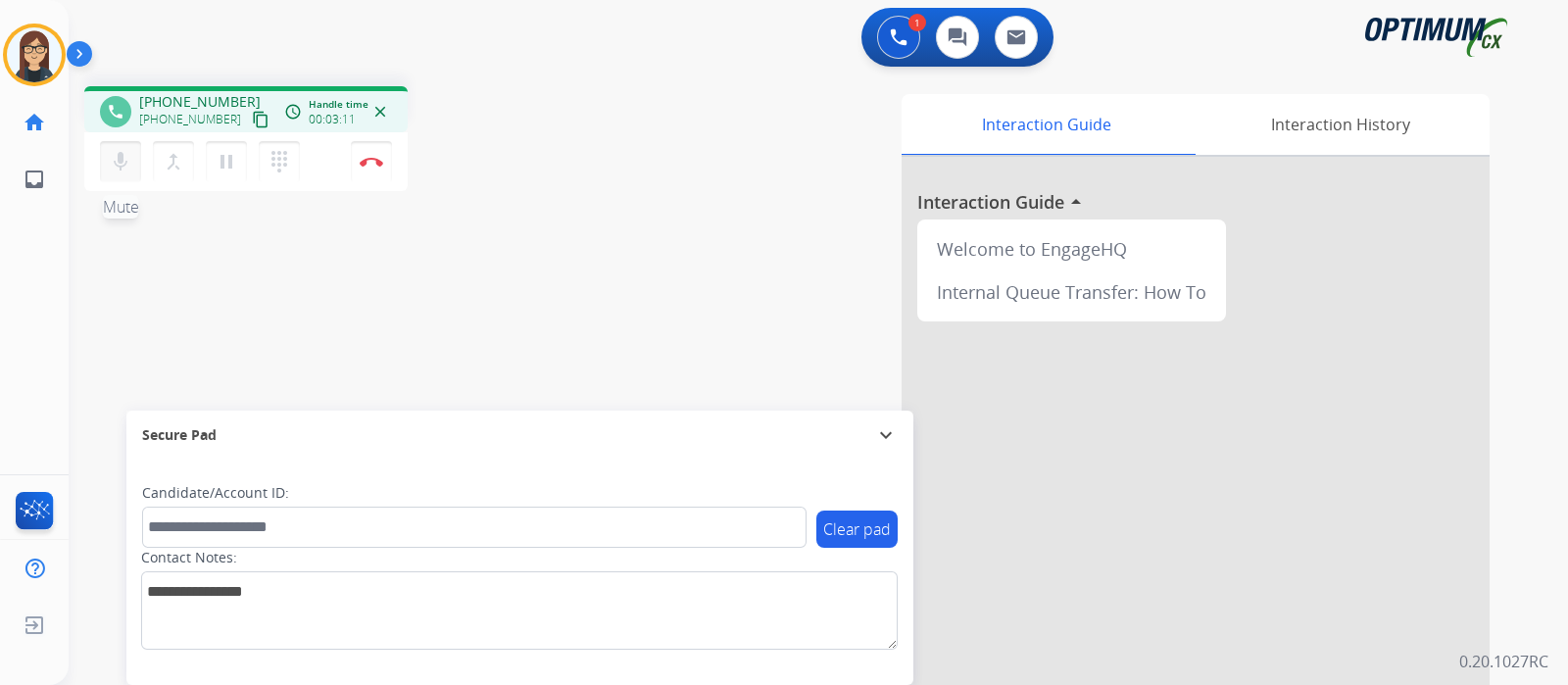 click on "mic" at bounding box center [121, 162] 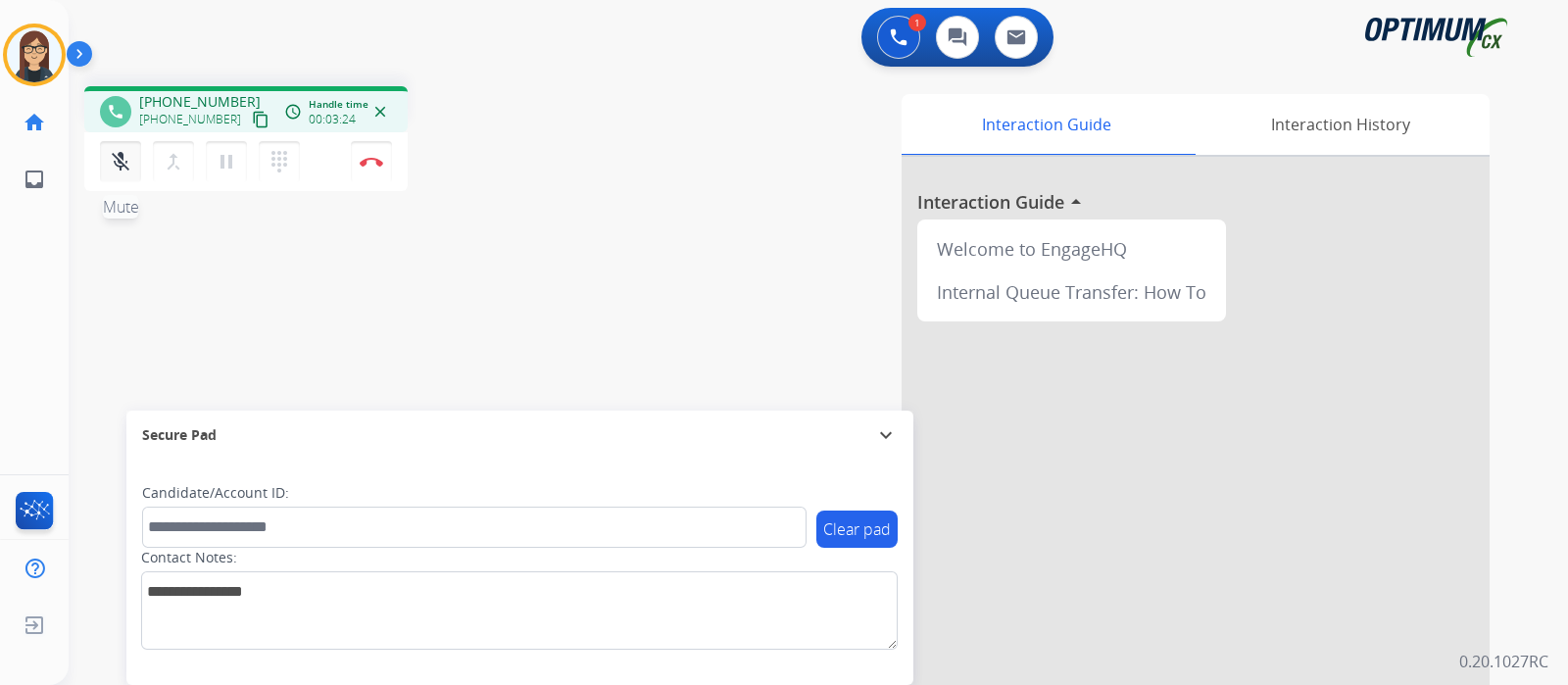 click on "mic_off" at bounding box center (121, 162) 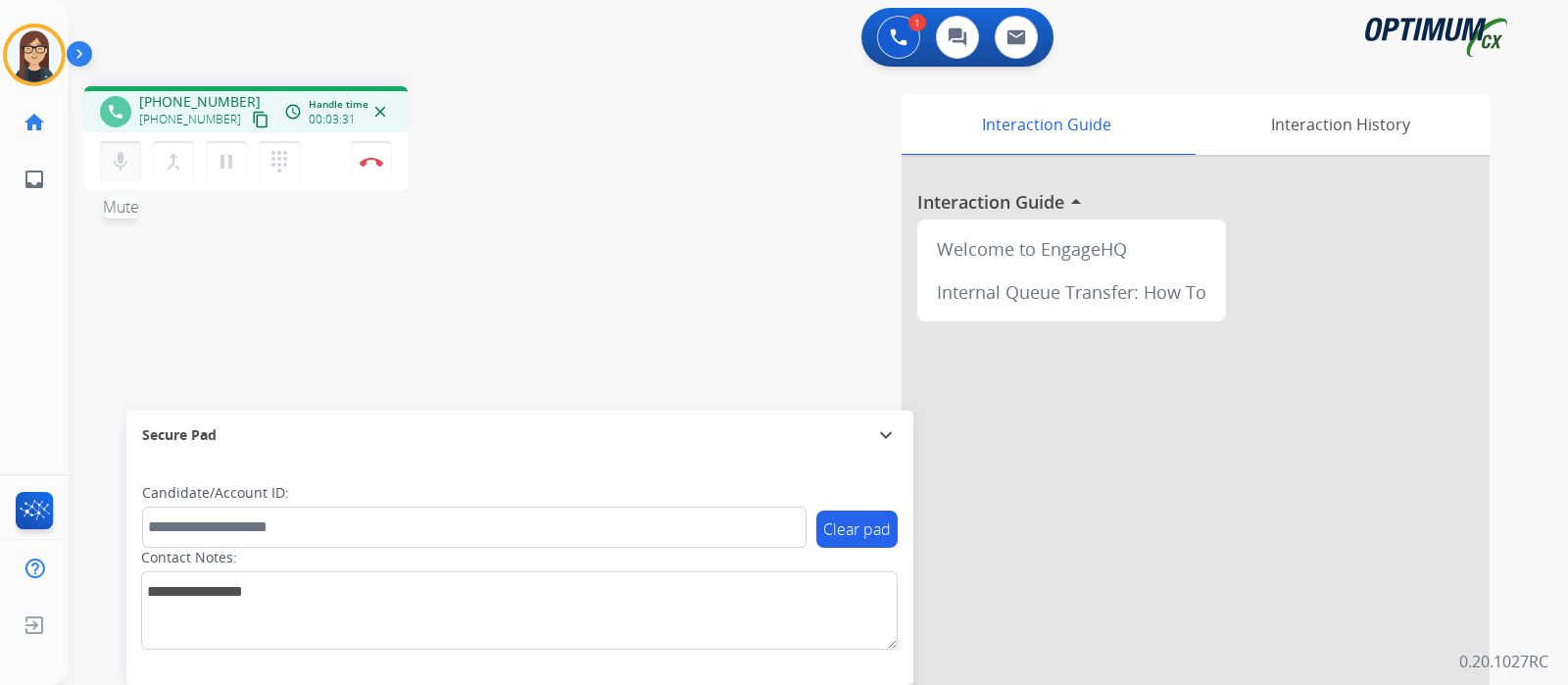 click on "mic" at bounding box center (121, 162) 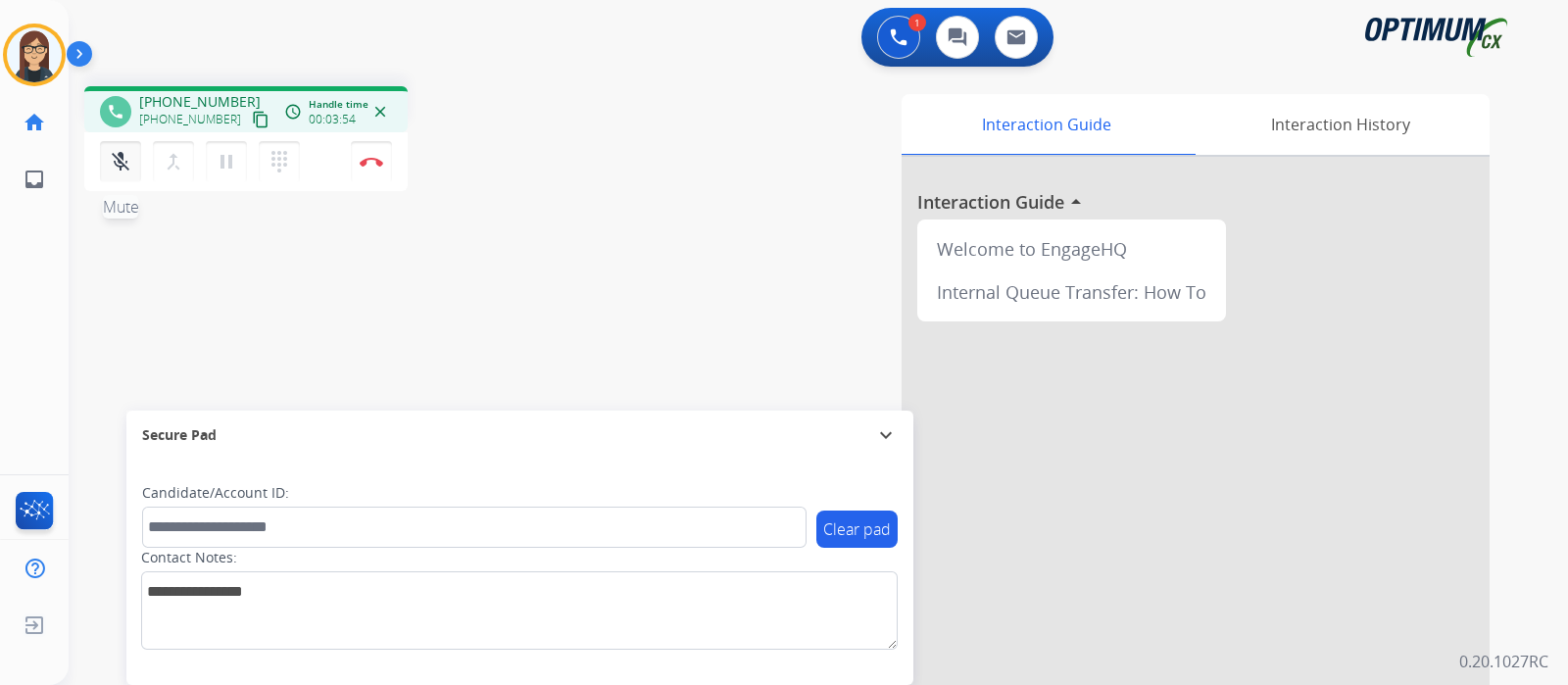 click on "mic_off" at bounding box center (121, 162) 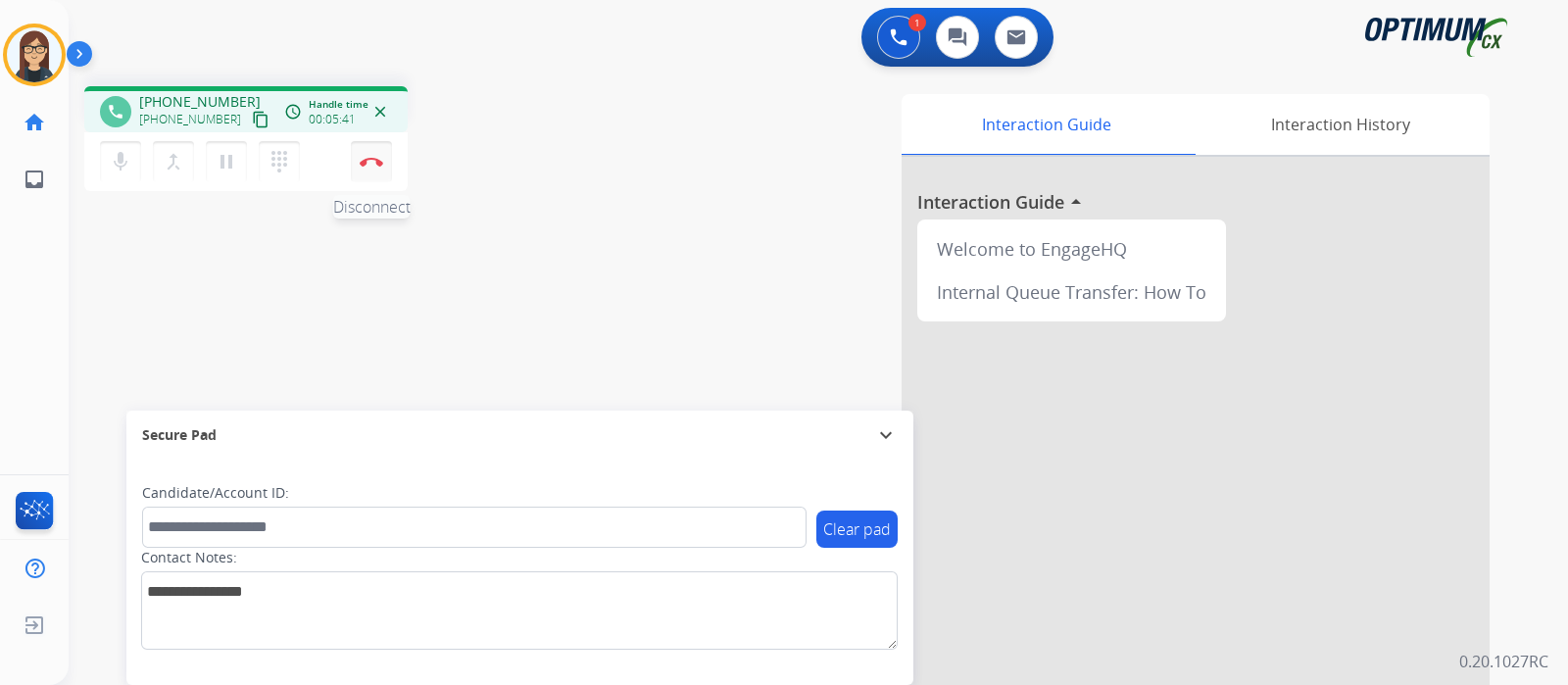 click on "Disconnect" at bounding box center (371, 162) 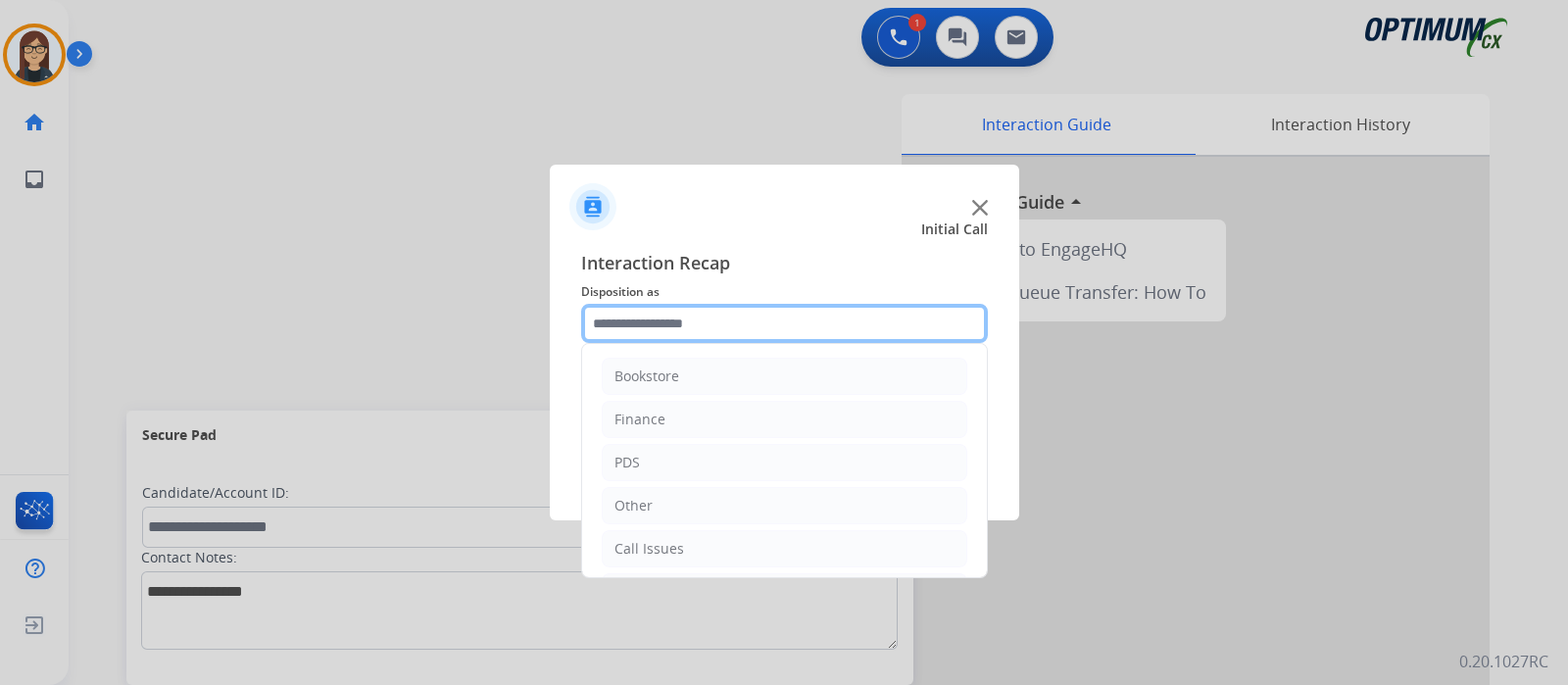 click 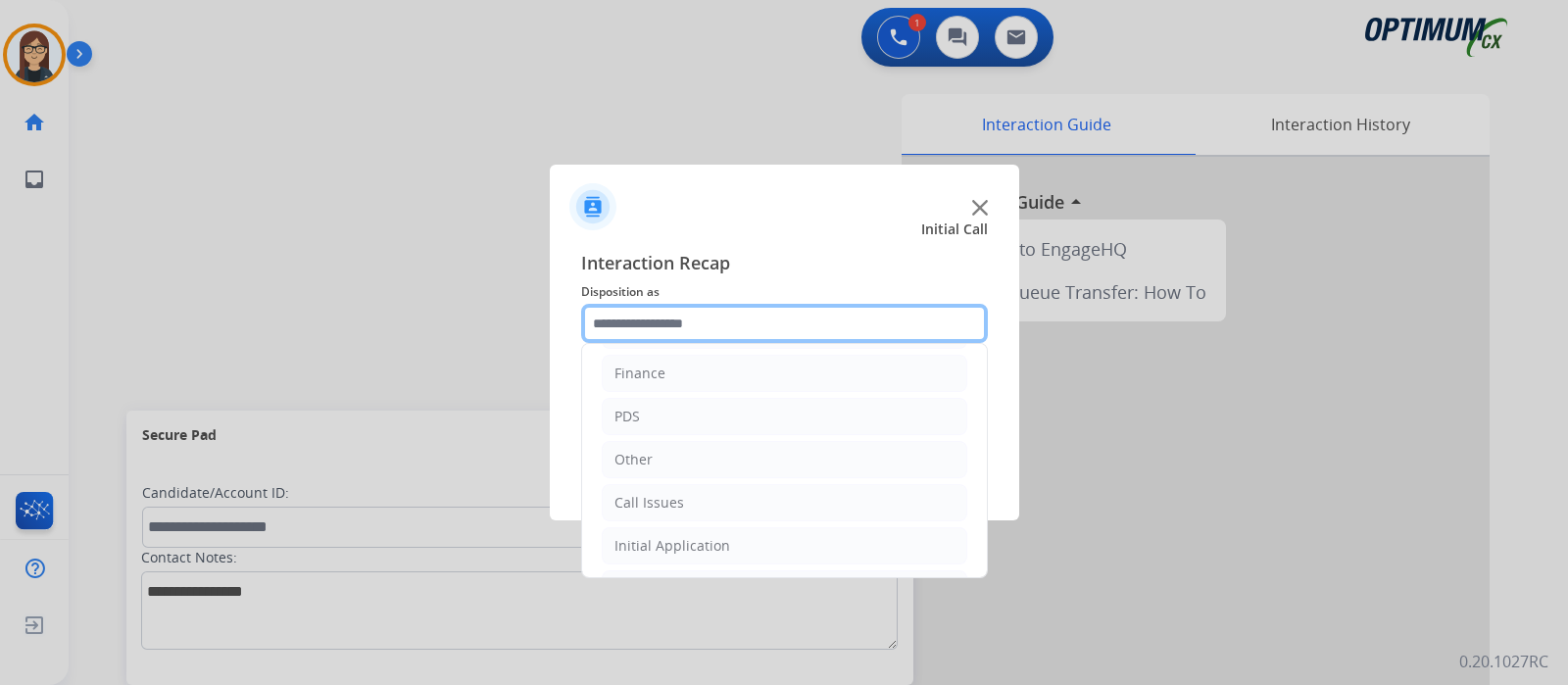 scroll, scrollTop: 8, scrollLeft: 0, axis: vertical 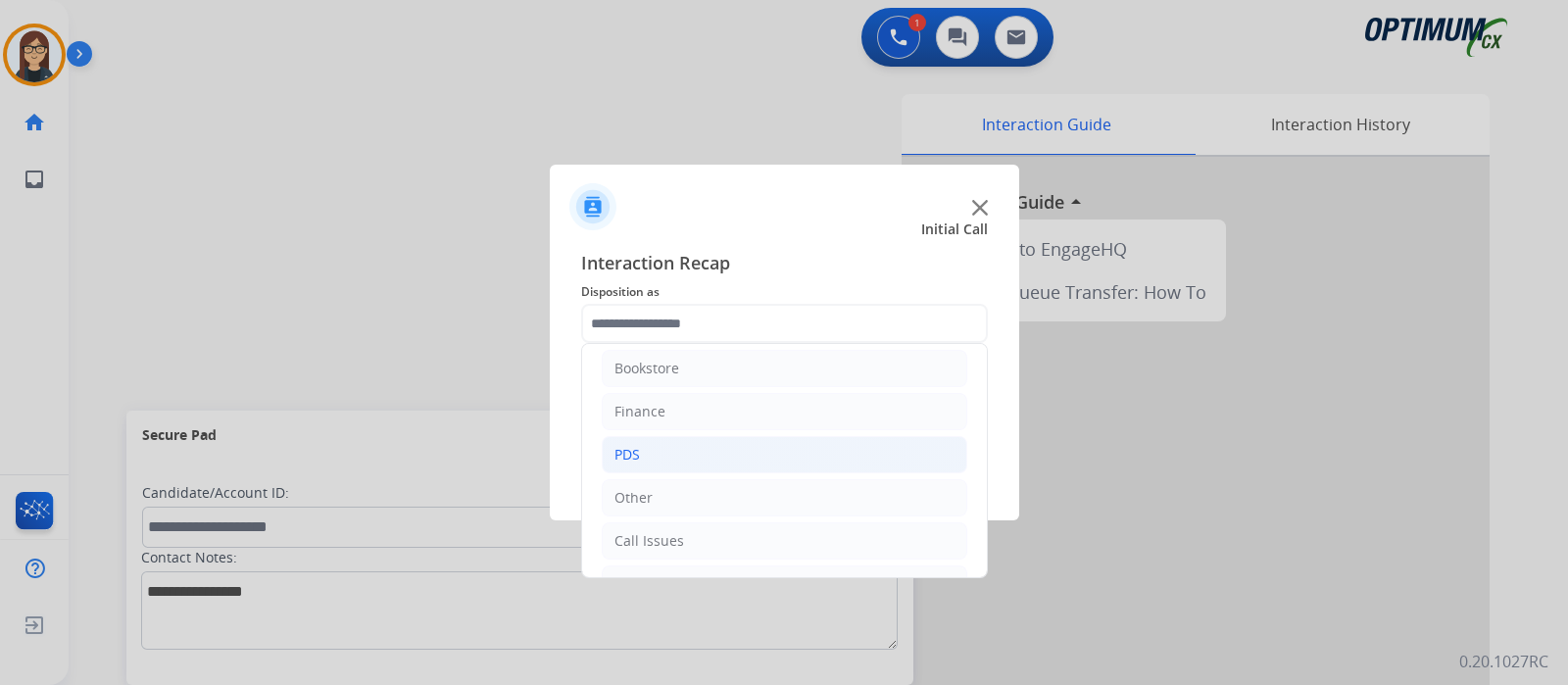 click on "PDS" 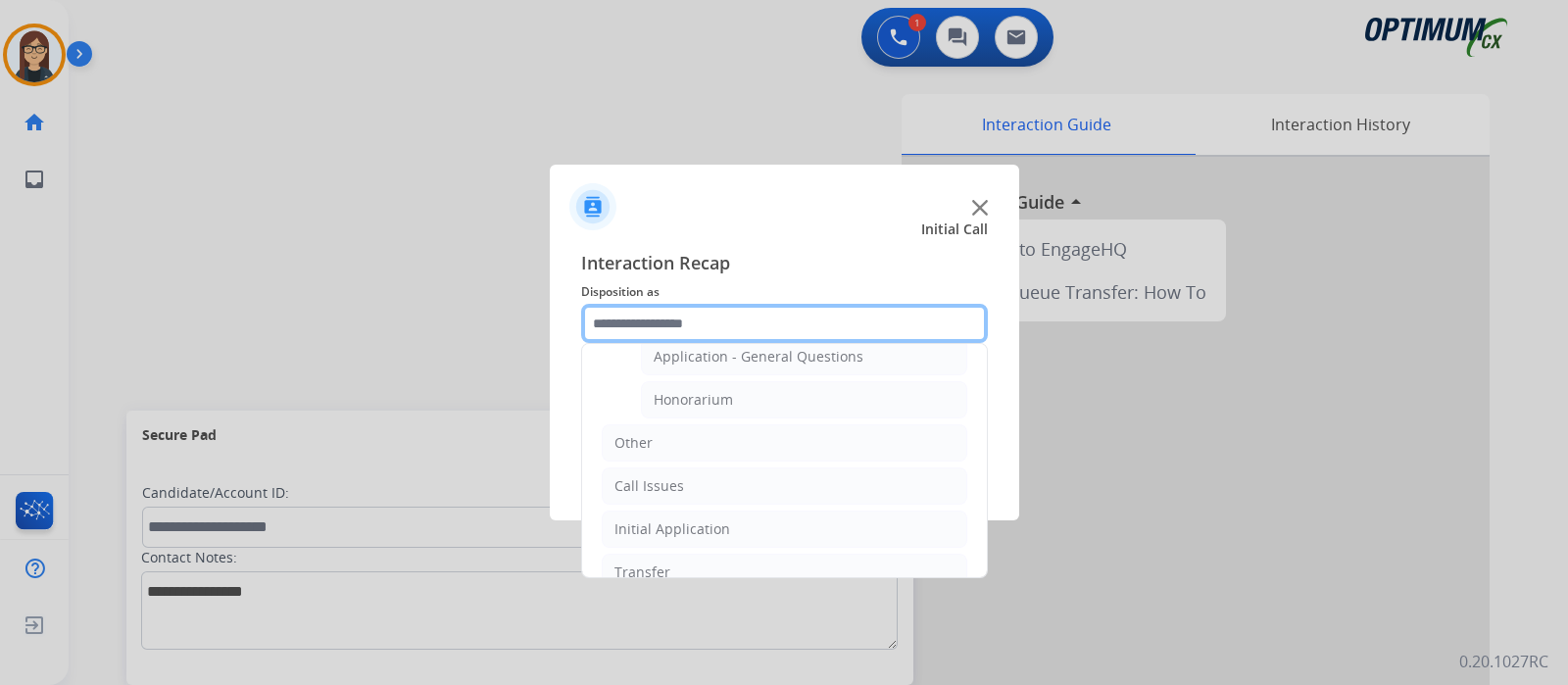 scroll, scrollTop: 620, scrollLeft: 0, axis: vertical 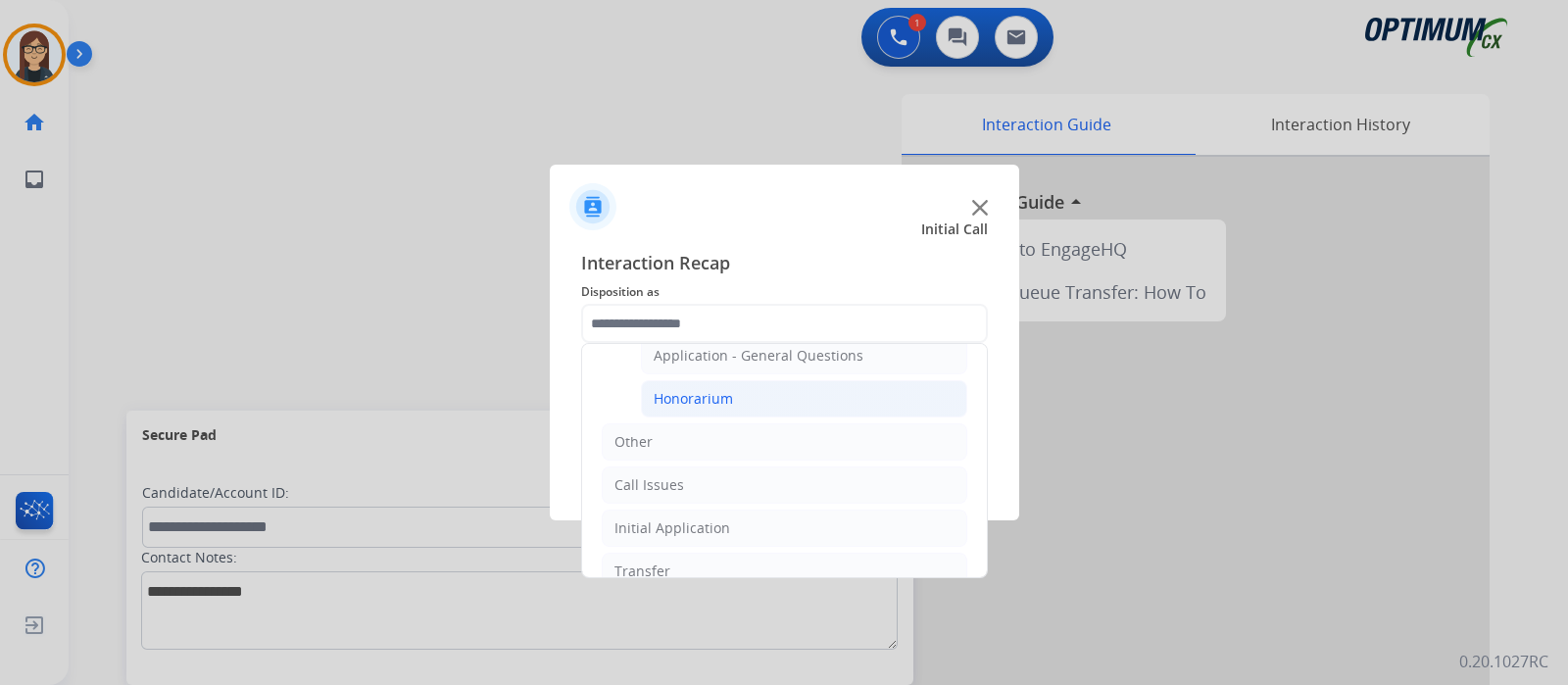 click on "Honorarium" 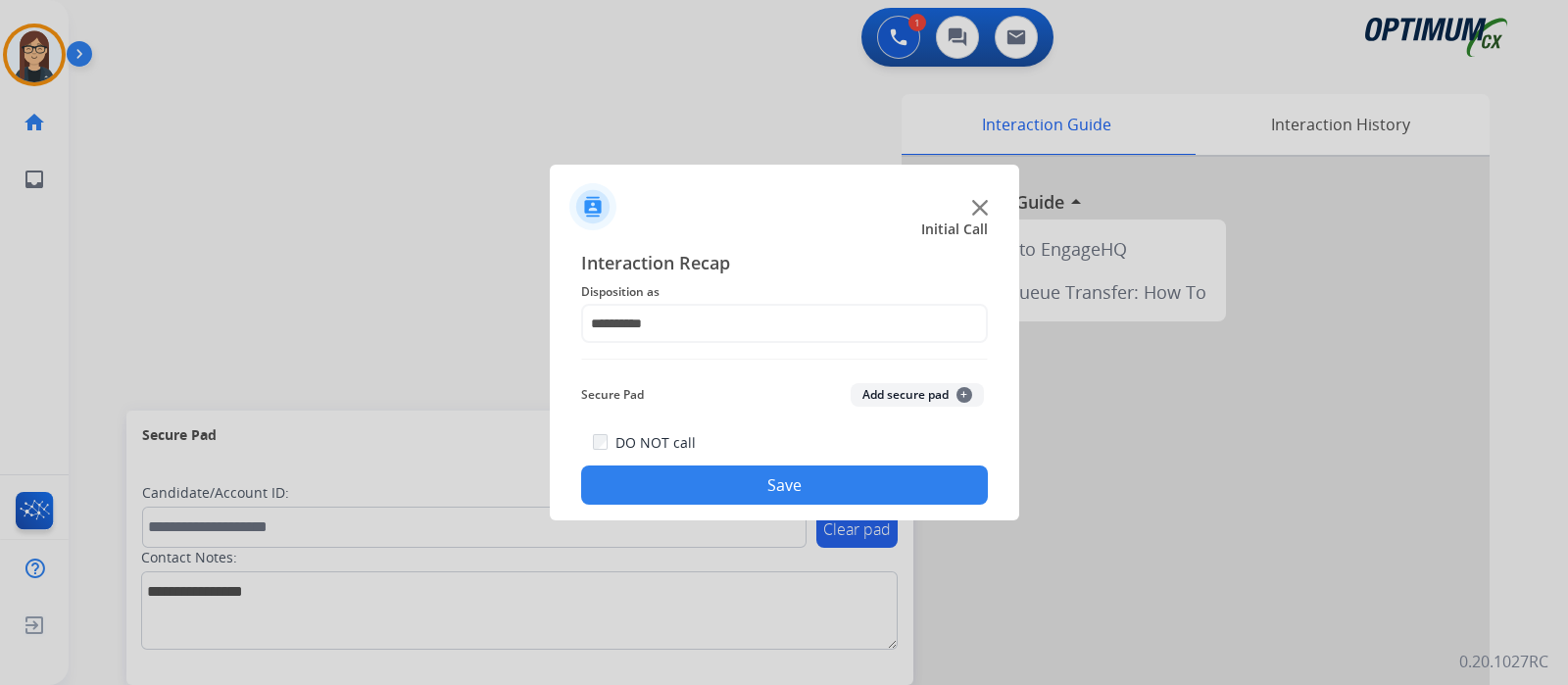 click on "Save" 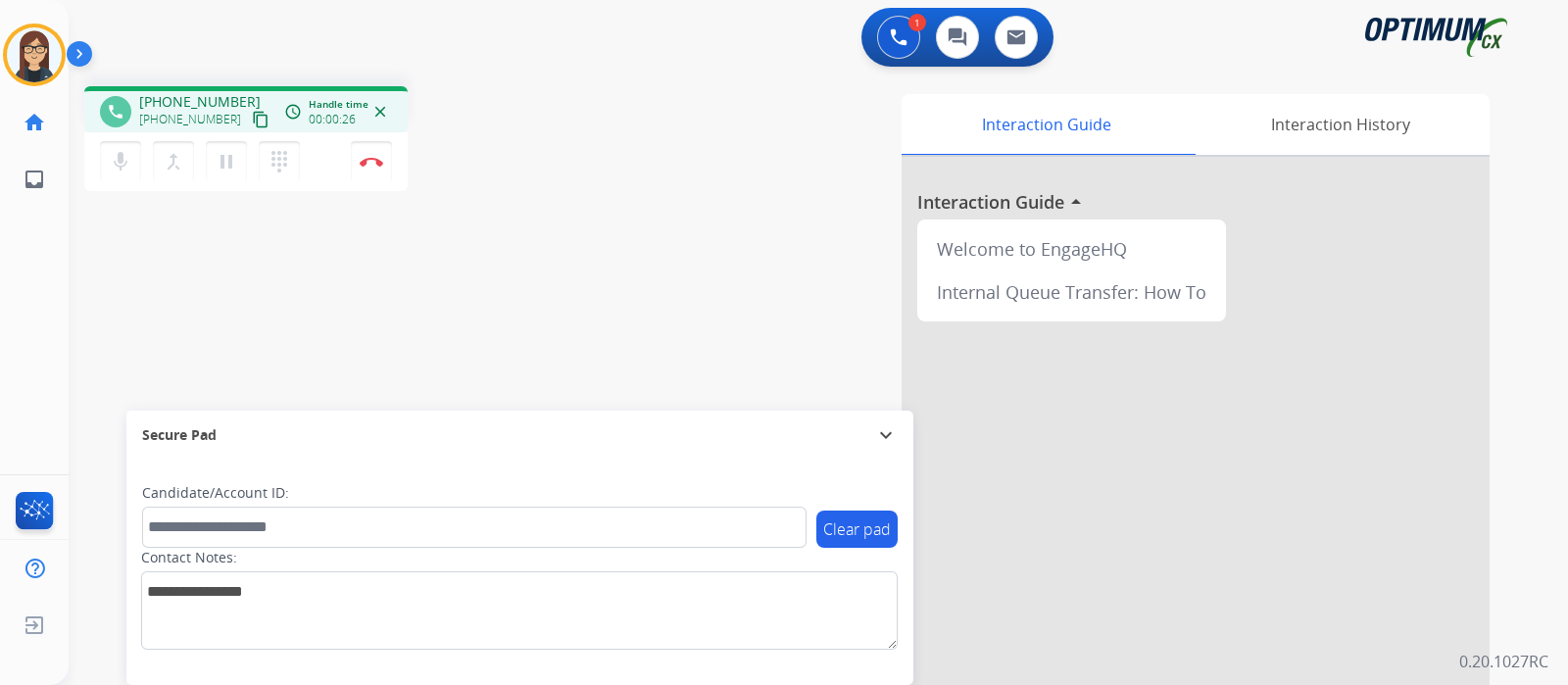 click on "content_copy" at bounding box center [261, 120] 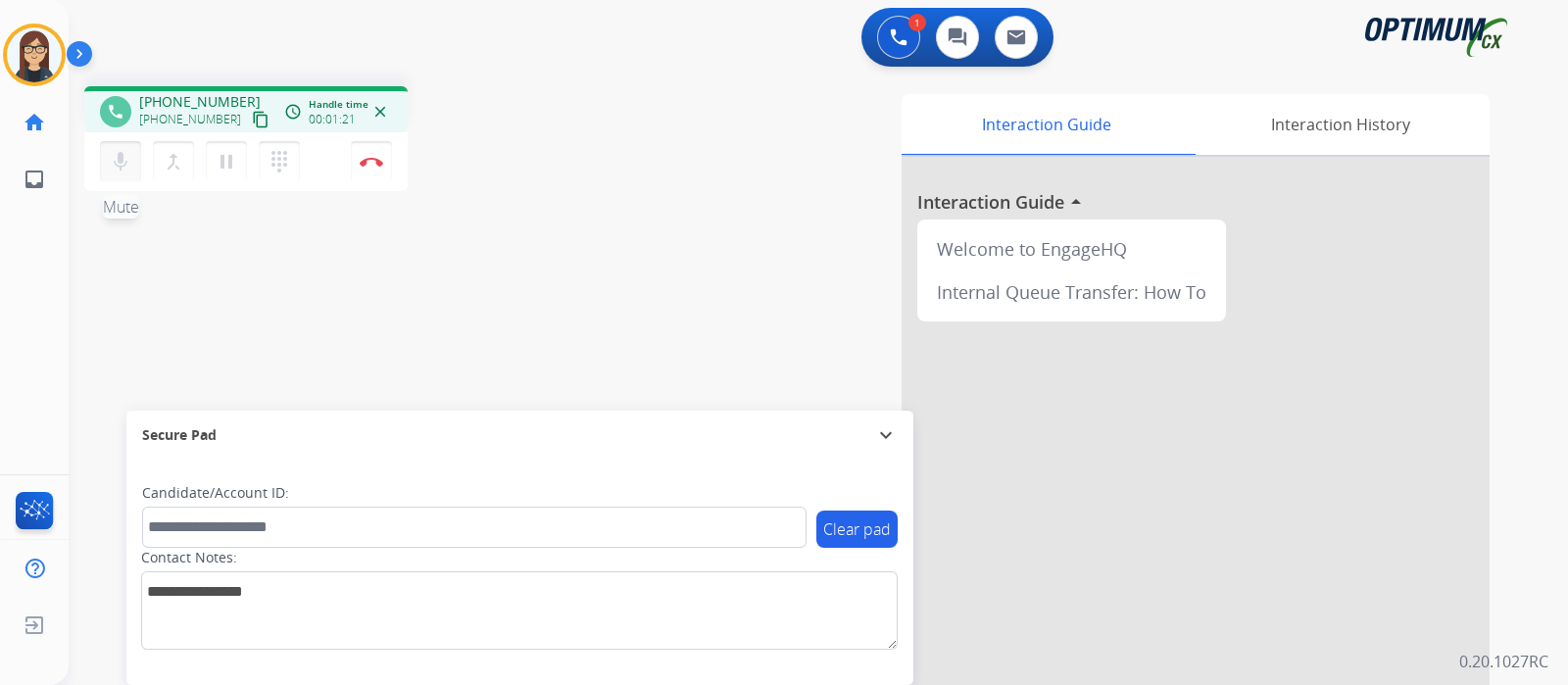 click on "mic" at bounding box center [121, 162] 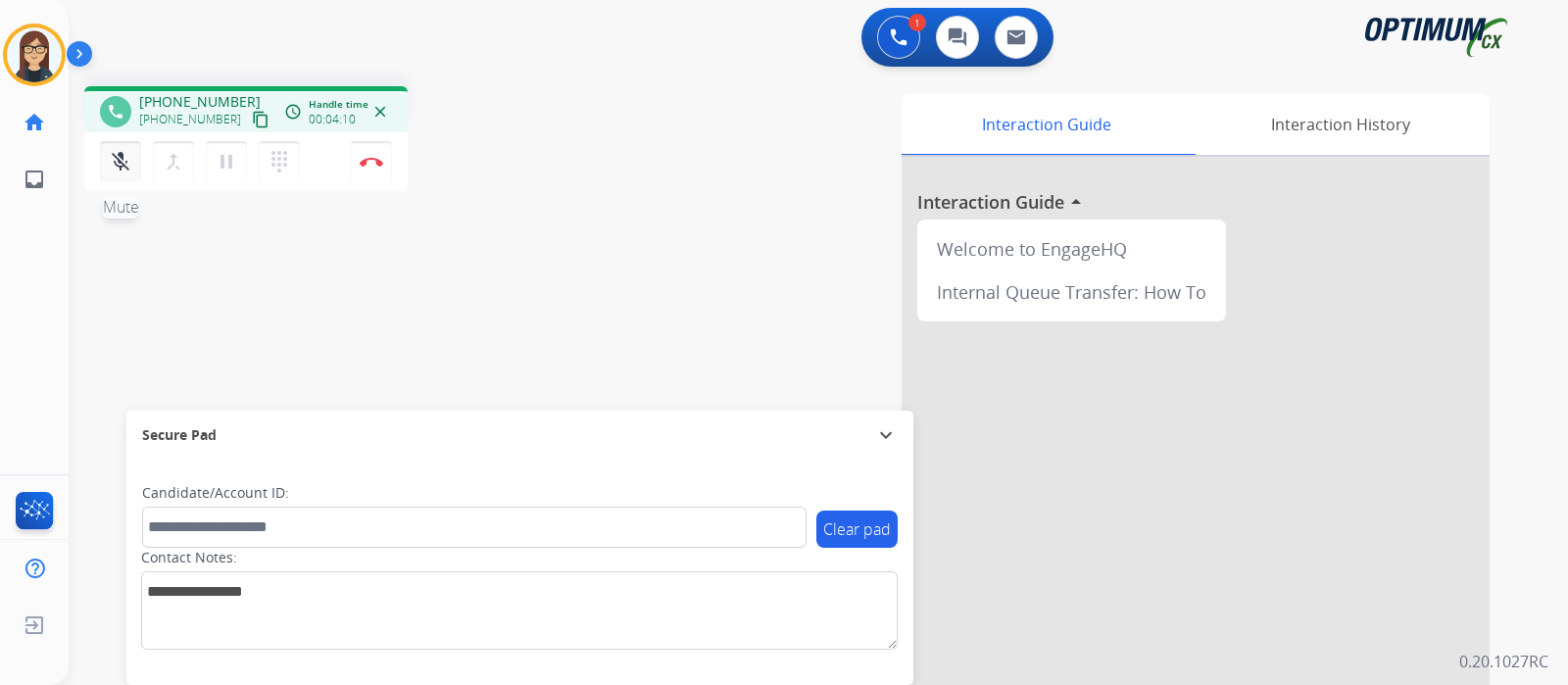 click on "mic_off Mute" at bounding box center [121, 162] 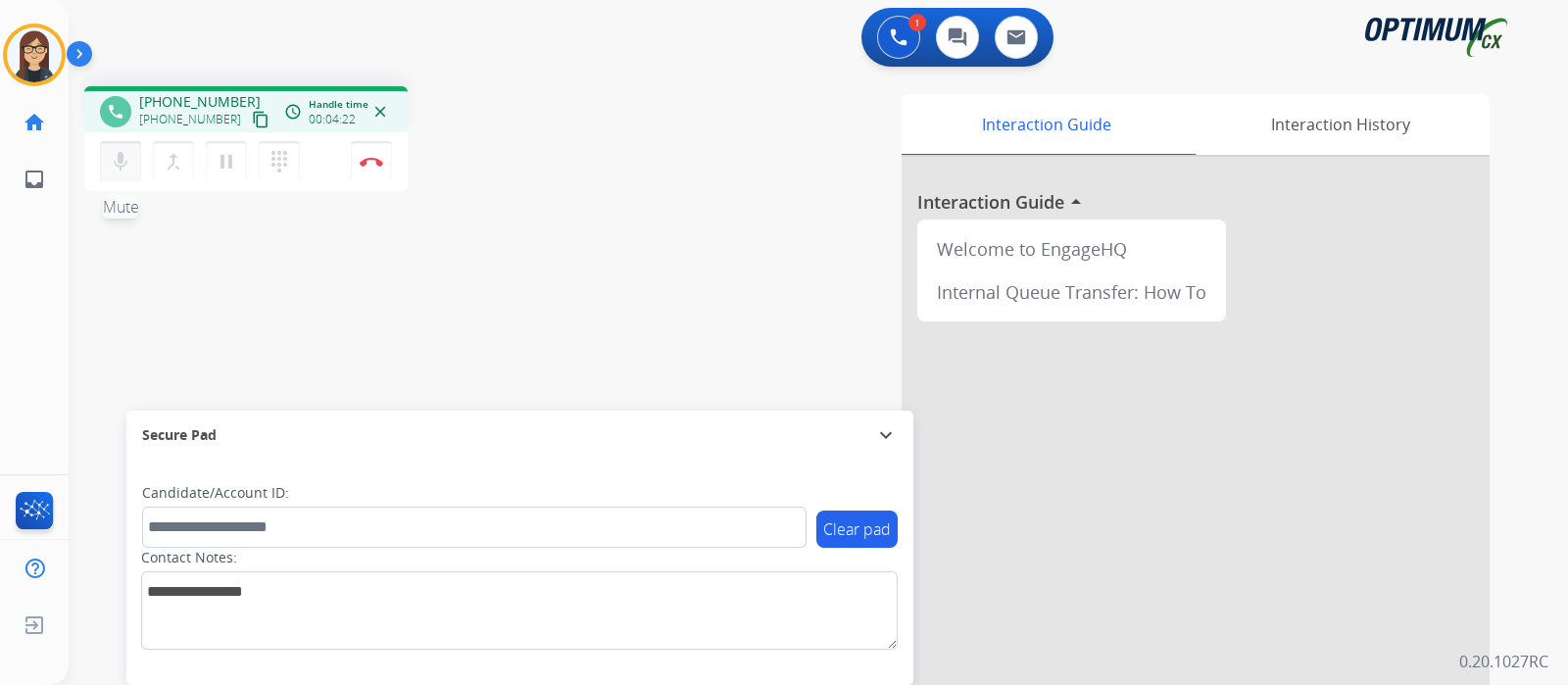 click on "mic" at bounding box center (121, 162) 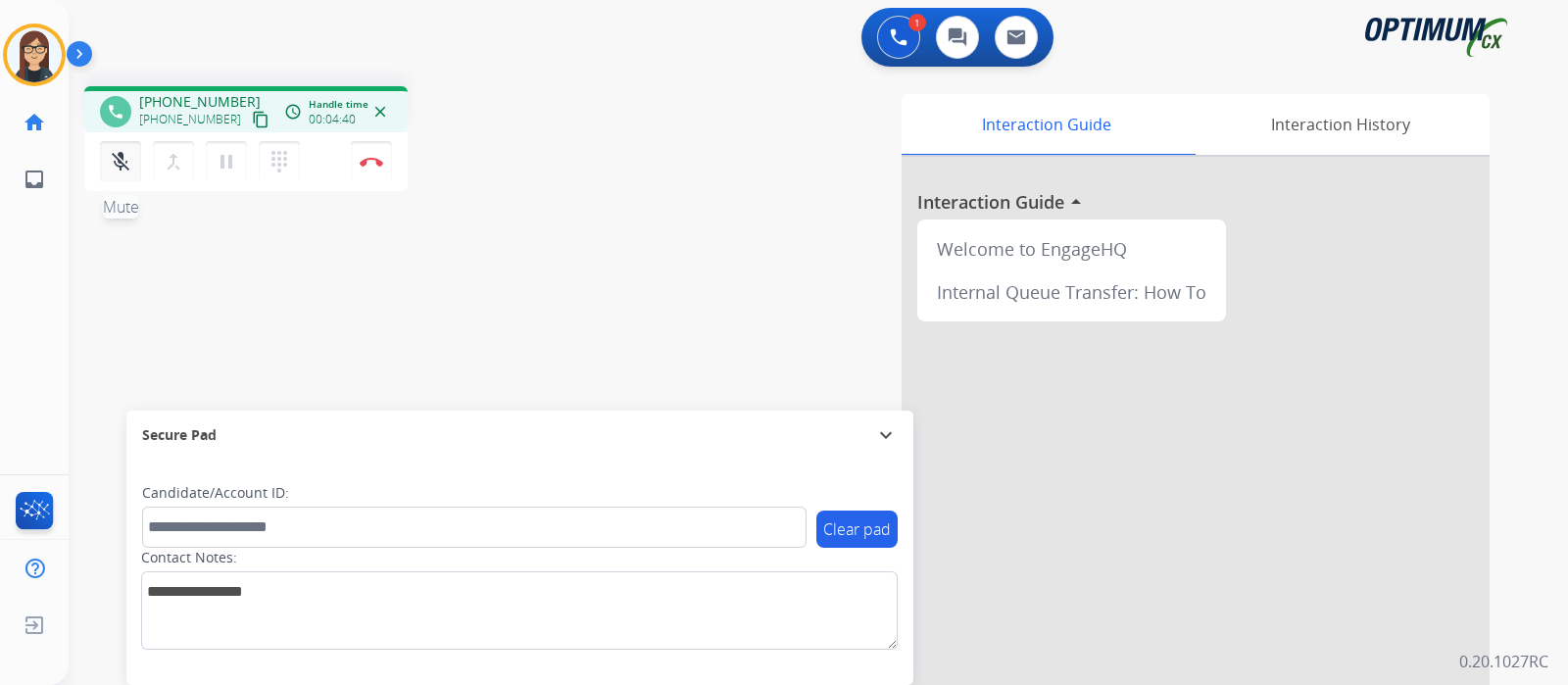 click on "mic_off" at bounding box center [121, 162] 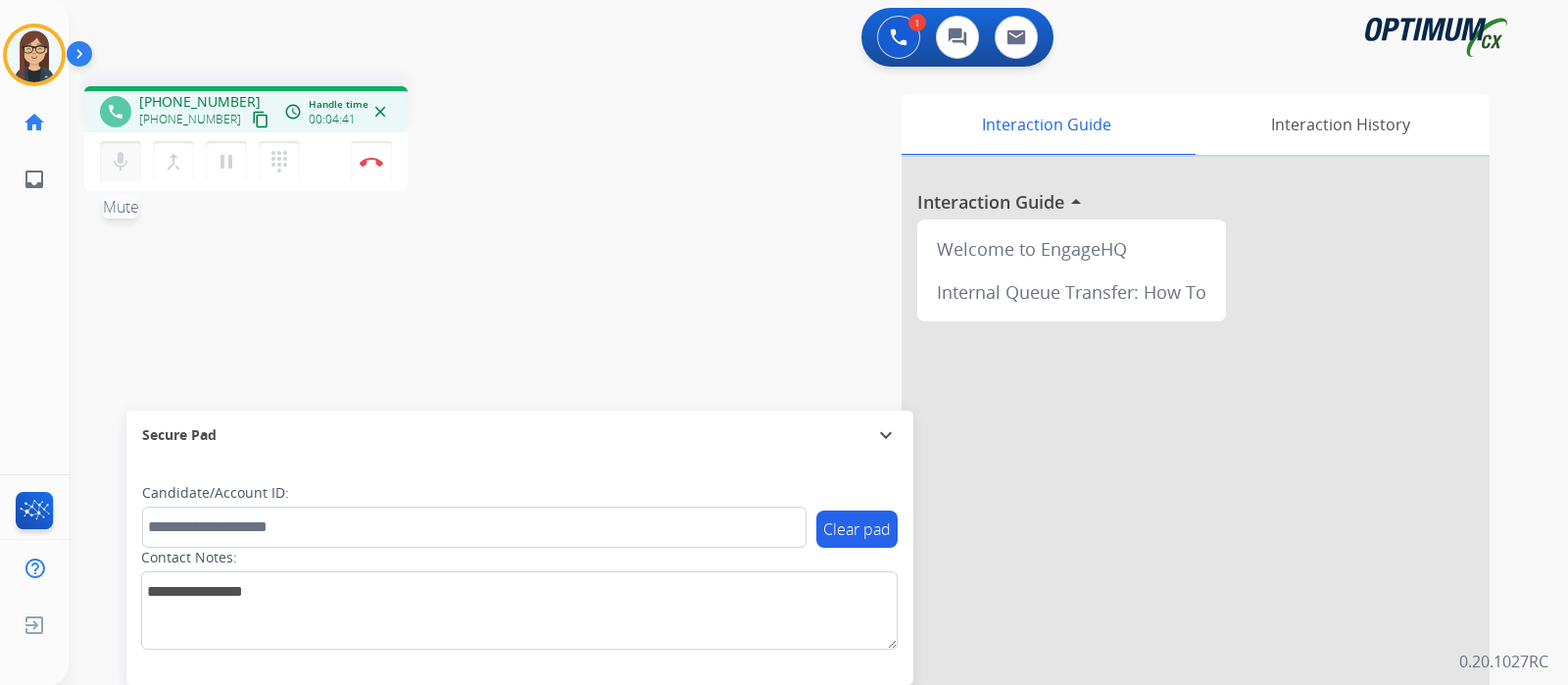 click on "mic" at bounding box center (121, 162) 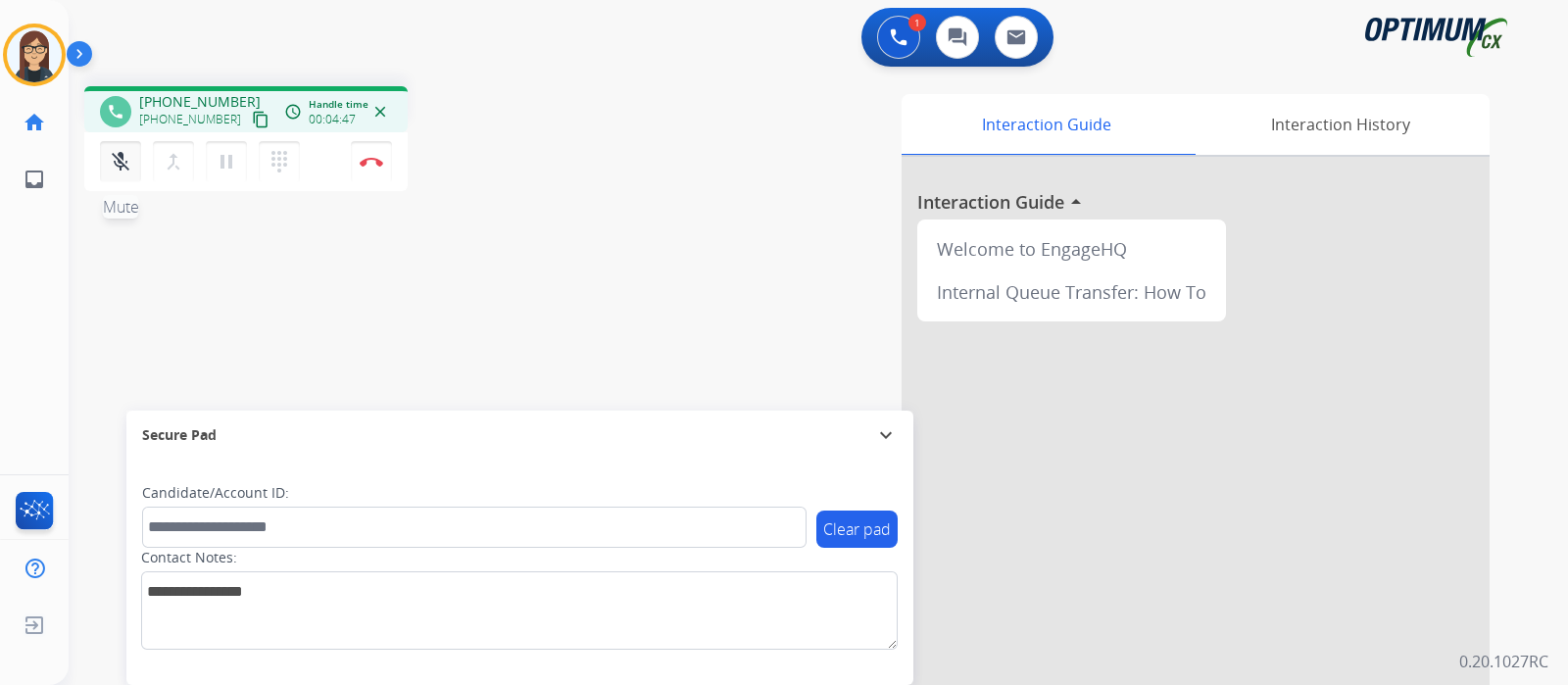 click on "mic_off" at bounding box center (121, 162) 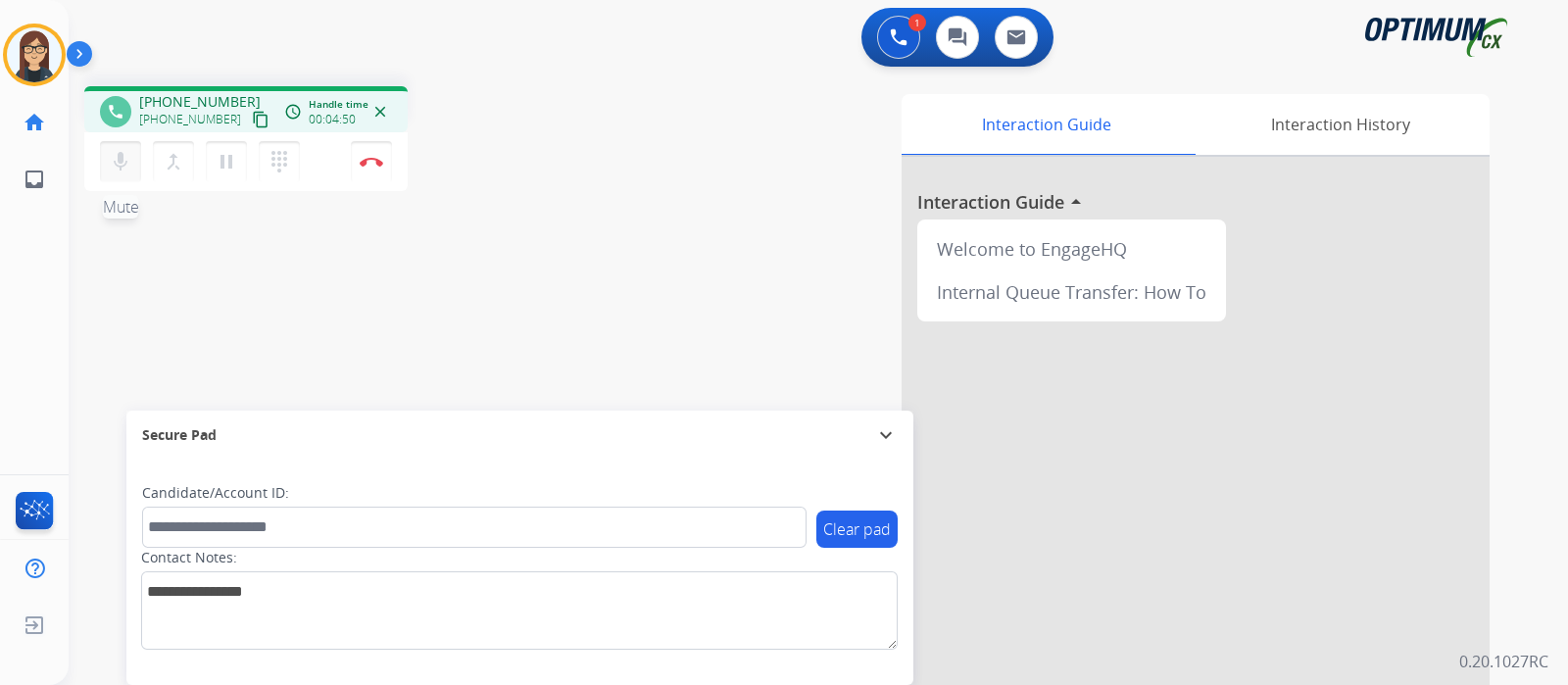 click on "mic" at bounding box center (121, 162) 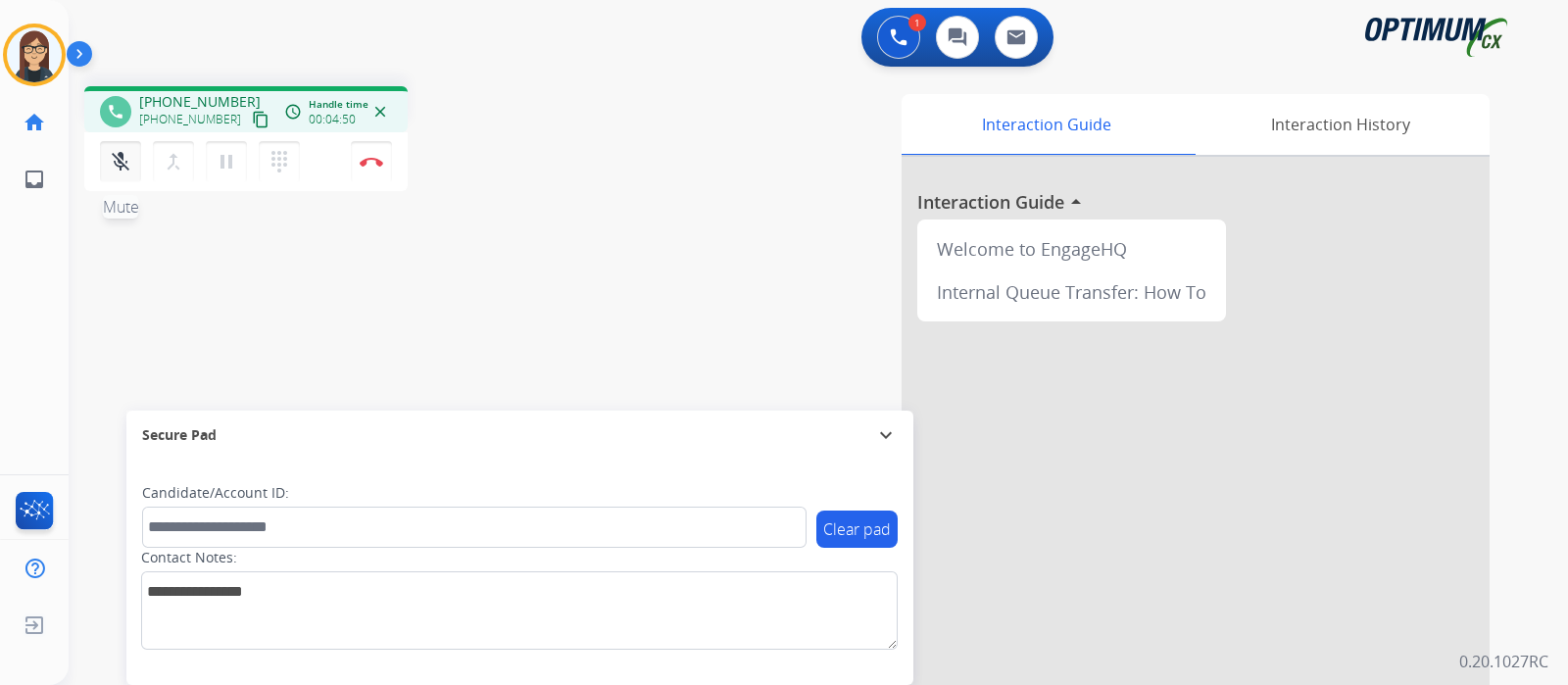 click on "mic_off" at bounding box center [121, 162] 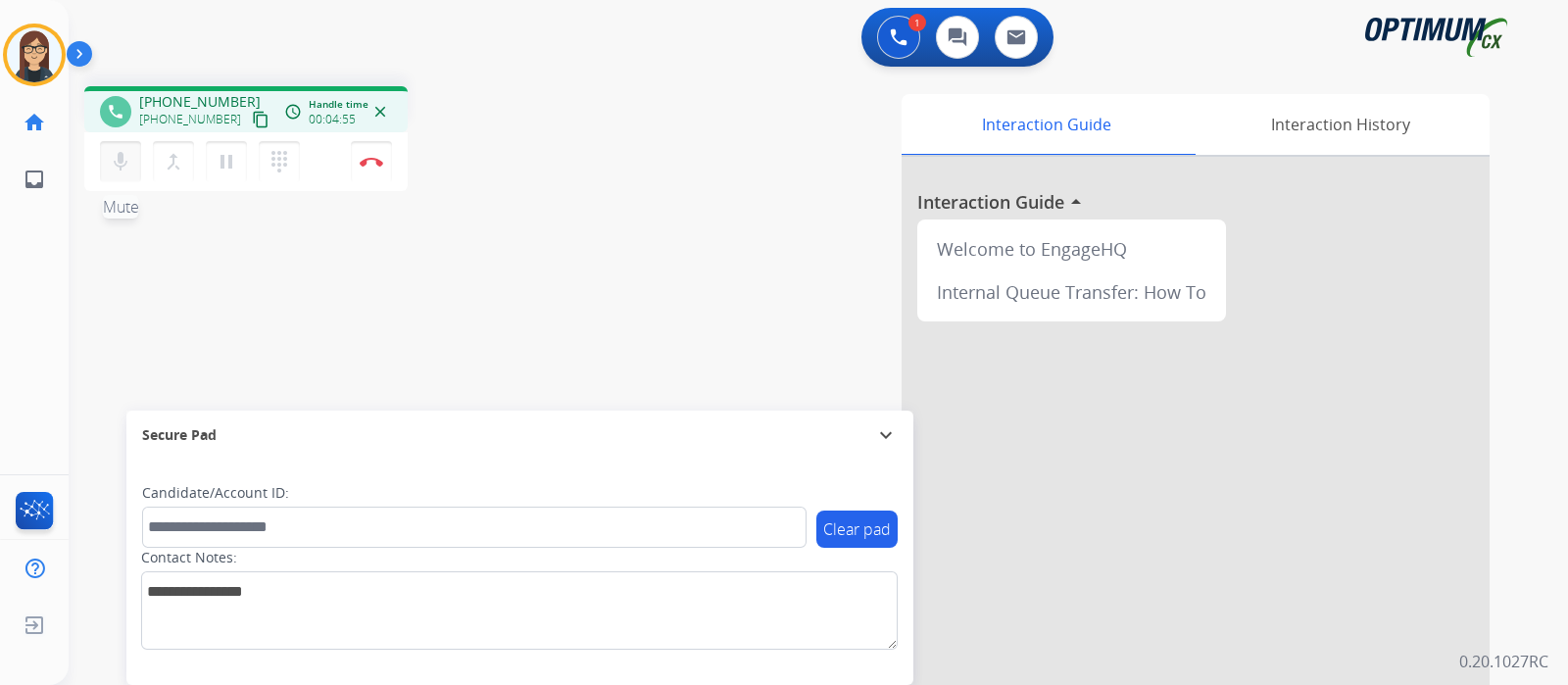click on "mic" at bounding box center [121, 162] 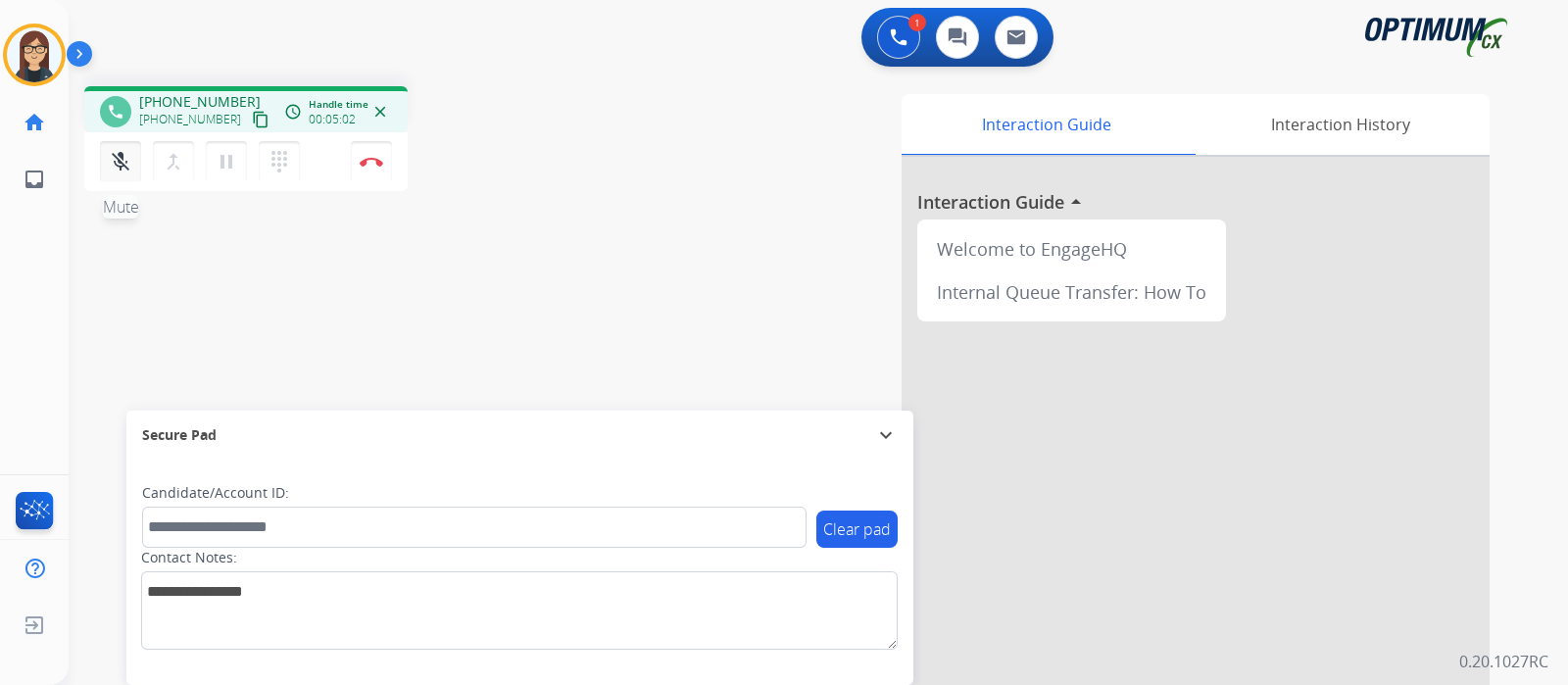 click on "mic_off" at bounding box center (121, 162) 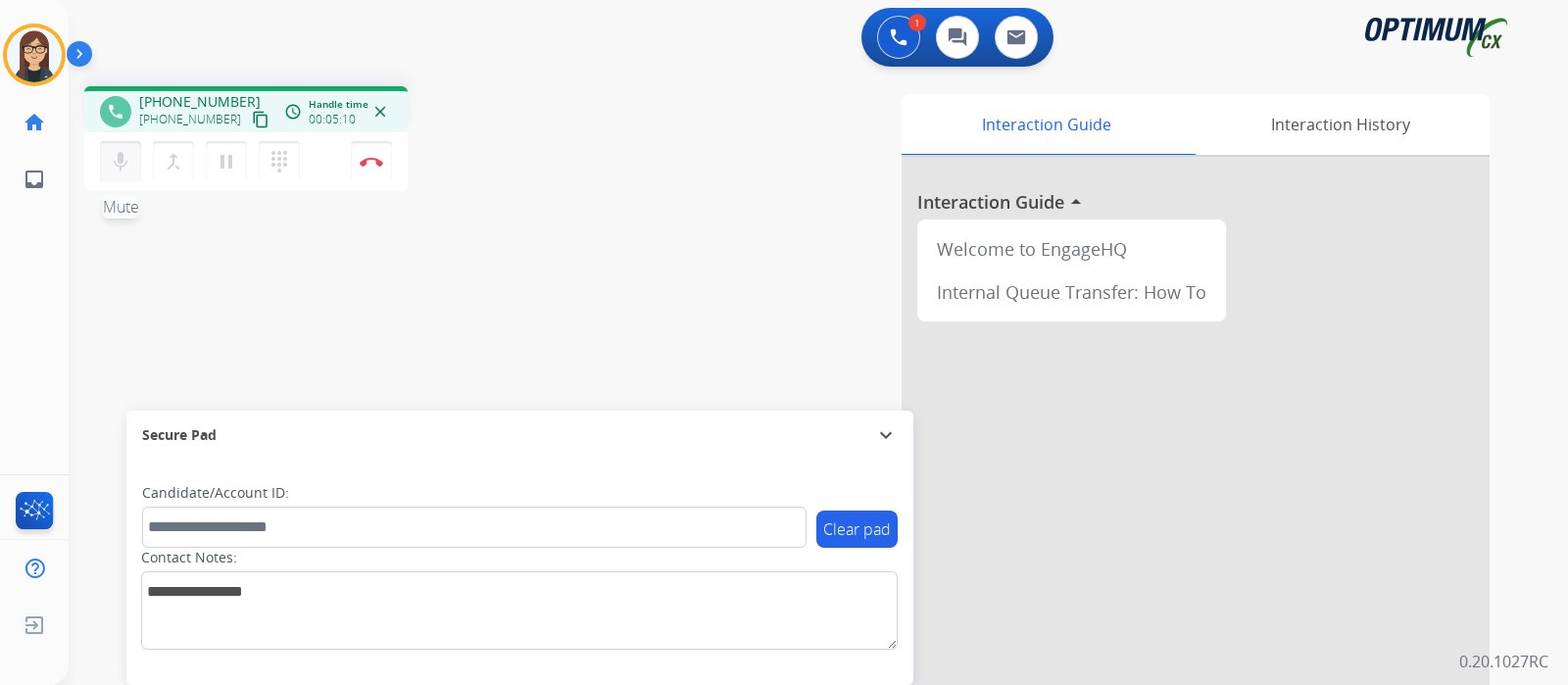 click on "mic" at bounding box center (121, 162) 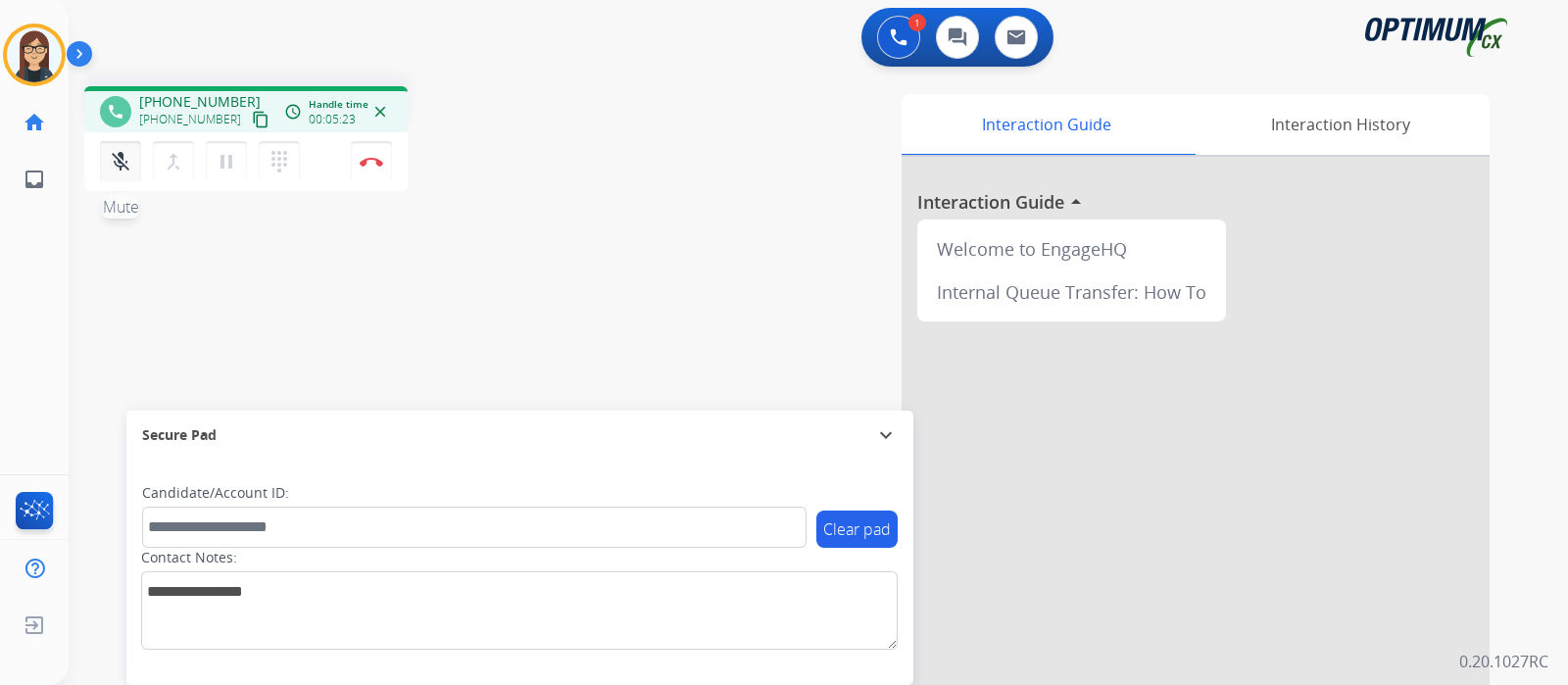 click on "mic_off" at bounding box center (121, 162) 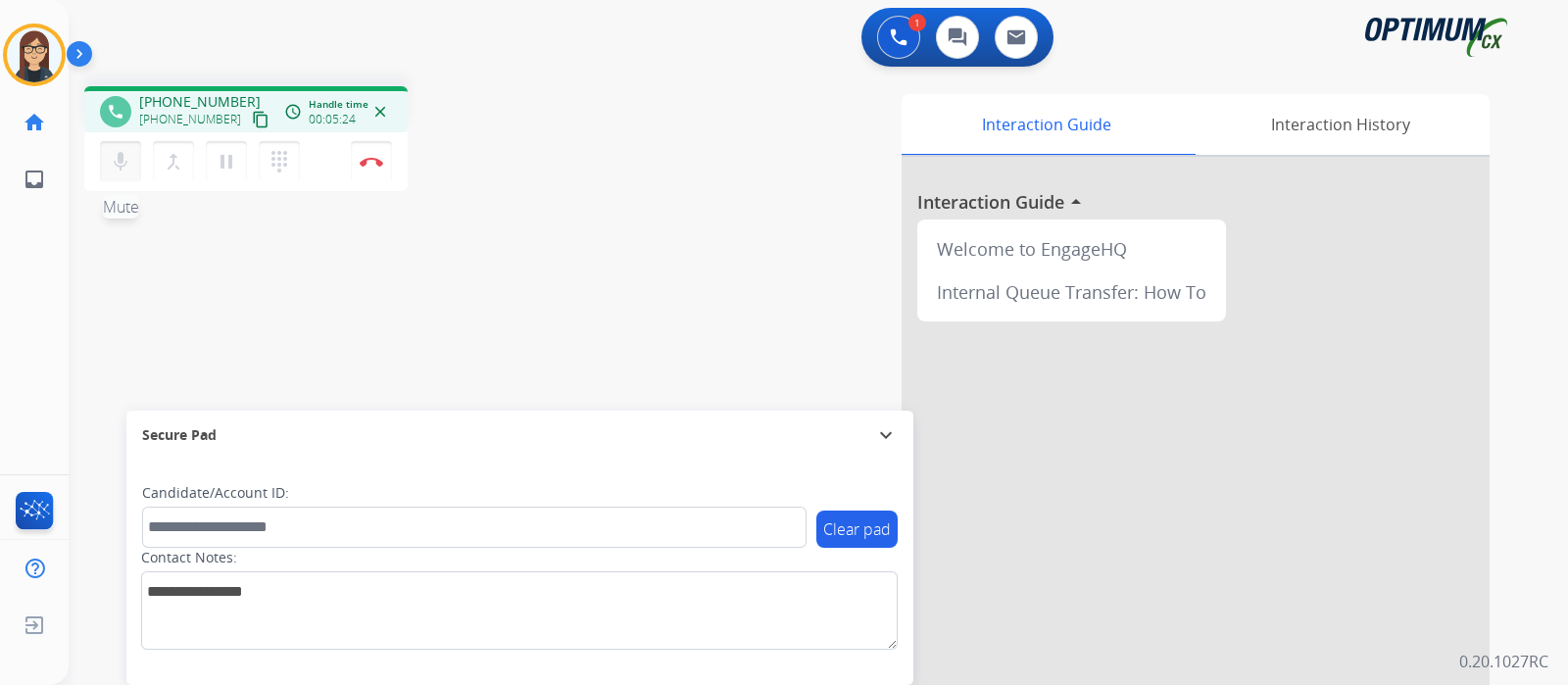 click on "mic" at bounding box center [121, 162] 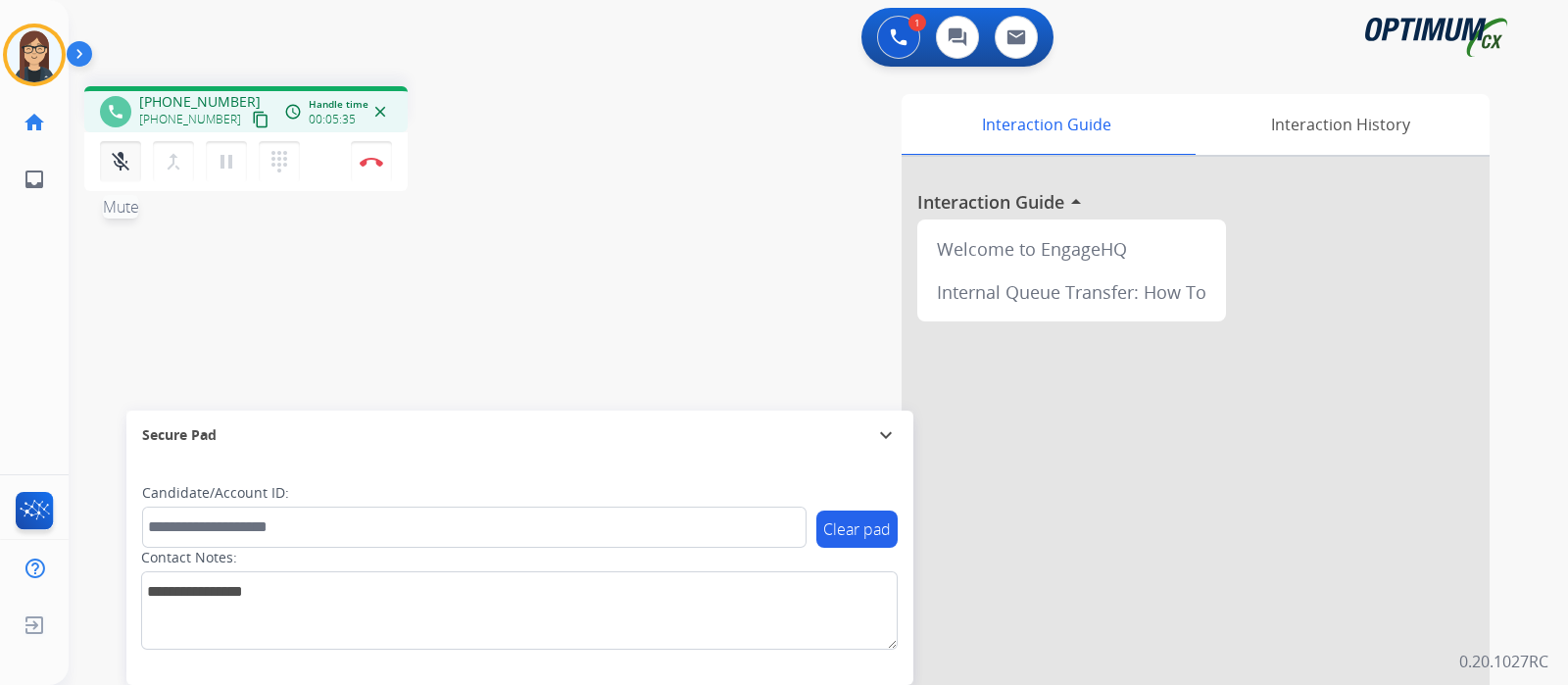 click on "mic_off" at bounding box center [121, 162] 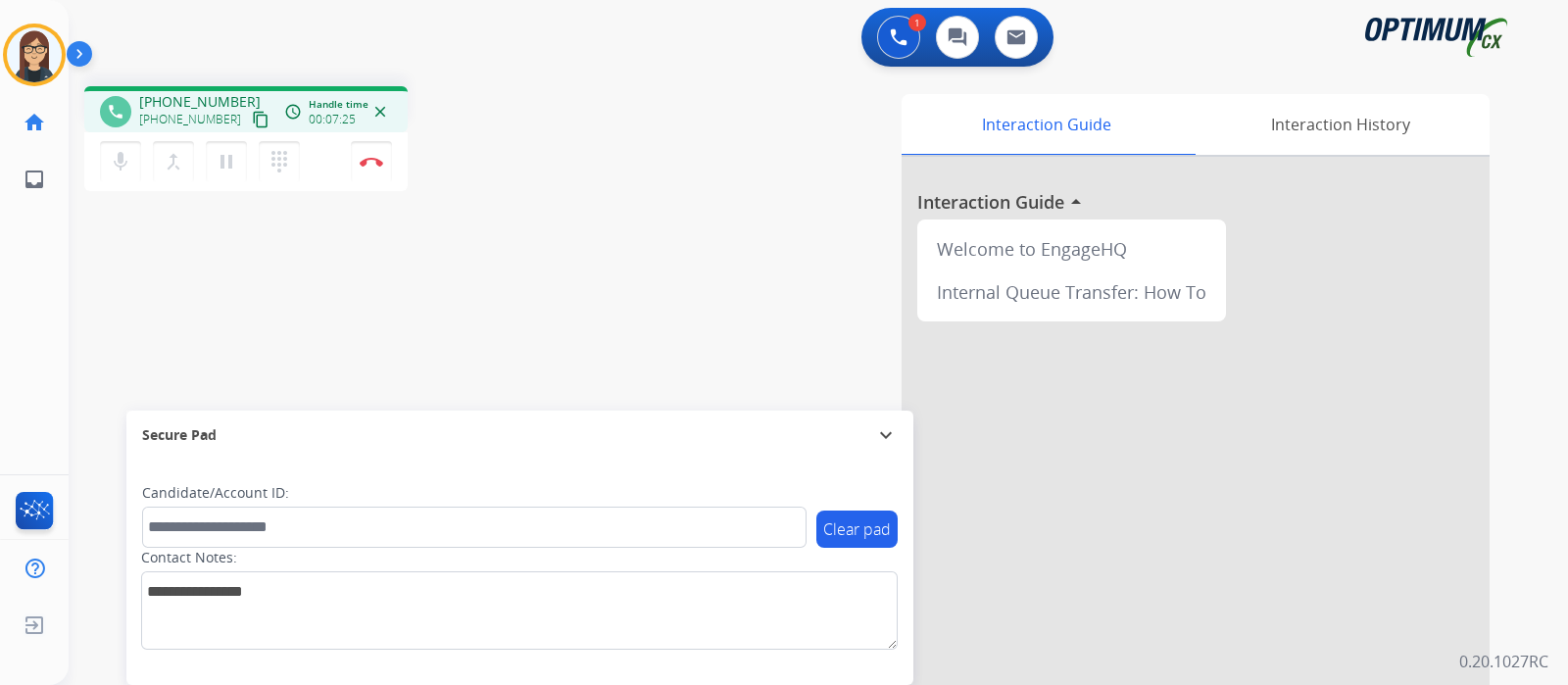 click on "phone [PHONE_NUMBER] [PHONE_NUMBER] content_copy access_time Call metrics Queue   00:08 Hold   00:00 Talk   07:26 Total   07:33 Handle time 00:07:25 close mic Mute merge_type Bridge pause Hold dialpad Dialpad Disconnect swap_horiz Break voice bridge close_fullscreen Connect 3-Way Call merge_type Separate 3-Way Call  Interaction Guide   Interaction History  Interaction Guide arrow_drop_up  Welcome to EngageHQ   Internal Queue Transfer: How To  Secure Pad expand_more Clear pad Candidate/Account ID: Contact Notes:" at bounding box center [795, 479] 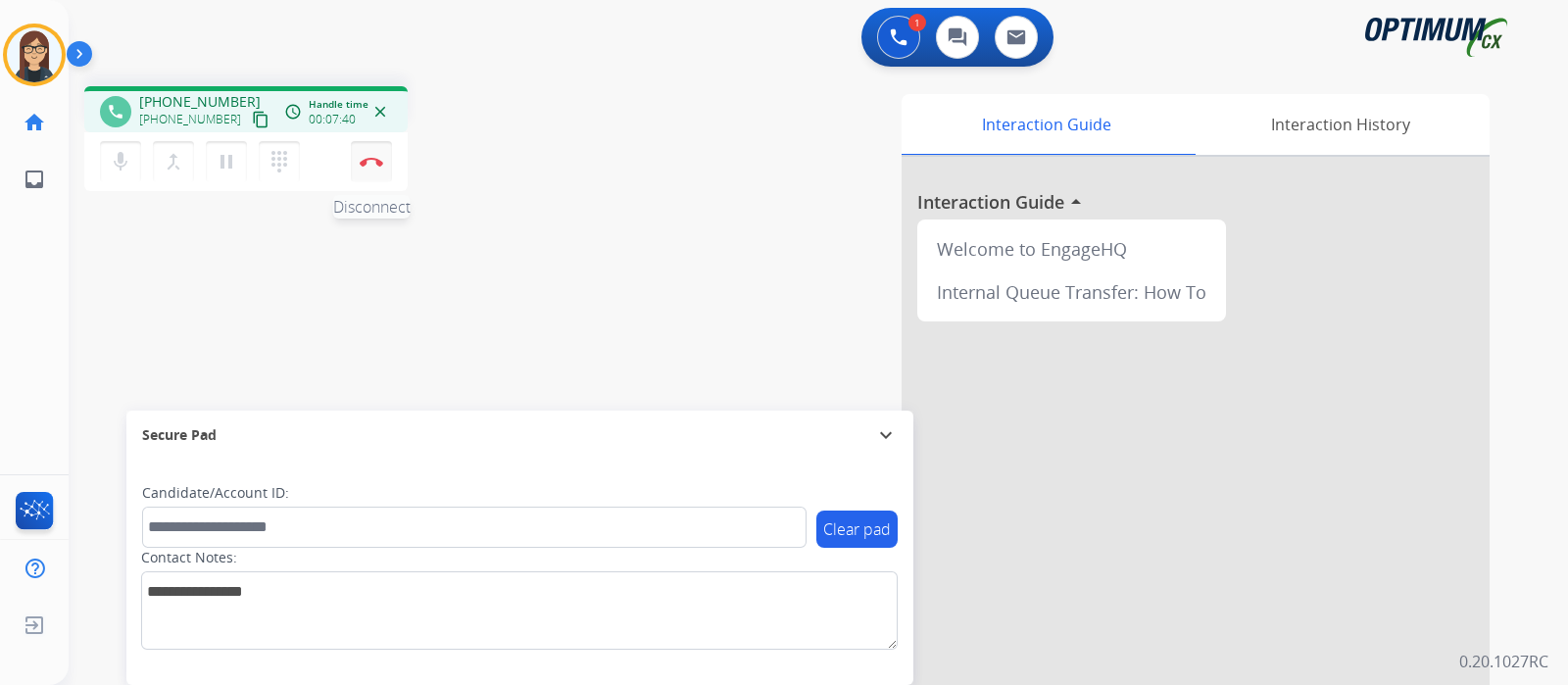 click at bounding box center (371, 162) 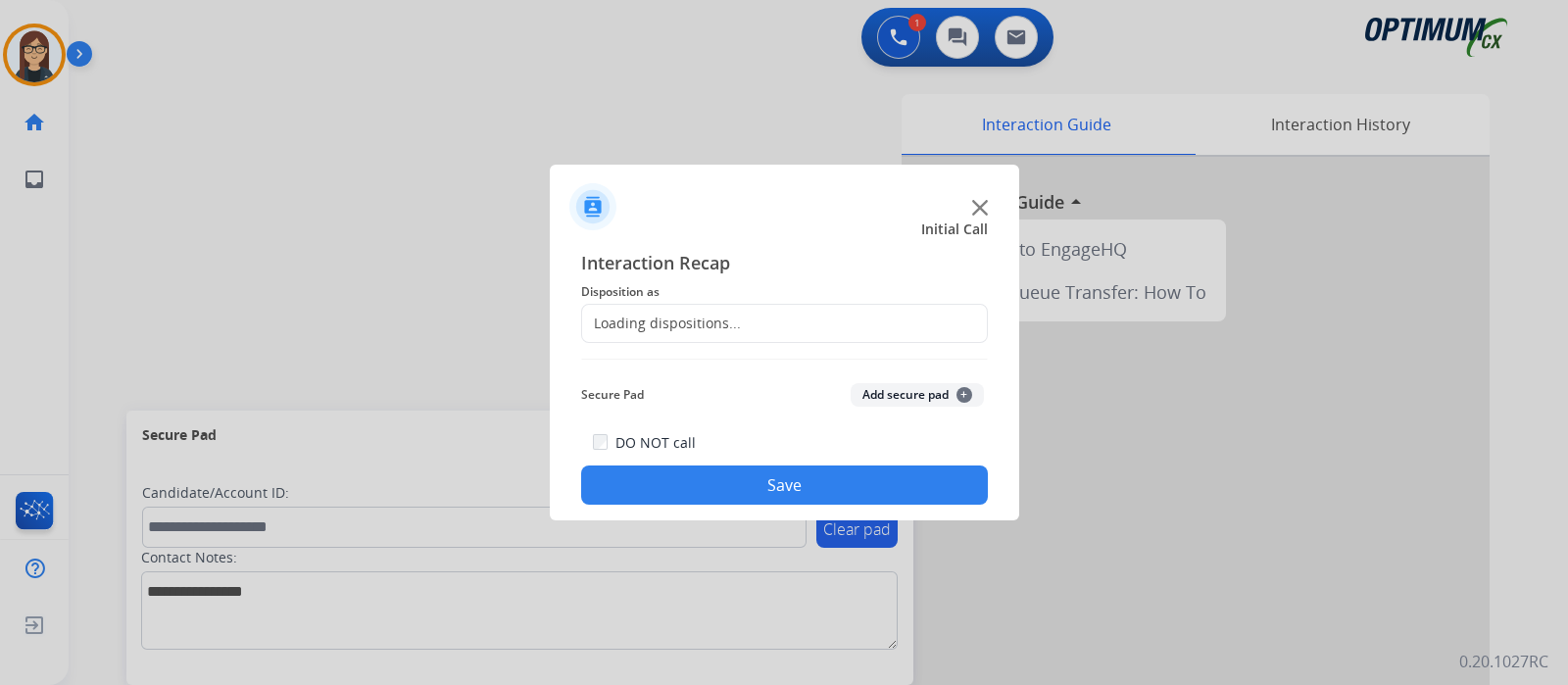 click on "Loading dispositions..." 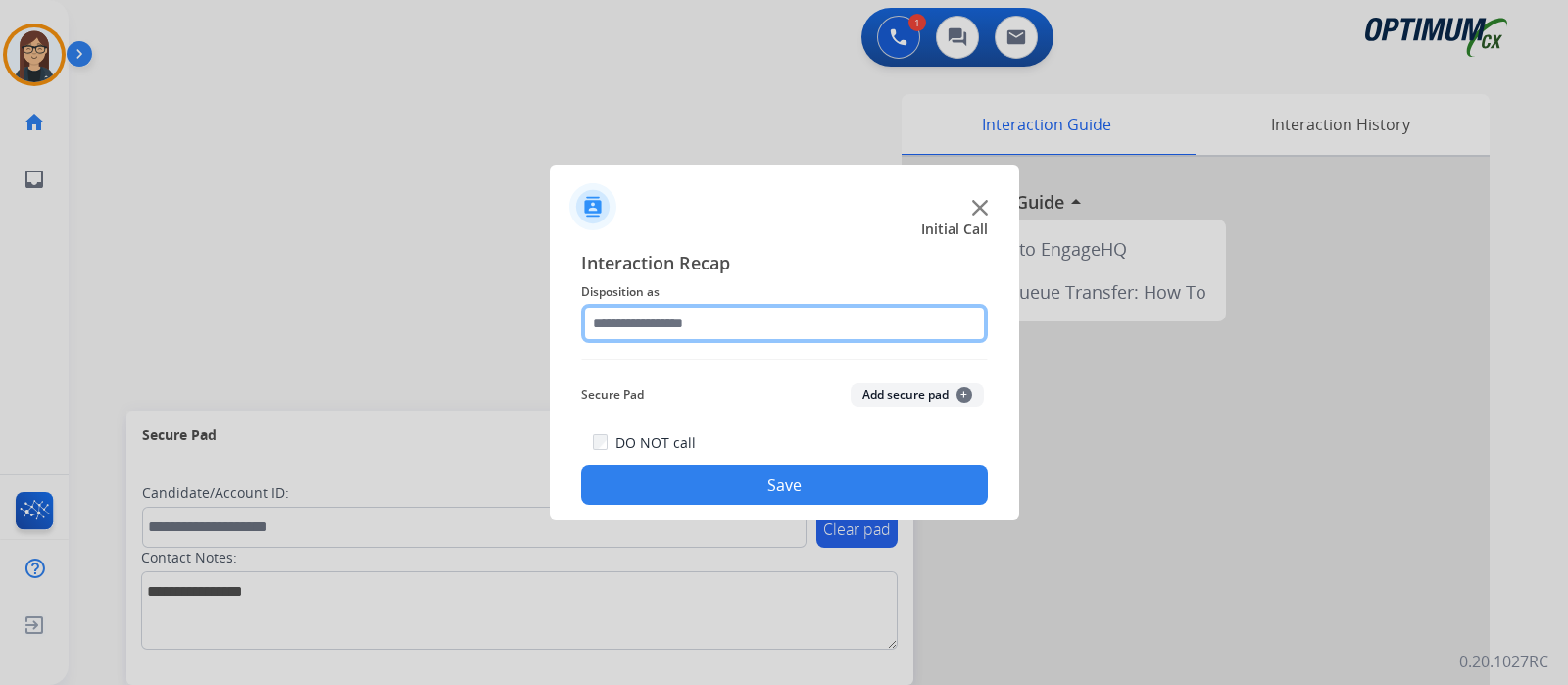 click 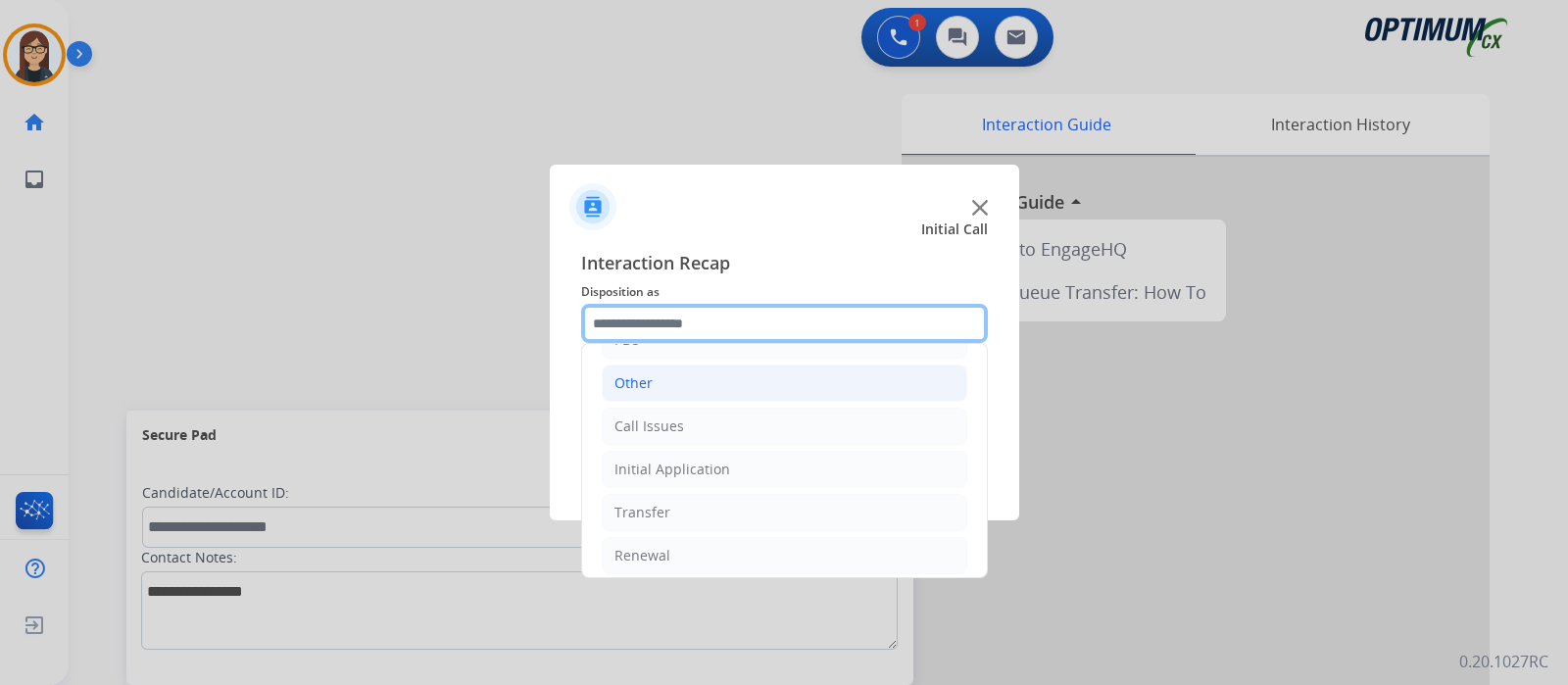 scroll, scrollTop: 129, scrollLeft: 0, axis: vertical 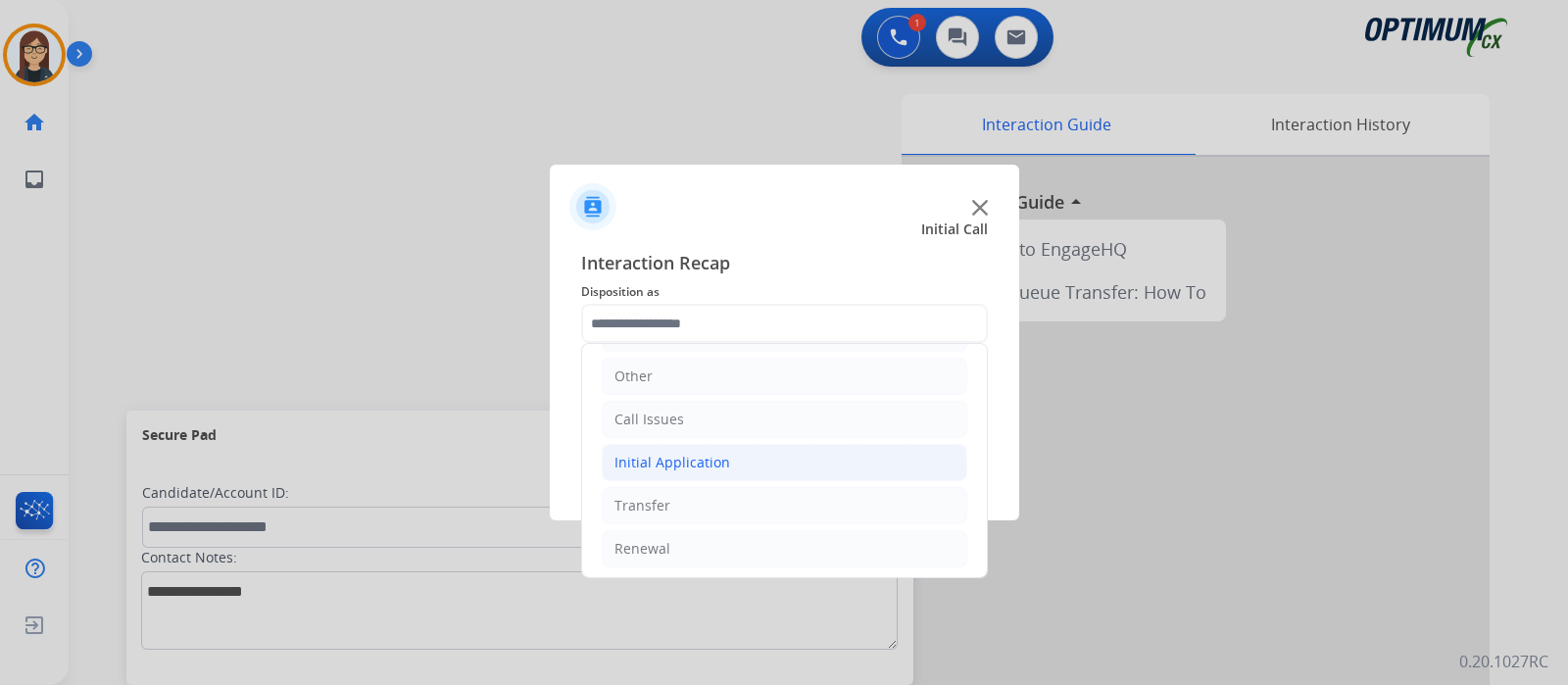 click on "Initial Application" 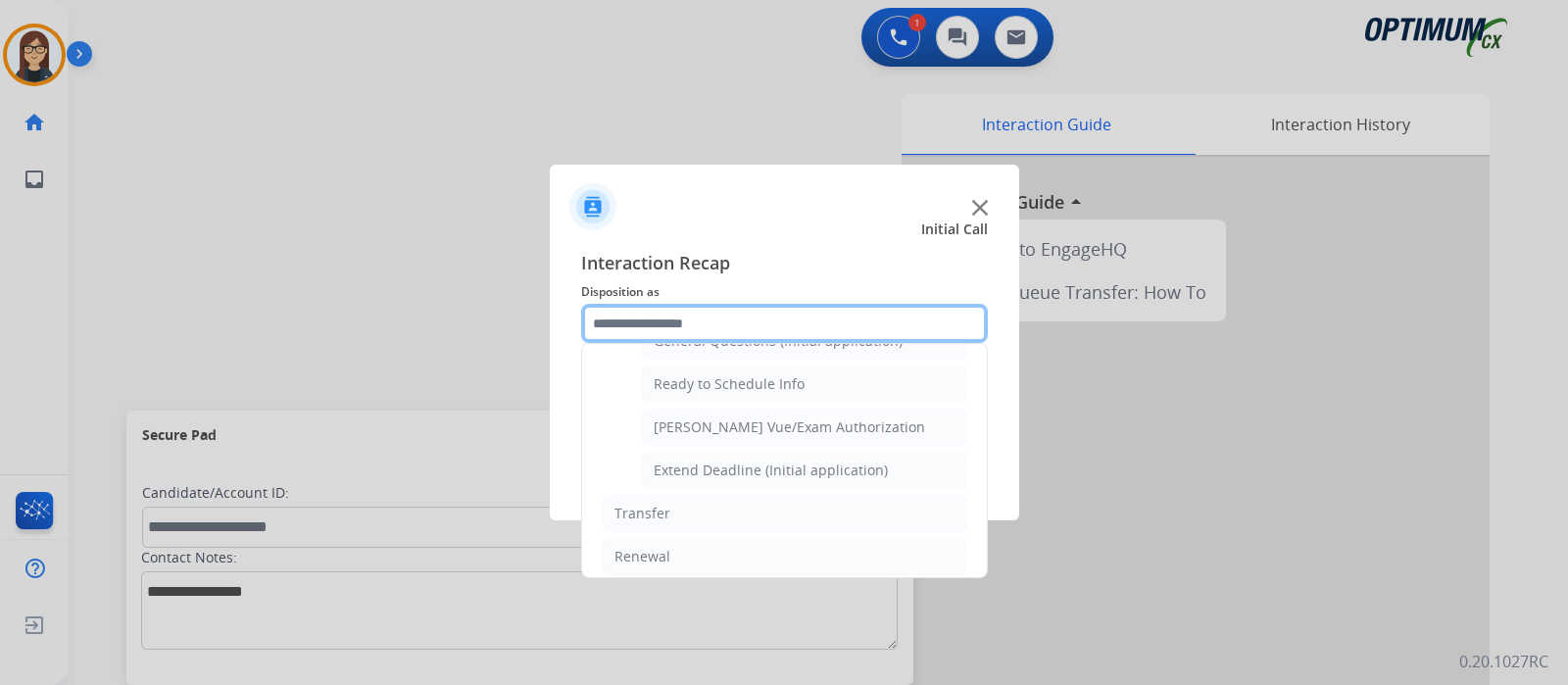 scroll, scrollTop: 1053, scrollLeft: 0, axis: vertical 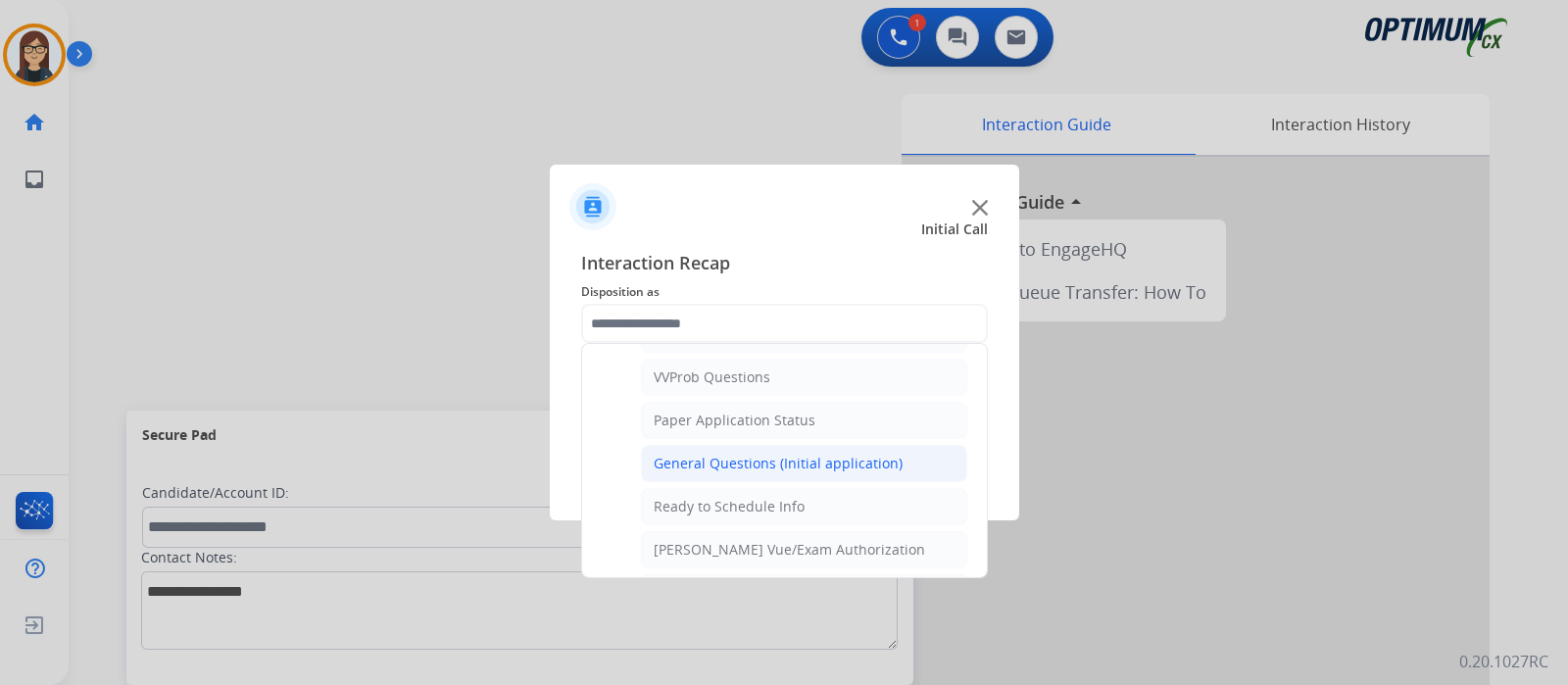 click on "General Questions (Initial application)" 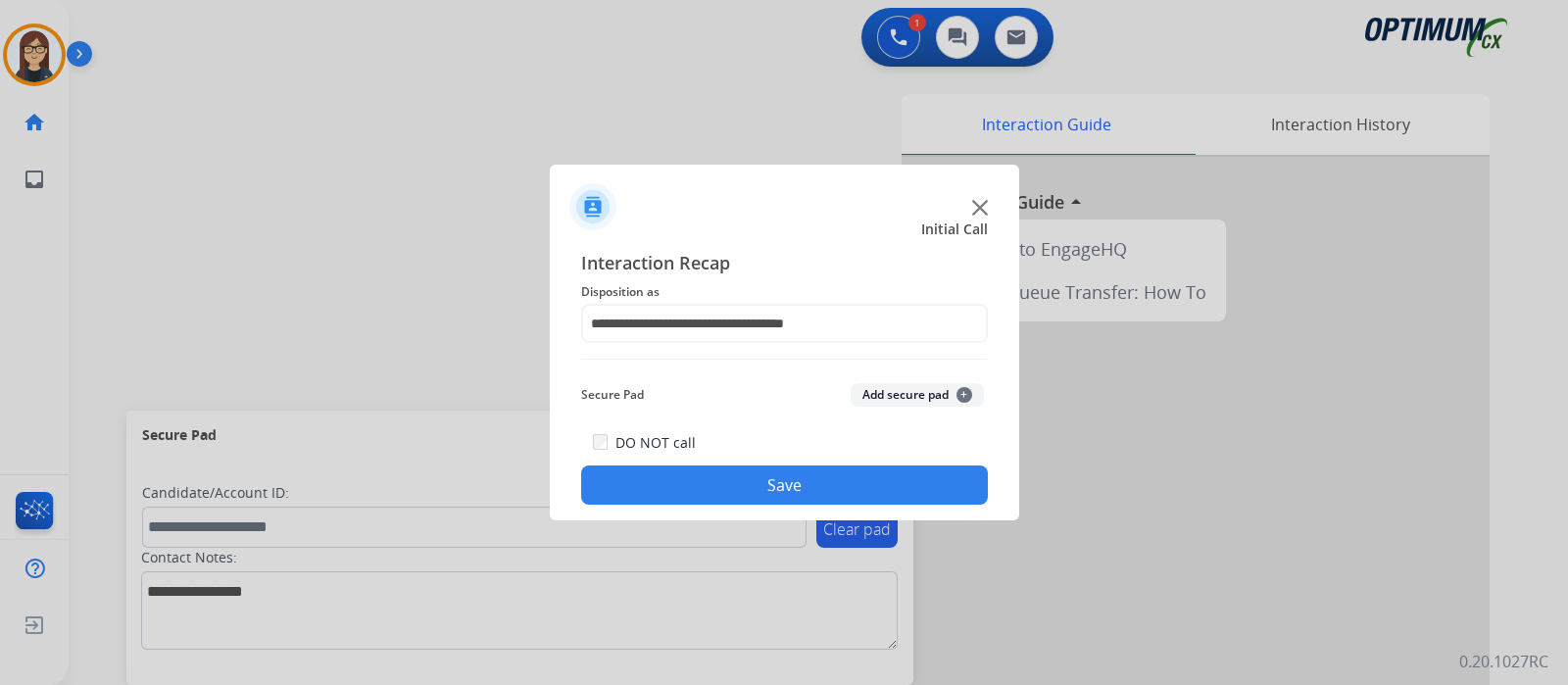 click on "Save" 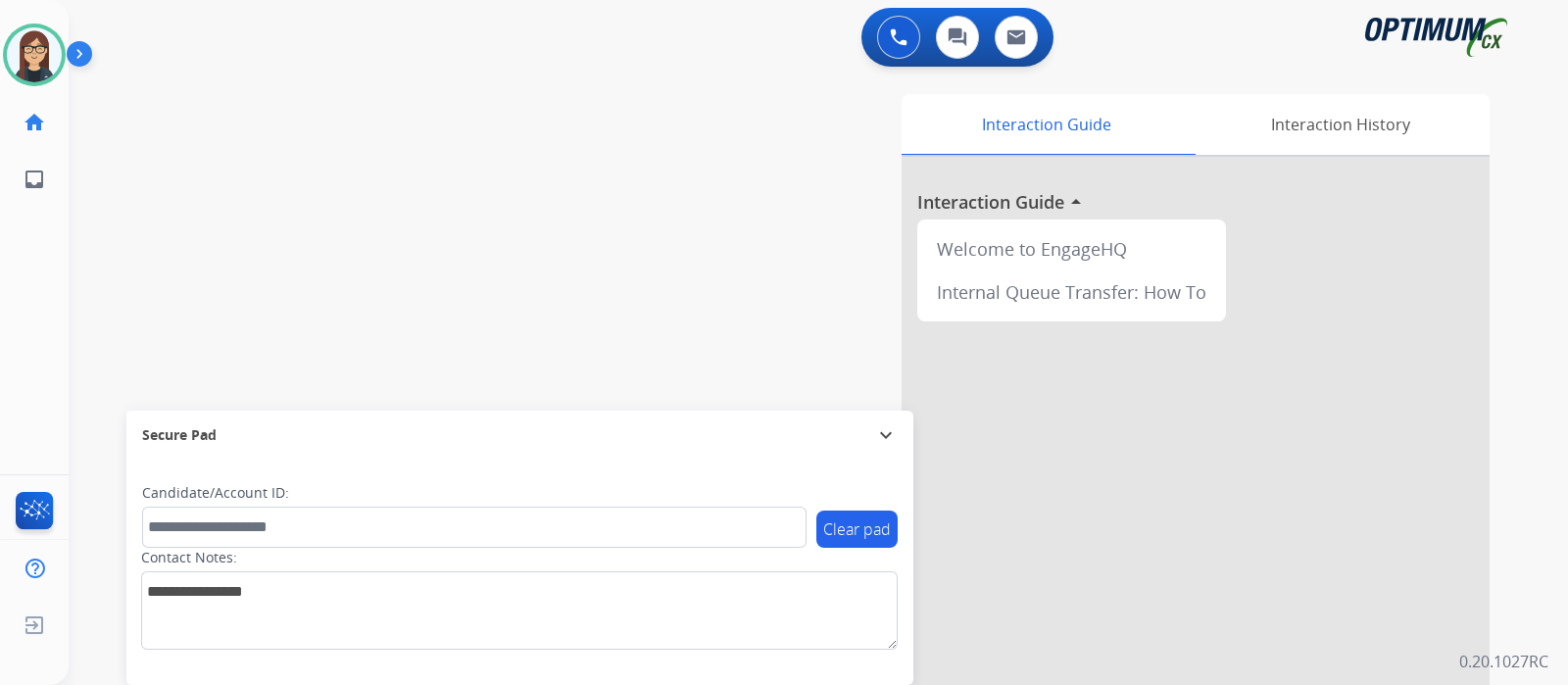 click on "swap_horiz Break voice bridge close_fullscreen Connect 3-Way Call merge_type Separate 3-Way Call  Interaction Guide   Interaction History  Interaction Guide arrow_drop_up  Welcome to EngageHQ   Internal Queue Transfer: How To  Secure Pad expand_more Clear pad Candidate/Account ID: Contact Notes:" at bounding box center [795, 479] 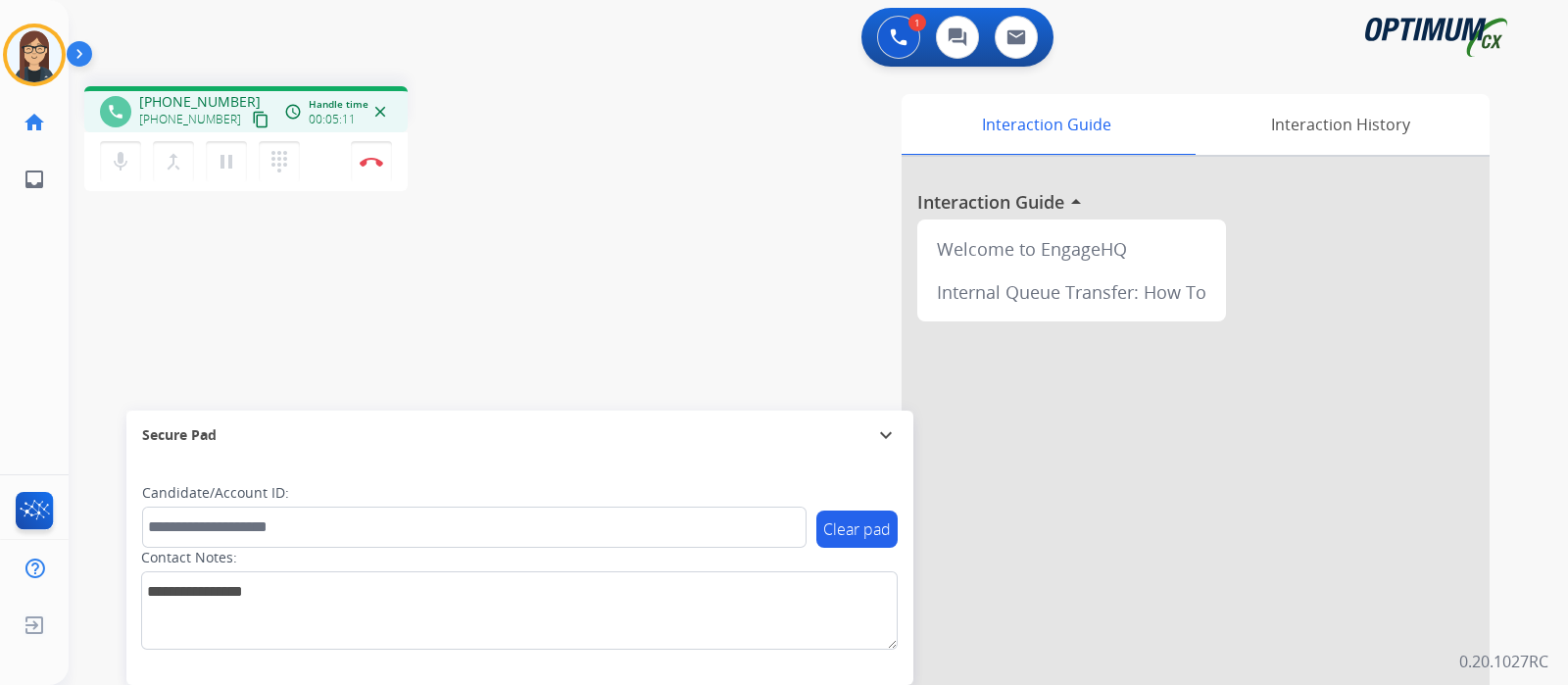 click on "Interaction Guide   Interaction History  Interaction Guide arrow_drop_up  Welcome to EngageHQ   Internal Queue Transfer: How To" at bounding box center [1050, 491] 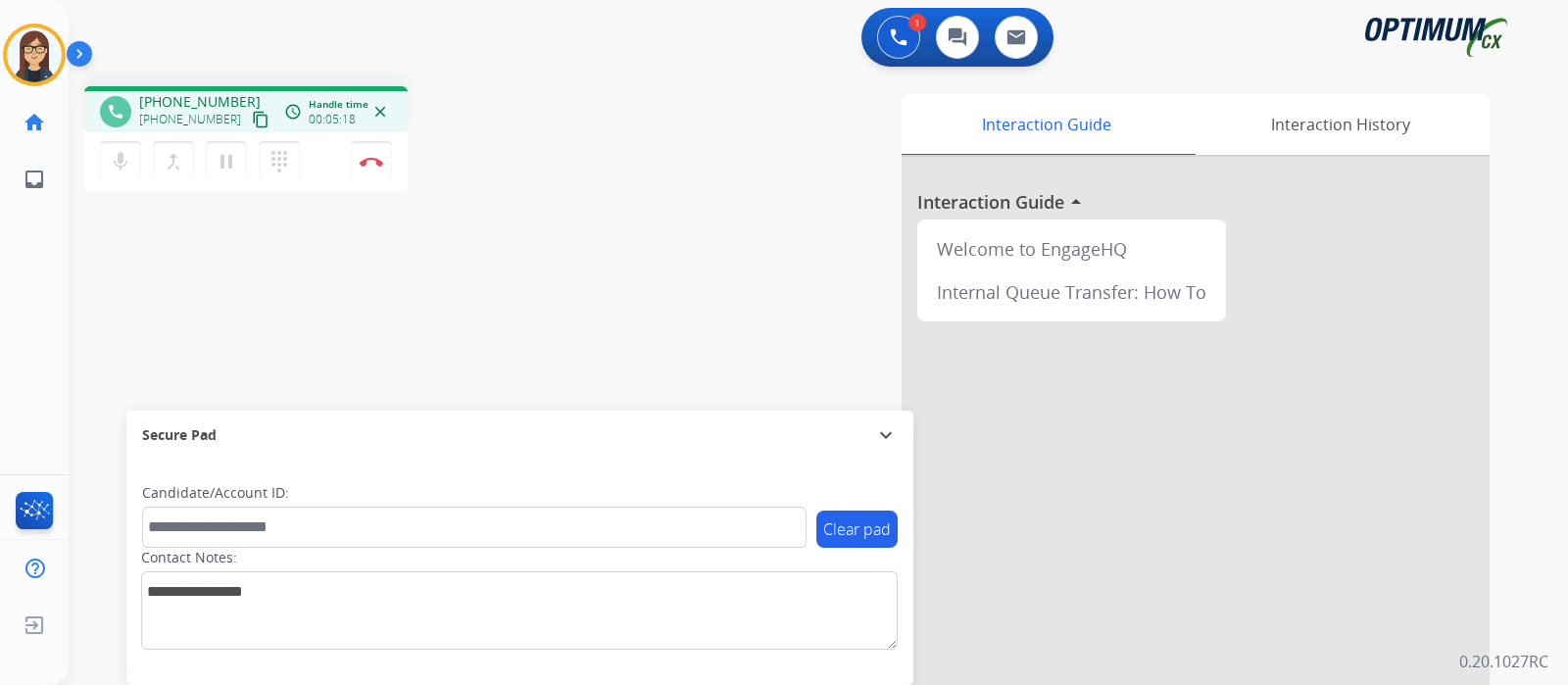 click on "Interaction Guide   Interaction History  Interaction Guide arrow_drop_up  Welcome to EngageHQ   Internal Queue Transfer: How To" at bounding box center [1050, 491] 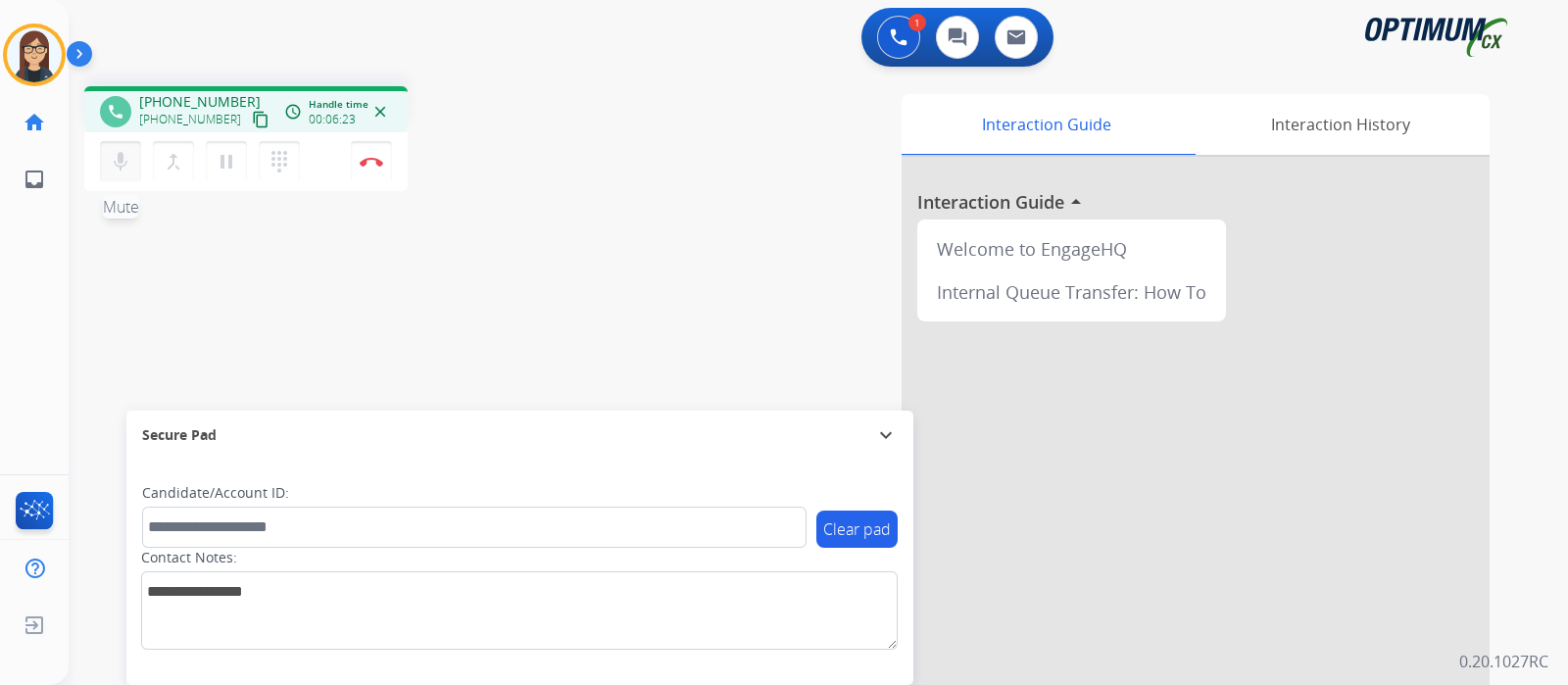 click on "mic" at bounding box center [121, 162] 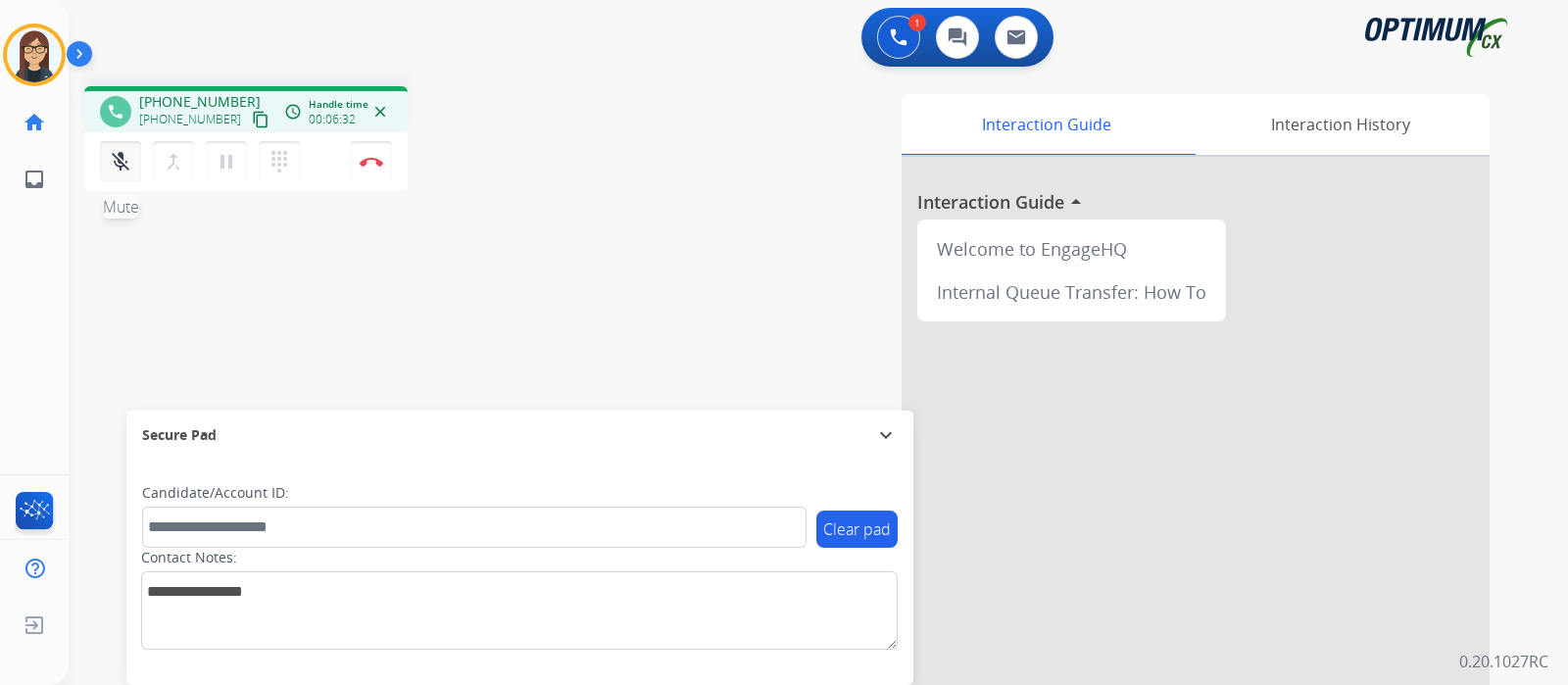 click on "mic_off Mute" at bounding box center (121, 162) 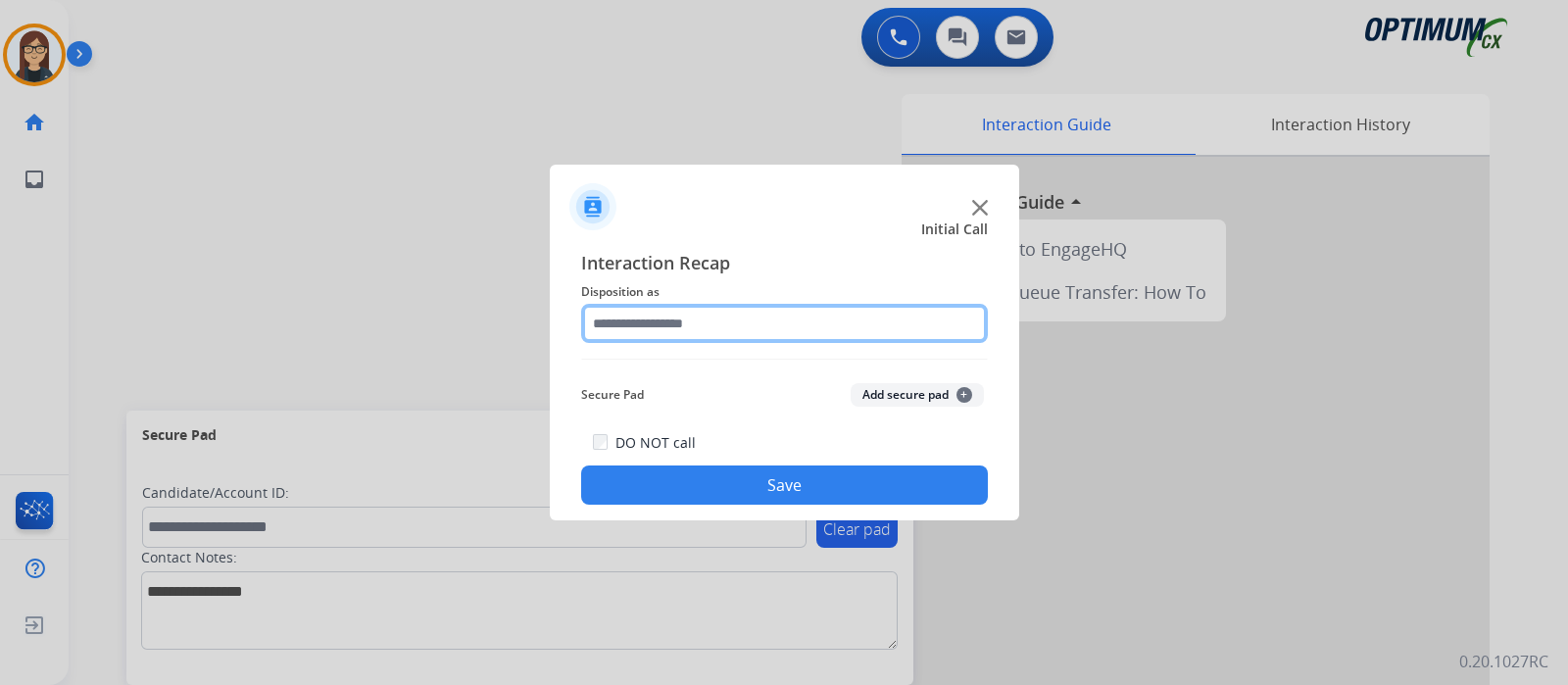 click 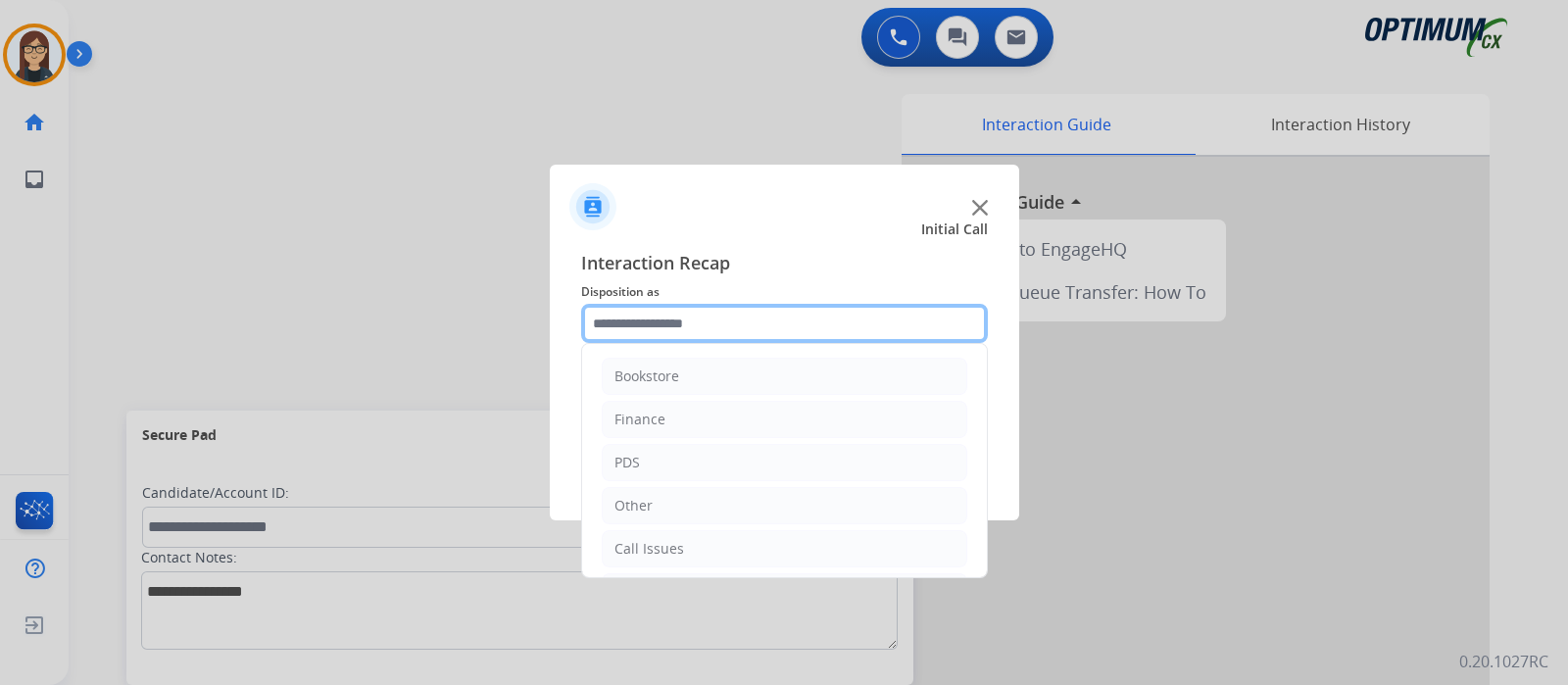 scroll, scrollTop: 129, scrollLeft: 0, axis: vertical 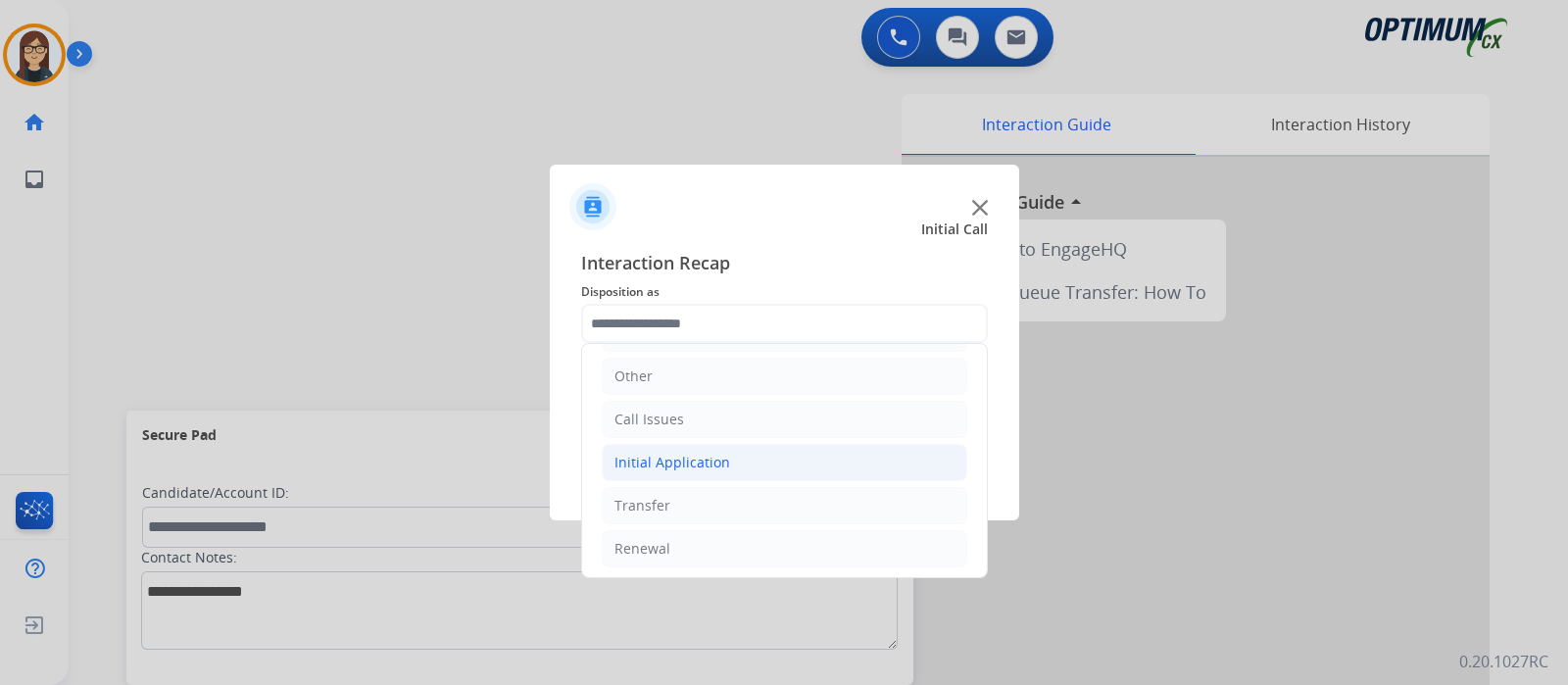 click on "Initial Application" 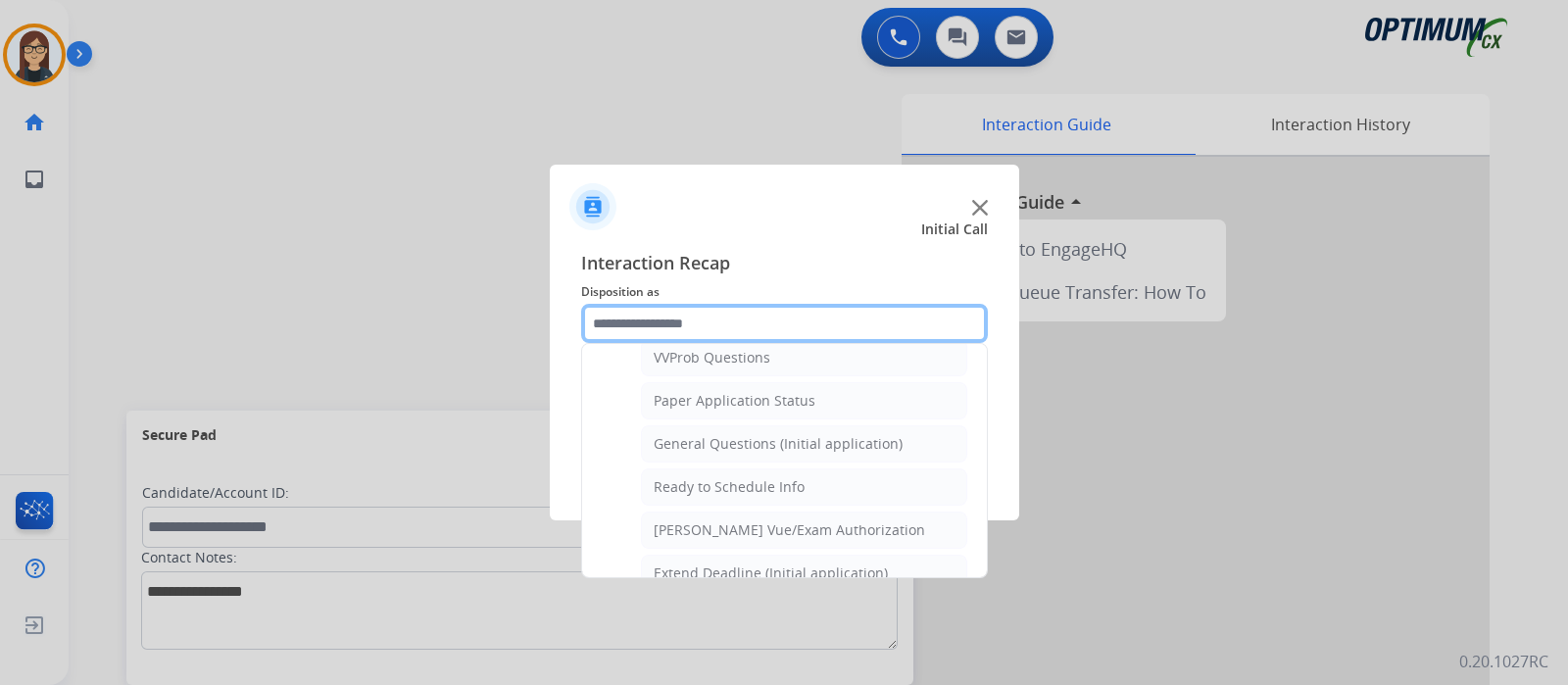 scroll, scrollTop: 1109, scrollLeft: 0, axis: vertical 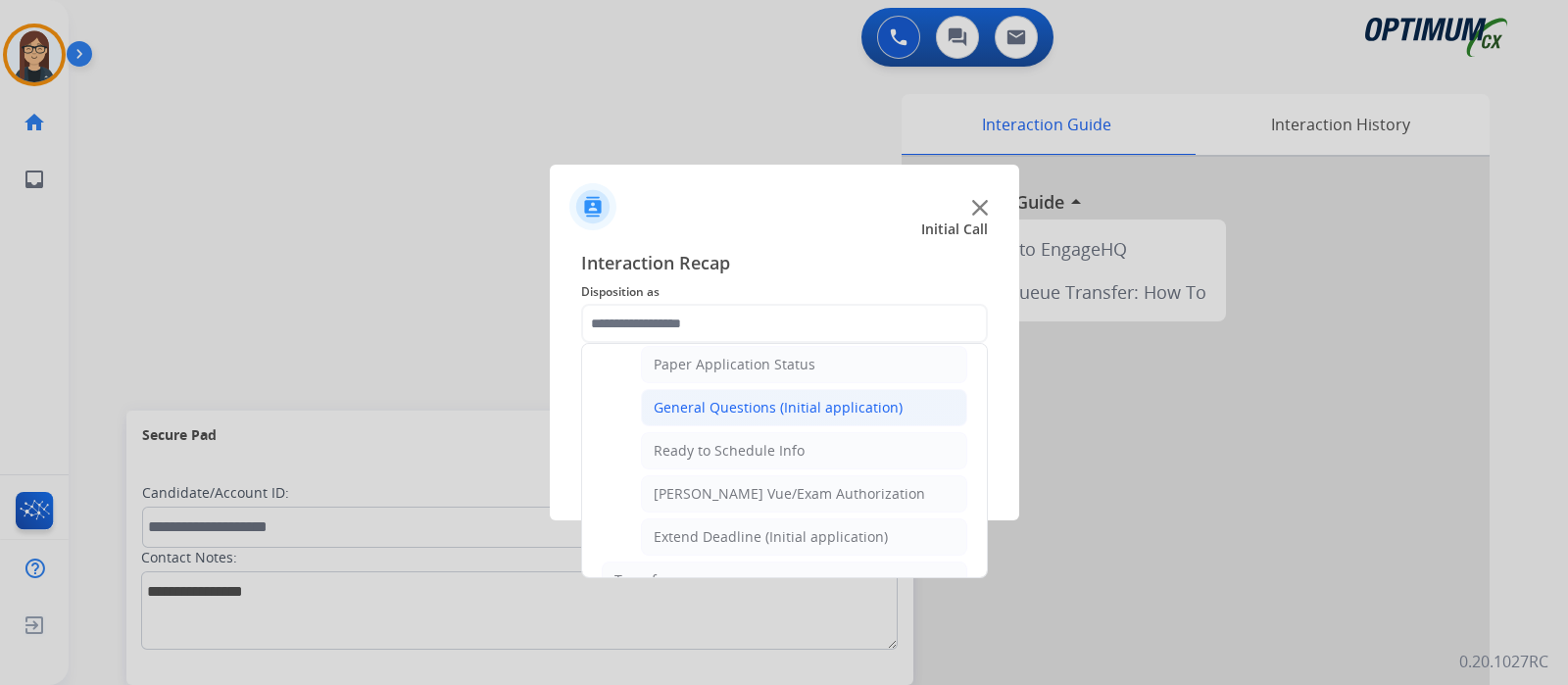 click on "General Questions (Initial application)" 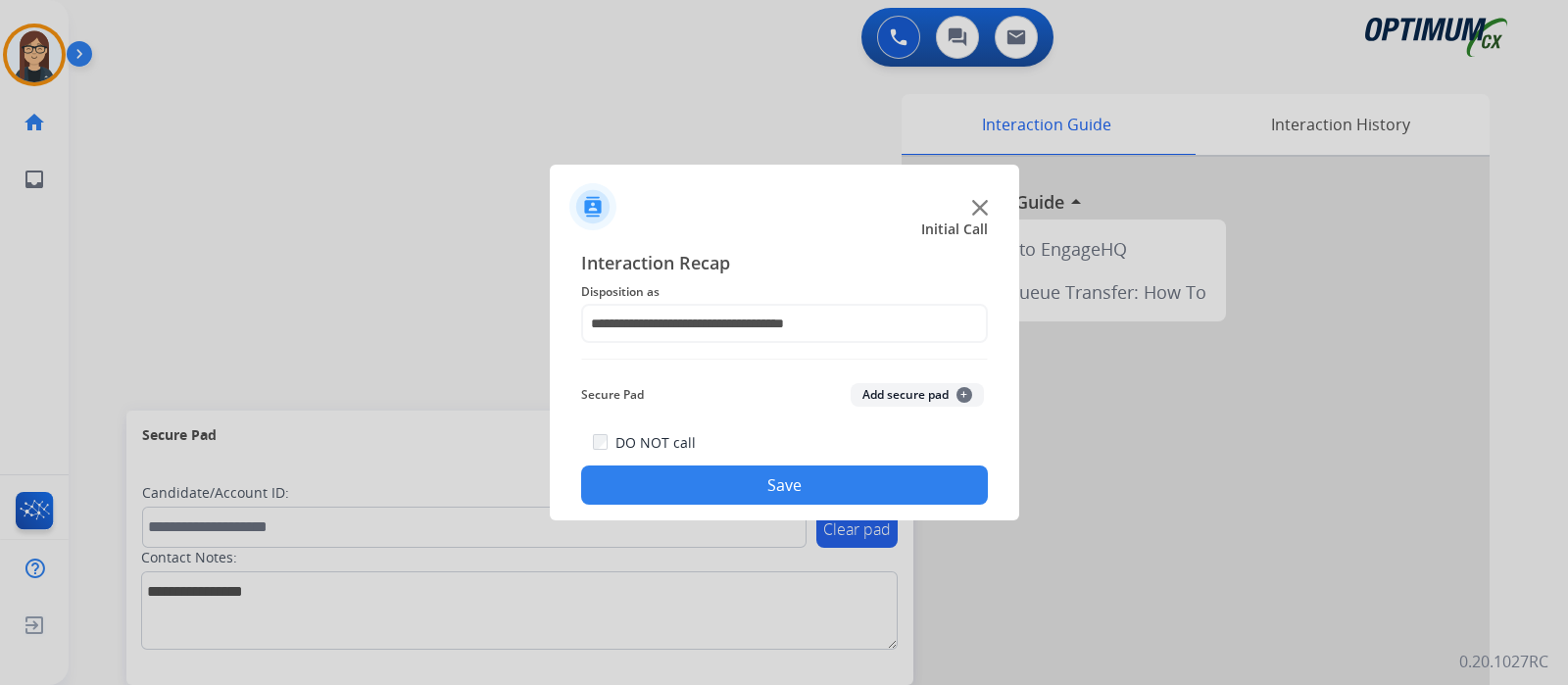 click on "Save" 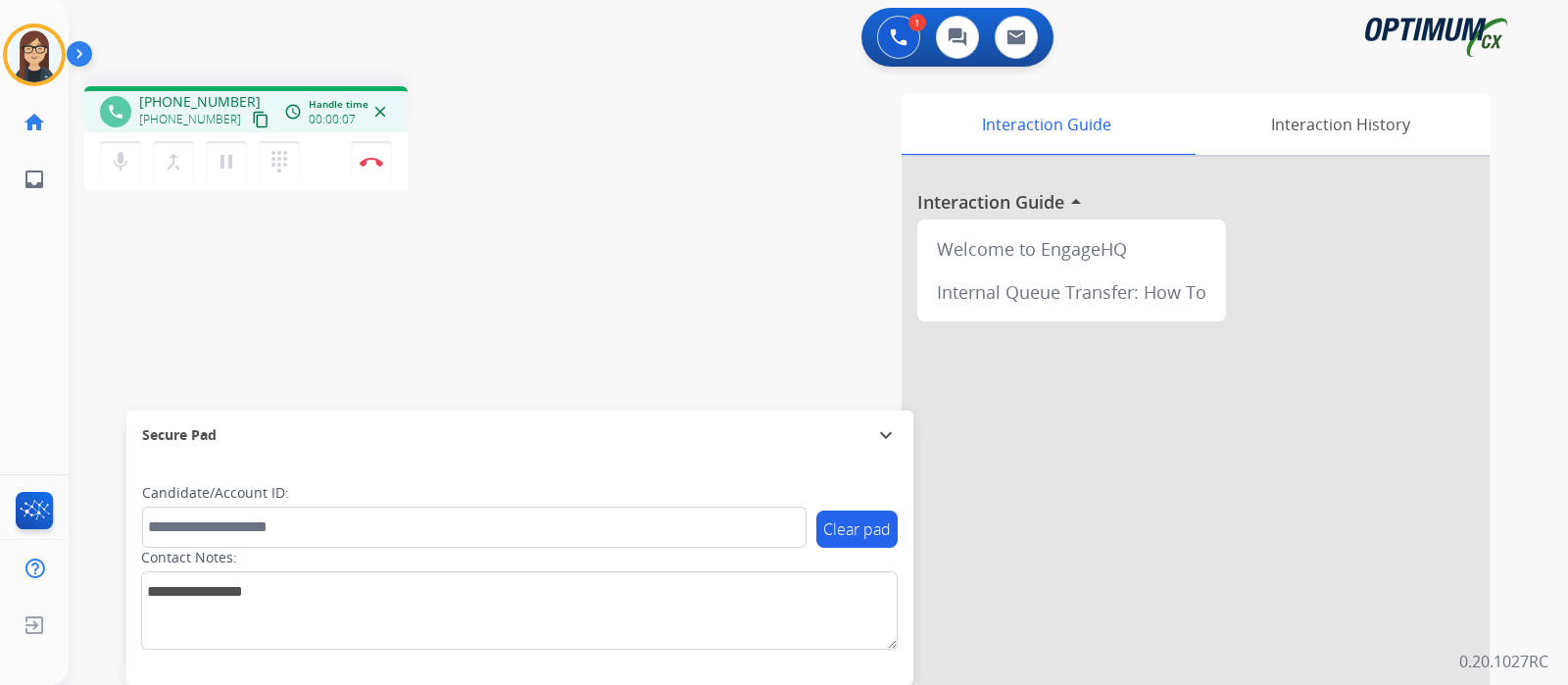 click on "content_copy" at bounding box center (261, 120) 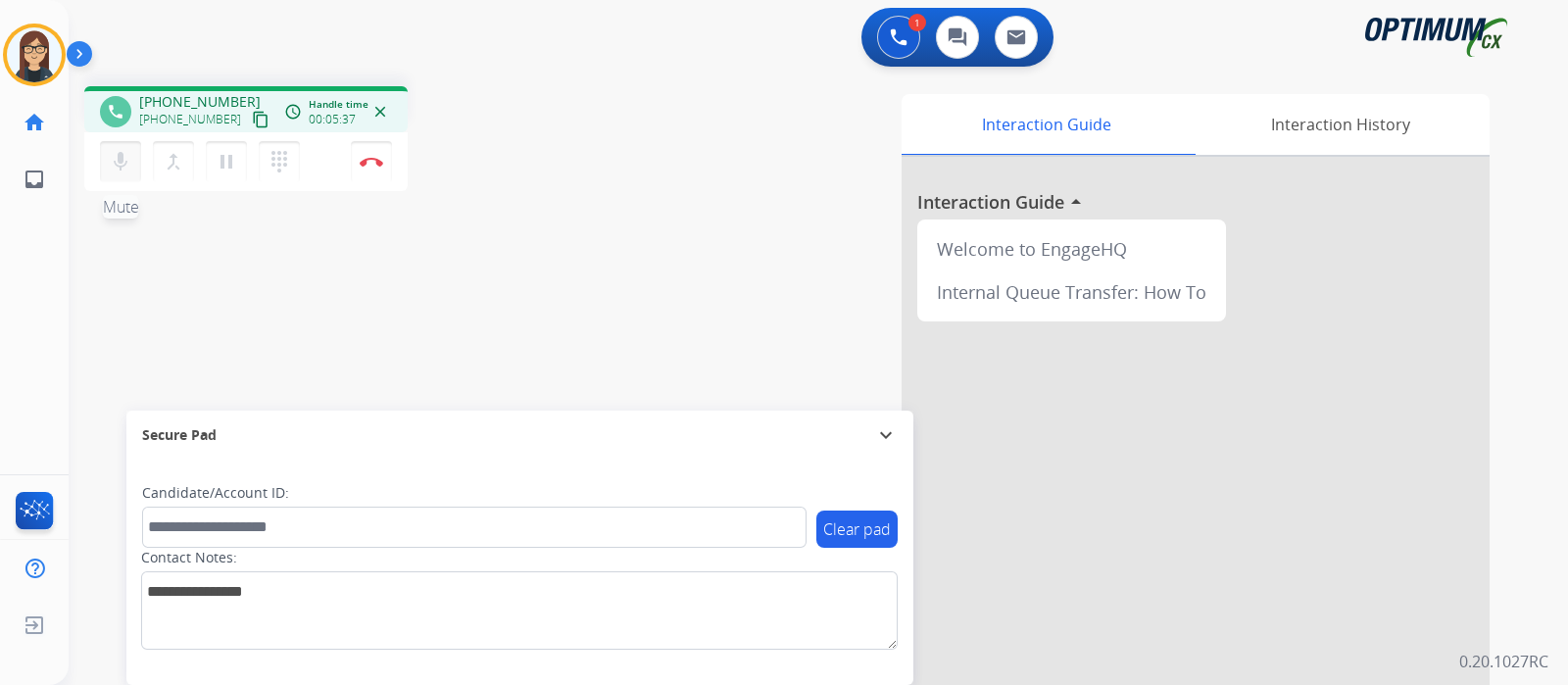 click on "mic Mute" at bounding box center [121, 162] 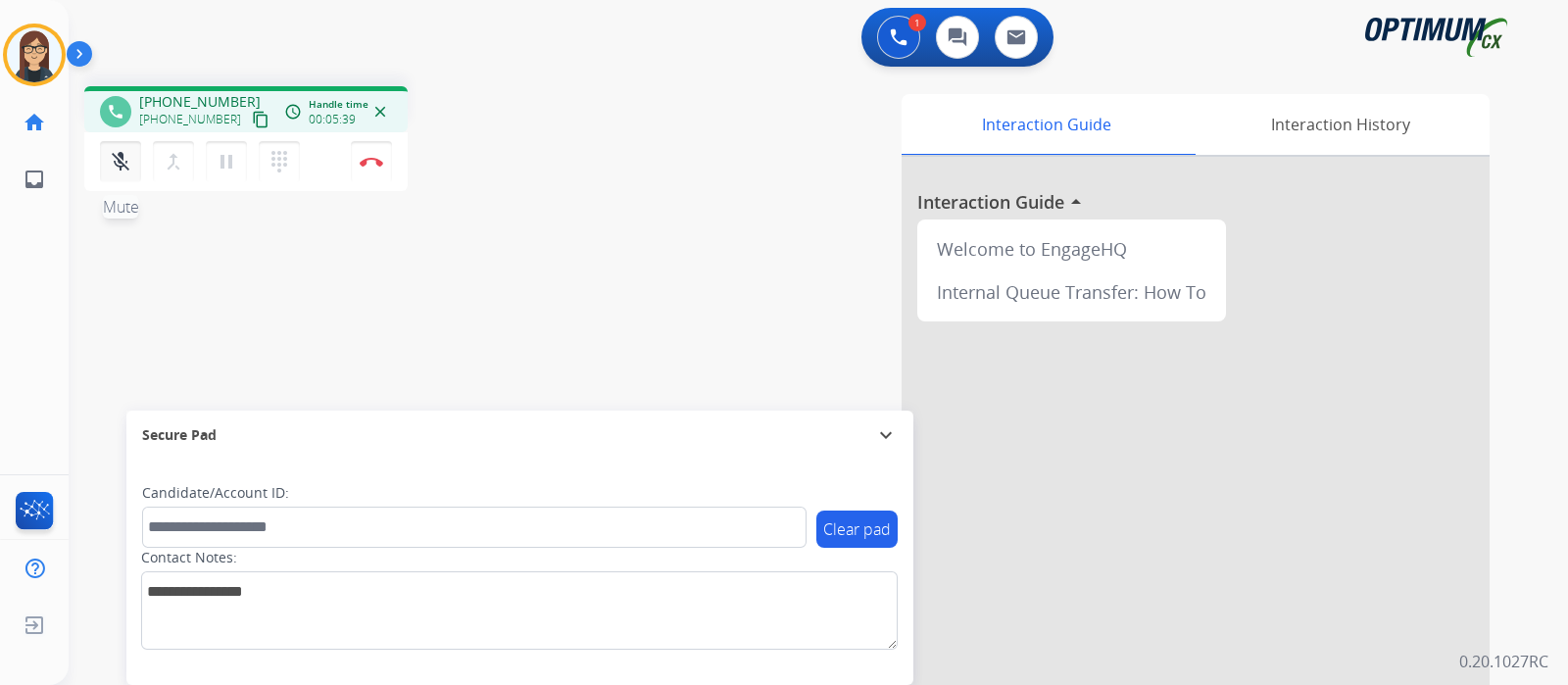 click on "mic_off Mute" at bounding box center [121, 162] 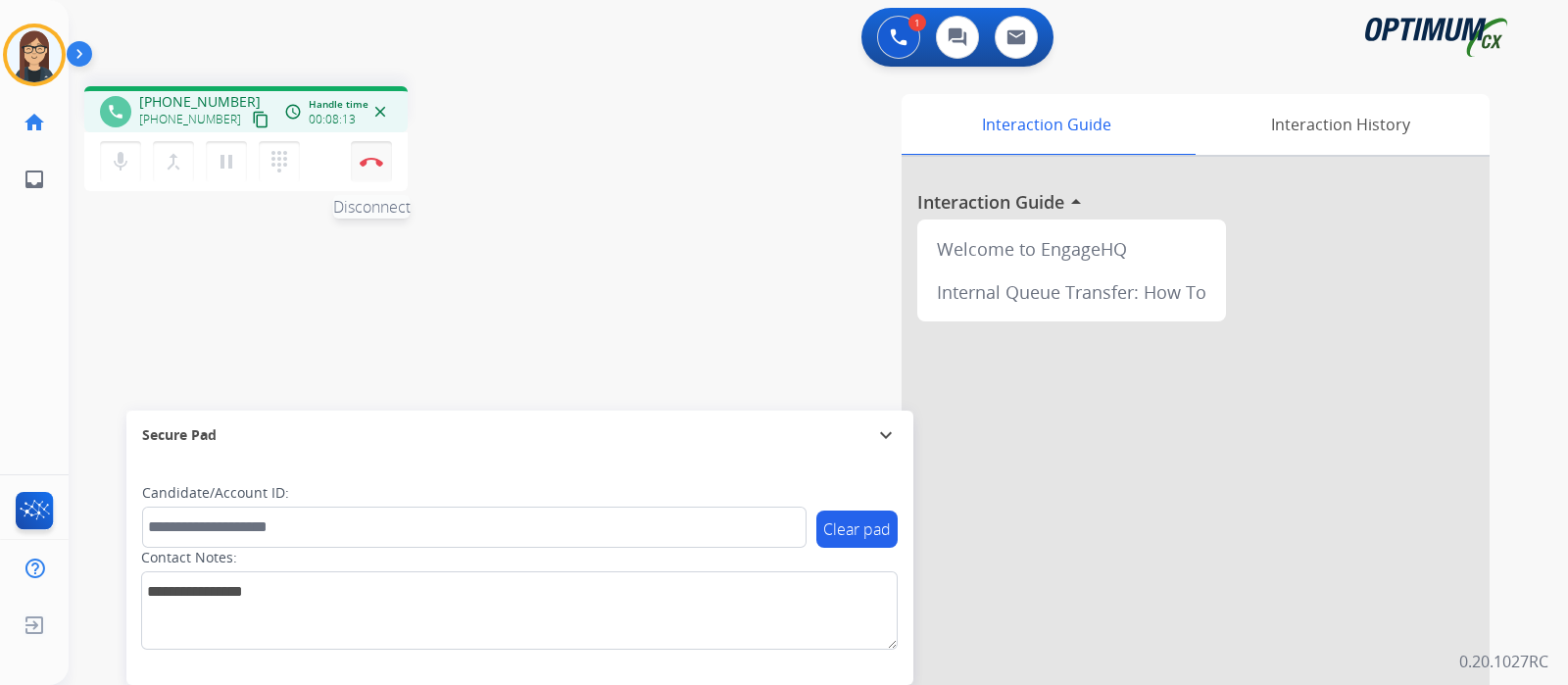 click at bounding box center [371, 162] 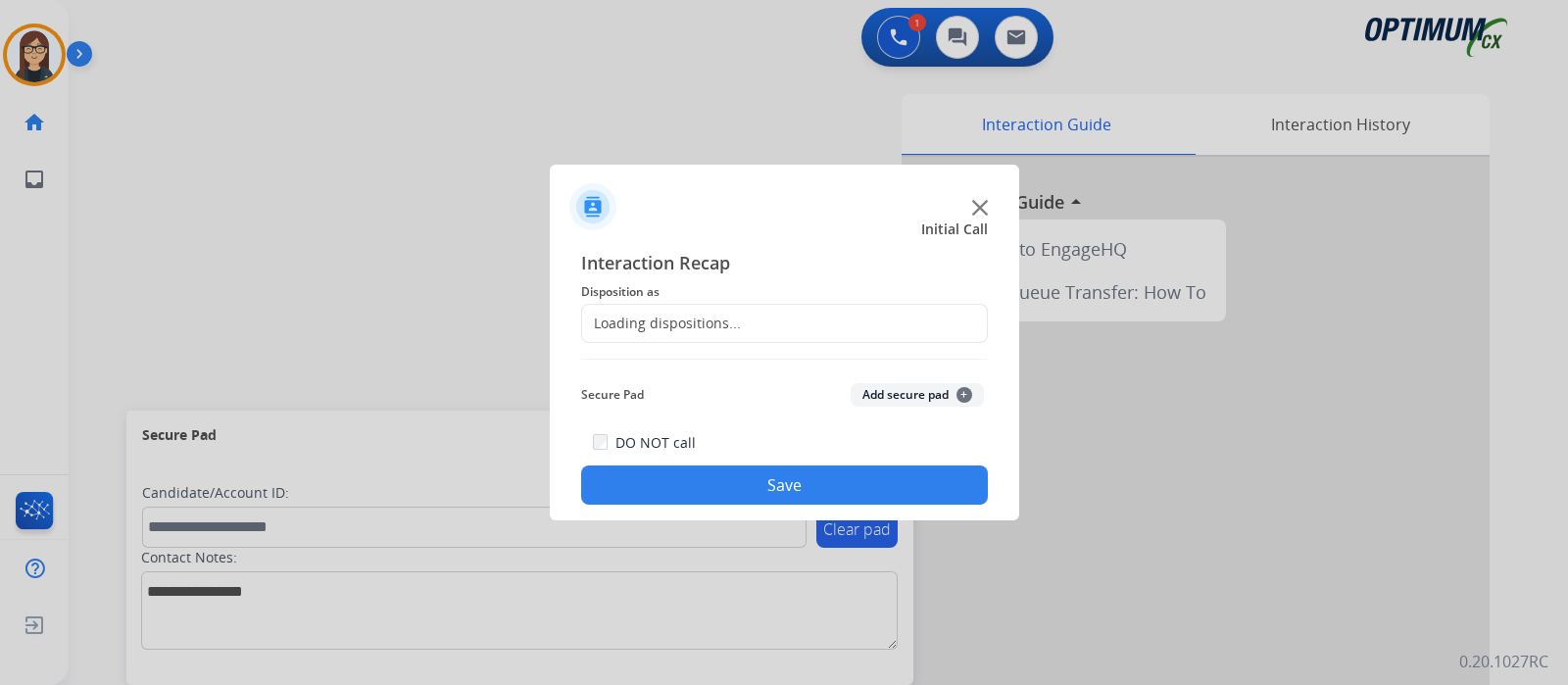 click on "Loading dispositions..." 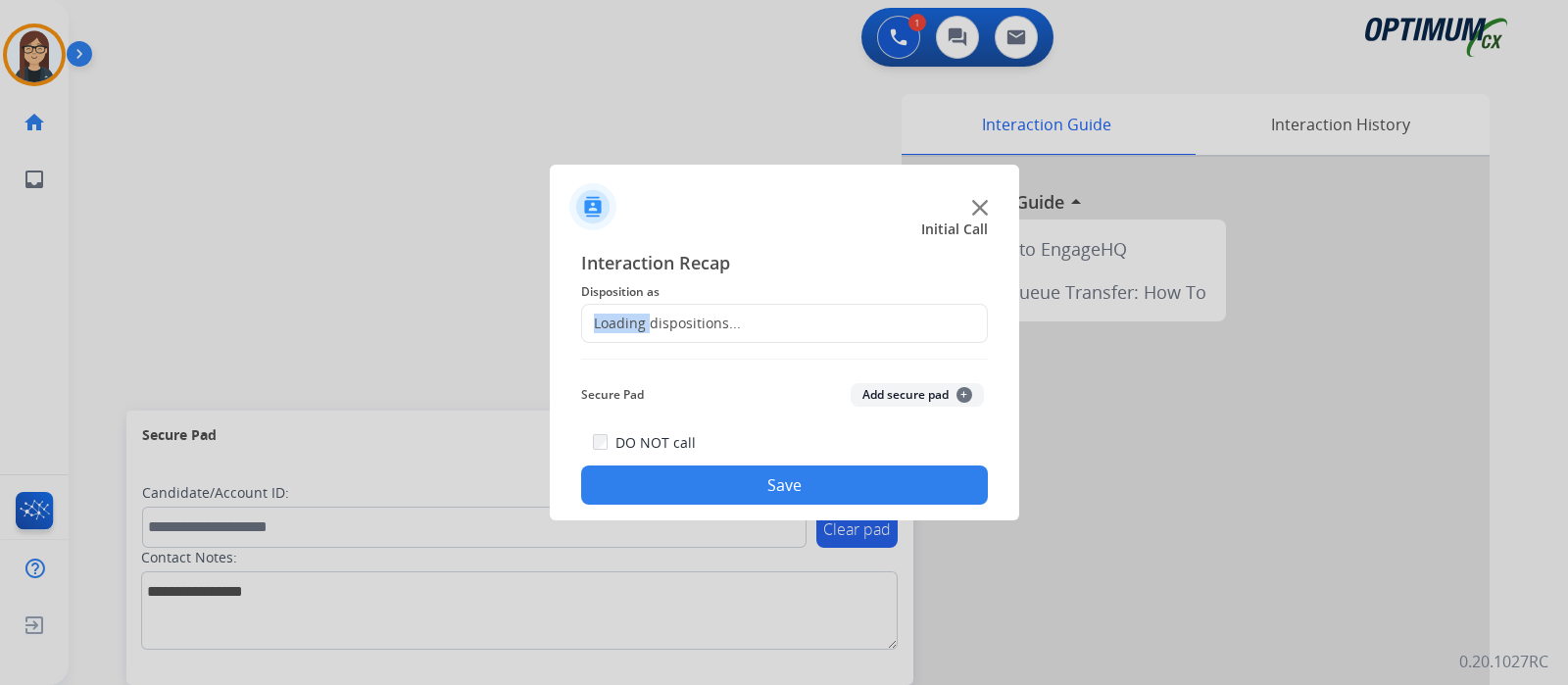 click on "Loading dispositions..." 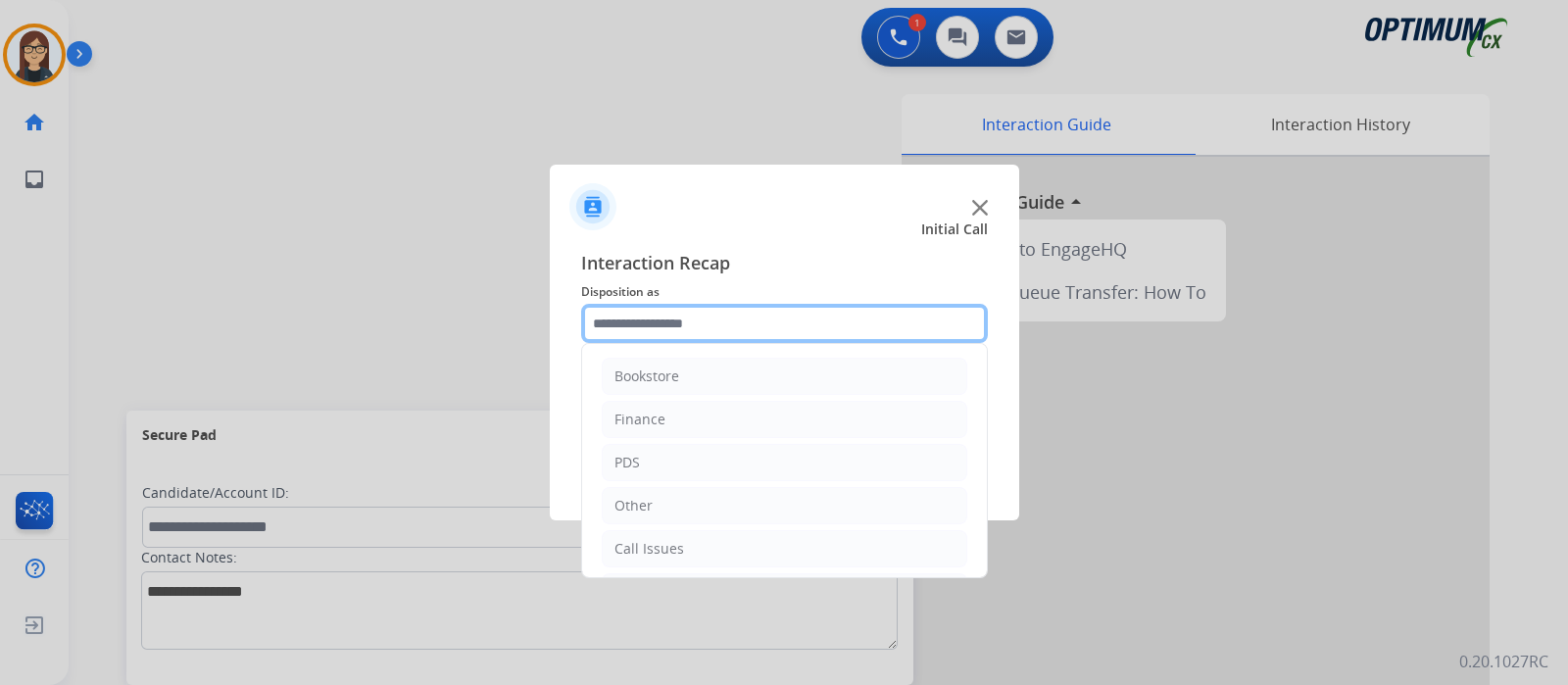 click 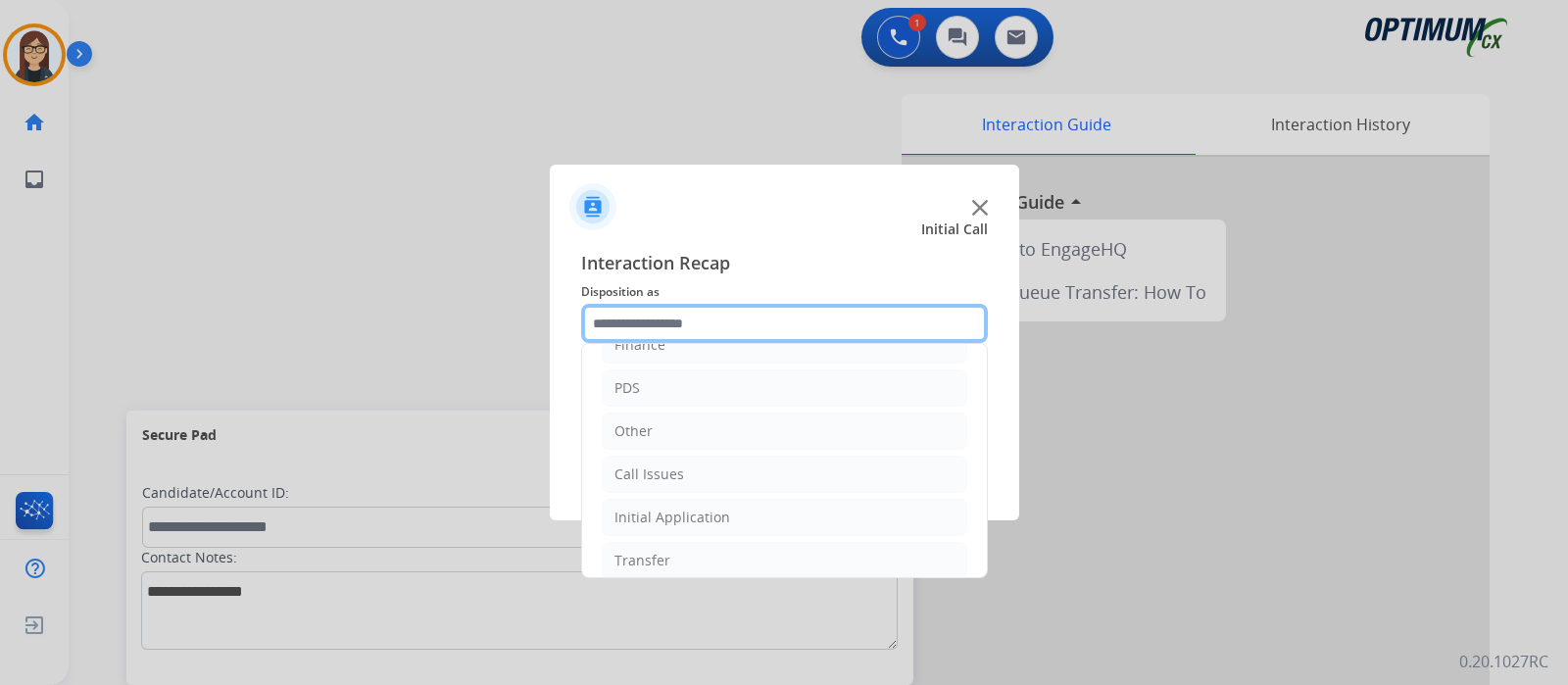scroll, scrollTop: 129, scrollLeft: 0, axis: vertical 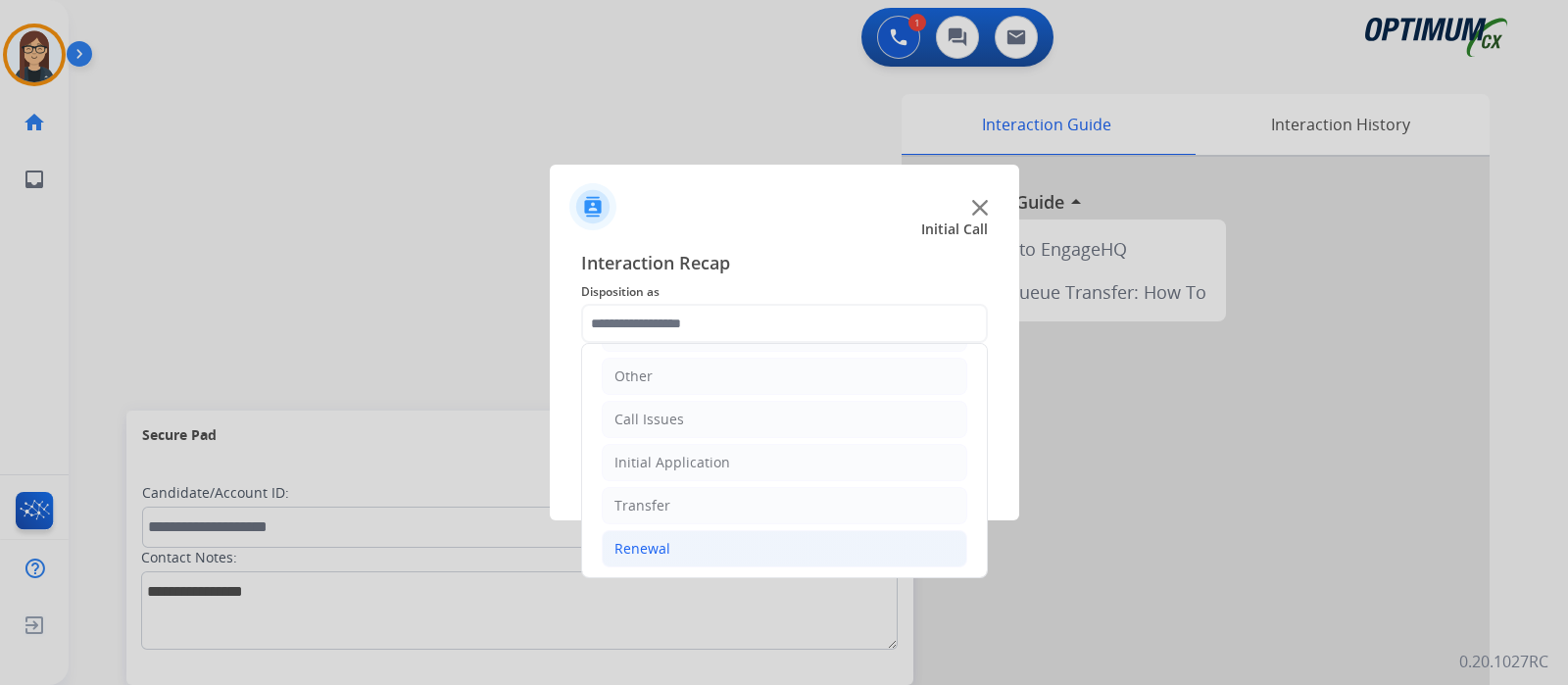 click on "Renewal" 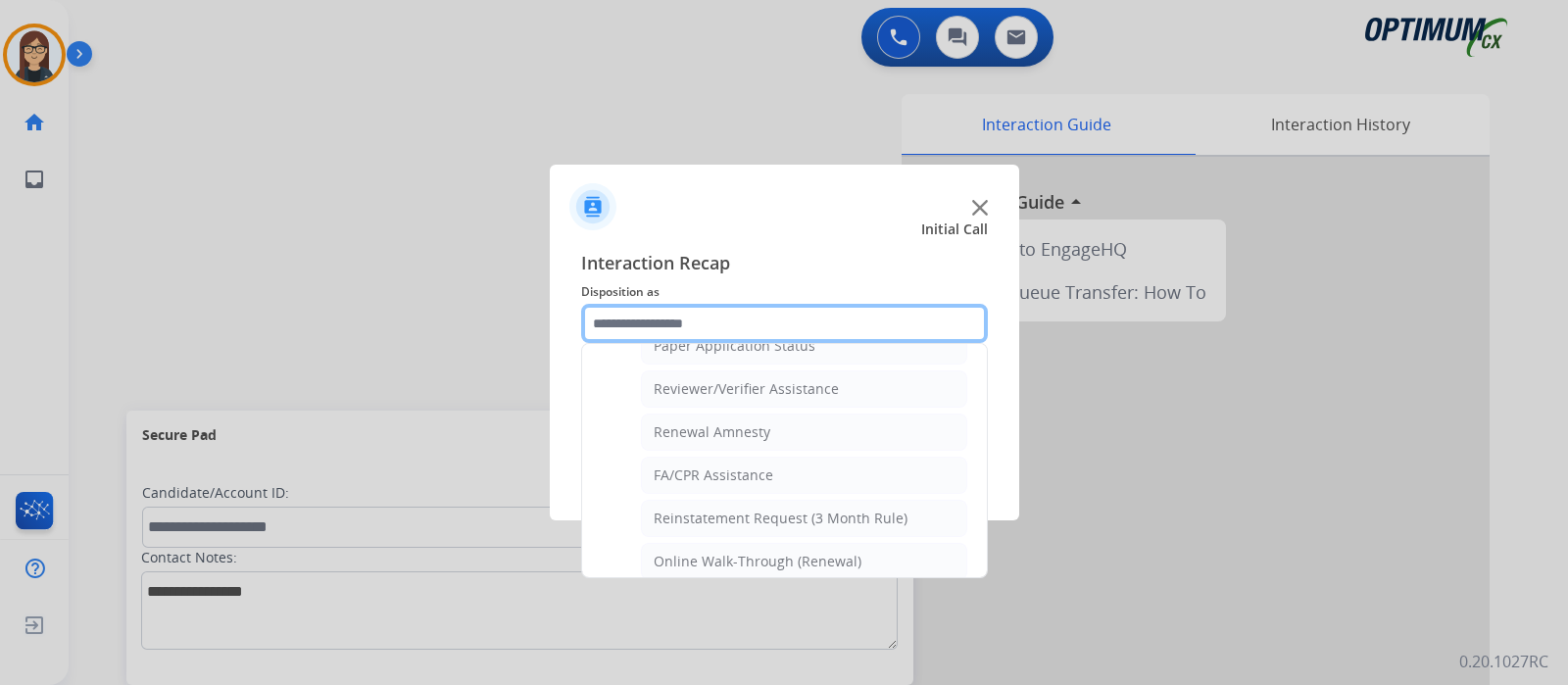 scroll, scrollTop: 742, scrollLeft: 0, axis: vertical 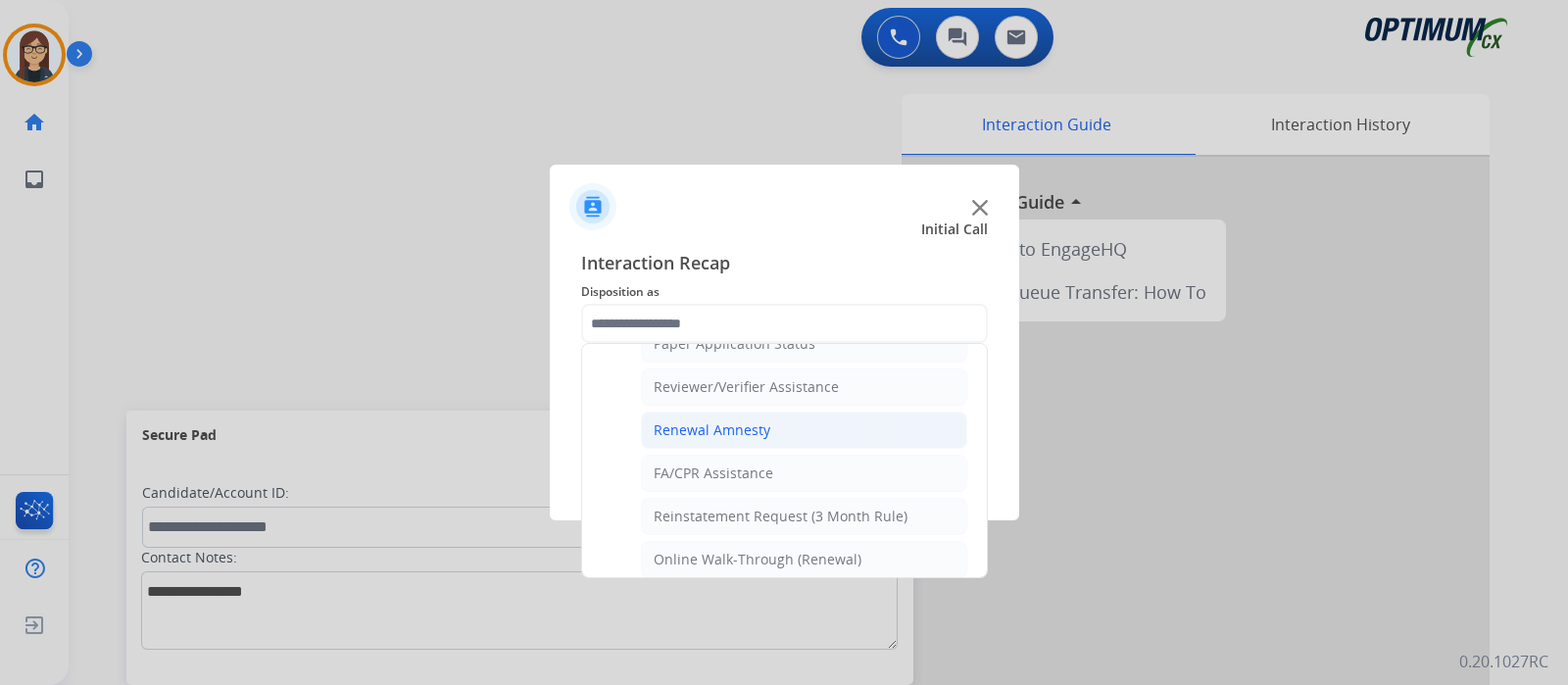 click on "Renewal Amnesty" 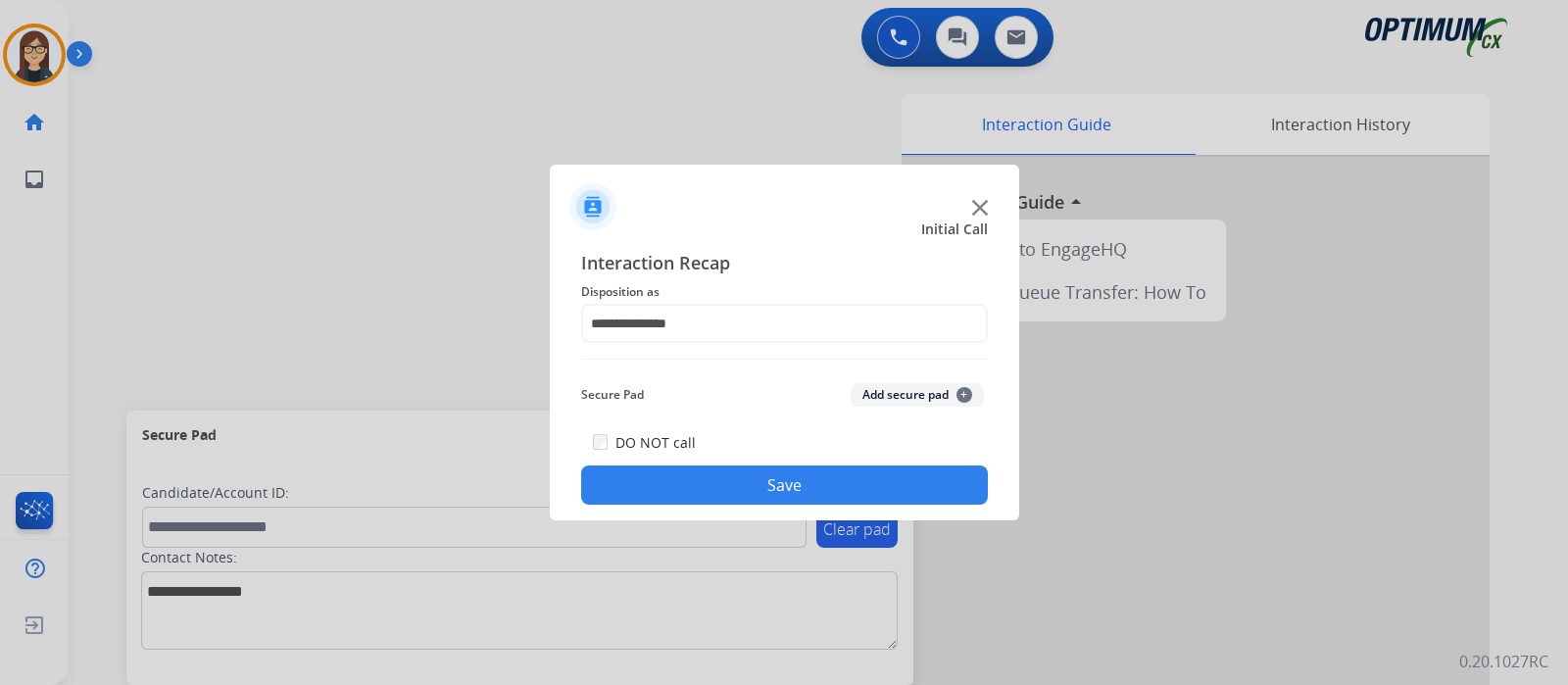 click on "Save" 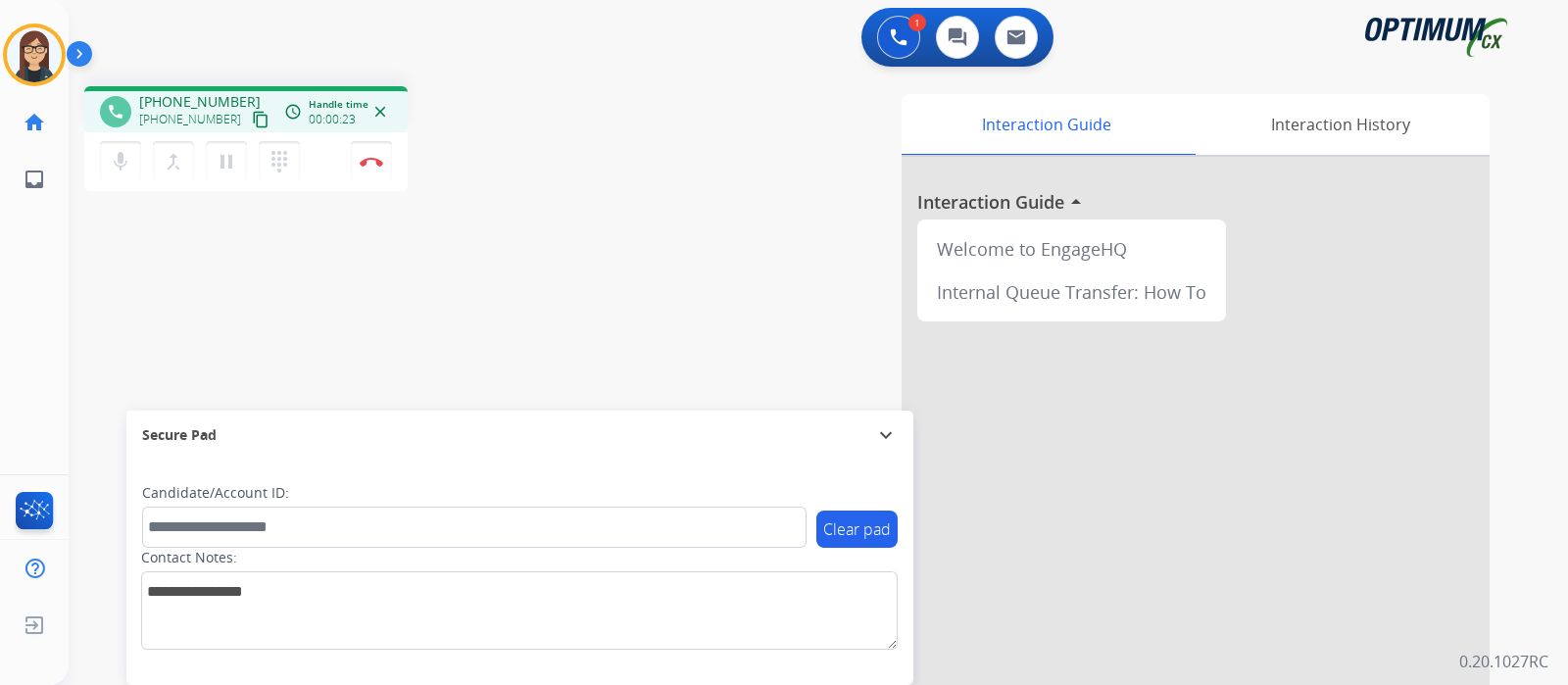 click on "content_copy" at bounding box center (261, 120) 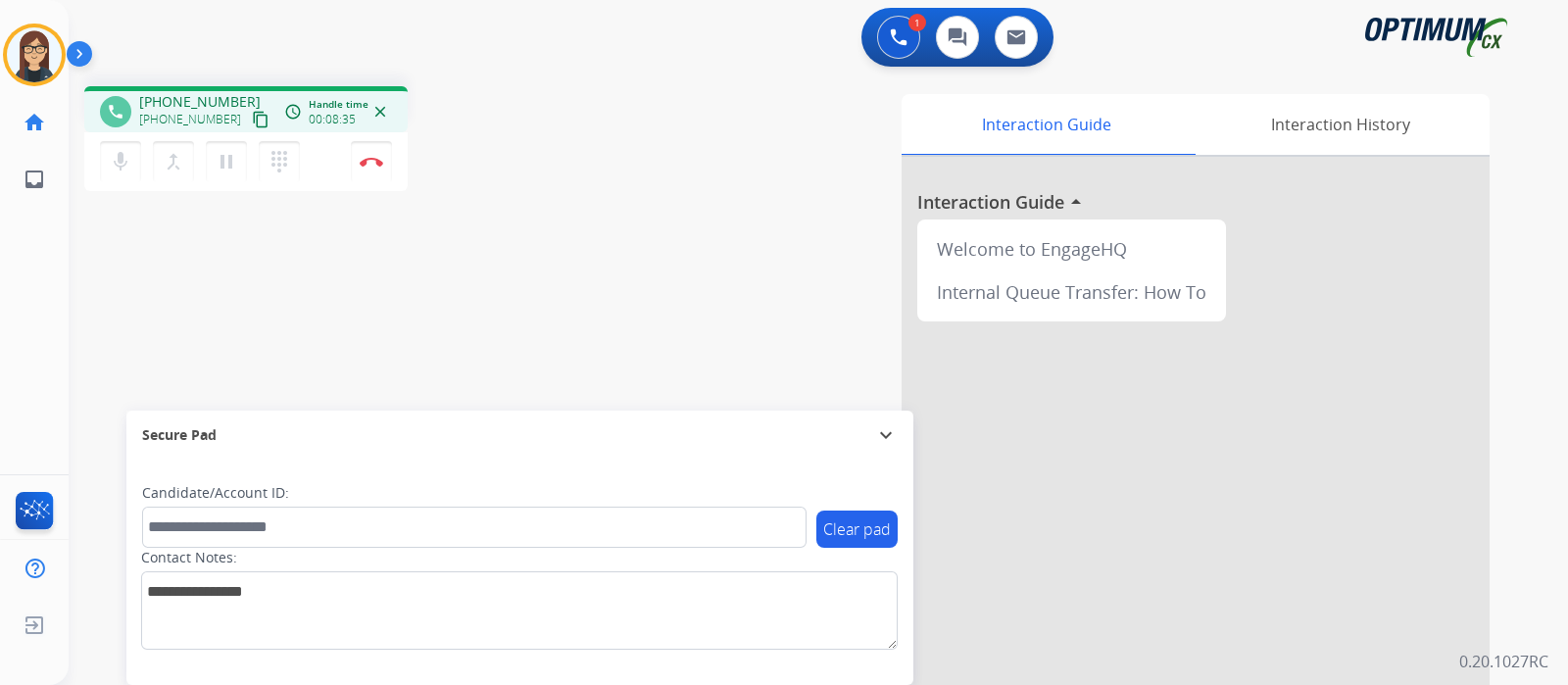 click on "phone [PHONE_NUMBER] [PHONE_NUMBER] content_copy access_time Call metrics Queue   00:08 Hold   00:00 Talk   08:36 Total   08:43 Handle time 00:08:35 close mic Mute merge_type Bridge pause Hold dialpad Dialpad Disconnect swap_horiz Break voice bridge close_fullscreen Connect 3-Way Call merge_type Separate 3-Way Call  Interaction Guide   Interaction History  Interaction Guide arrow_drop_up  Welcome to EngageHQ   Internal Queue Transfer: How To  Secure Pad expand_more Clear pad Candidate/Account ID: Contact Notes:" at bounding box center (795, 479) 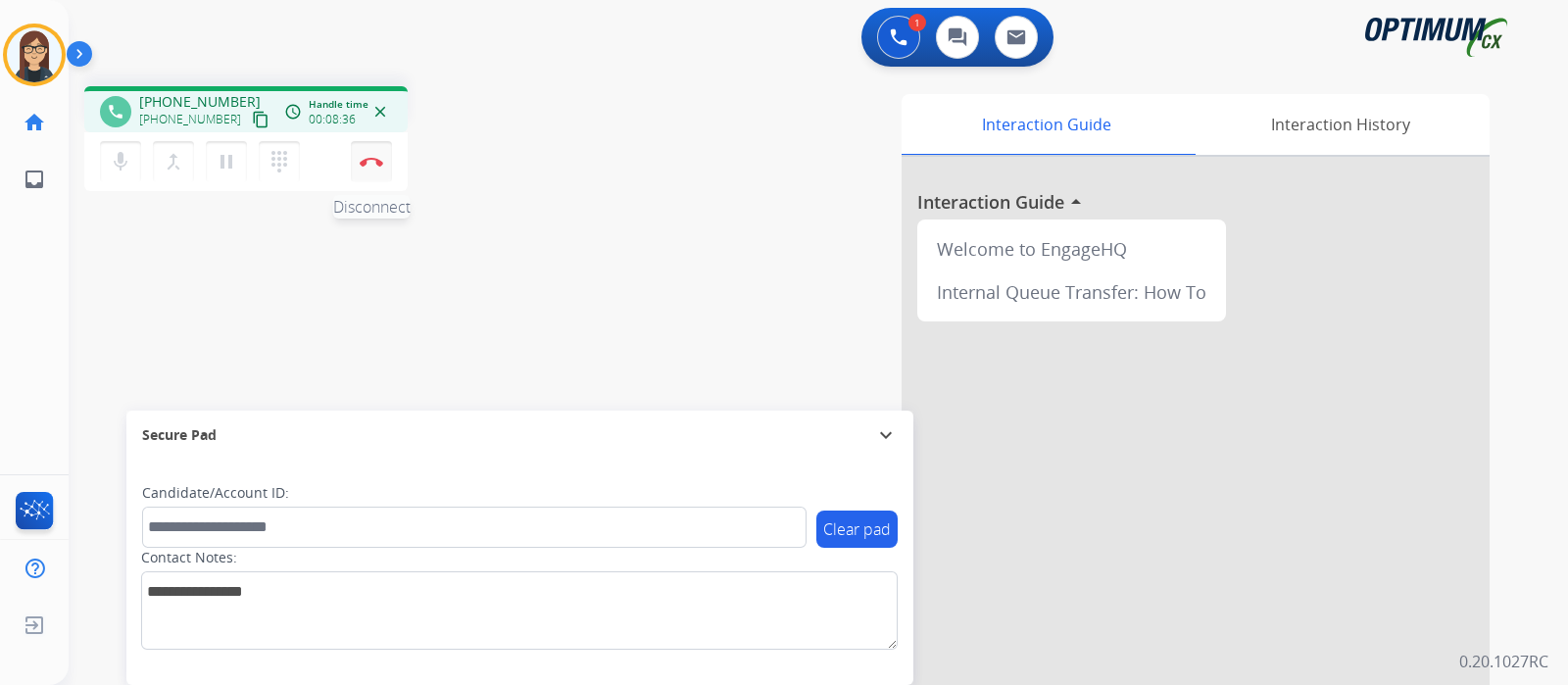 drag, startPoint x: 388, startPoint y: 166, endPoint x: 368, endPoint y: 169, distance: 20.22375 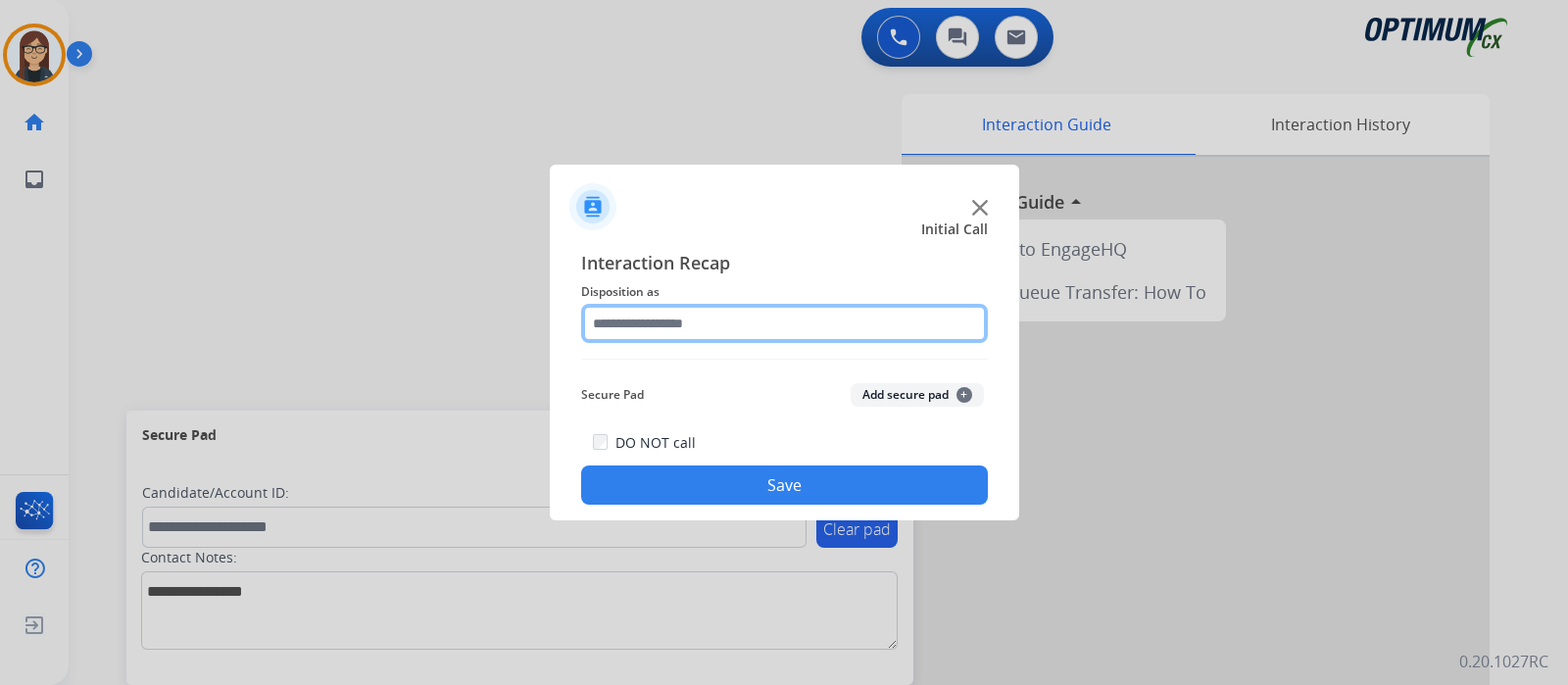 click 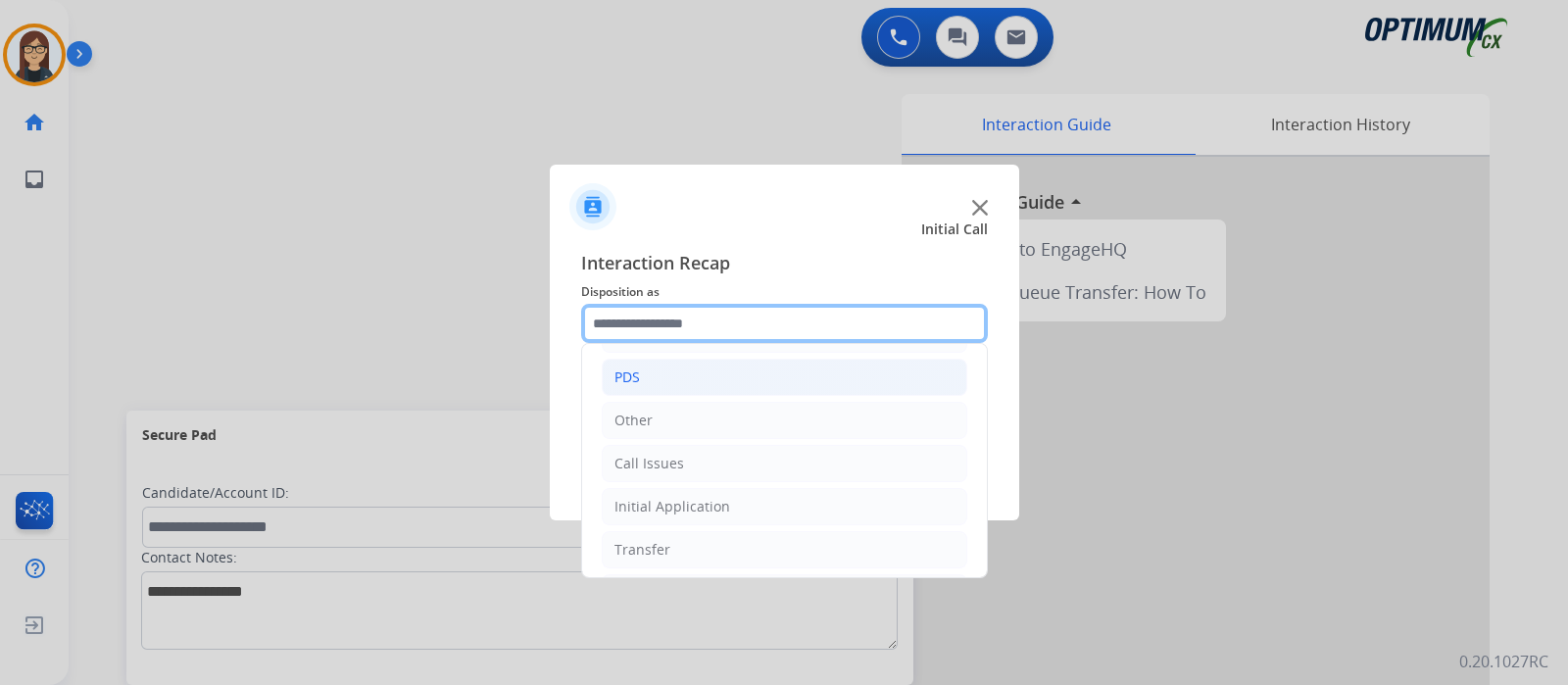 scroll, scrollTop: 129, scrollLeft: 0, axis: vertical 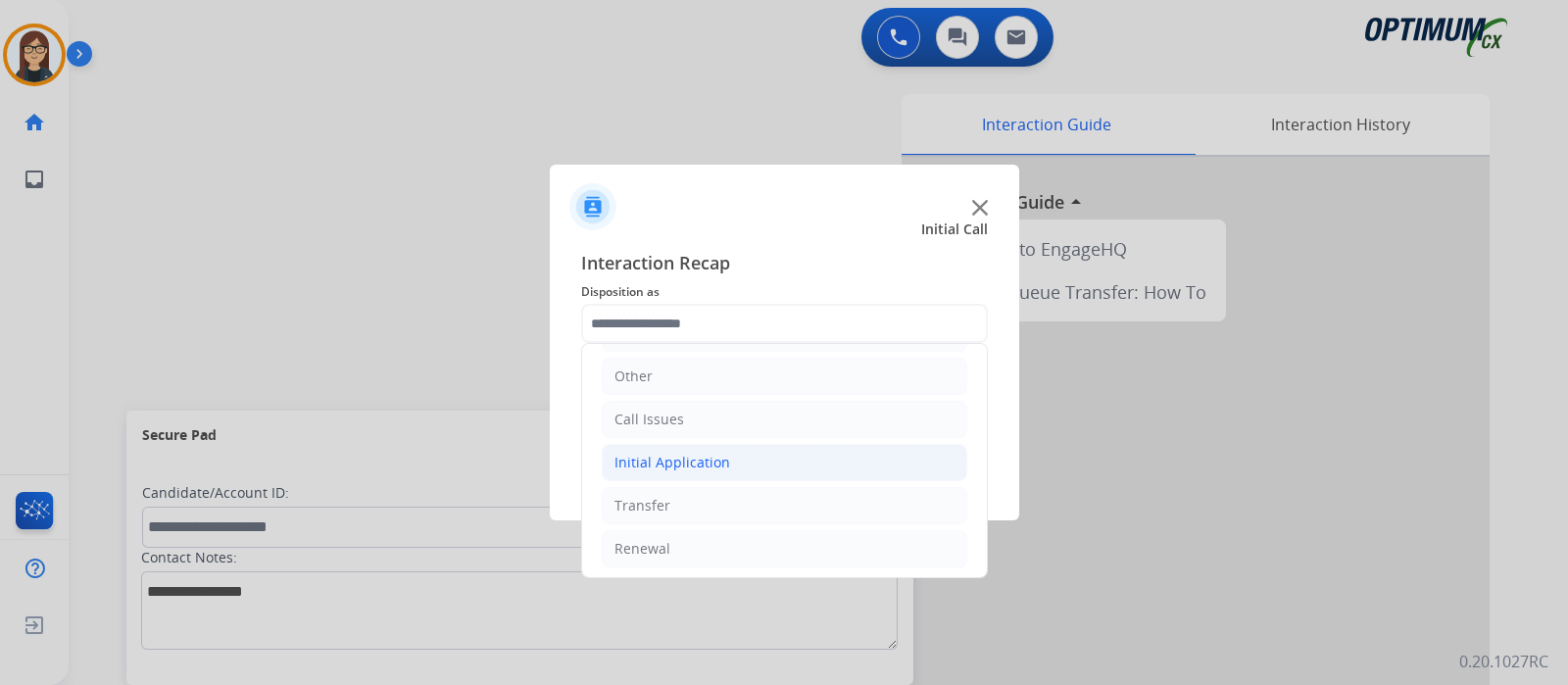 click on "Initial Application" 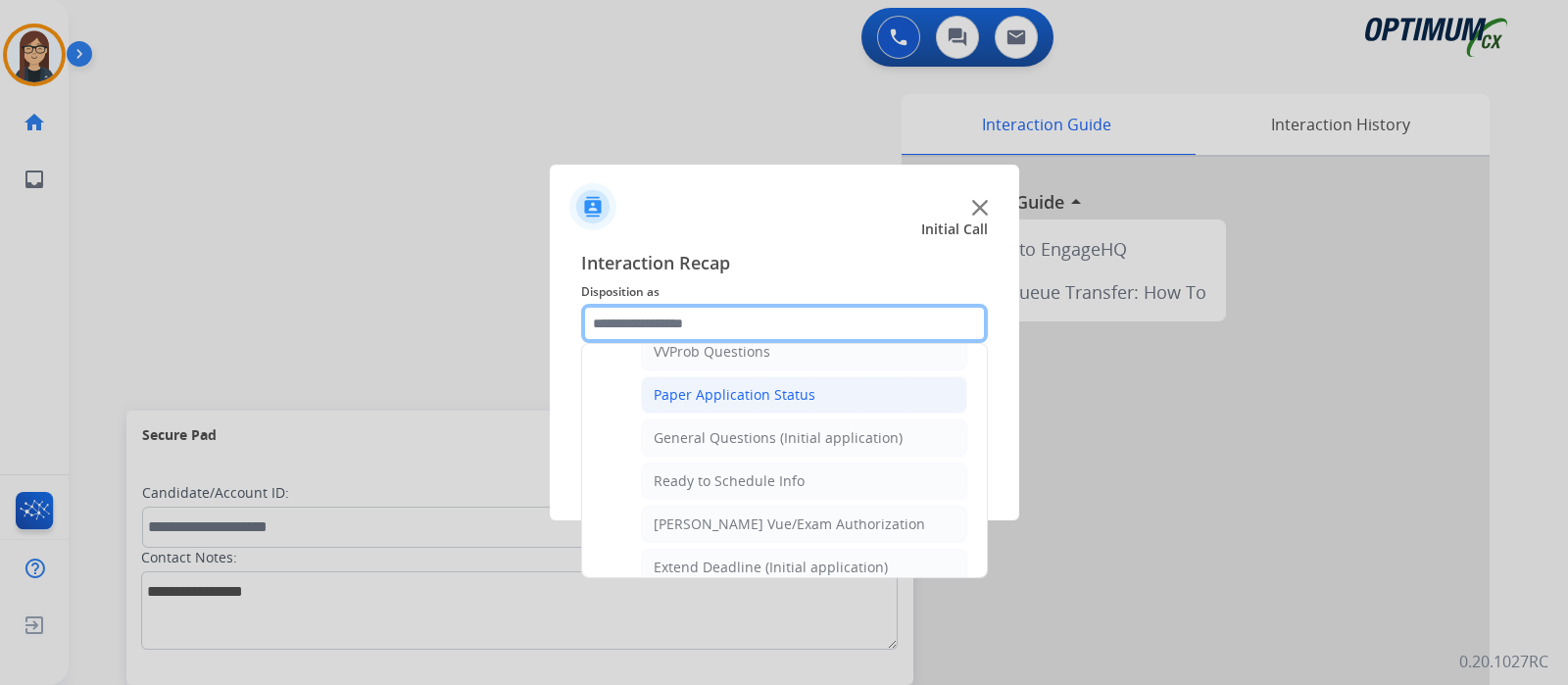 scroll, scrollTop: 1109, scrollLeft: 0, axis: vertical 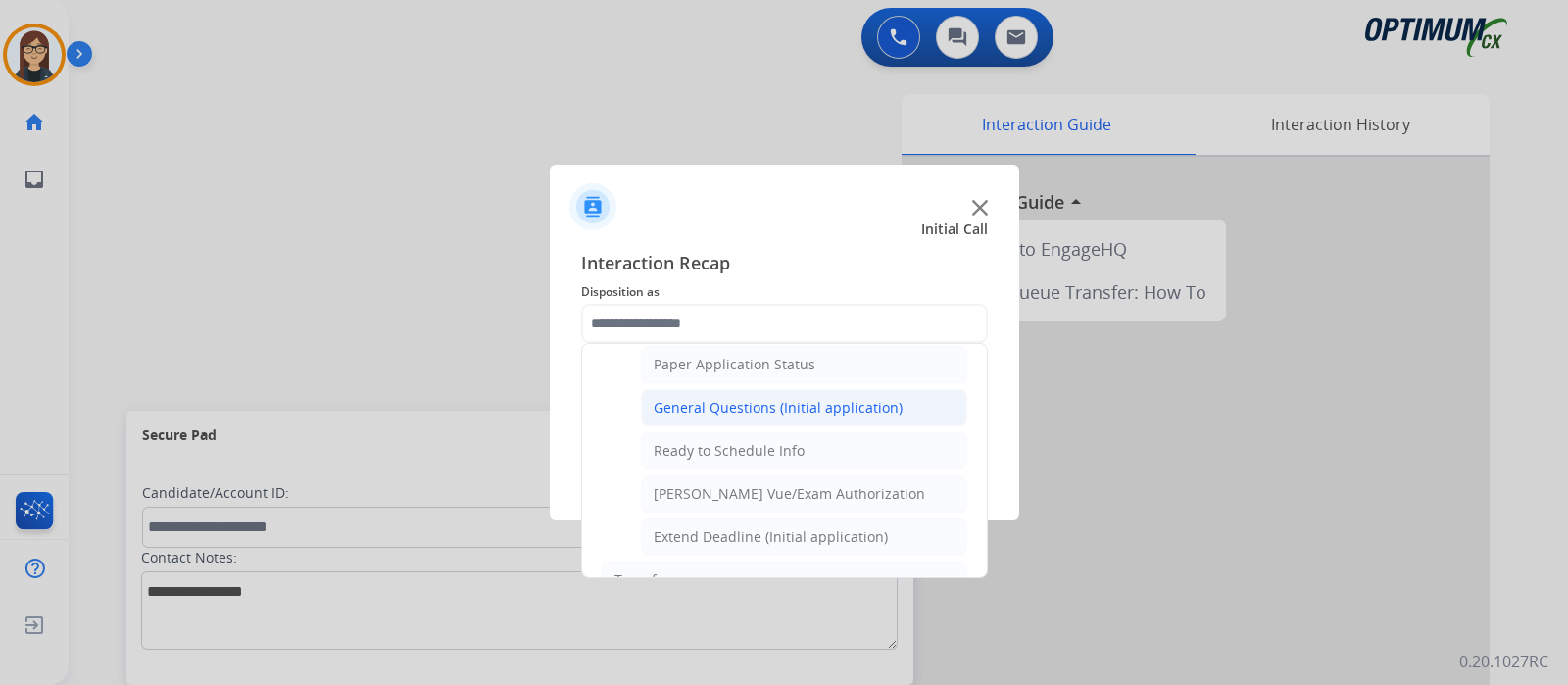 click on "General Questions (Initial application)" 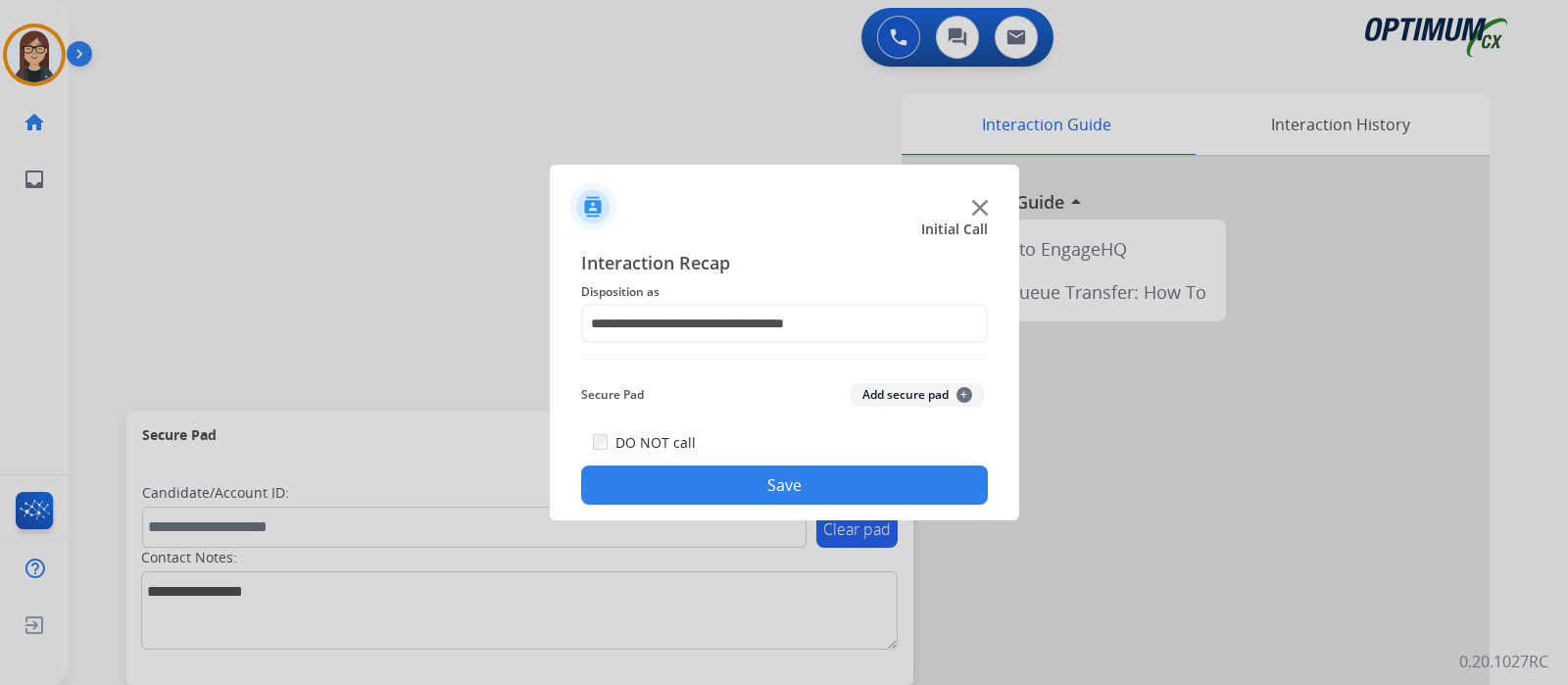 click on "Save" 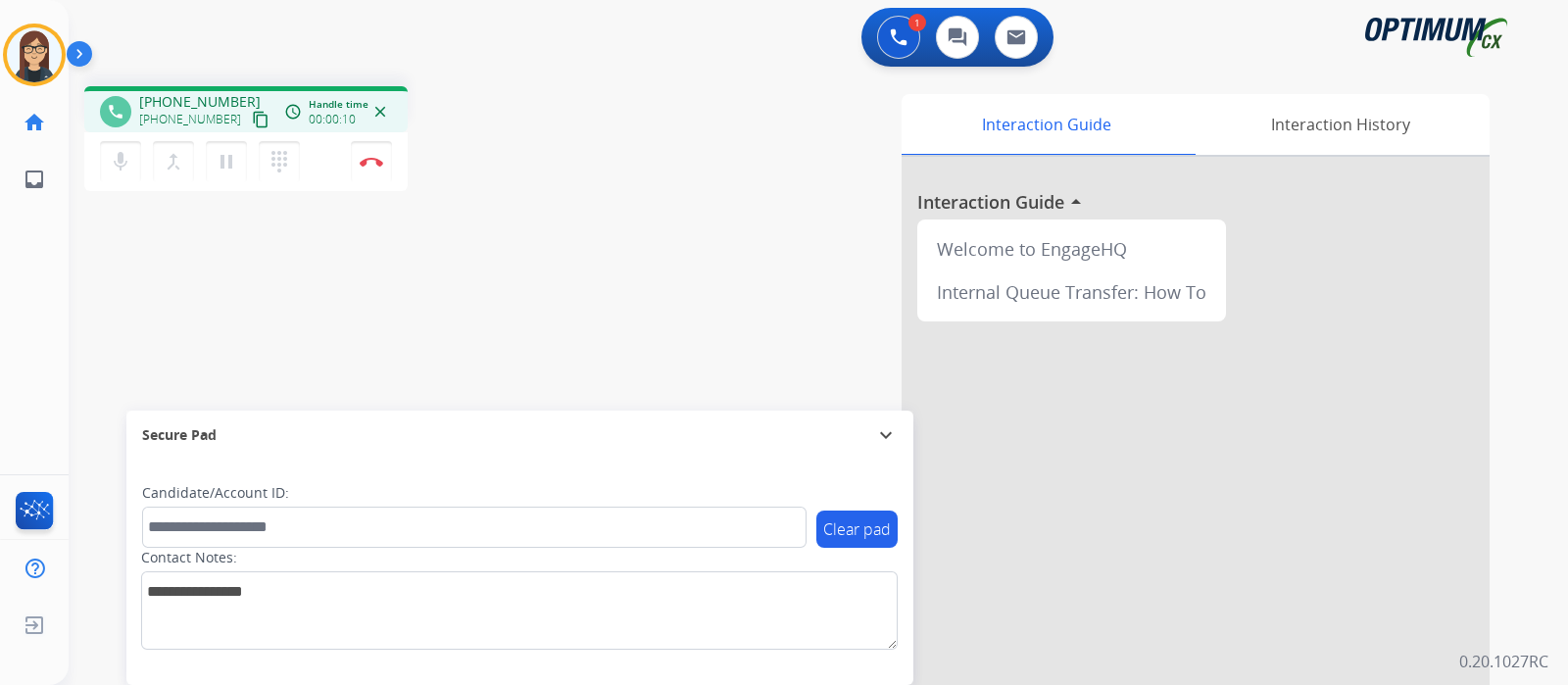 click on "content_copy" at bounding box center (261, 120) 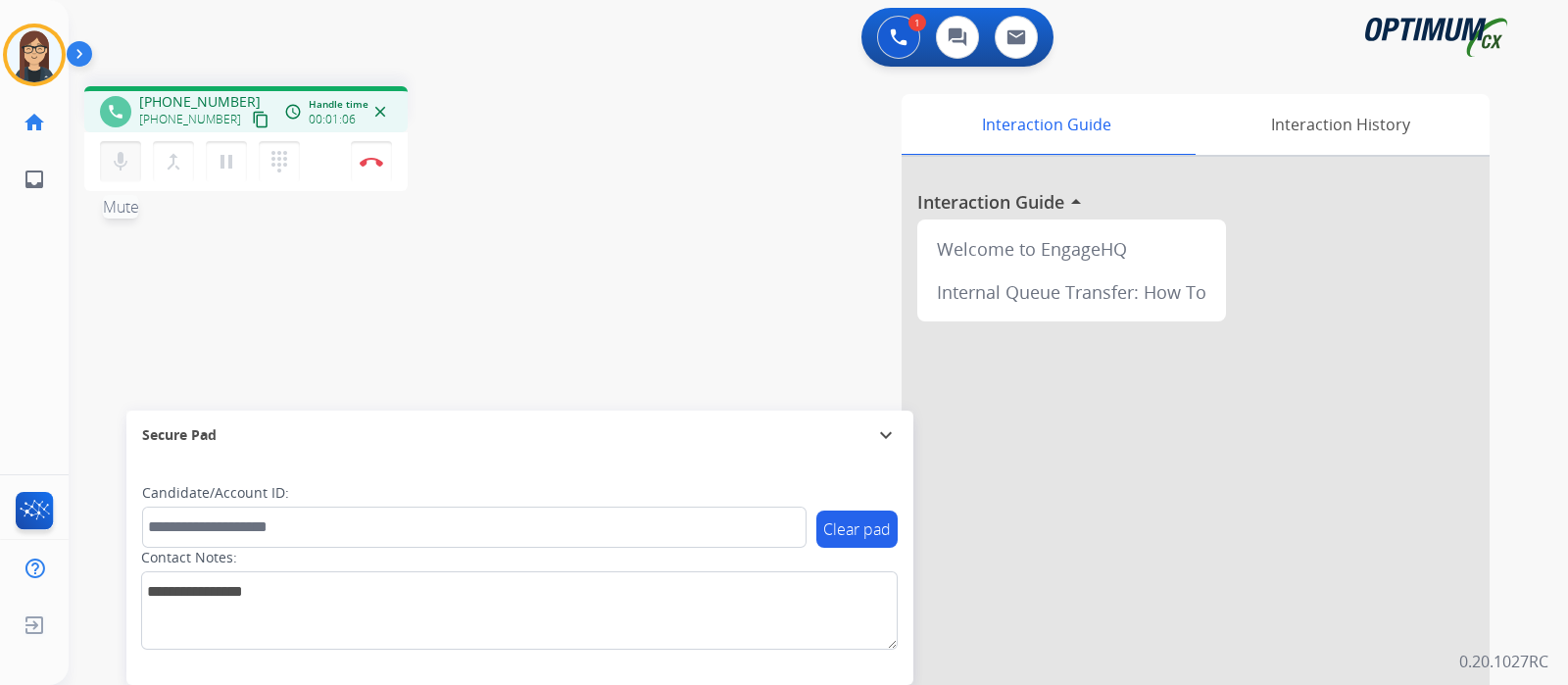 click on "mic" at bounding box center [121, 162] 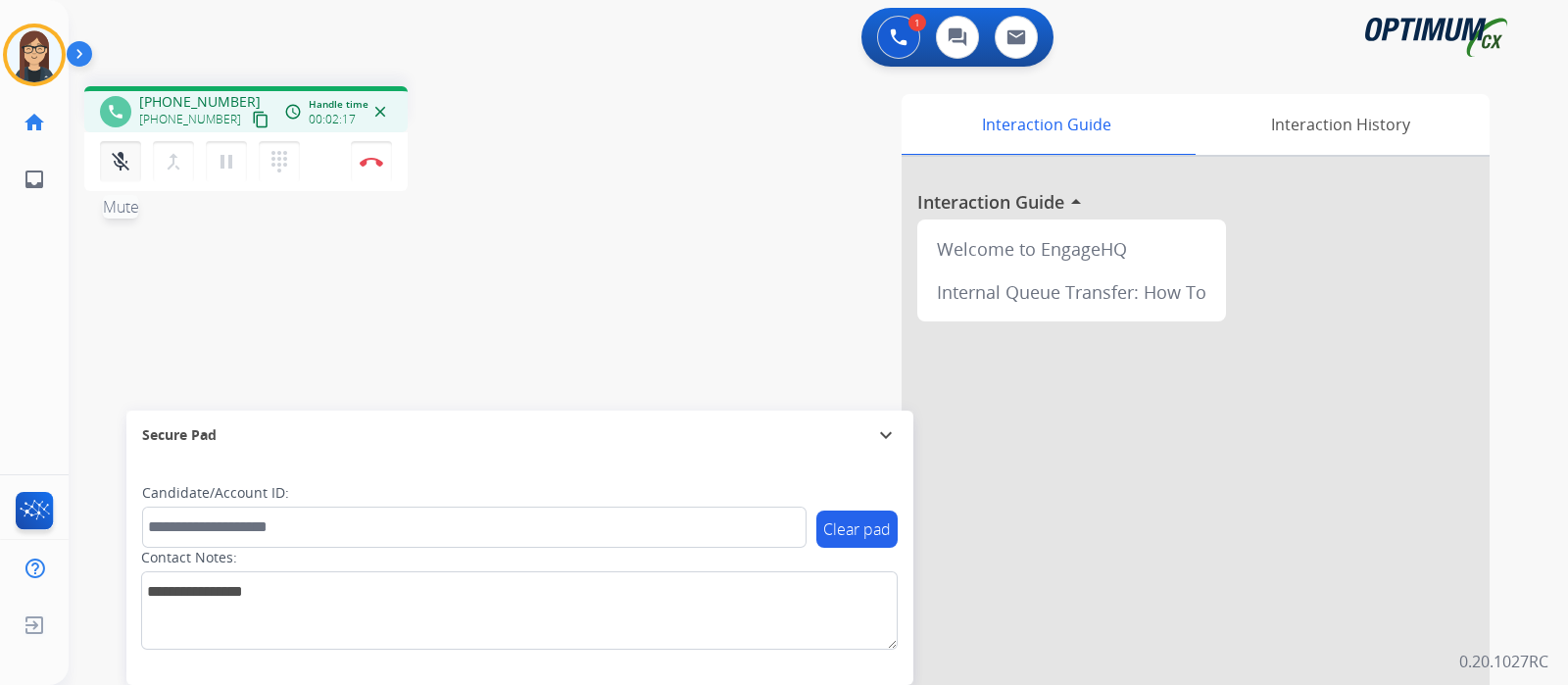 click on "mic_off" at bounding box center [121, 162] 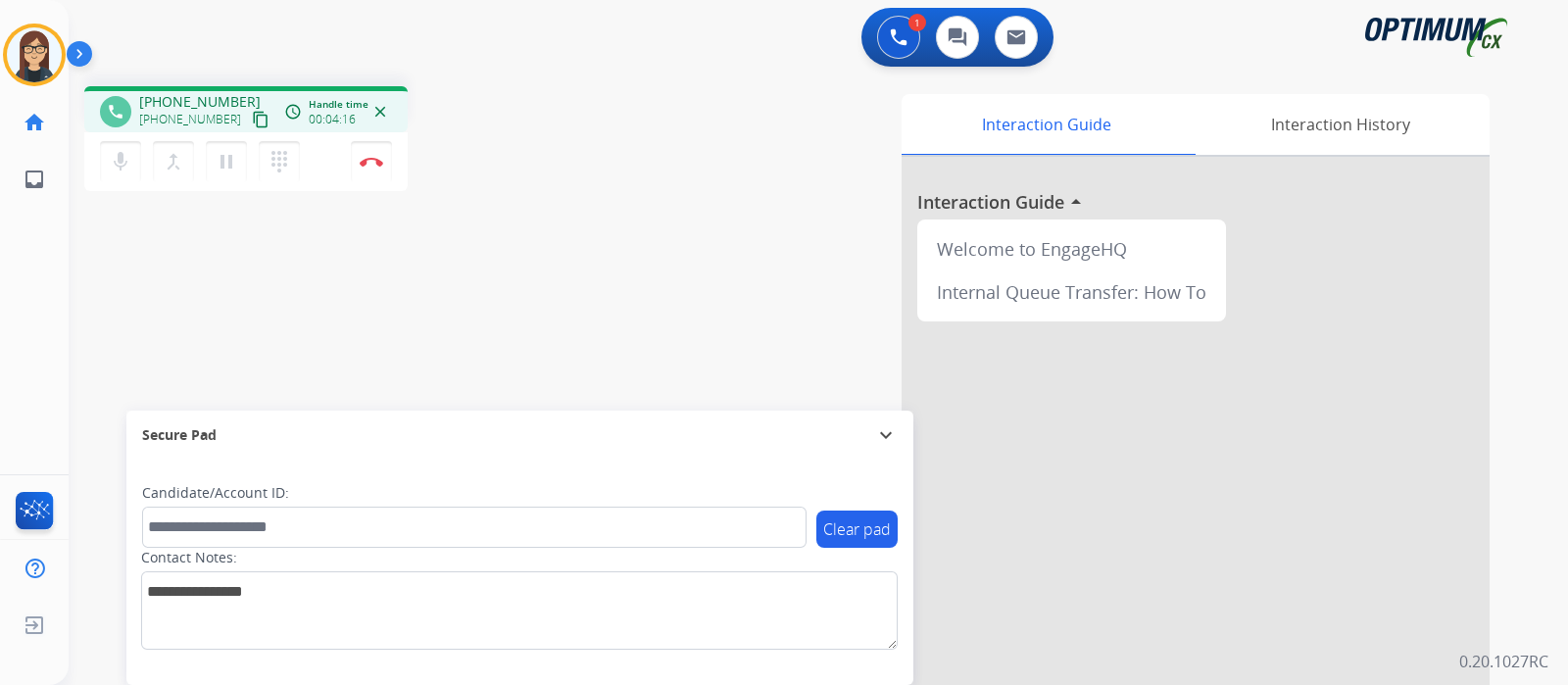 click on "phone [PHONE_NUMBER] [PHONE_NUMBER] content_copy access_time Call metrics Queue   00:09 Hold   00:00 Talk   04:09 Total   04:17 Handle time 00:04:16 close mic Mute merge_type Bridge pause Hold dialpad Dialpad Disconnect swap_horiz Break voice bridge close_fullscreen Connect 3-Way Call merge_type Separate 3-Way Call  Interaction Guide   Interaction History  Interaction Guide arrow_drop_up  Welcome to EngageHQ   Internal Queue Transfer: How To  Secure Pad expand_more Clear pad Candidate/Account ID: Contact Notes:" at bounding box center (795, 479) 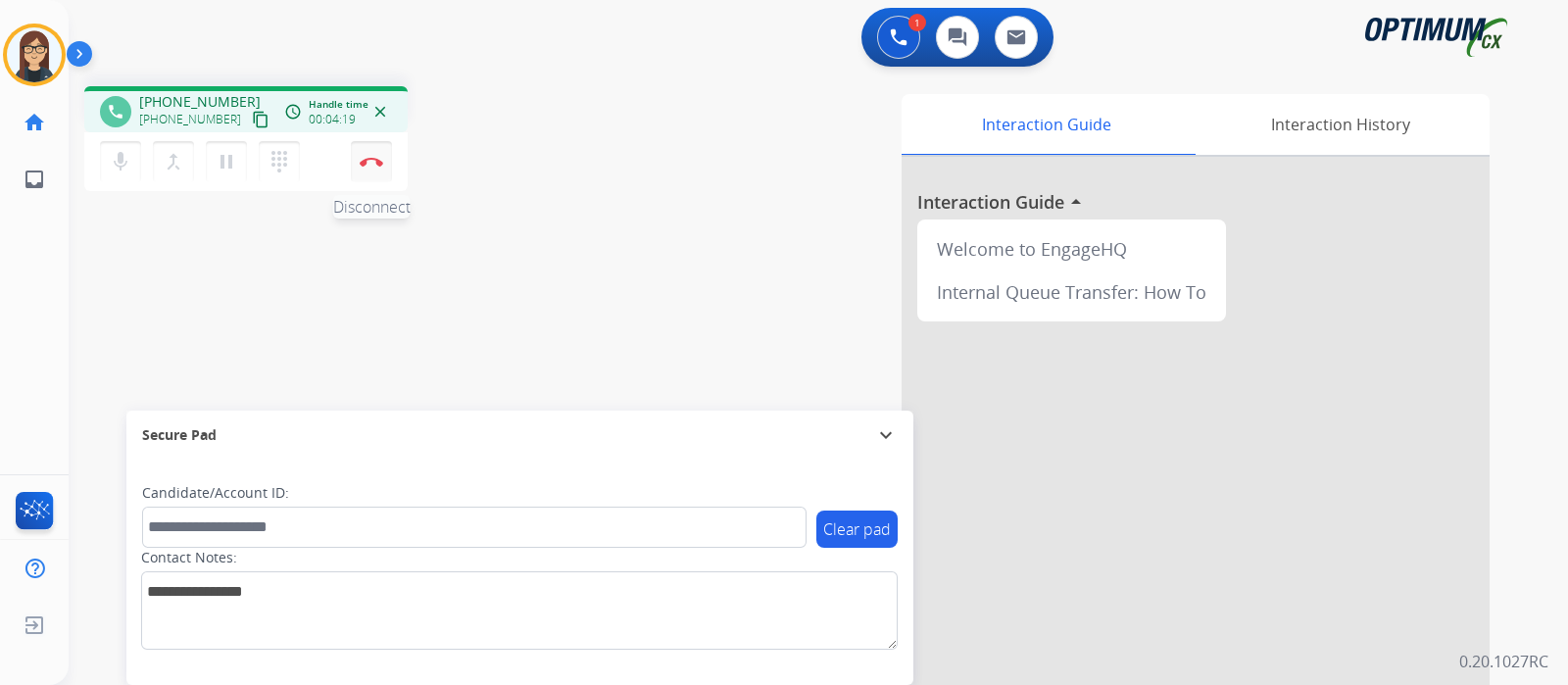 click on "Disconnect" at bounding box center (371, 162) 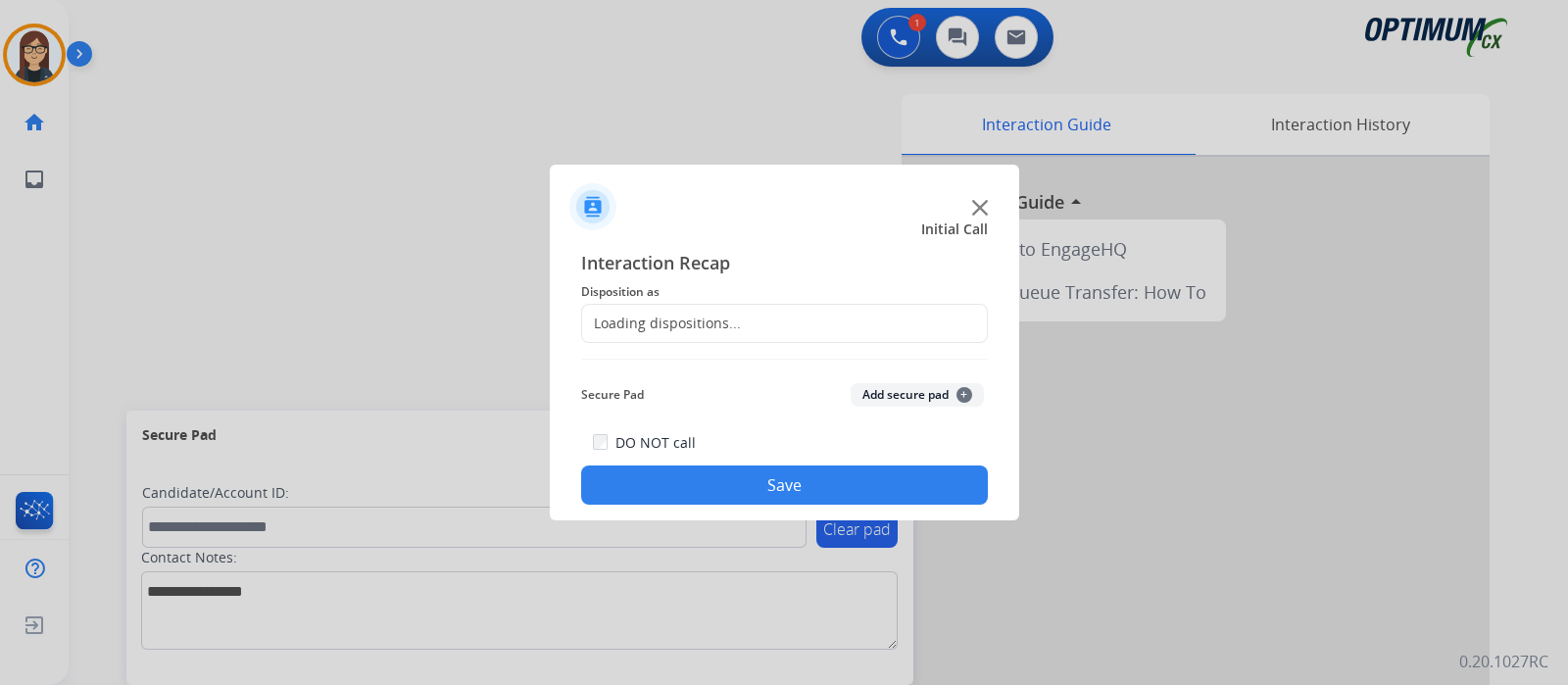 click on "Loading dispositions..." 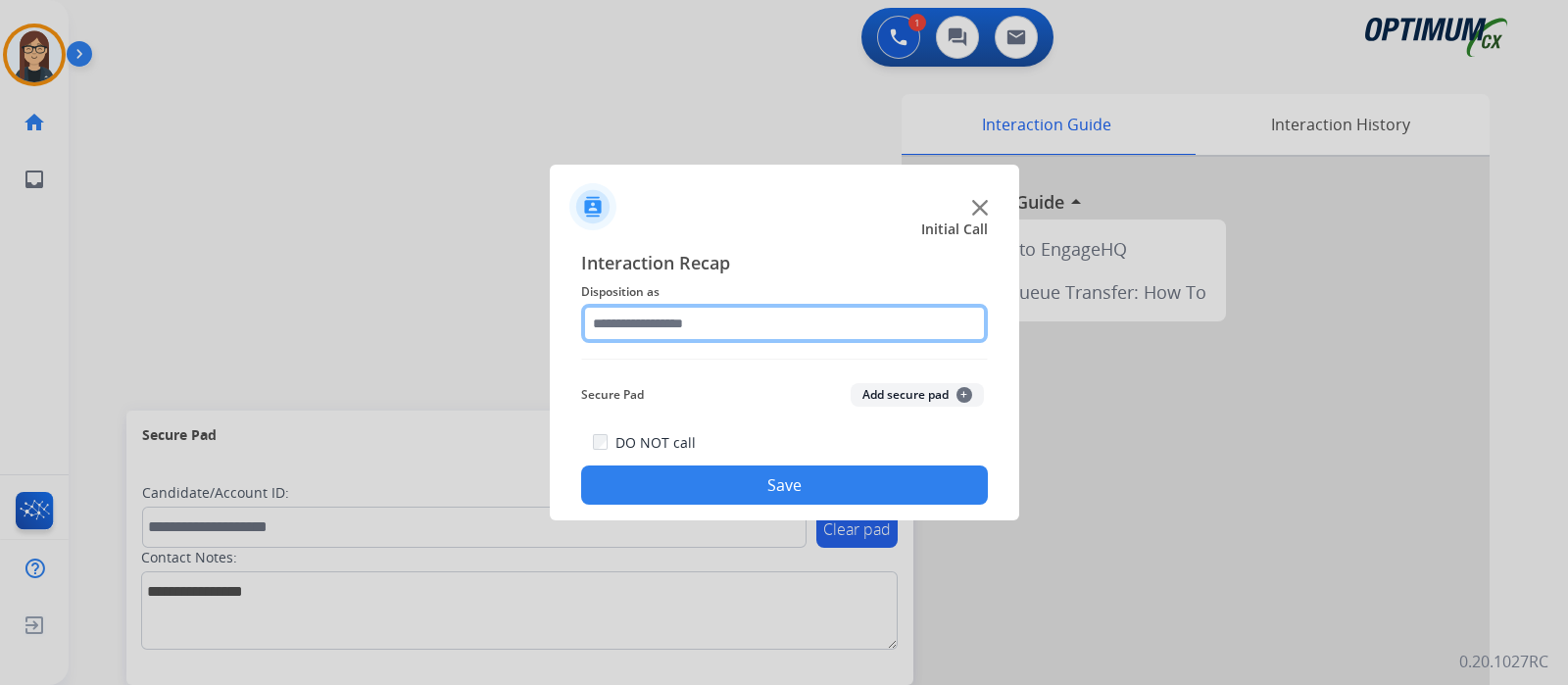 click 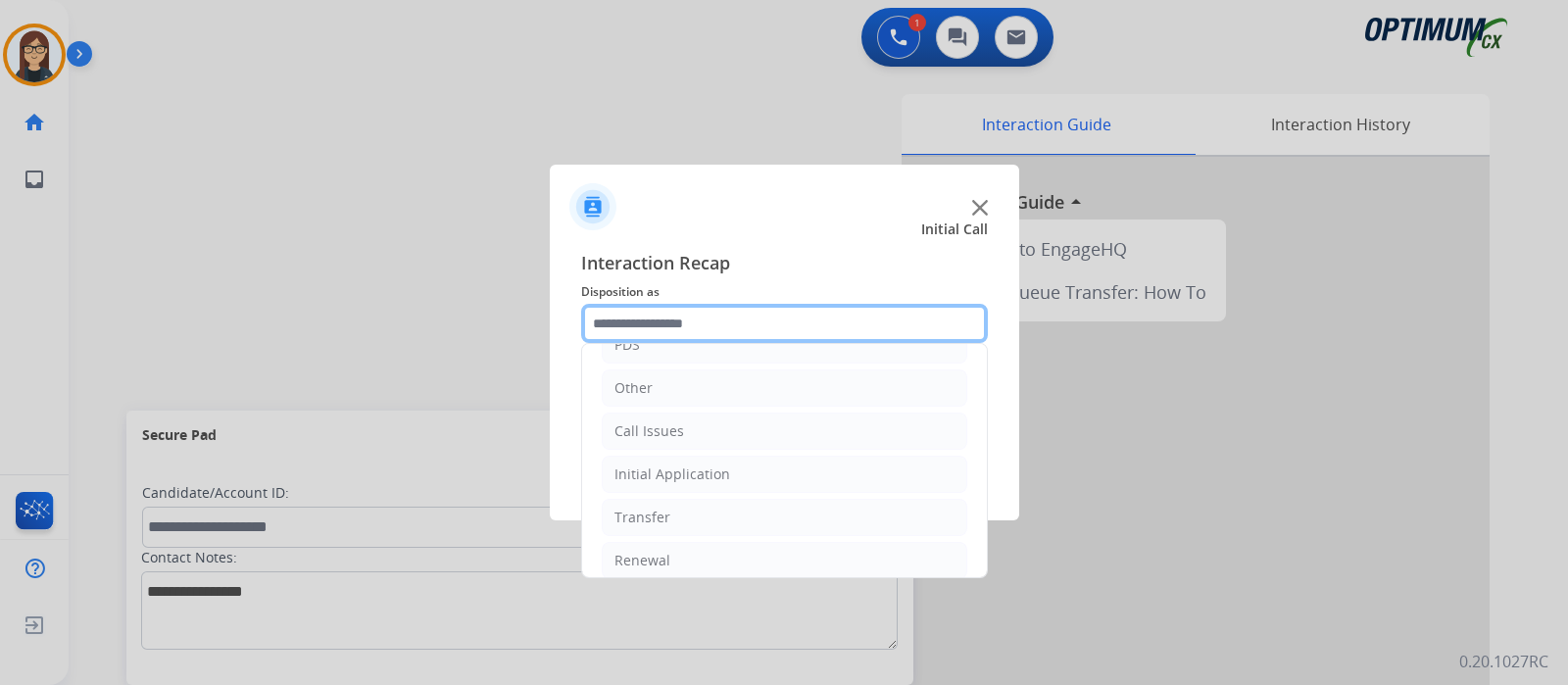 scroll, scrollTop: 129, scrollLeft: 0, axis: vertical 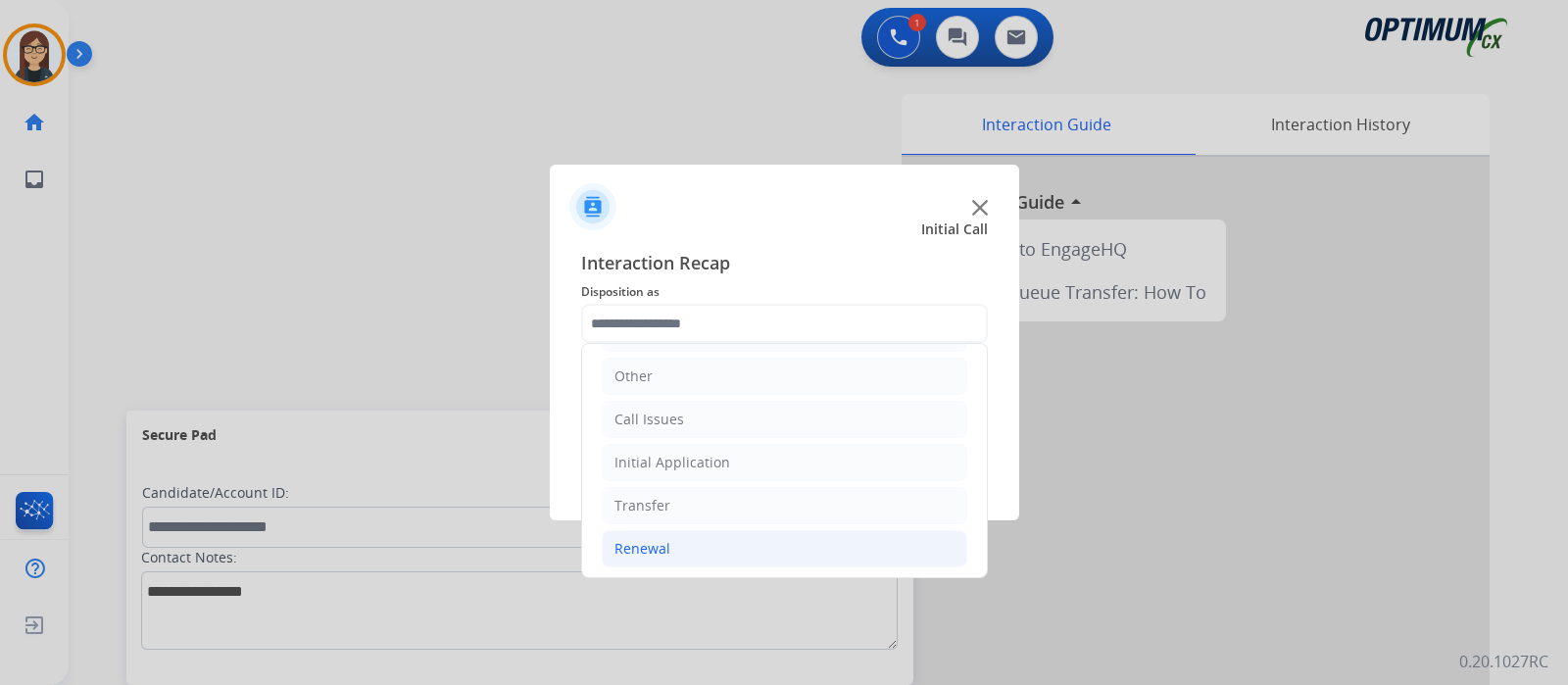 click on "Renewal" 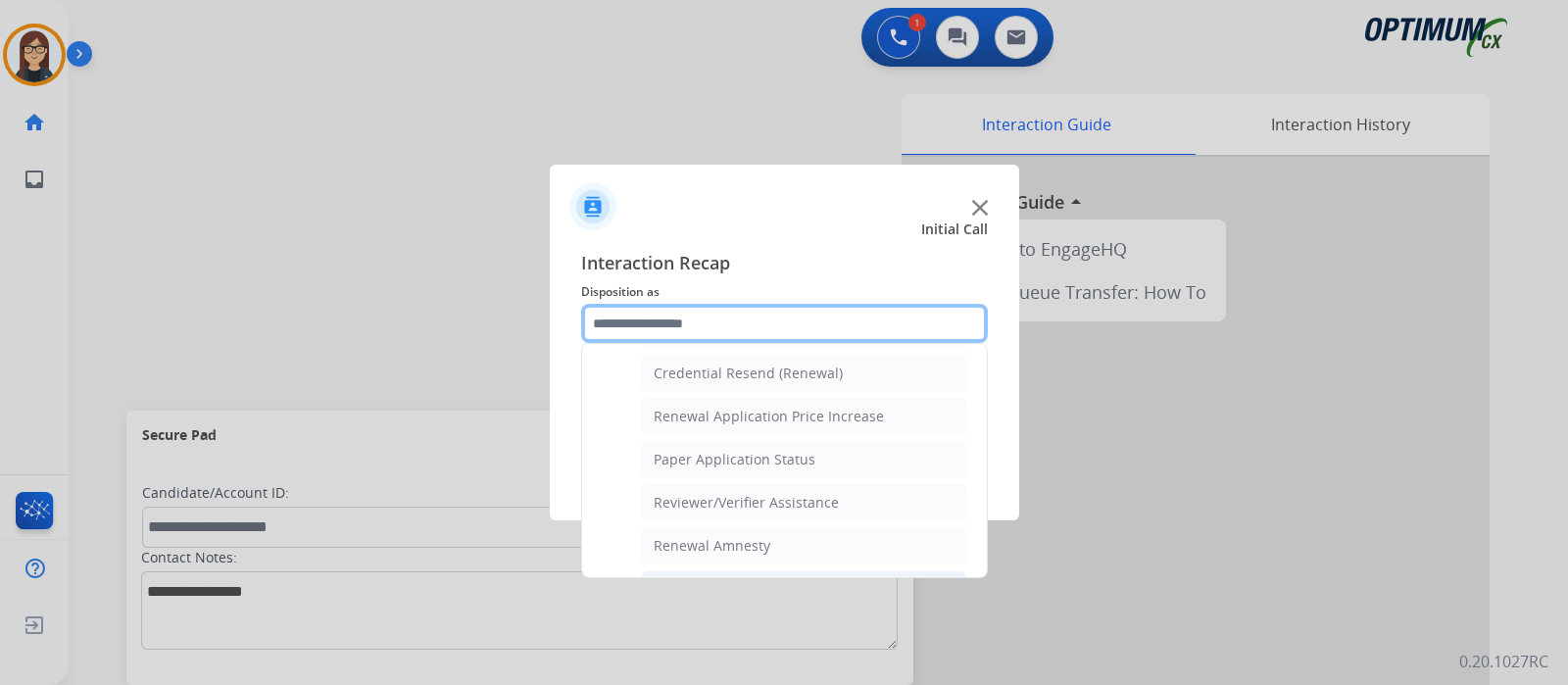 scroll, scrollTop: 504, scrollLeft: 0, axis: vertical 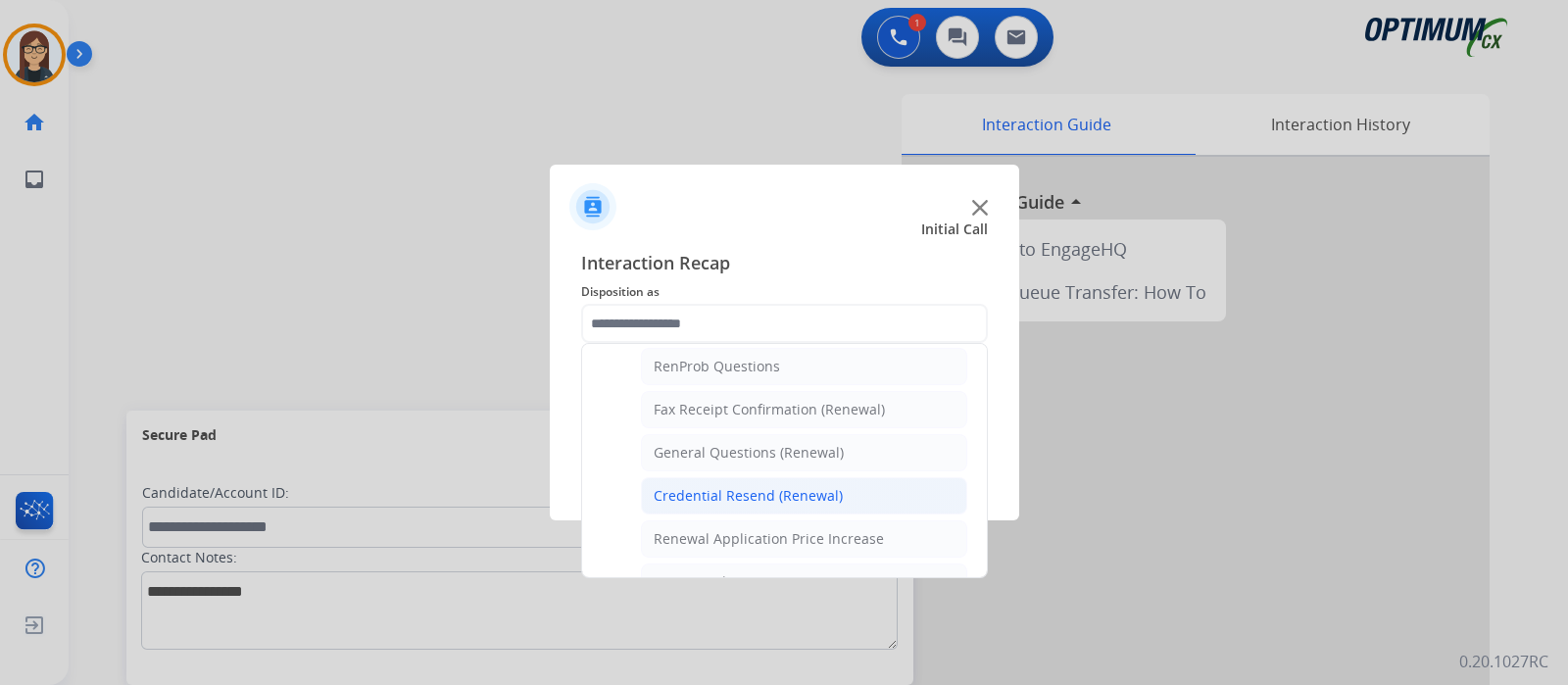click on "Credential Resend (Renewal)" 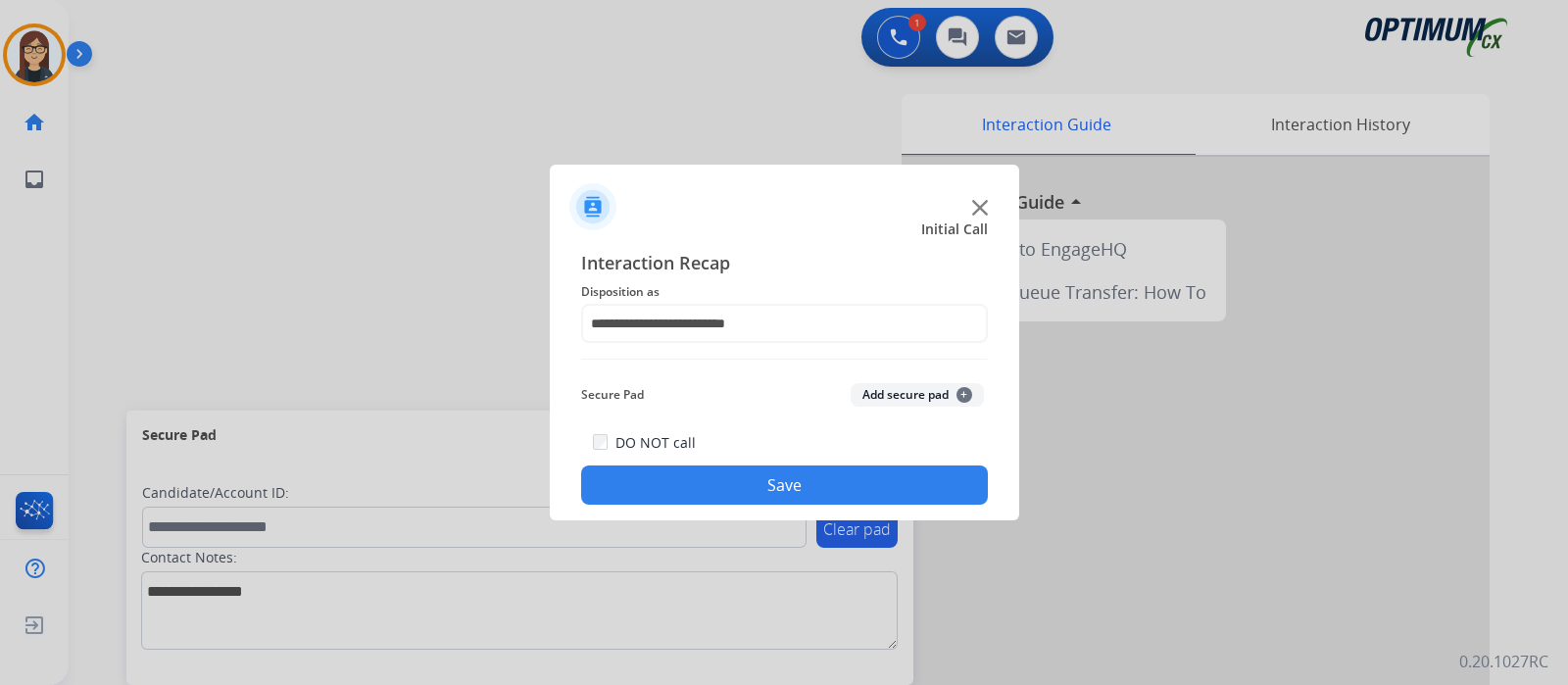 click on "Save" 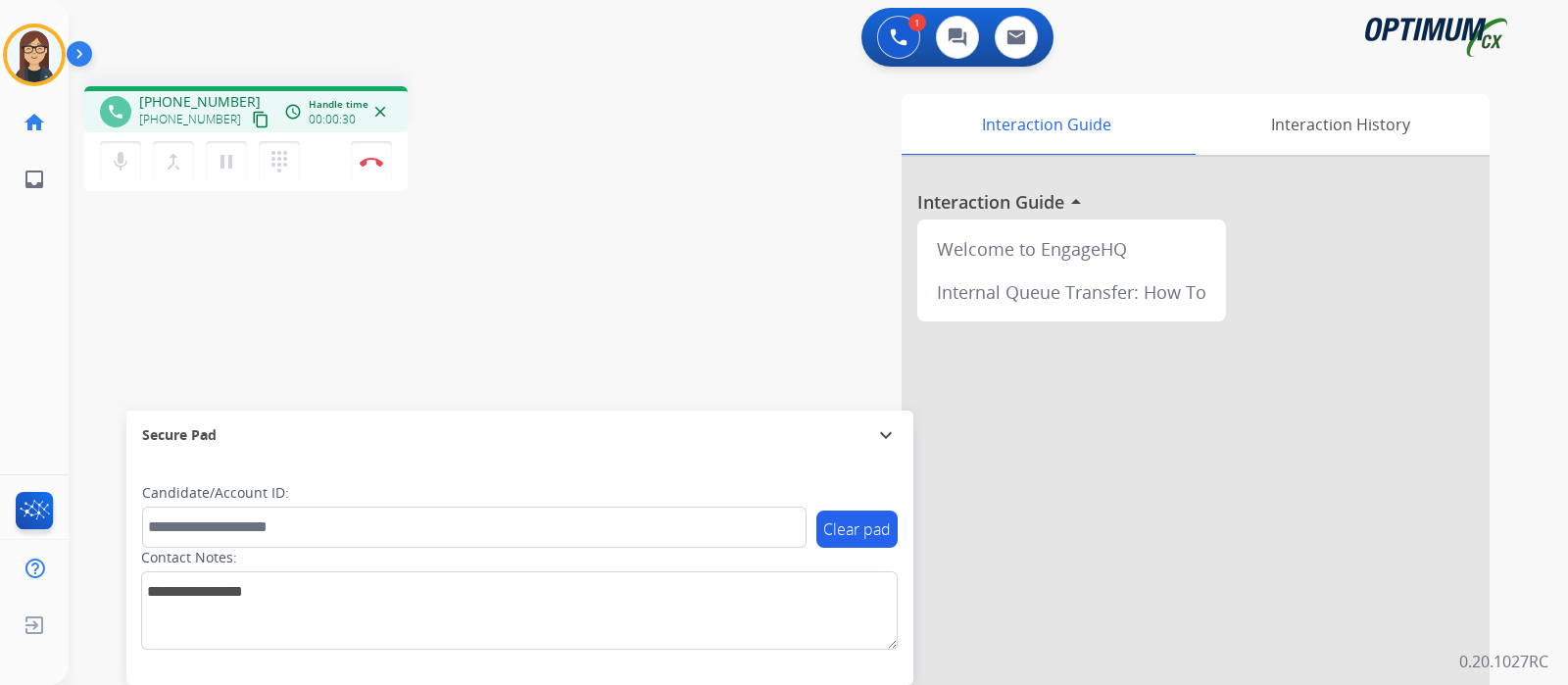 click on "content_copy" at bounding box center [261, 120] 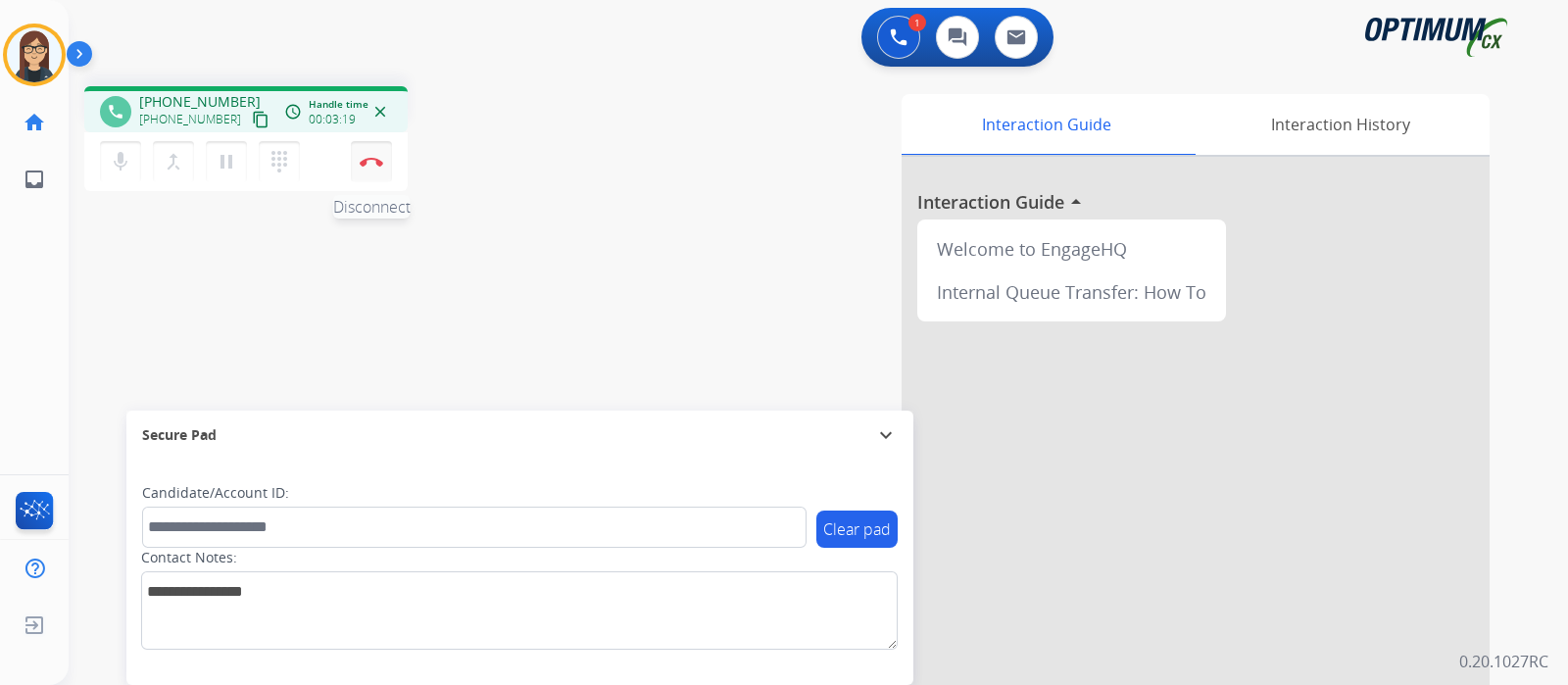click at bounding box center (371, 162) 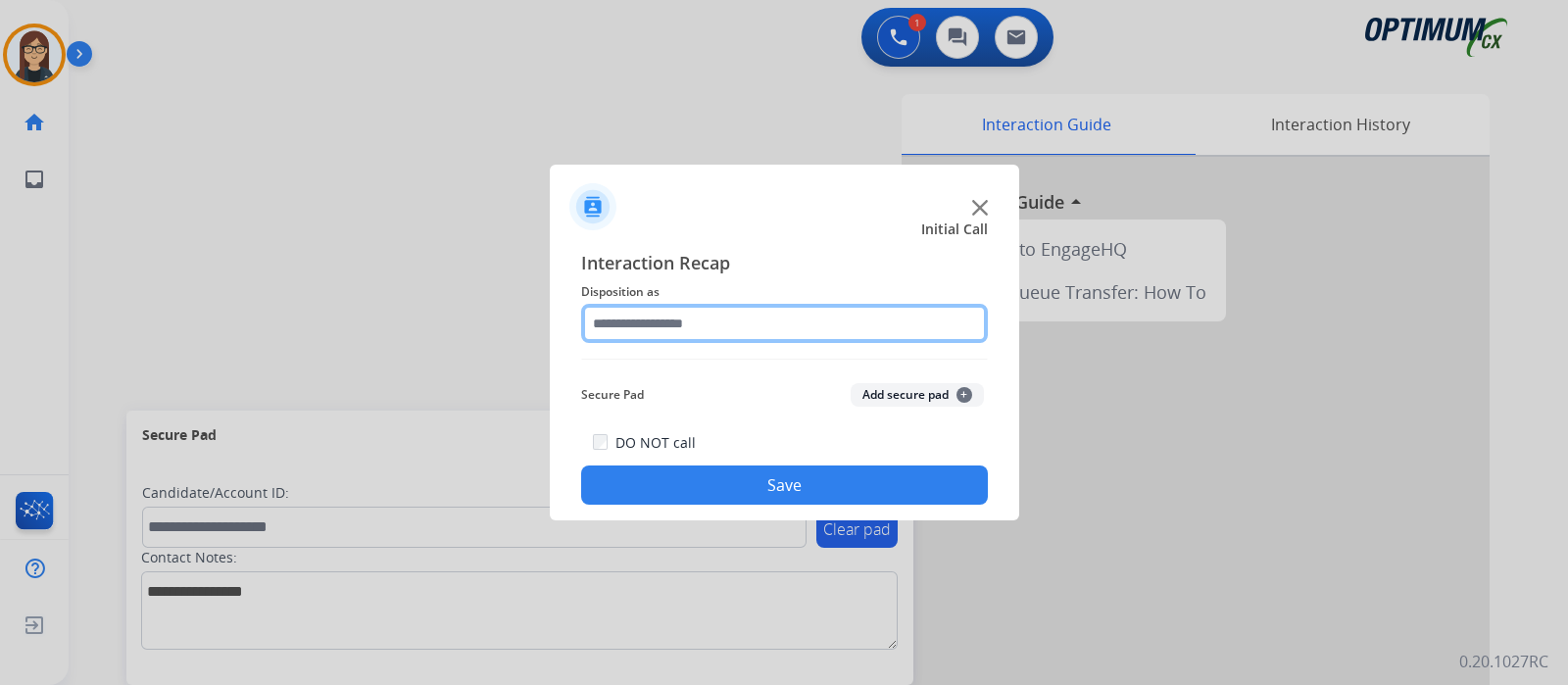click 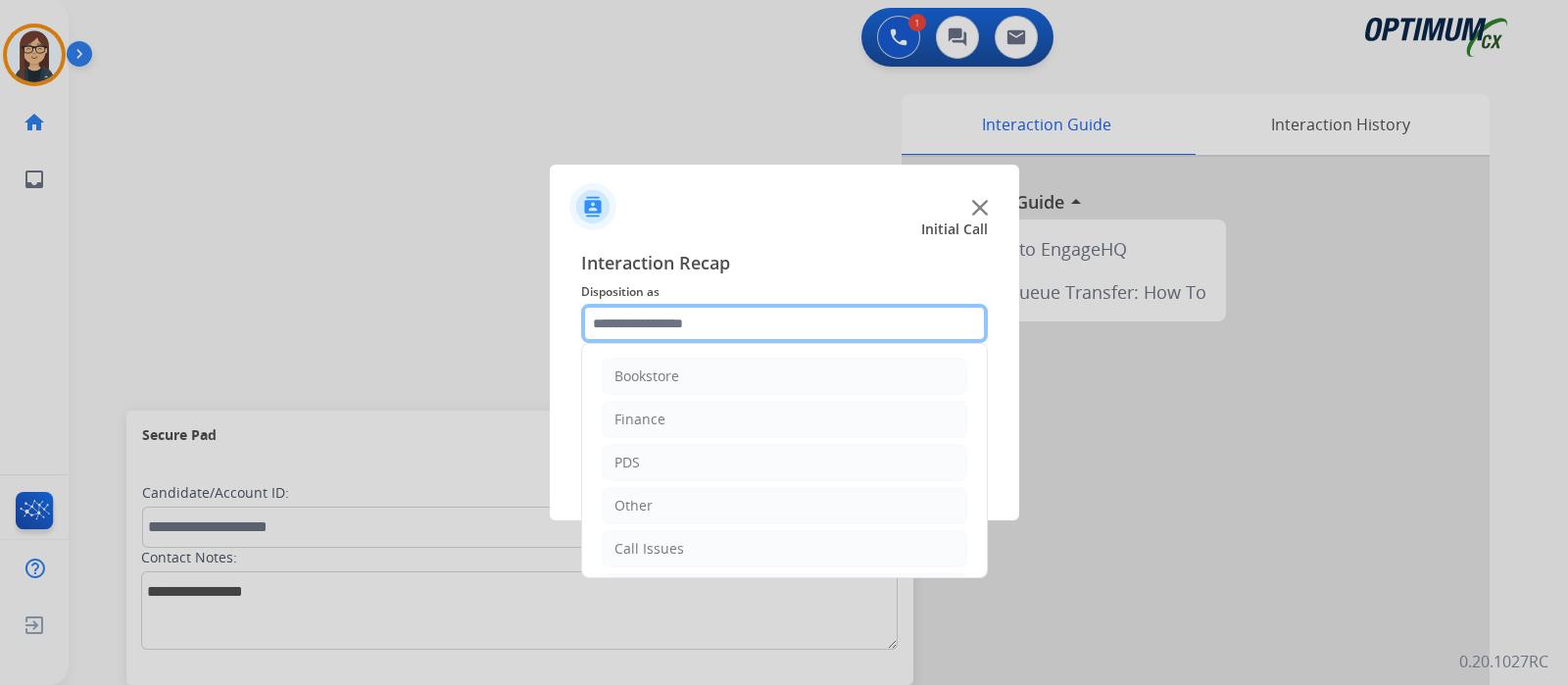 scroll, scrollTop: 129, scrollLeft: 0, axis: vertical 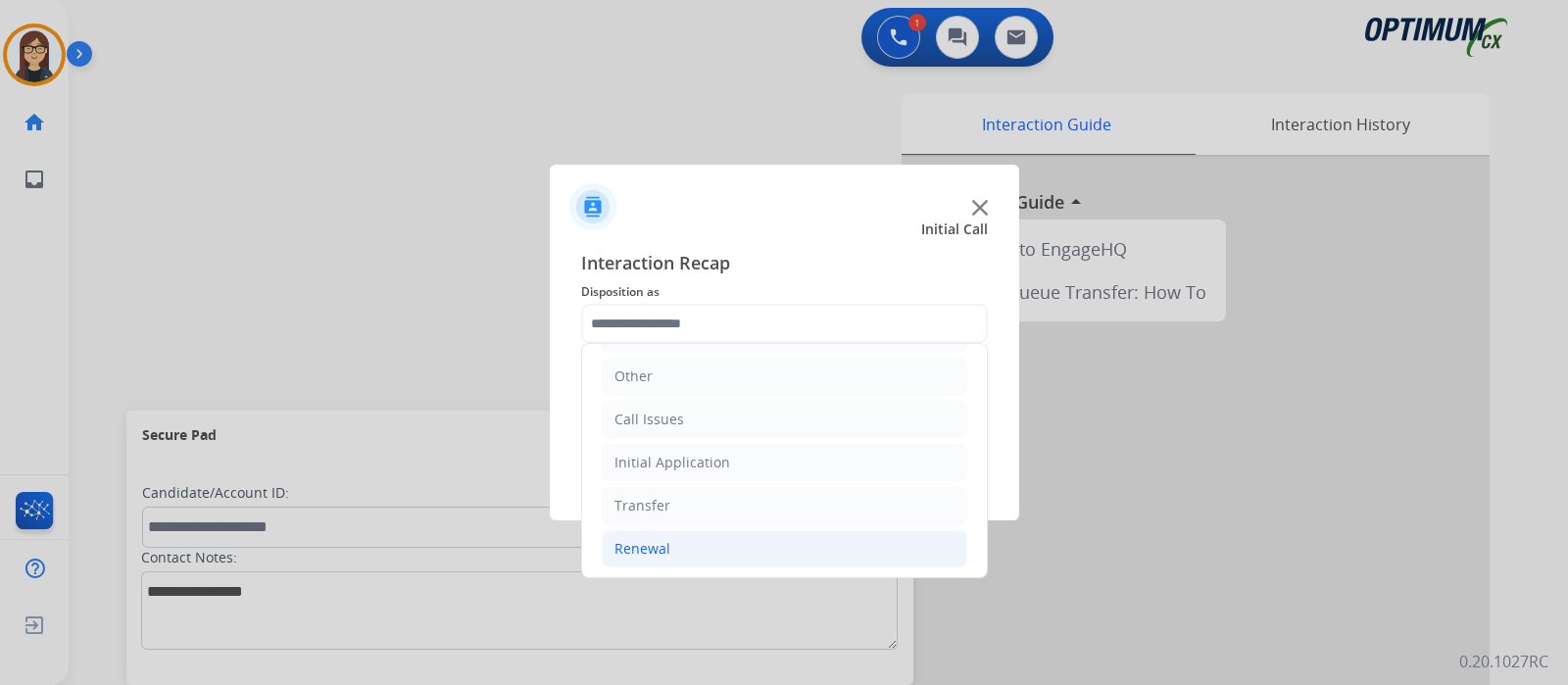 click on "Renewal" 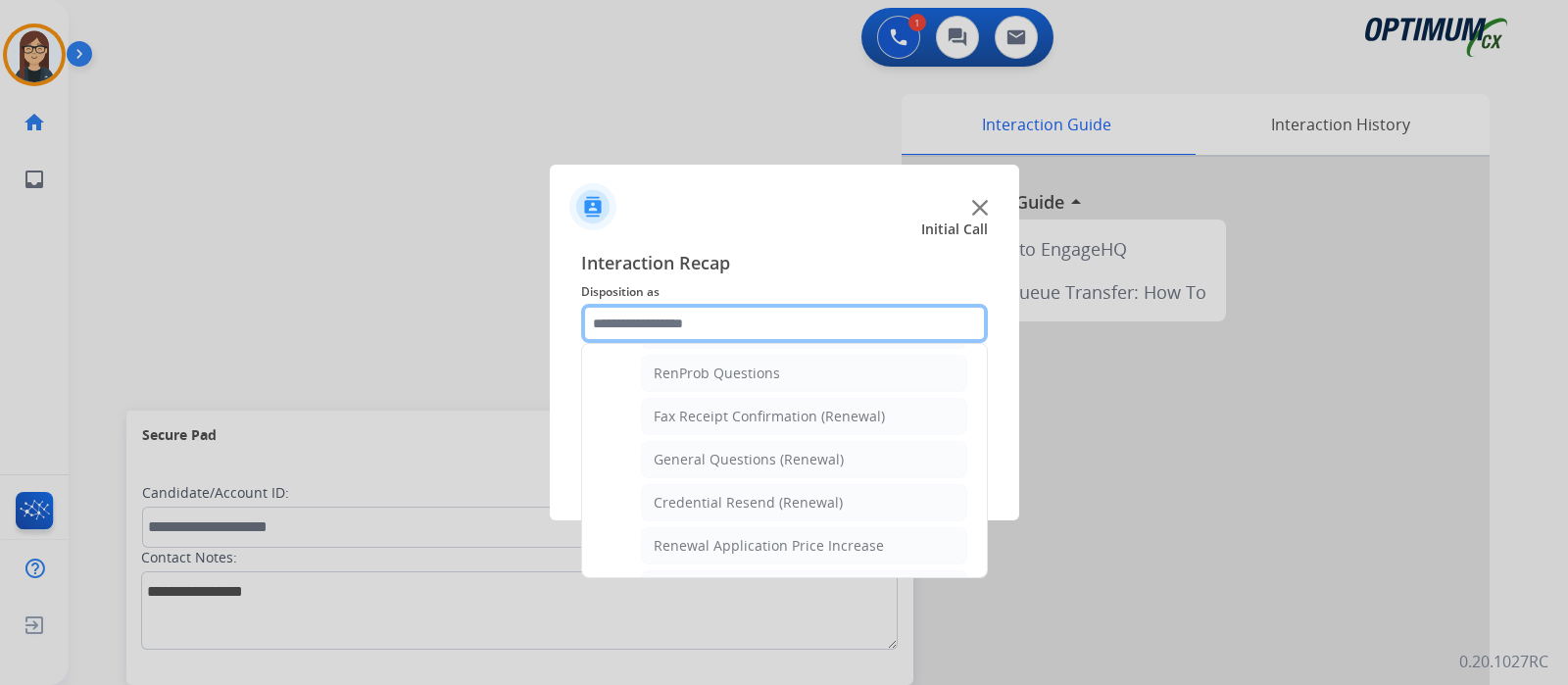 scroll, scrollTop: 742, scrollLeft: 0, axis: vertical 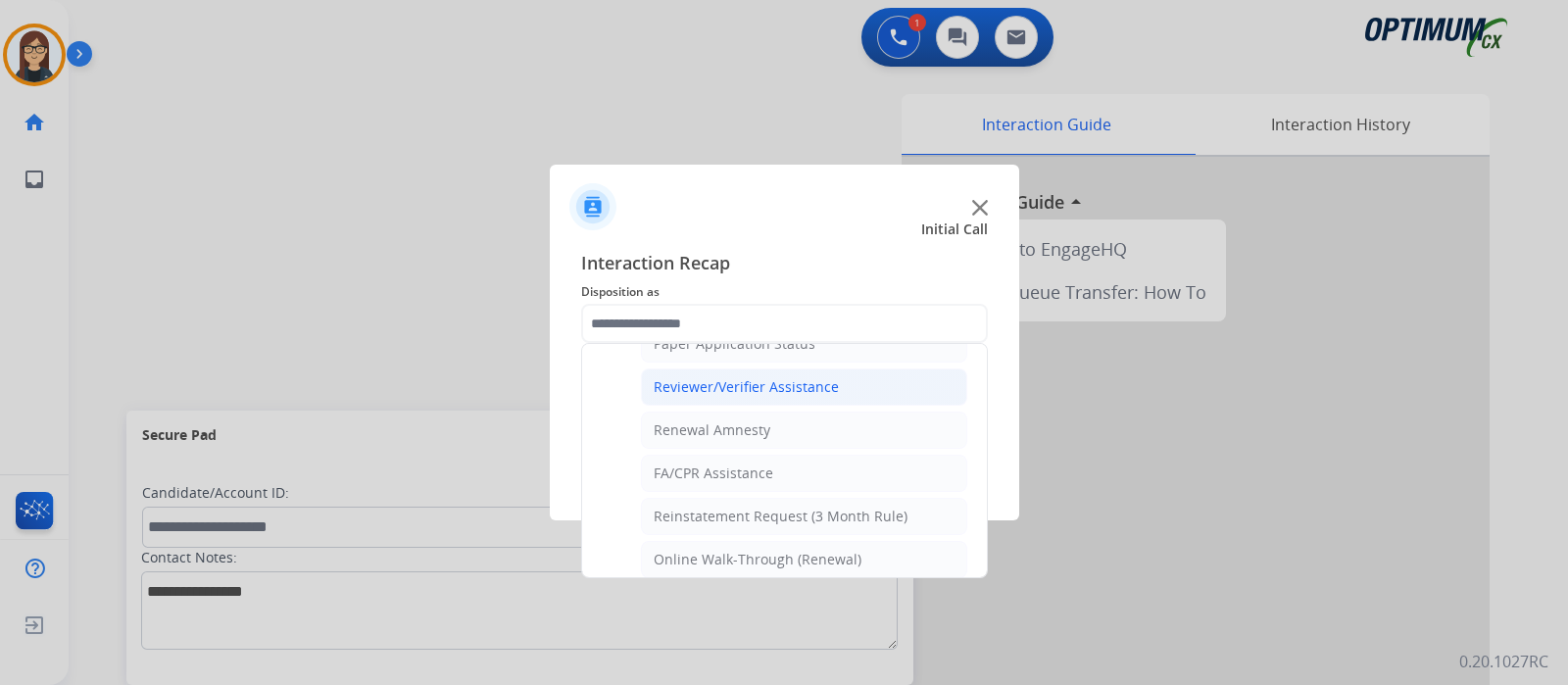 click on "Reviewer/Verifier Assistance" 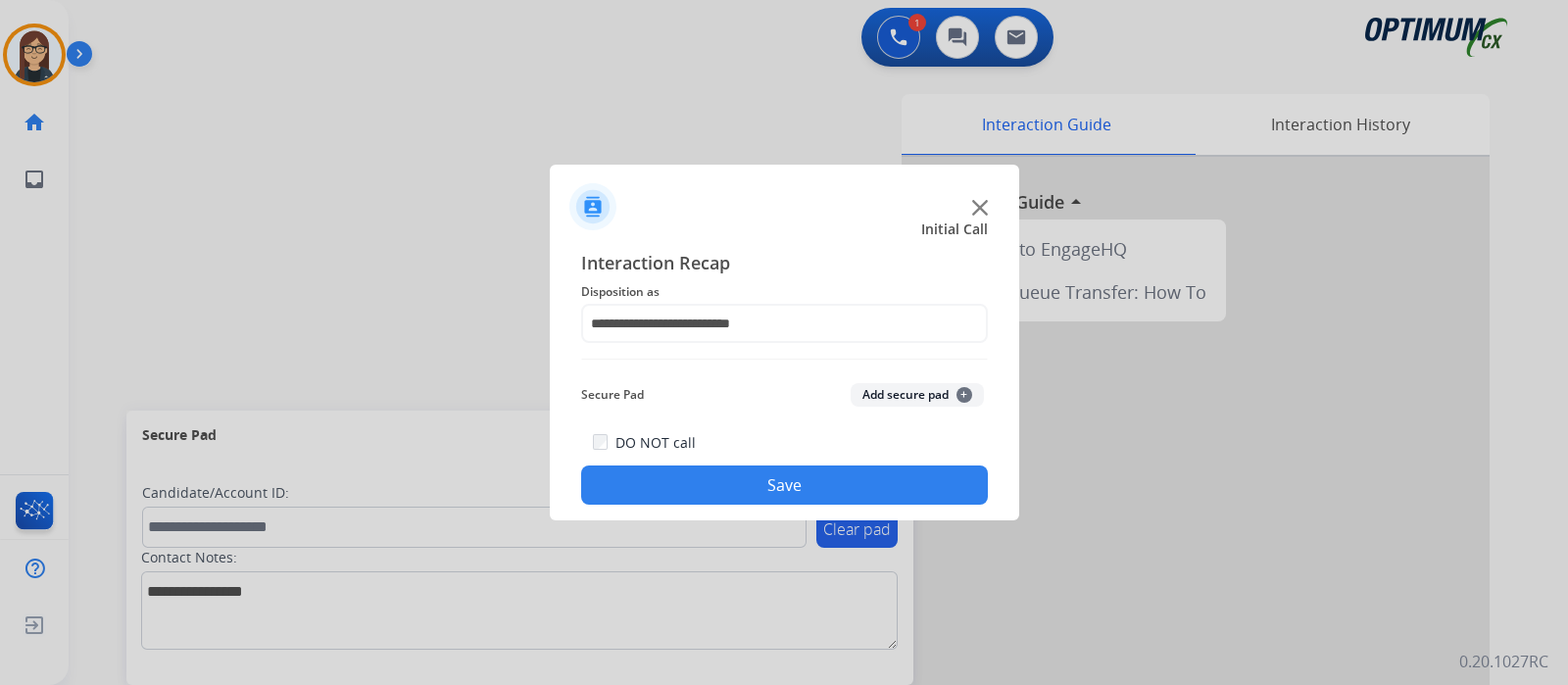click on "Save" 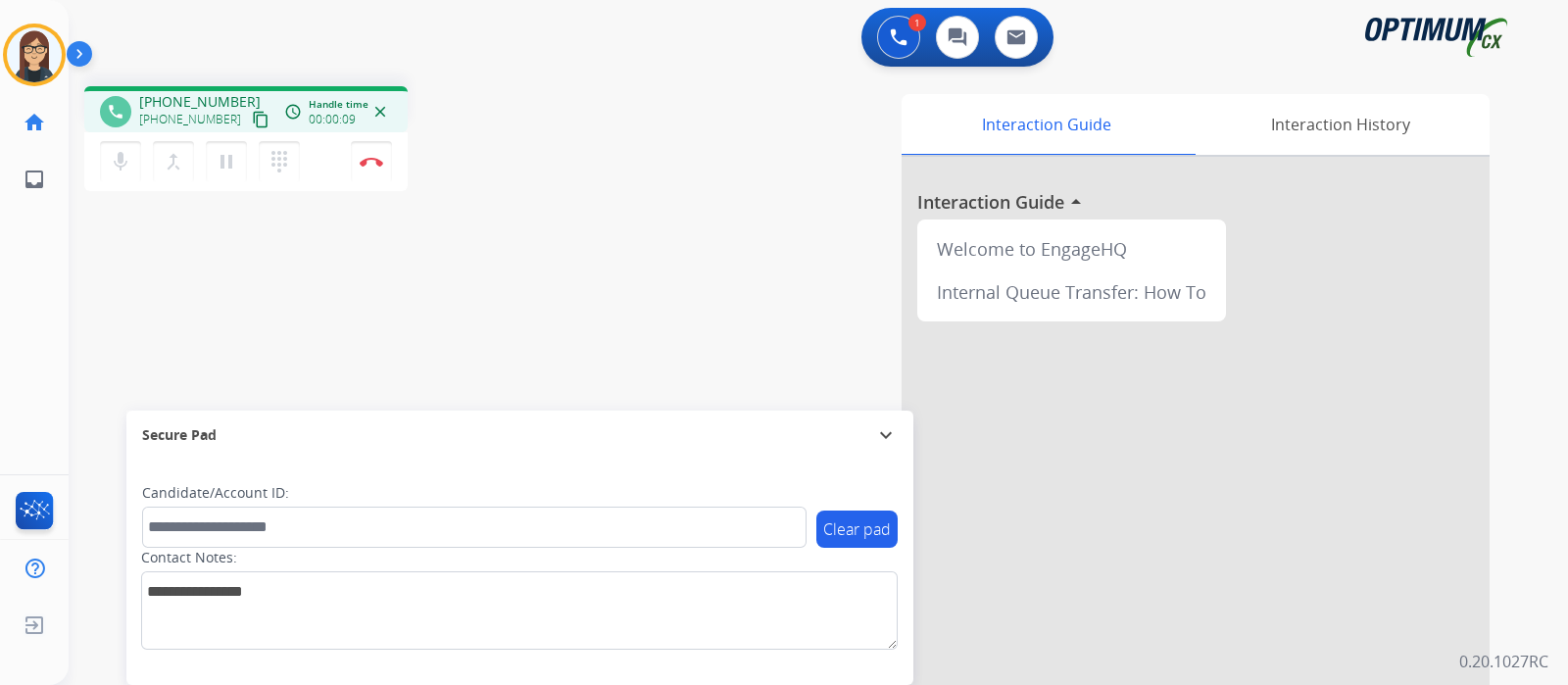 click on "content_copy" at bounding box center [261, 120] 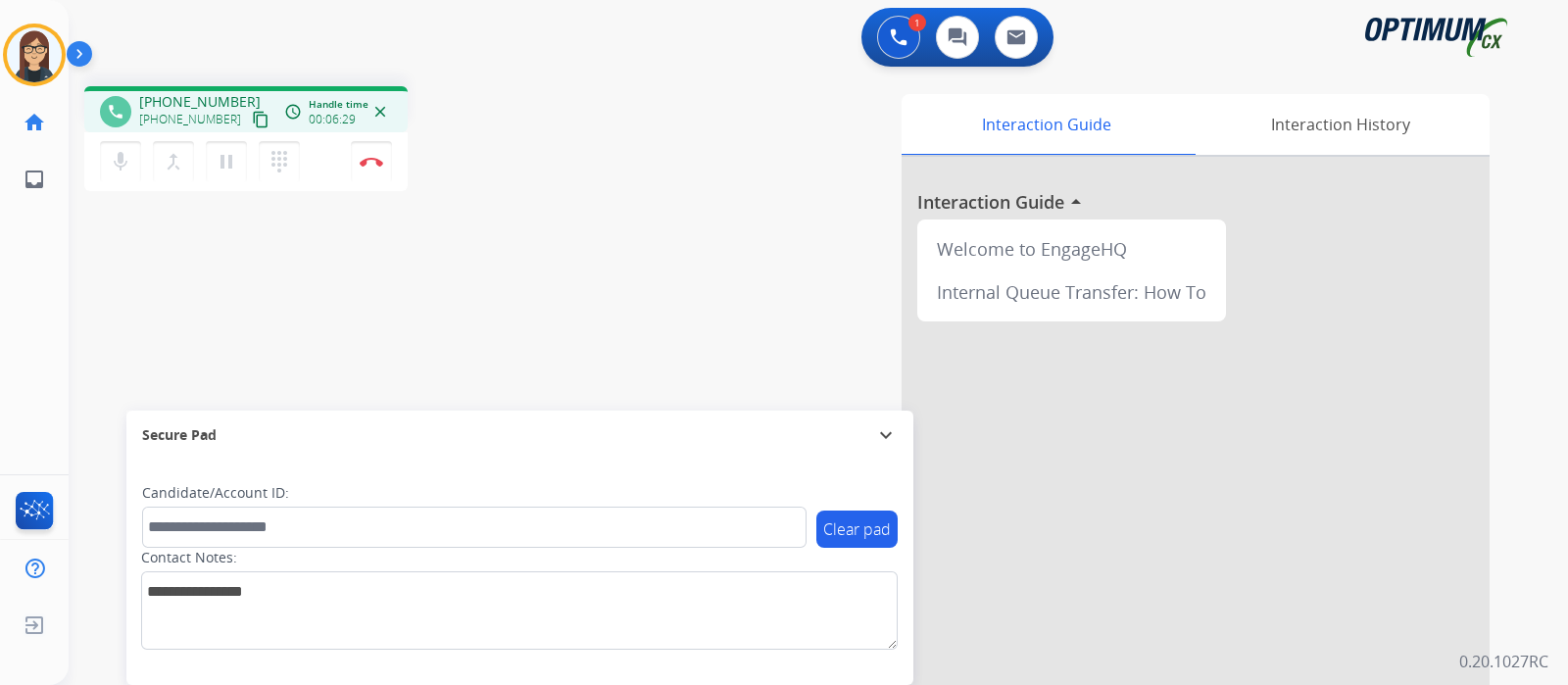 click on "phone [PHONE_NUMBER] [PHONE_NUMBER] content_copy access_time Call metrics Queue   00:08 Hold   00:00 Talk   06:23 Total   06:30 Handle time 00:06:29 close mic Mute merge_type Bridge pause Hold dialpad Dialpad Disconnect swap_horiz Break voice bridge close_fullscreen Connect 3-Way Call merge_type Separate 3-Way Call  Interaction Guide   Interaction History  Interaction Guide arrow_drop_up  Welcome to EngageHQ   Internal Queue Transfer: How To  Secure Pad expand_more Clear pad Candidate/Account ID: Contact Notes:" at bounding box center [795, 479] 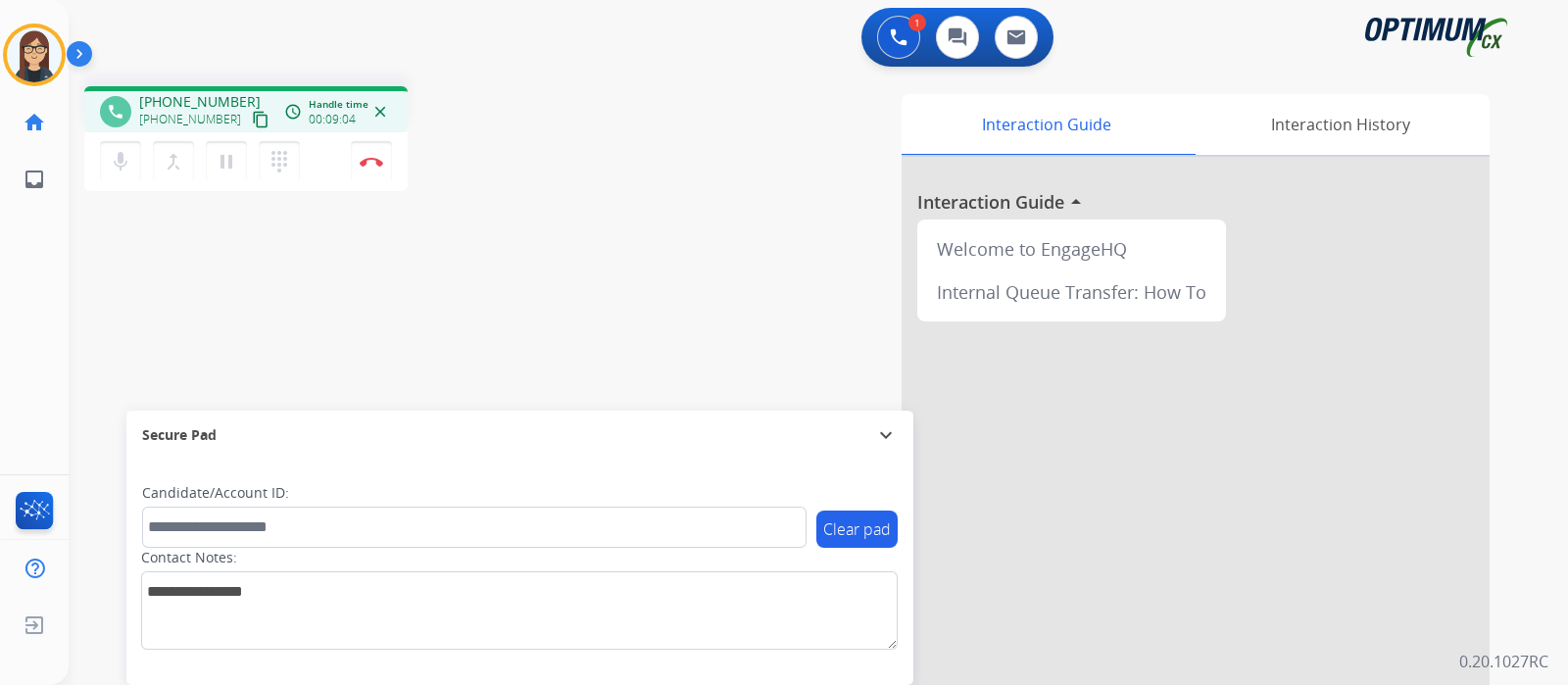 click on "phone [PHONE_NUMBER] [PHONE_NUMBER] content_copy access_time Call metrics Queue   00:08 Hold   00:00 Talk   08:58 Total   09:05 Handle time 00:09:04 close mic Mute merge_type Bridge pause Hold dialpad Dialpad Disconnect swap_horiz Break voice bridge close_fullscreen Connect 3-Way Call merge_type Separate 3-Way Call" at bounding box center [343, 141] 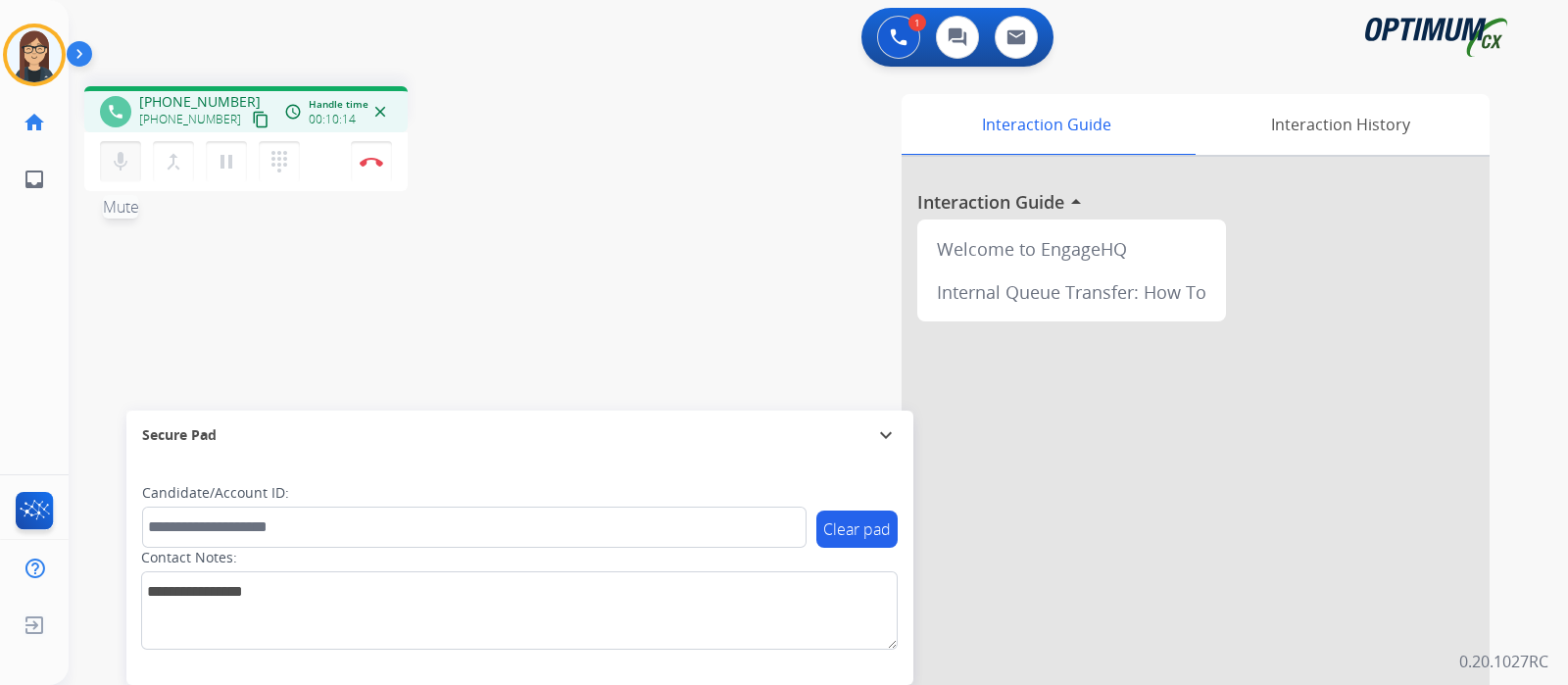 click on "mic" at bounding box center (121, 162) 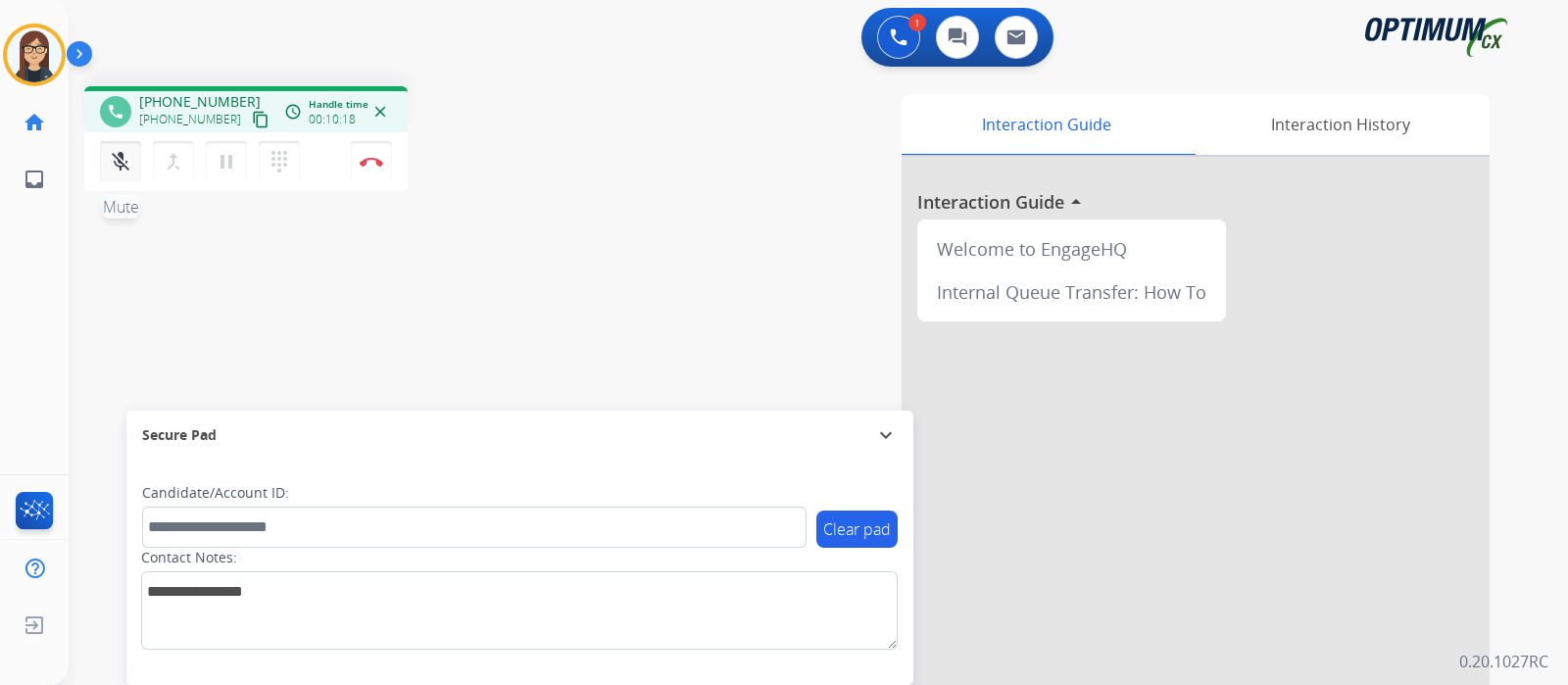 click on "mic_off" at bounding box center [121, 162] 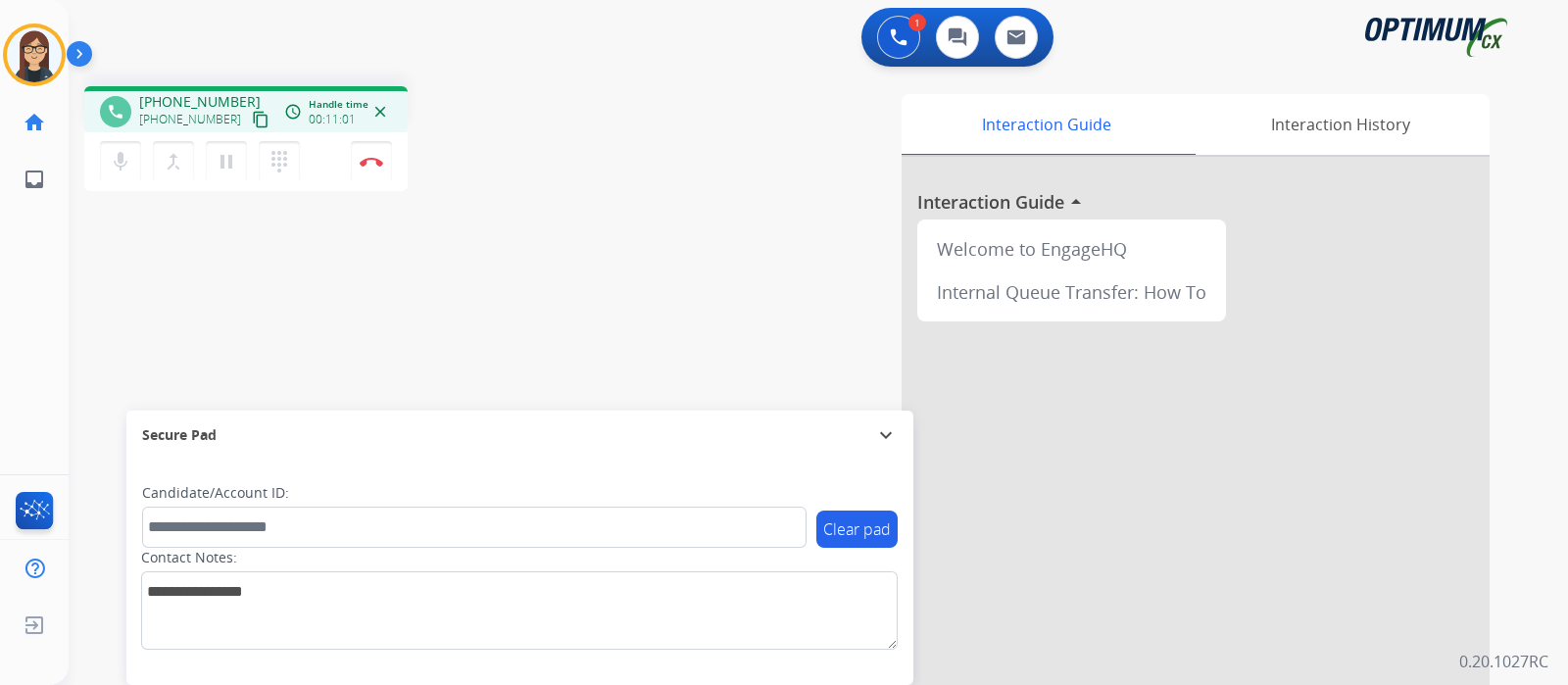 click on "Interaction Guide   Interaction History  Interaction Guide arrow_drop_up  Welcome to EngageHQ   Internal Queue Transfer: How To" at bounding box center [1050, 491] 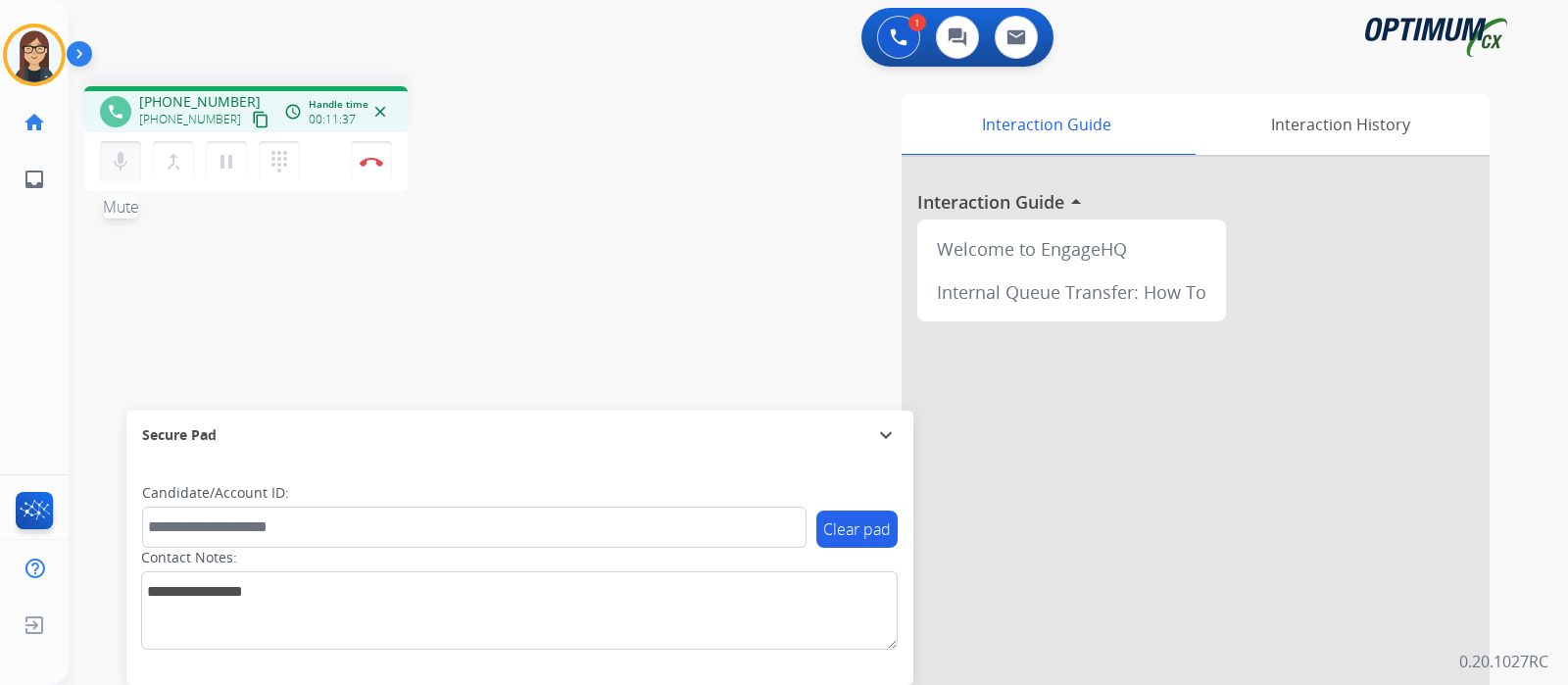 click on "mic Mute" at bounding box center (121, 162) 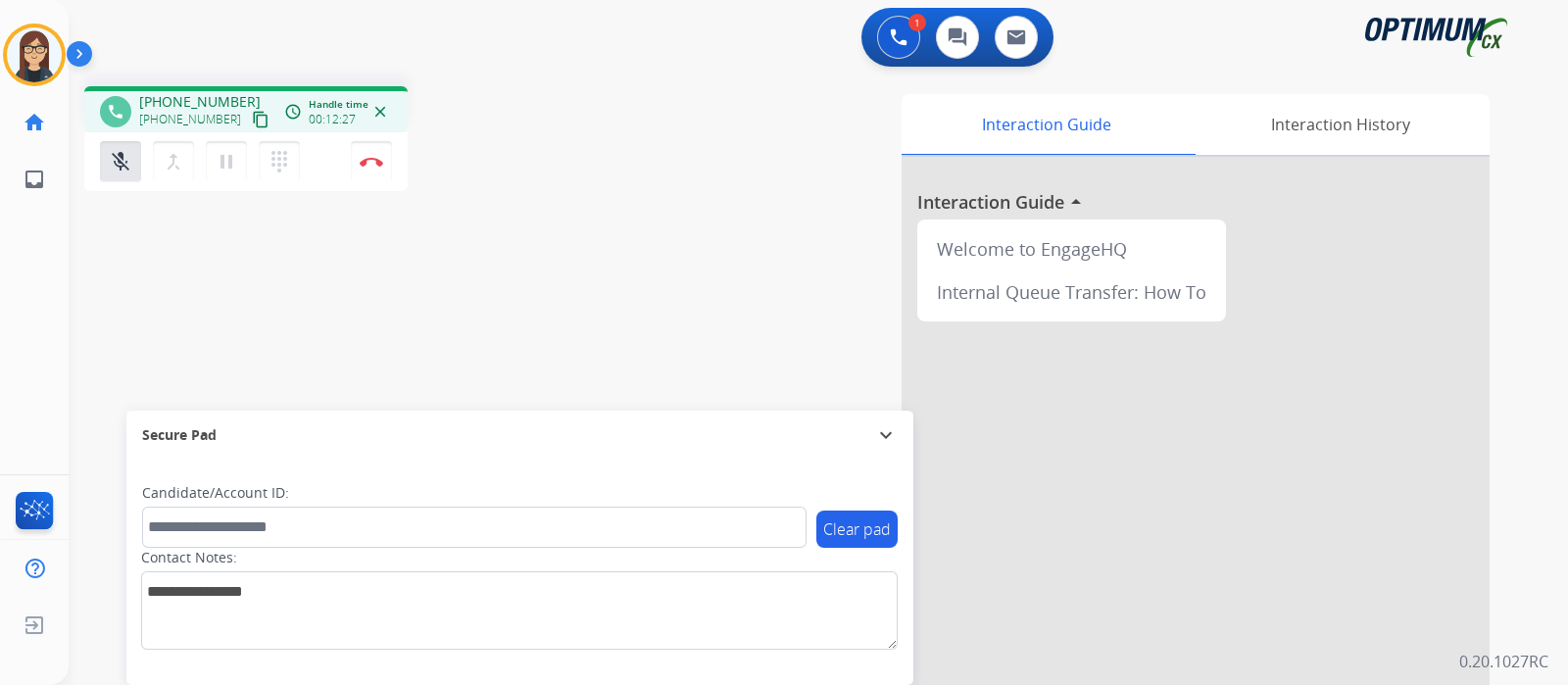 click on "phone [PHONE_NUMBER] [PHONE_NUMBER] content_copy access_time Call metrics Queue   00:08 Hold   00:00 Talk   12:21 Total   12:28 Handle time 00:12:27 close mic_off Mute merge_type Bridge pause Hold dialpad Dialpad Disconnect swap_horiz Break voice bridge close_fullscreen Connect 3-Way Call merge_type Separate 3-Way Call  Interaction Guide   Interaction History  Interaction Guide arrow_drop_up  Welcome to EngageHQ   Internal Queue Transfer: How To  Secure Pad expand_more Clear pad Candidate/Account ID: Contact Notes:" at bounding box center (795, 479) 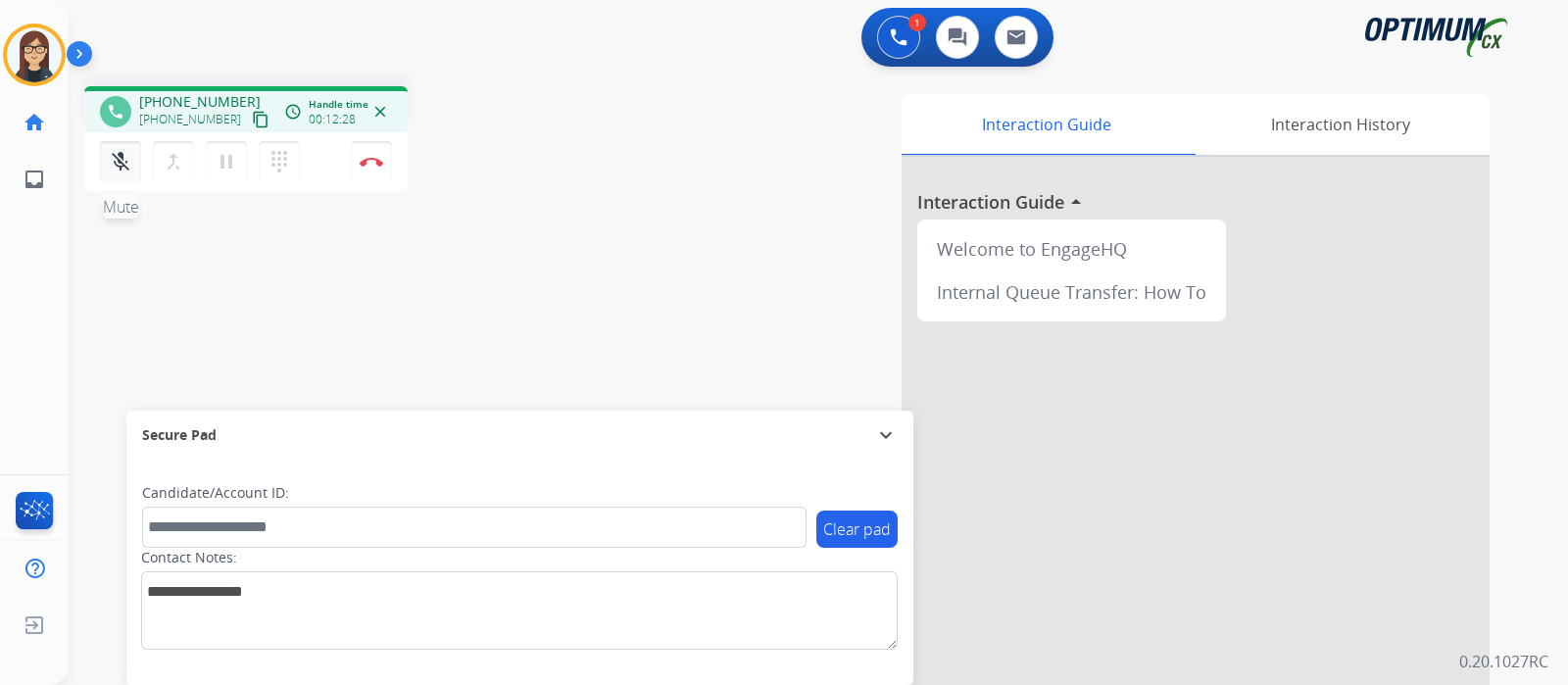 click on "mic_off" at bounding box center (121, 162) 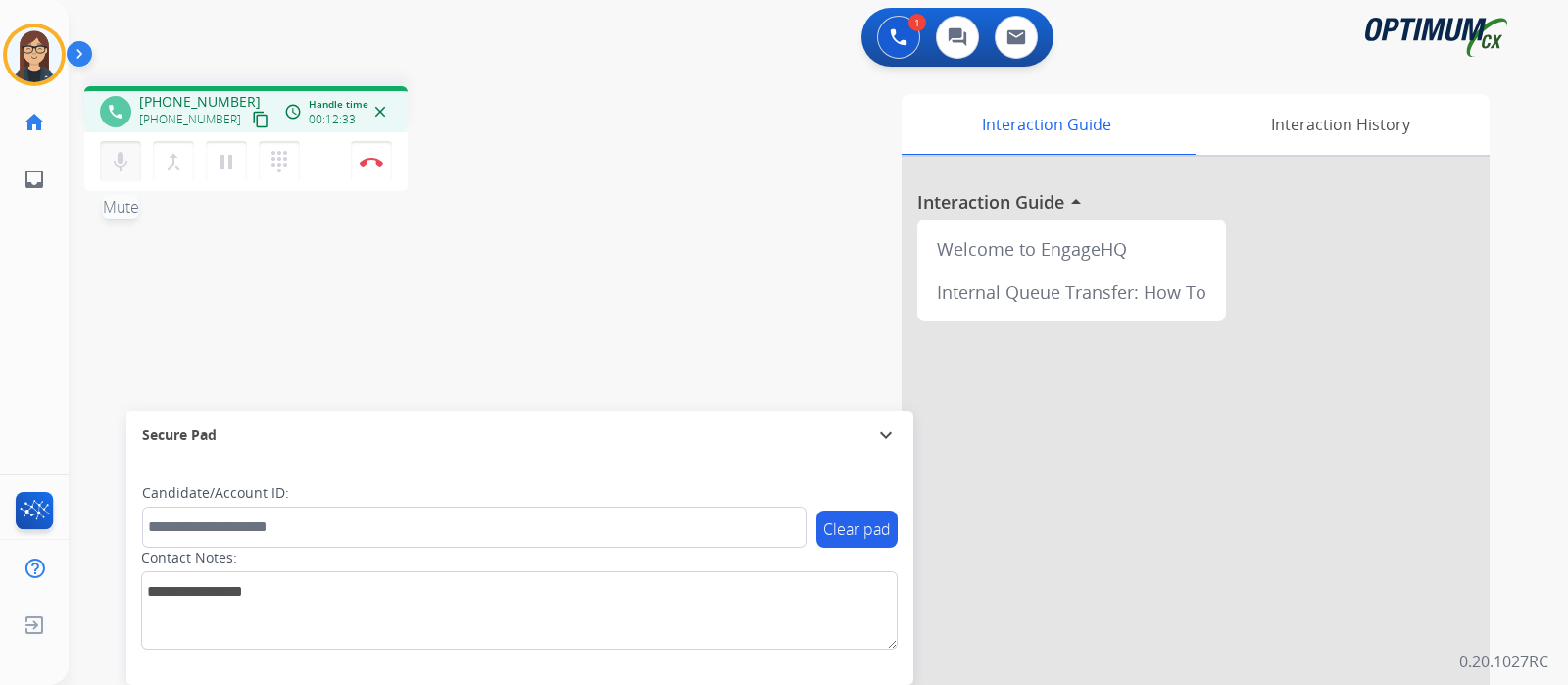 click on "mic" at bounding box center [121, 162] 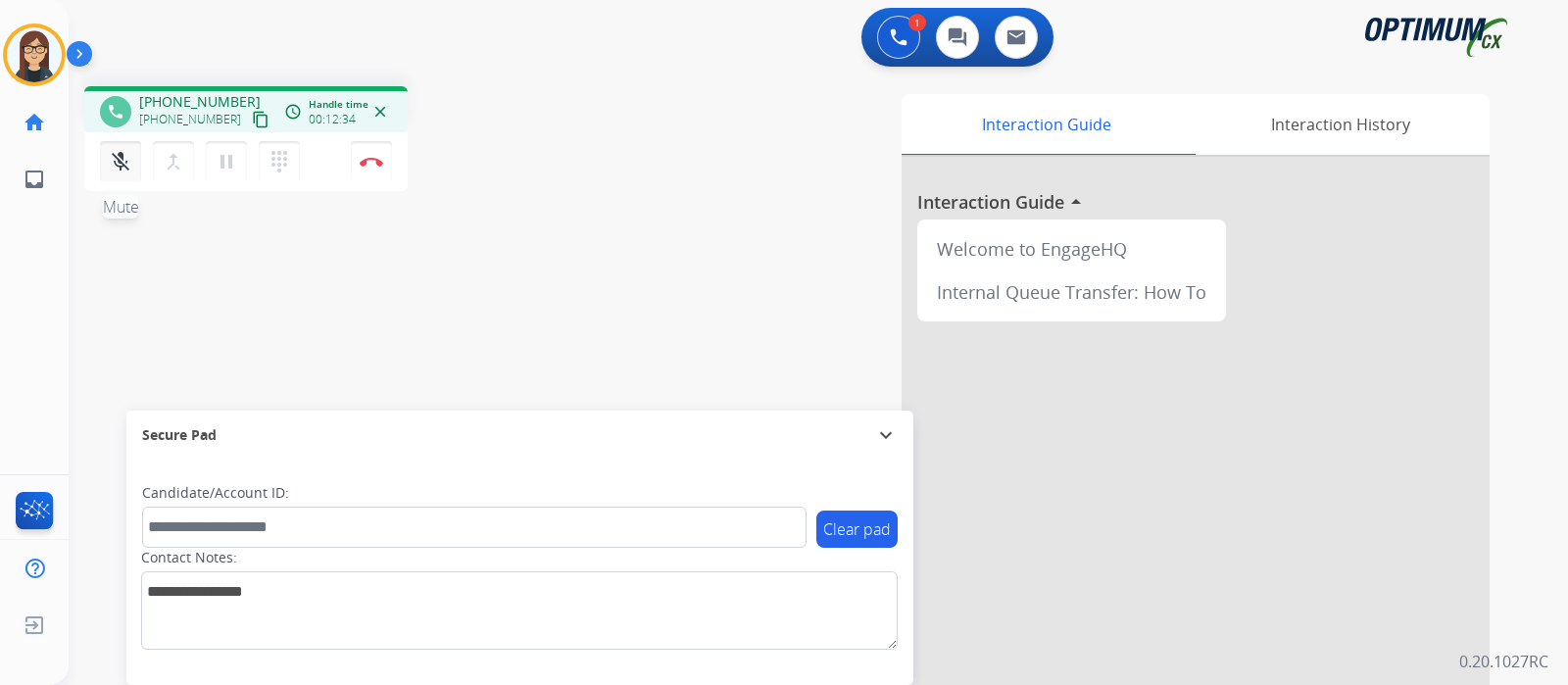 click on "mic_off" at bounding box center (121, 162) 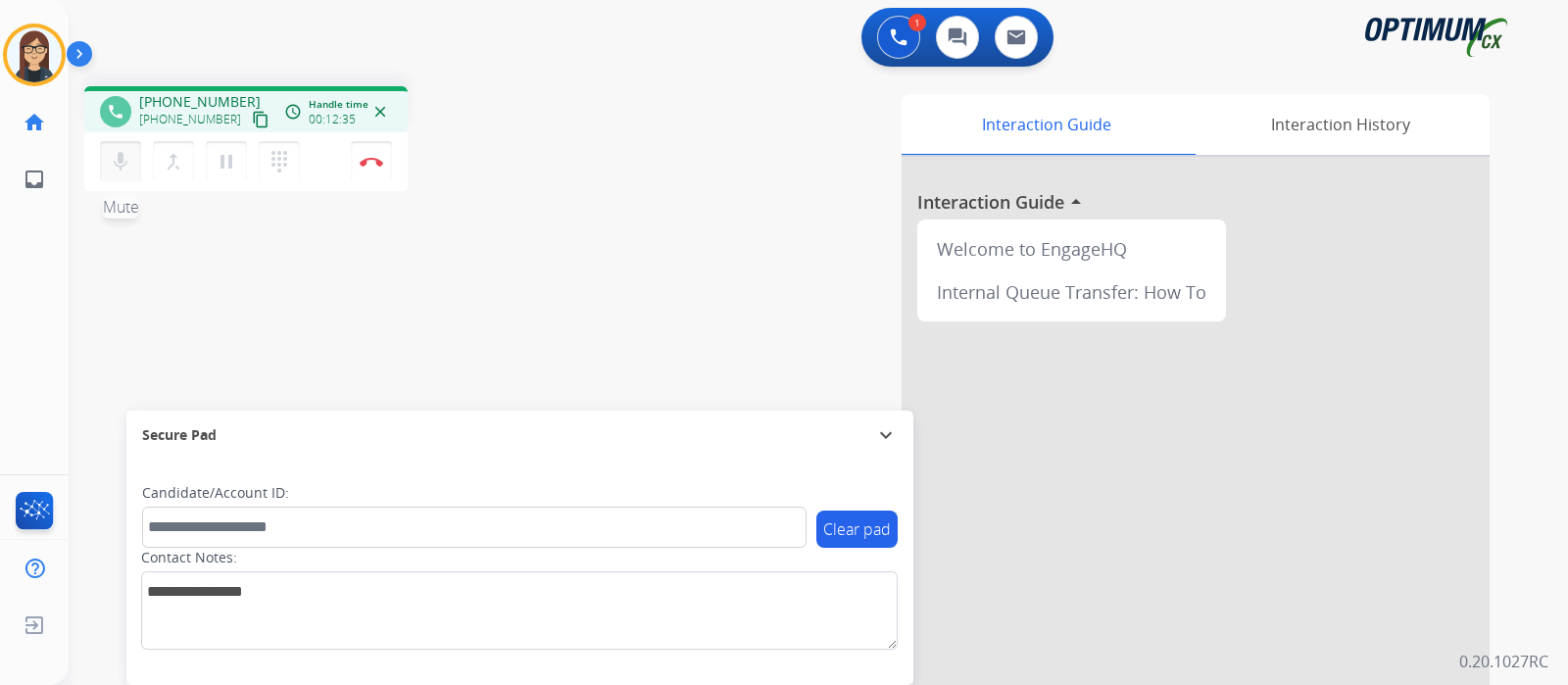 click on "mic" at bounding box center [121, 162] 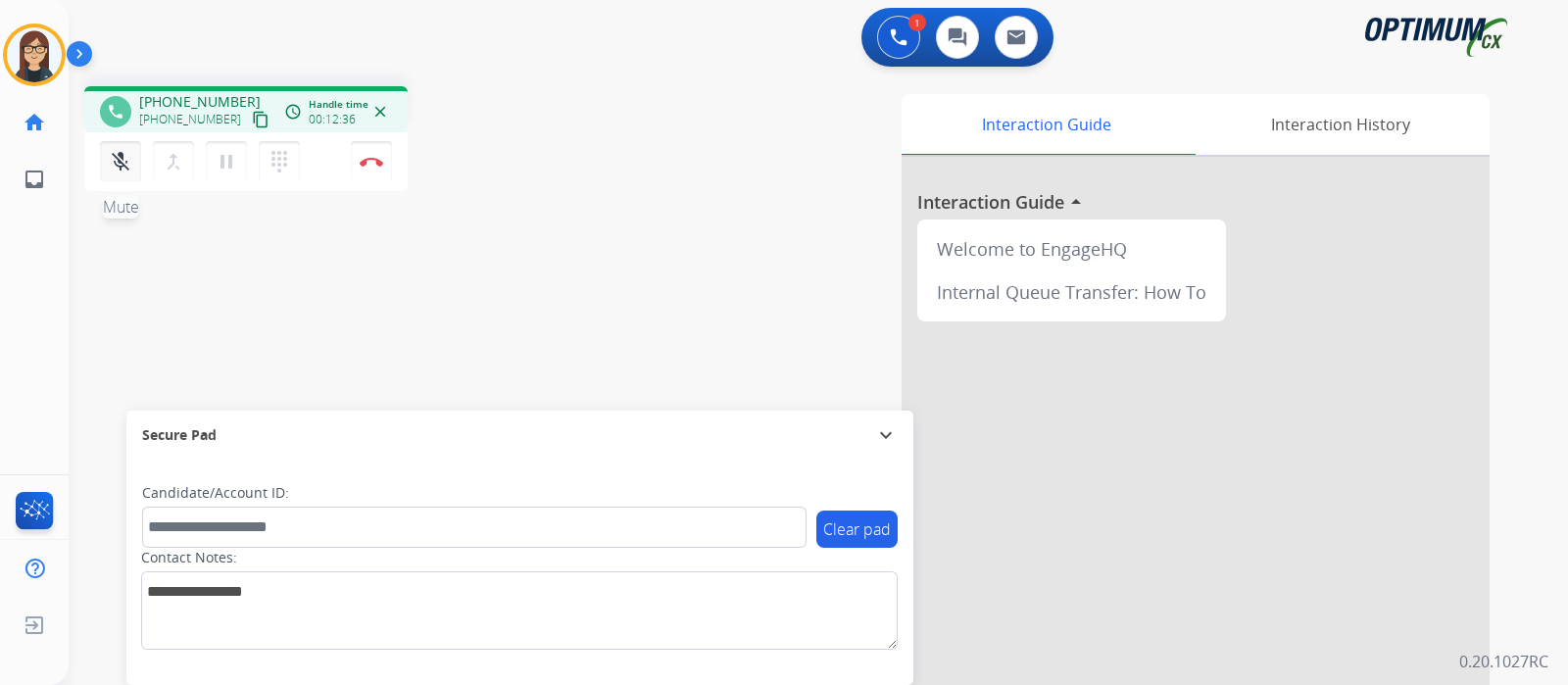 click on "mic_off" at bounding box center (121, 162) 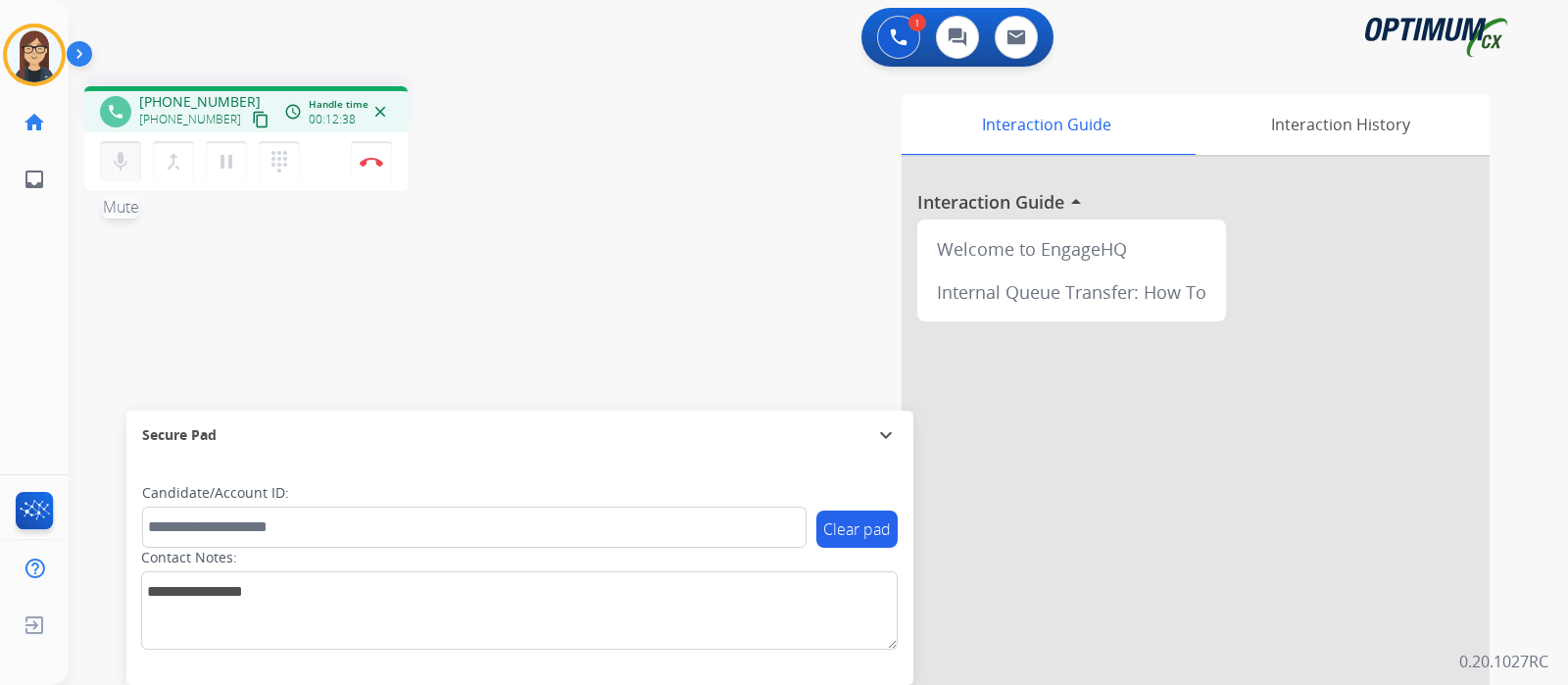 click on "mic" at bounding box center (121, 162) 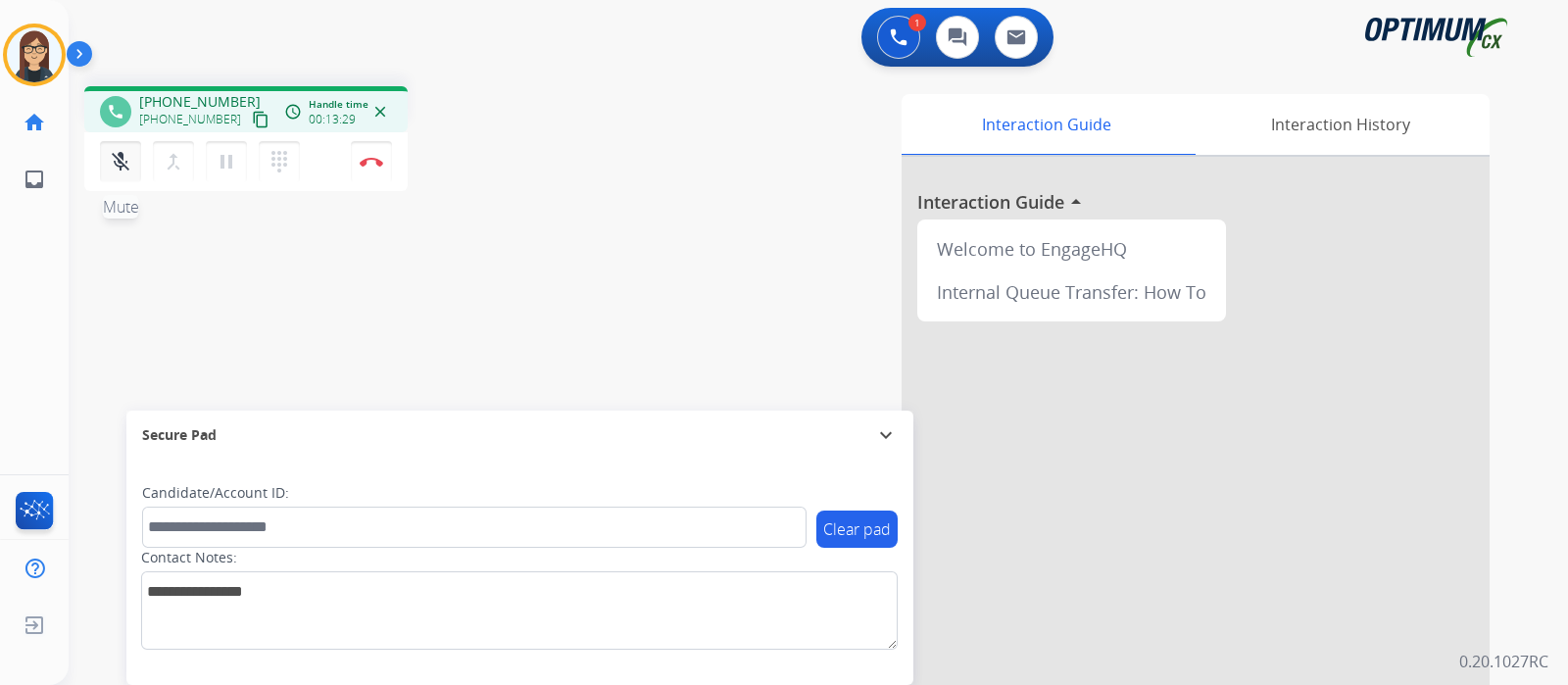 click on "mic_off" at bounding box center [121, 162] 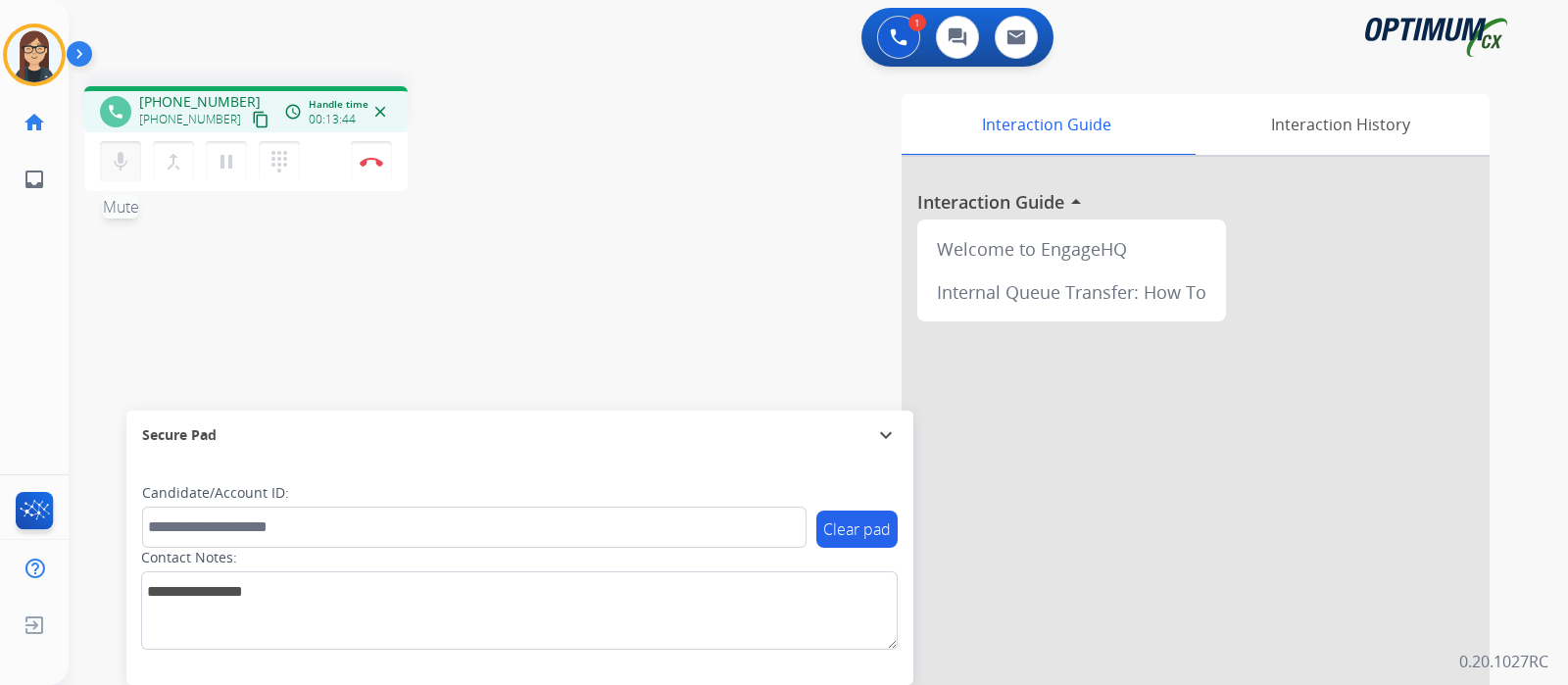 click on "mic" at bounding box center [121, 162] 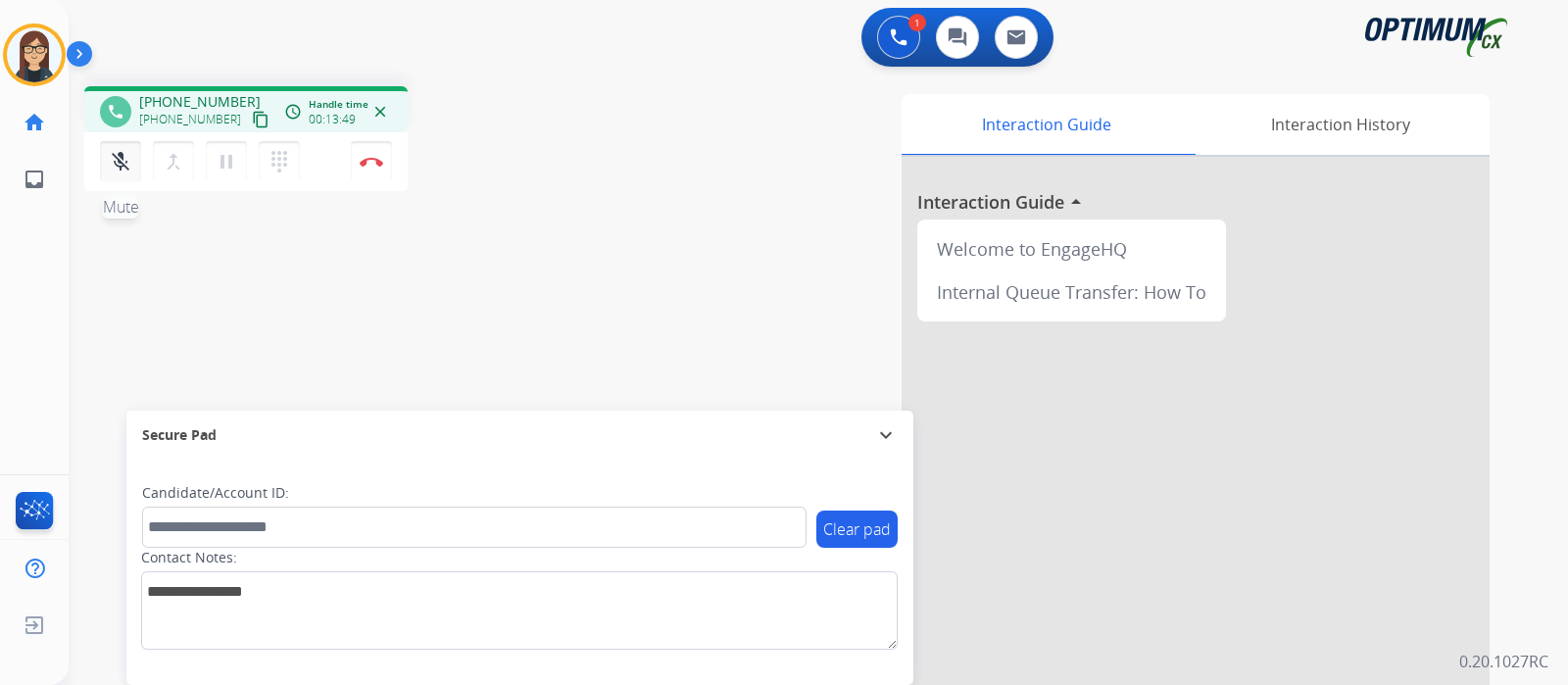 click on "mic_off" at bounding box center (121, 162) 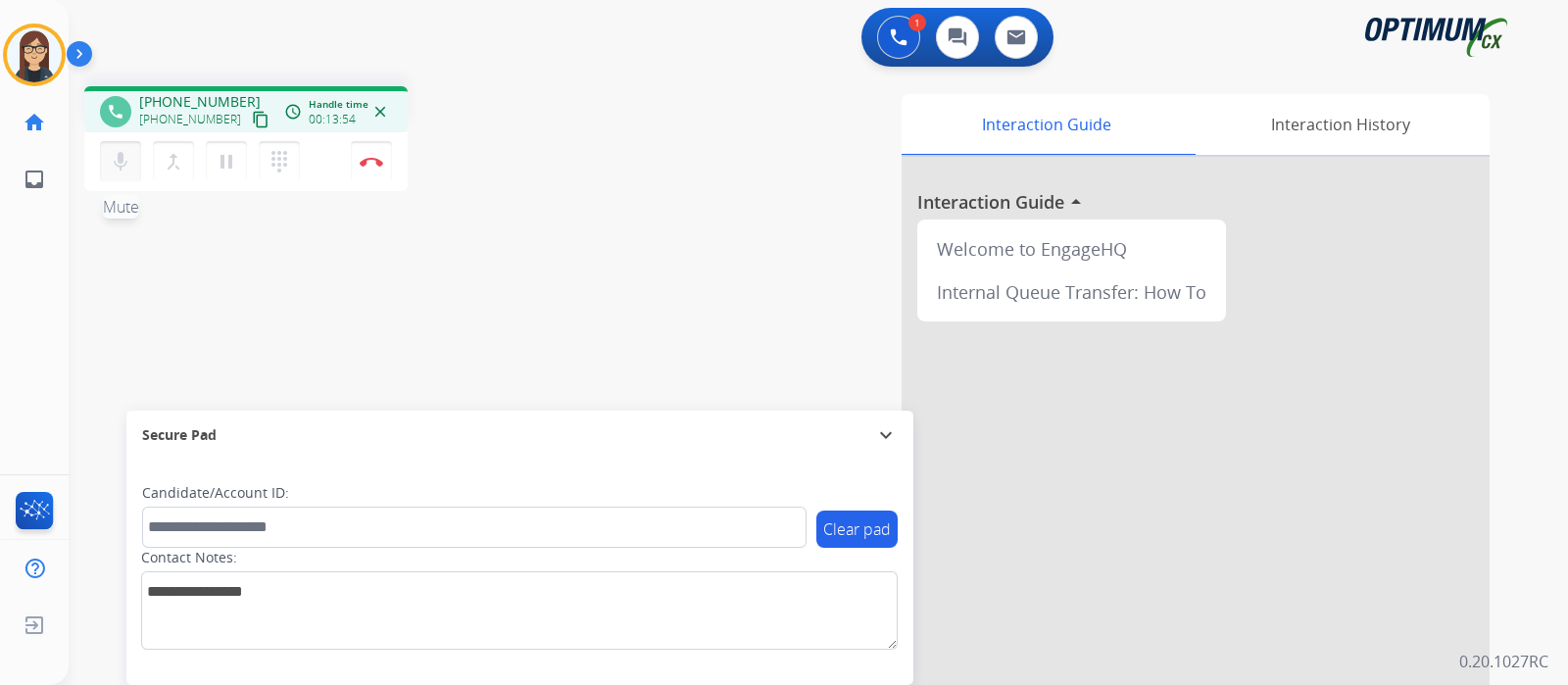 click on "mic" at bounding box center (121, 162) 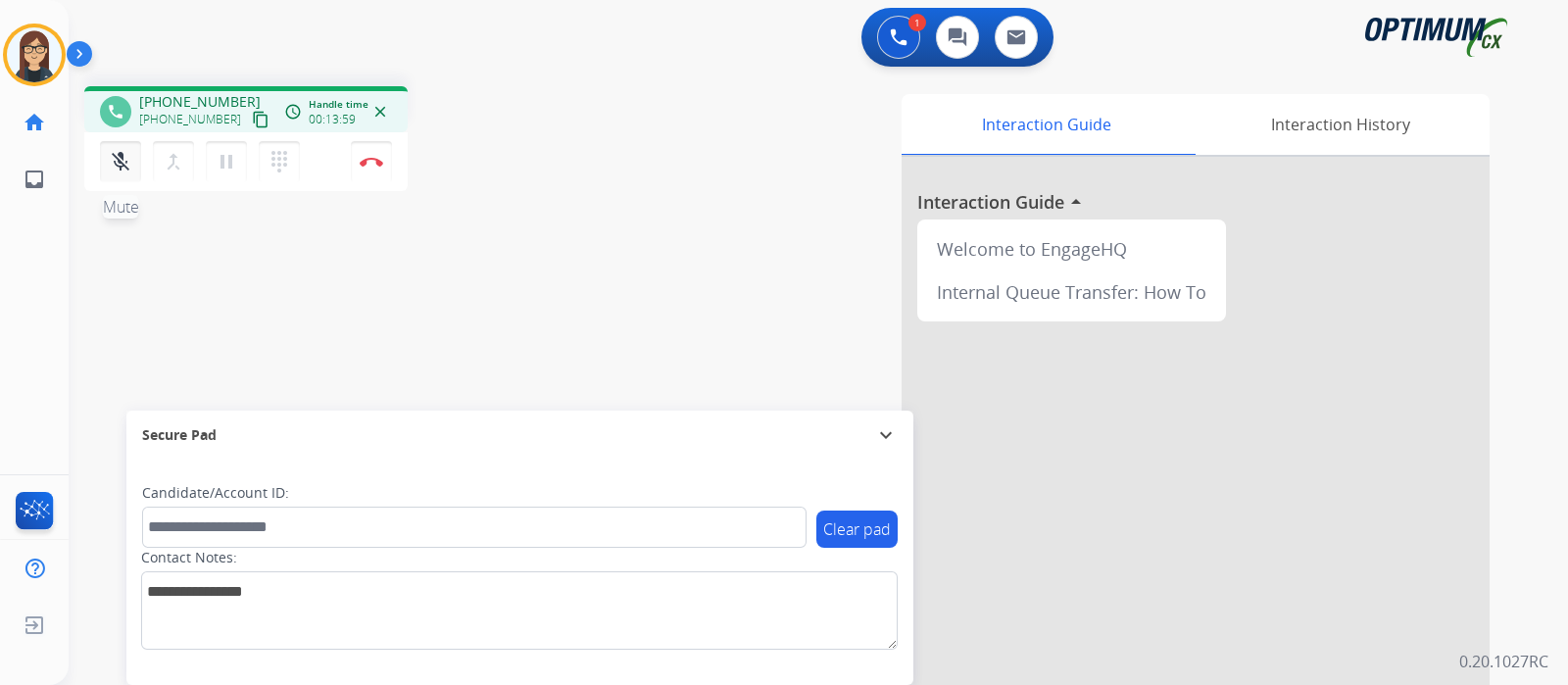 click on "mic_off" at bounding box center [121, 162] 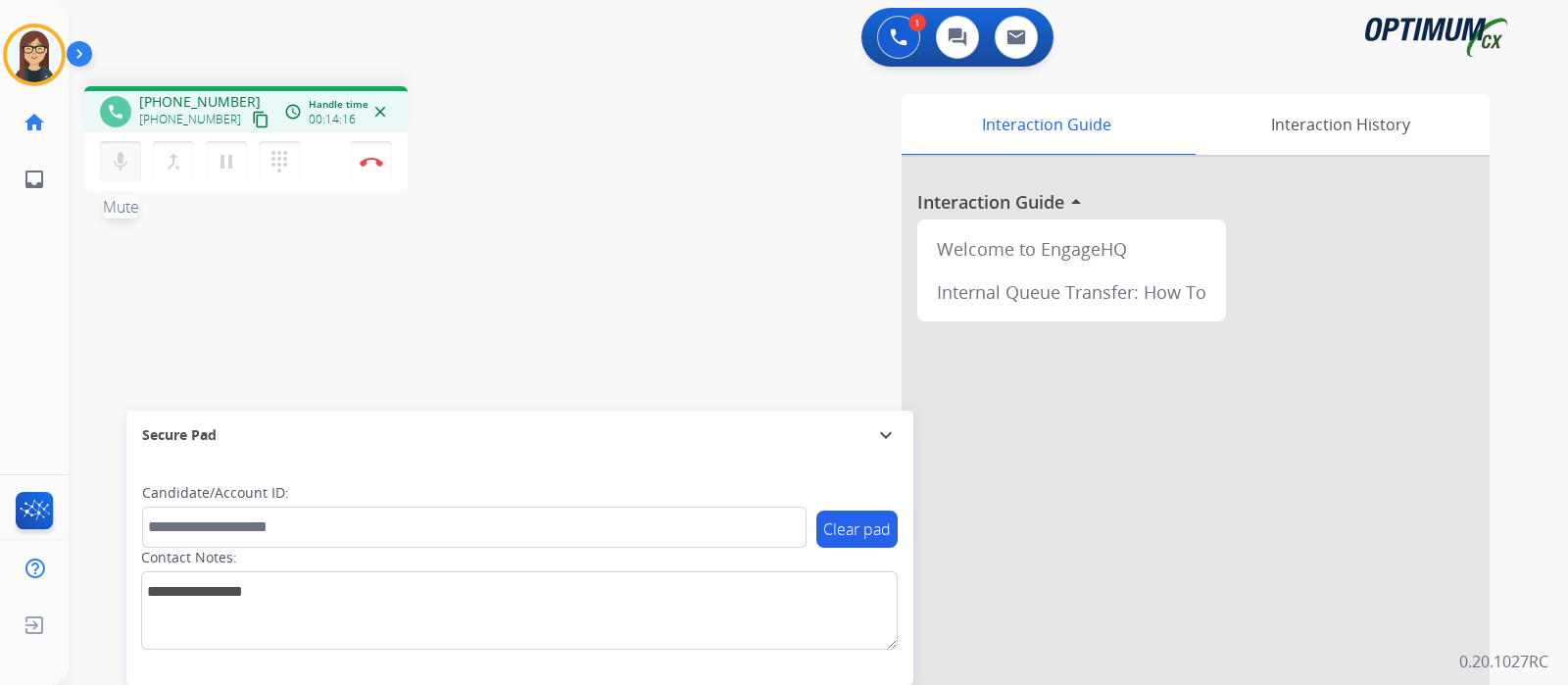 click on "mic" at bounding box center (121, 162) 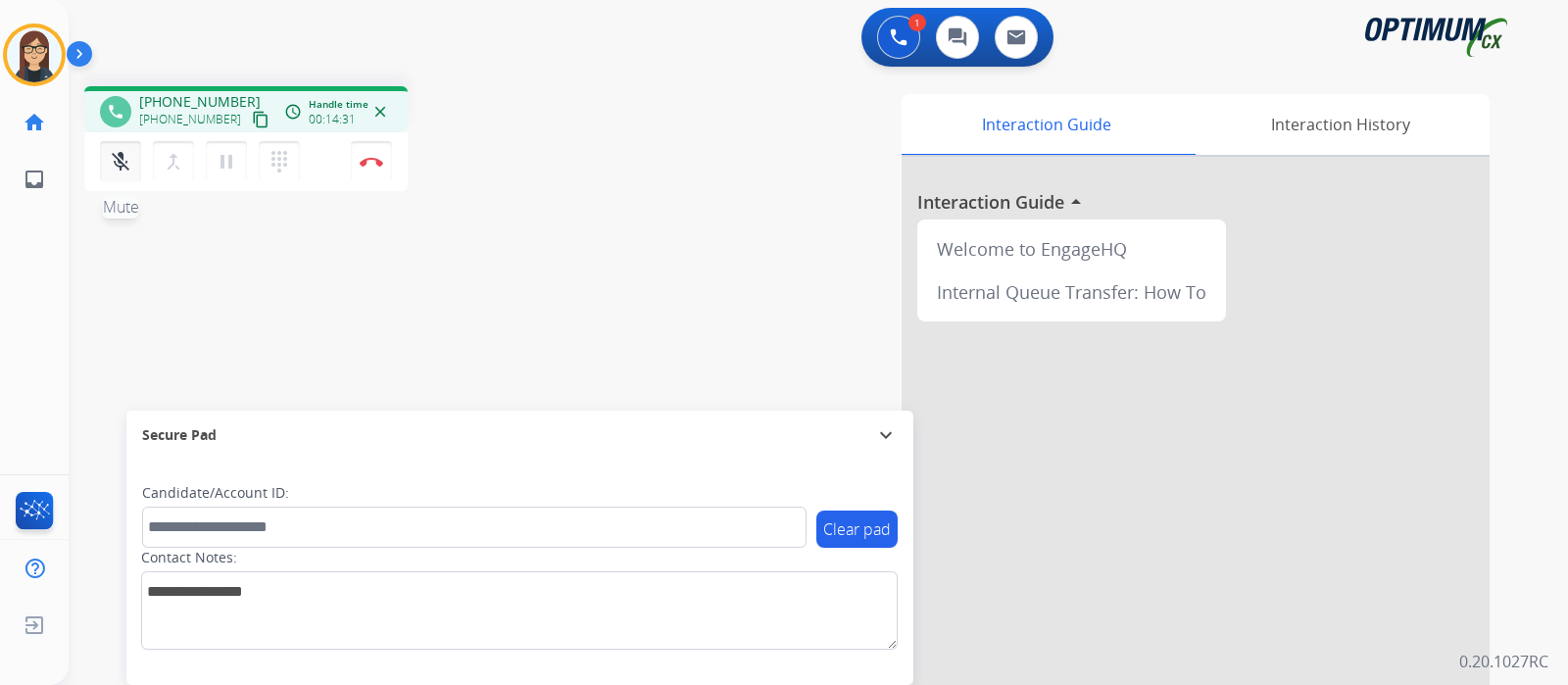 click on "mic_off" at bounding box center (121, 162) 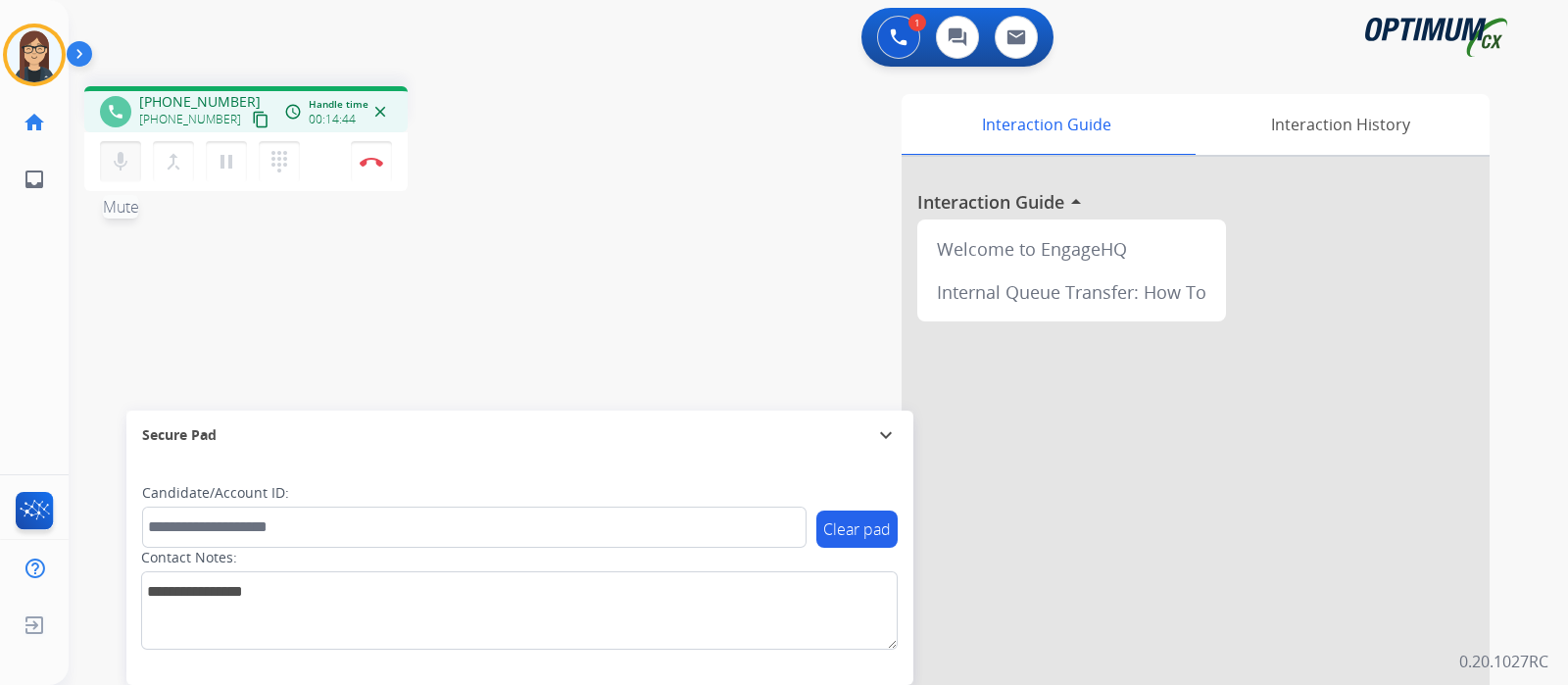 click on "mic" at bounding box center (121, 162) 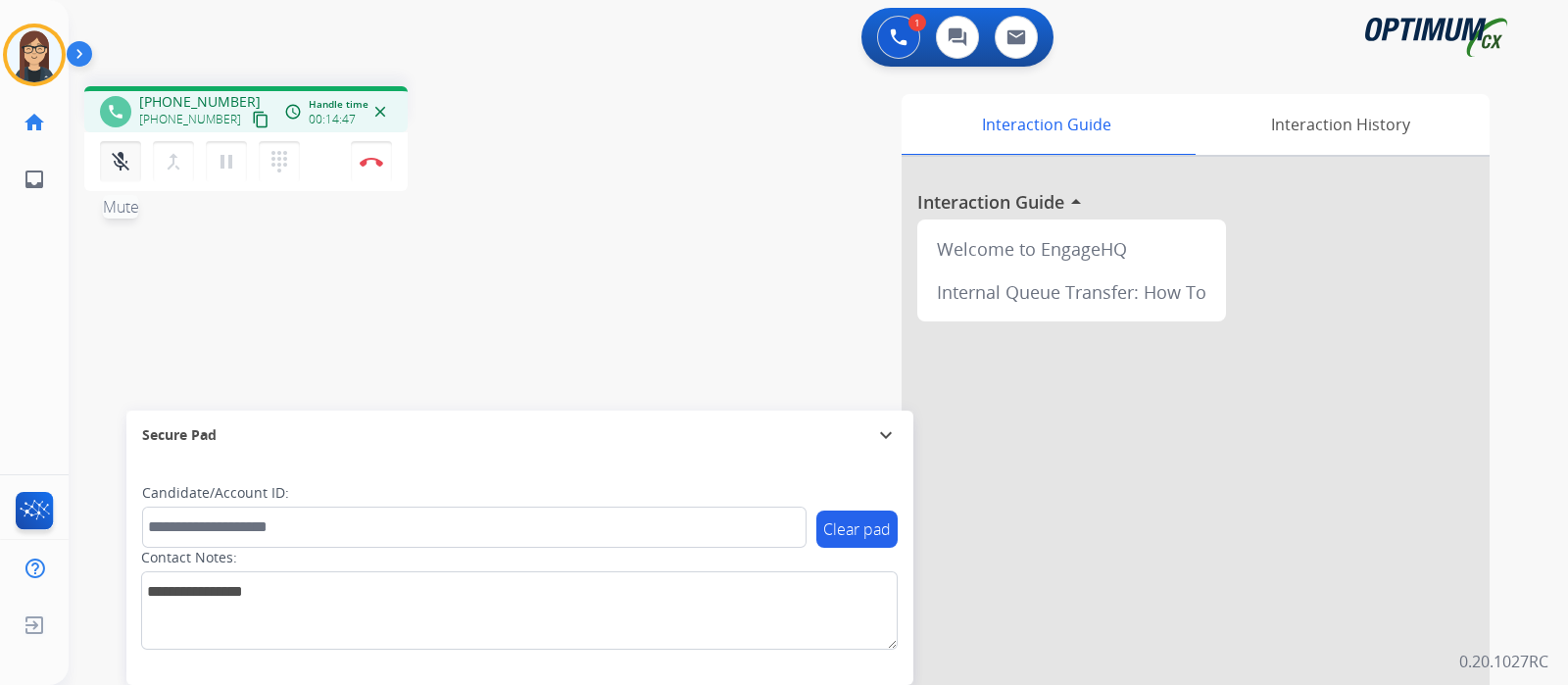 click on "mic_off Mute" at bounding box center [121, 162] 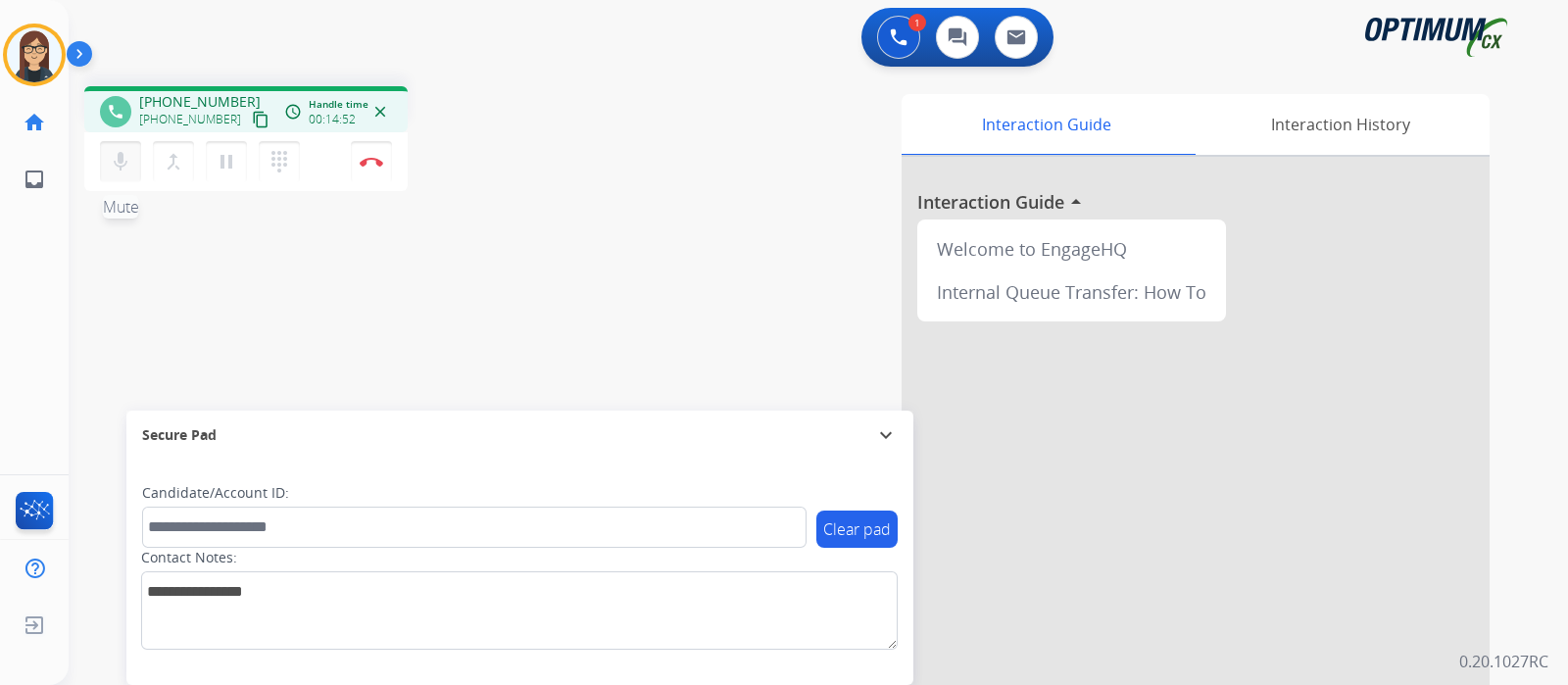 click on "mic" at bounding box center (121, 162) 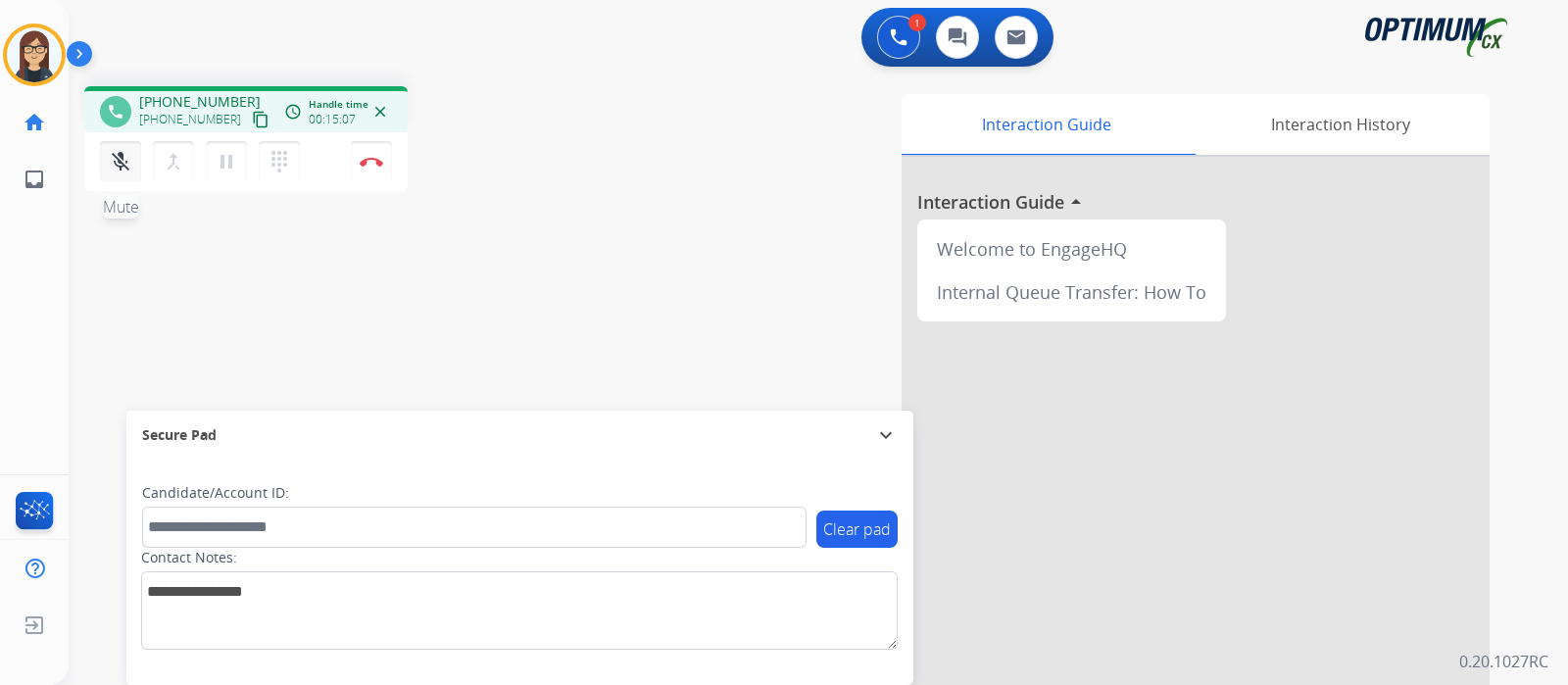 click on "mic_off" at bounding box center (121, 162) 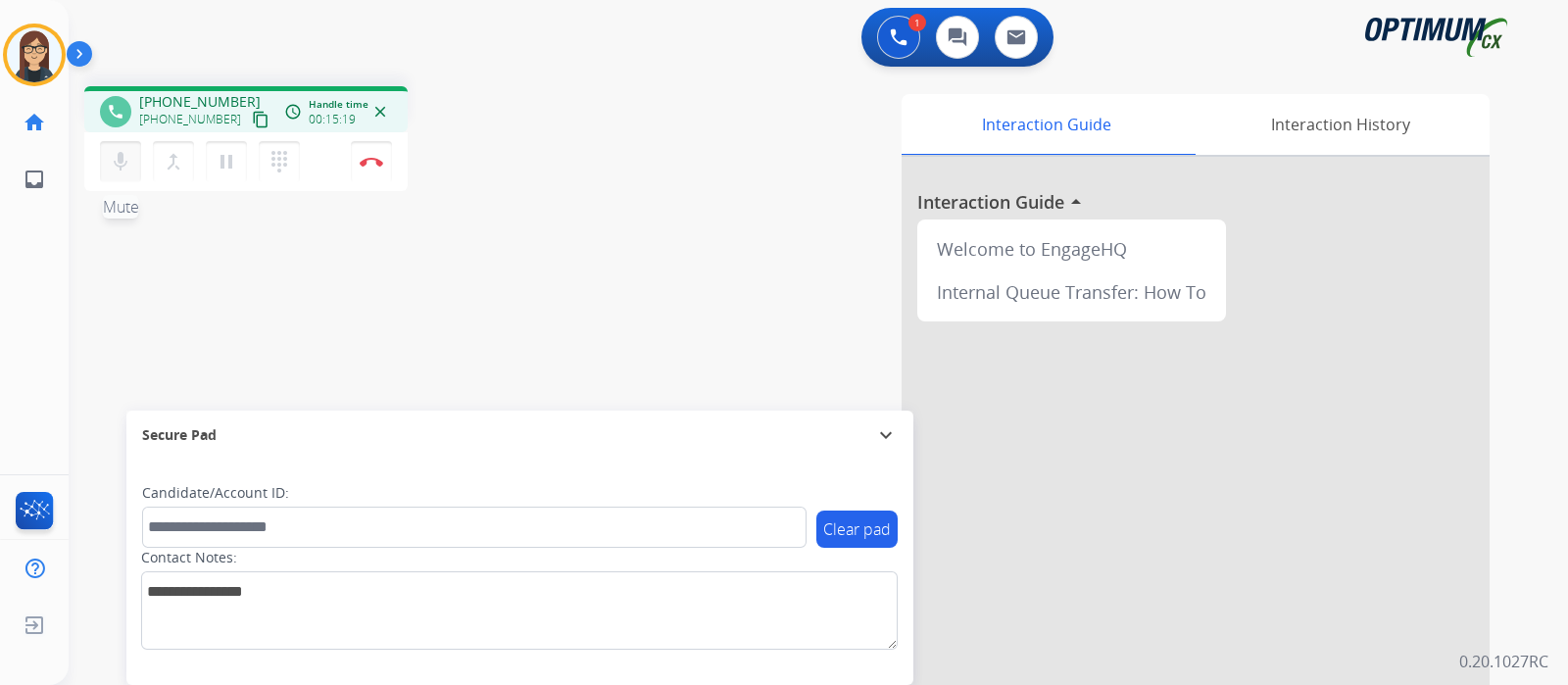 click on "mic" at bounding box center (121, 162) 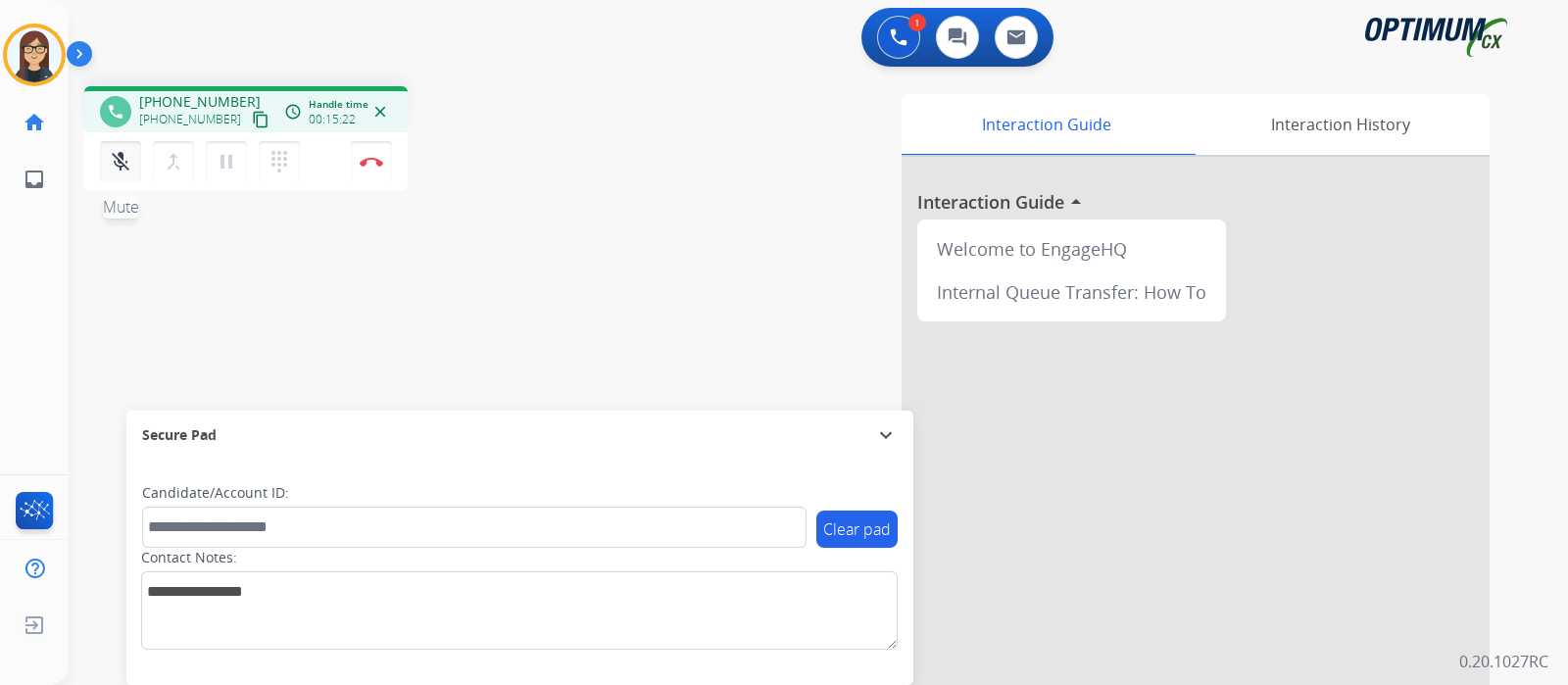 click on "mic_off" at bounding box center (121, 162) 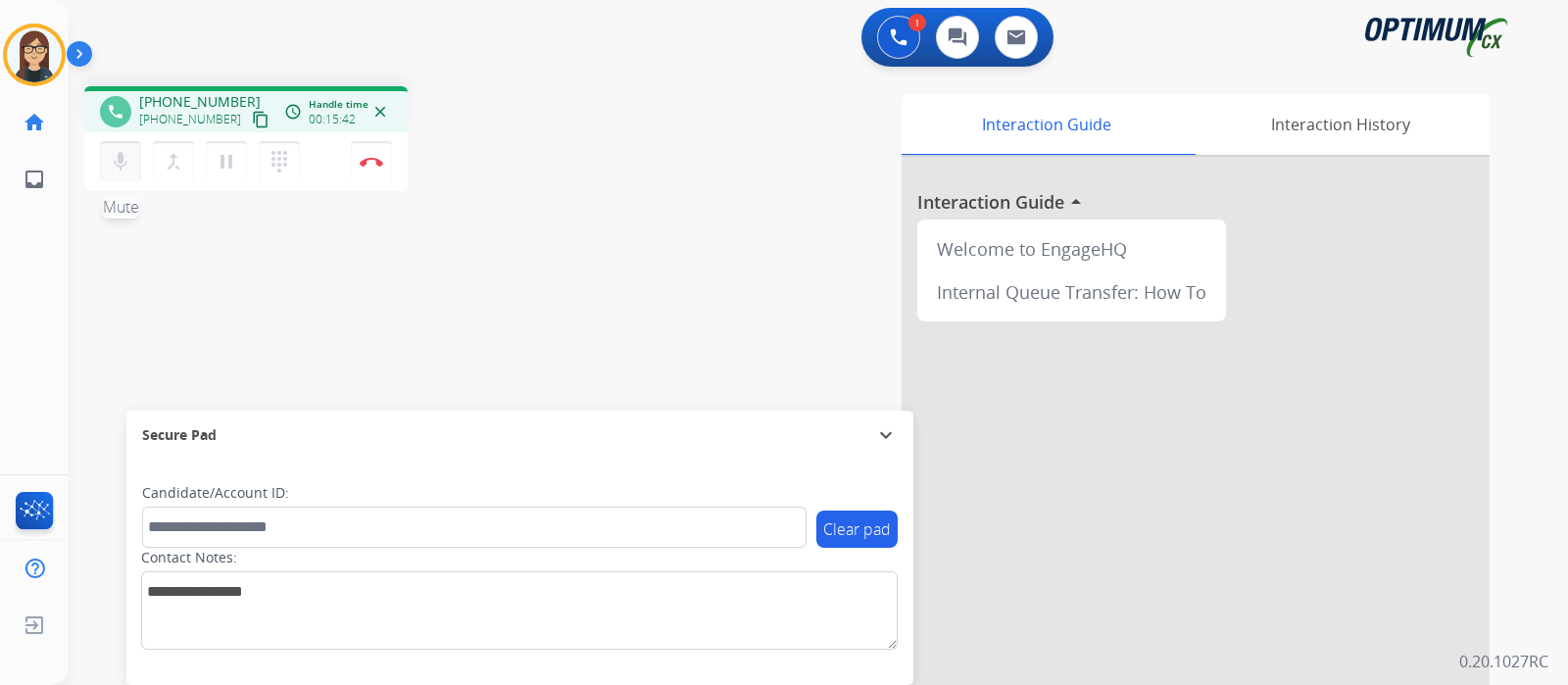 click on "mic" at bounding box center [121, 162] 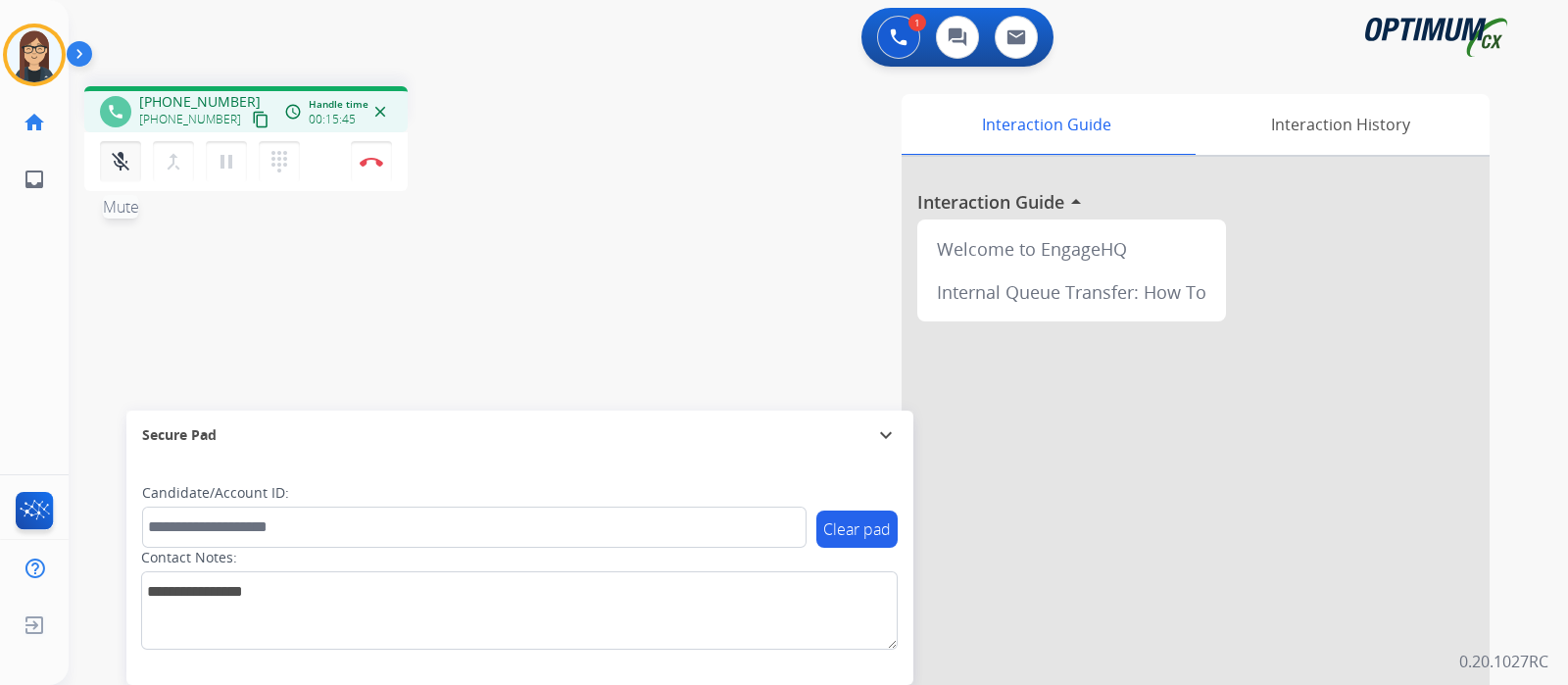 click on "mic_off" at bounding box center (121, 162) 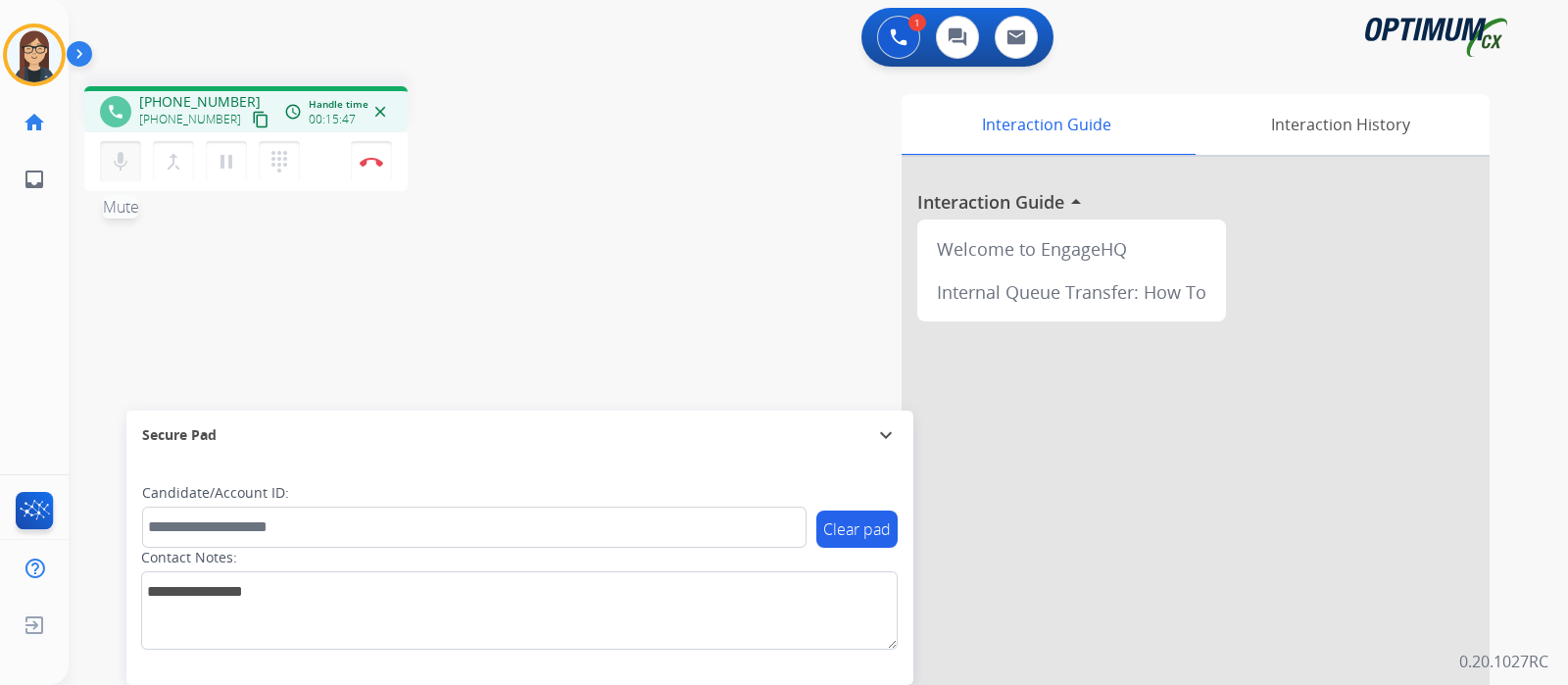 click on "mic" at bounding box center (121, 162) 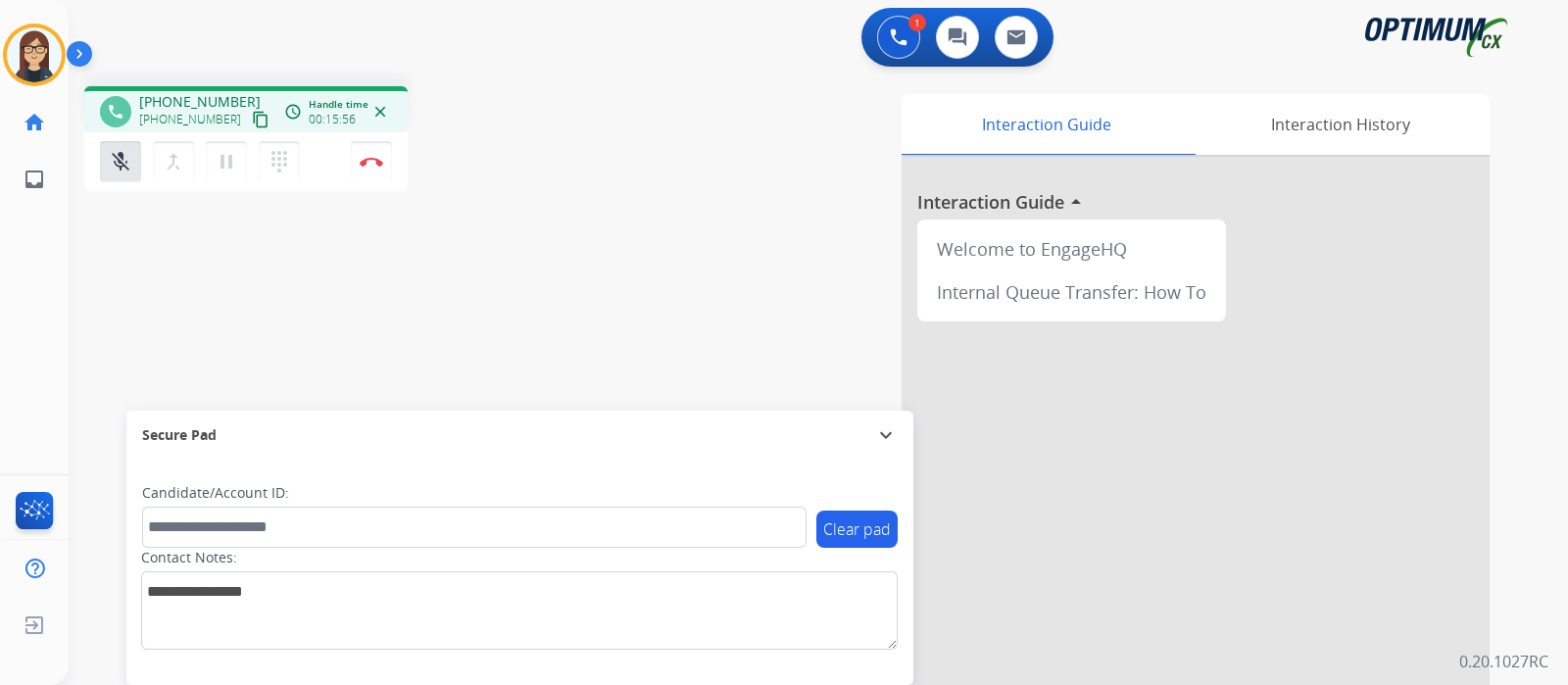 click on "phone [PHONE_NUMBER] [PHONE_NUMBER] content_copy access_time Call metrics Queue   00:08 Hold   00:00 Talk   15:50 Total   15:57 Handle time 00:15:56 close mic_off Mute merge_type Bridge pause Hold dialpad Dialpad Disconnect swap_horiz Break voice bridge close_fullscreen Connect 3-Way Call merge_type Separate 3-Way Call  Interaction Guide   Interaction History  Interaction Guide arrow_drop_up  Welcome to EngageHQ   Internal Queue Transfer: How To  Secure Pad expand_more Clear pad Candidate/Account ID: Contact Notes:" at bounding box center [795, 479] 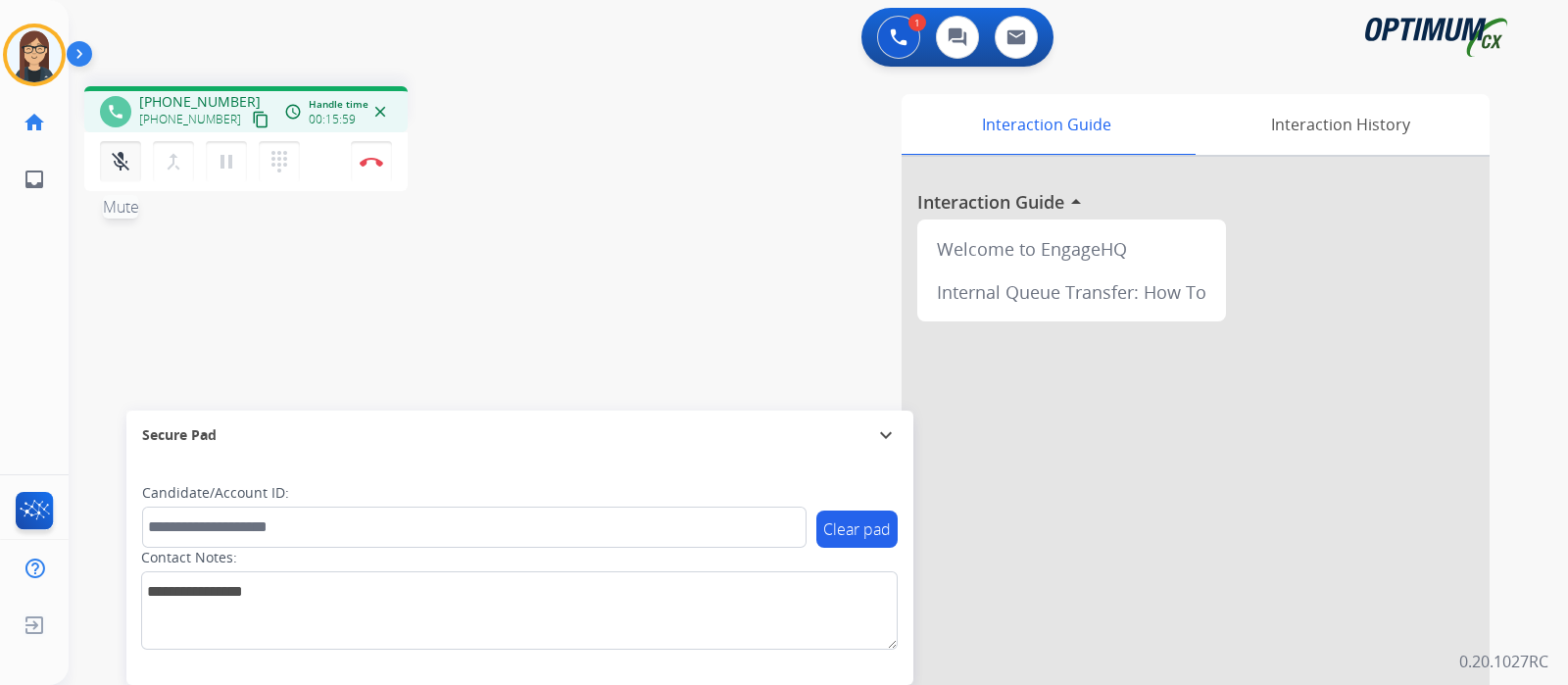 click on "mic_off" at bounding box center (121, 162) 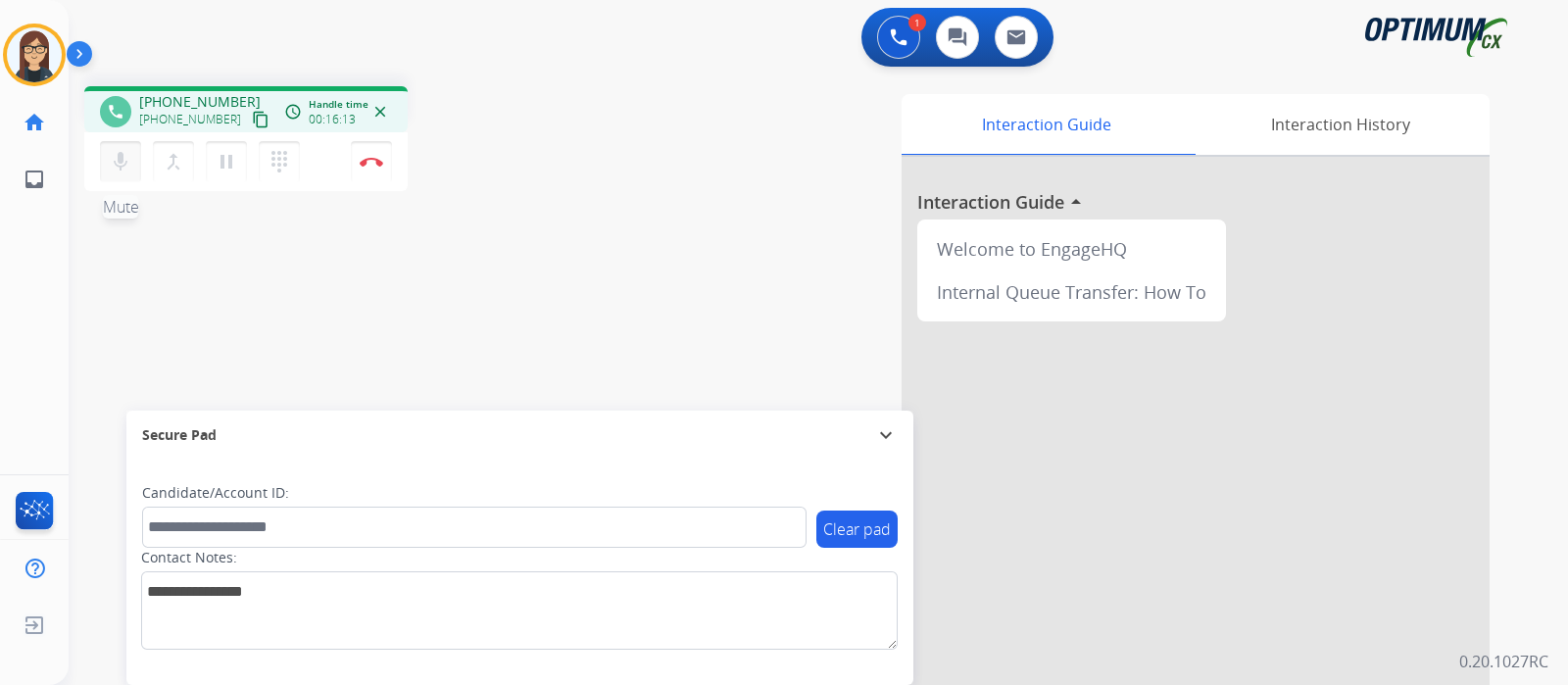 click on "mic" at bounding box center (121, 162) 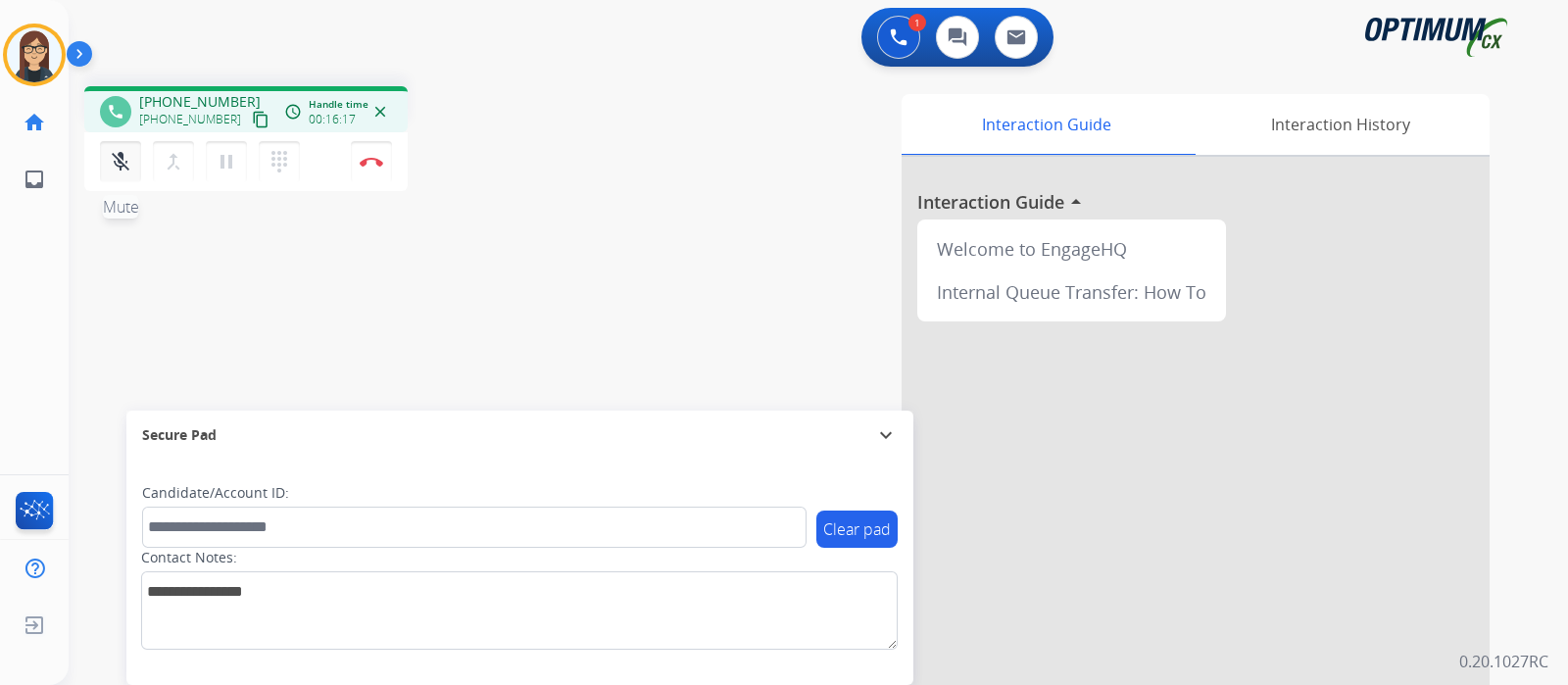 click on "mic_off Mute" at bounding box center (121, 162) 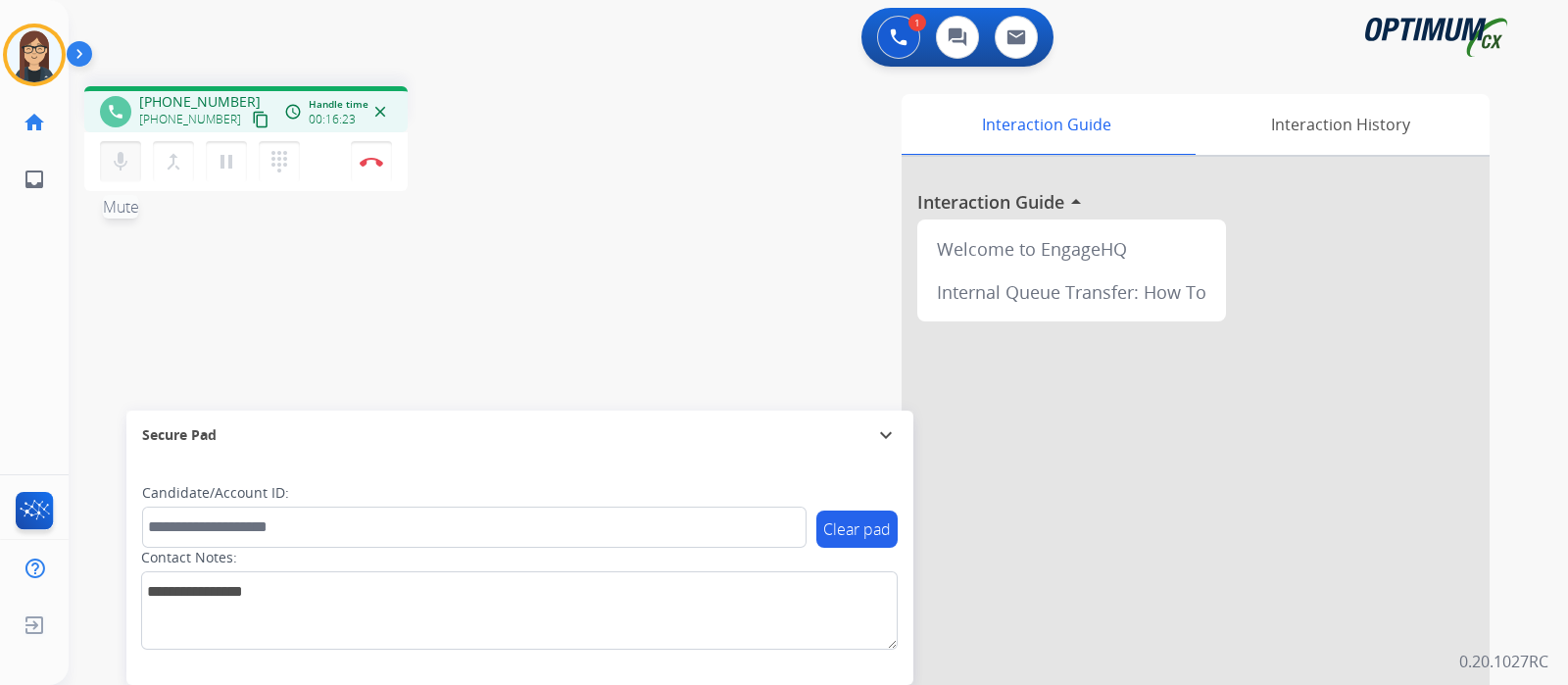 click on "mic" at bounding box center [121, 162] 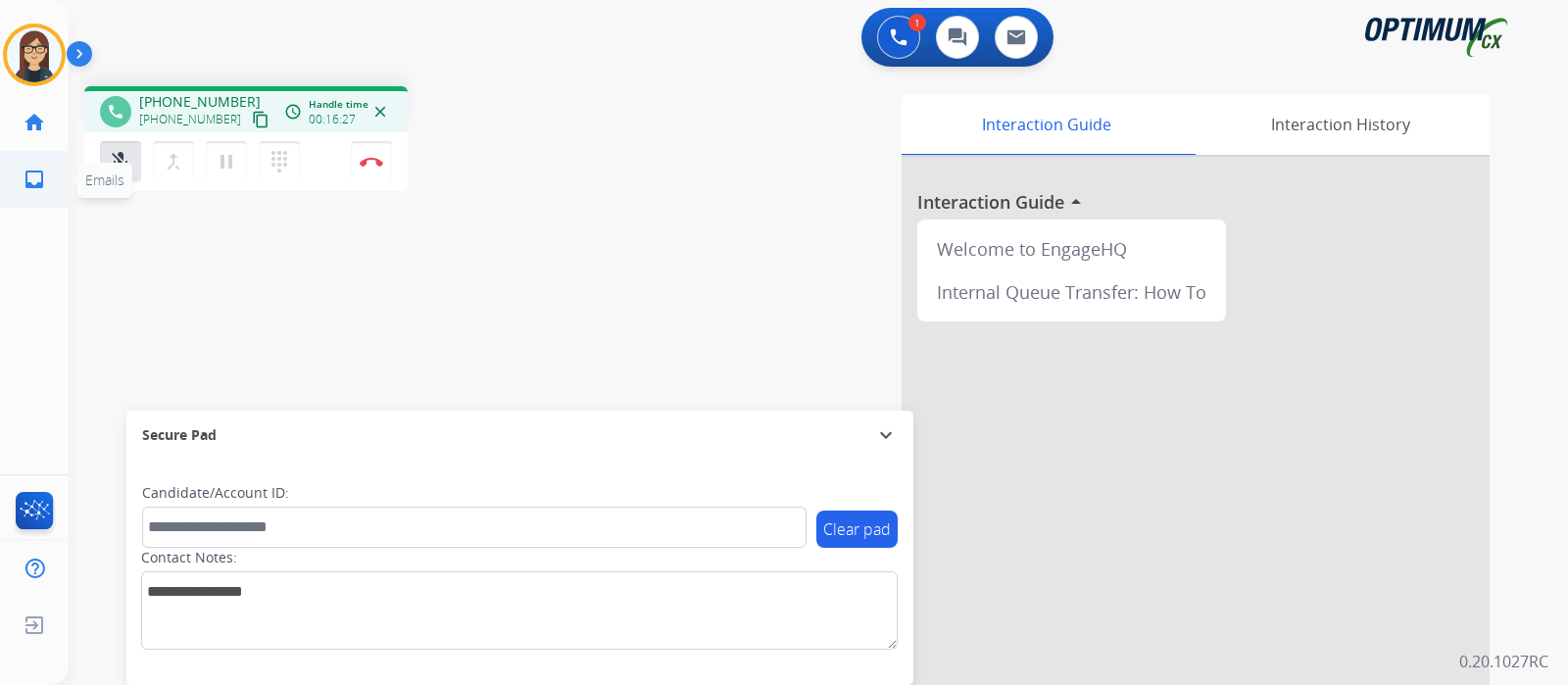 click on "Emails" 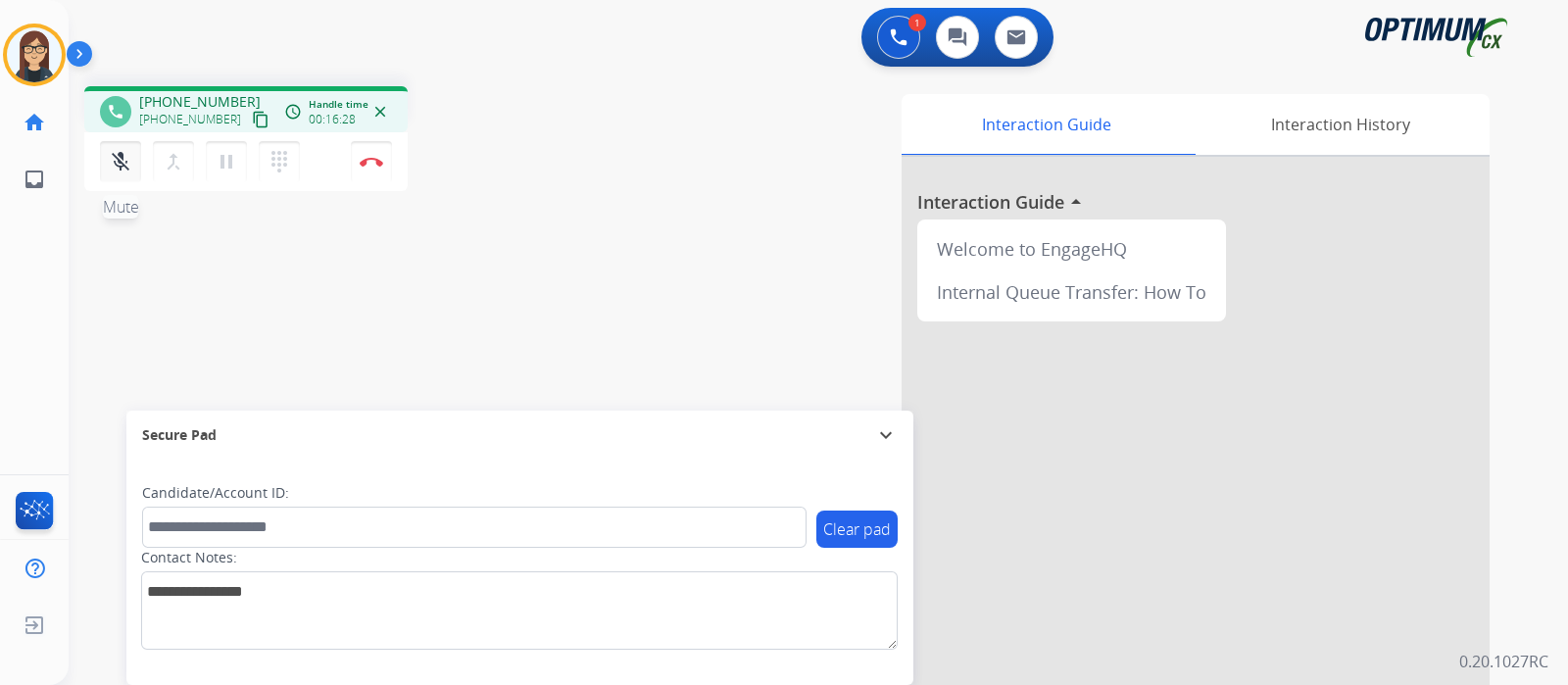 click on "mic_off" at bounding box center (121, 162) 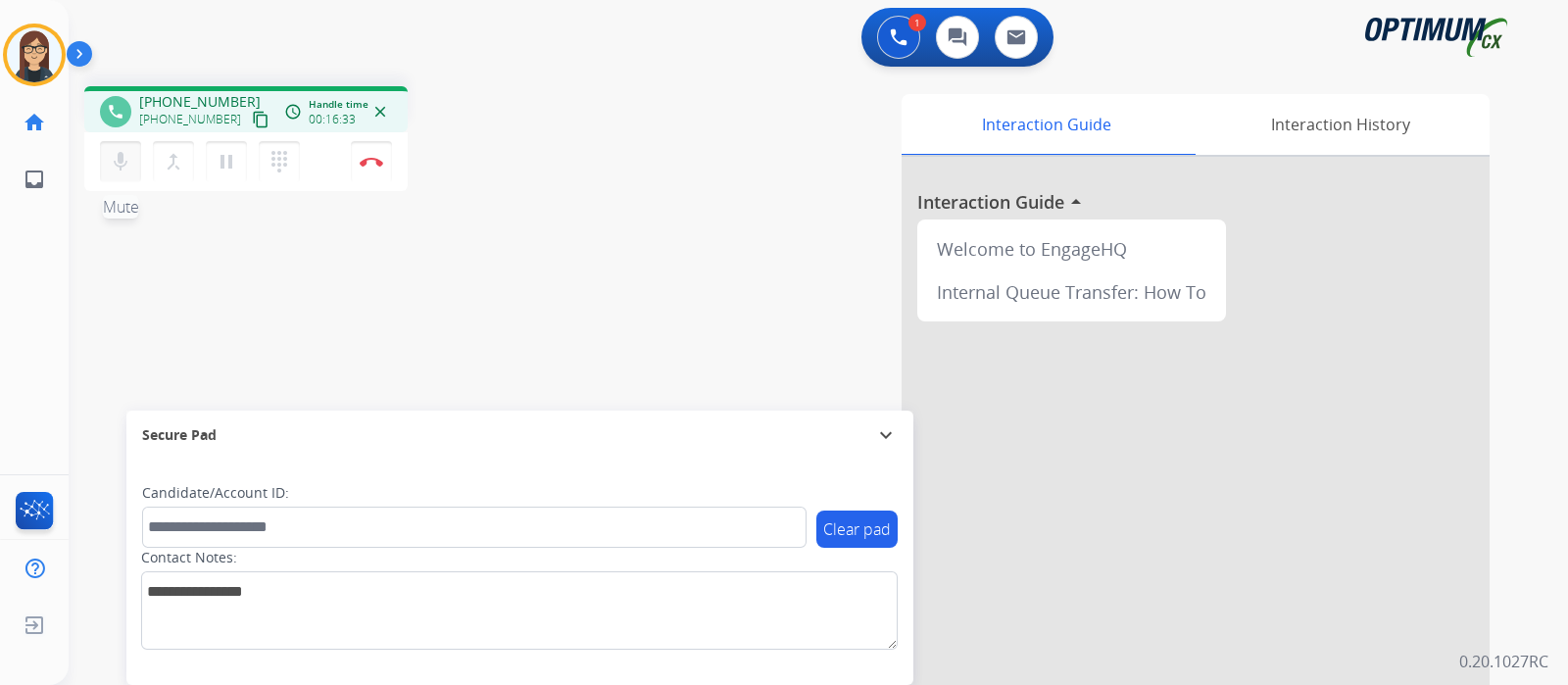 click on "mic Mute" at bounding box center (121, 162) 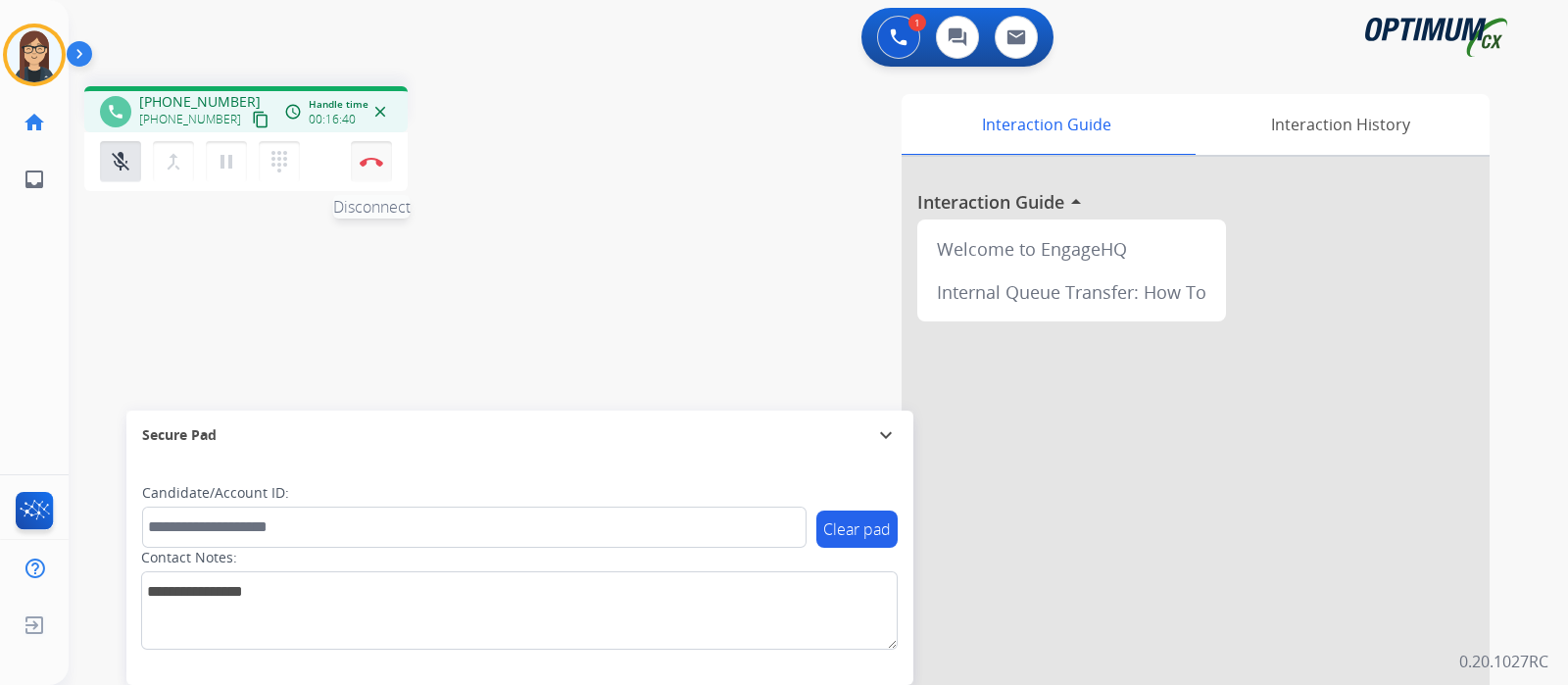 click on "Disconnect" at bounding box center (371, 162) 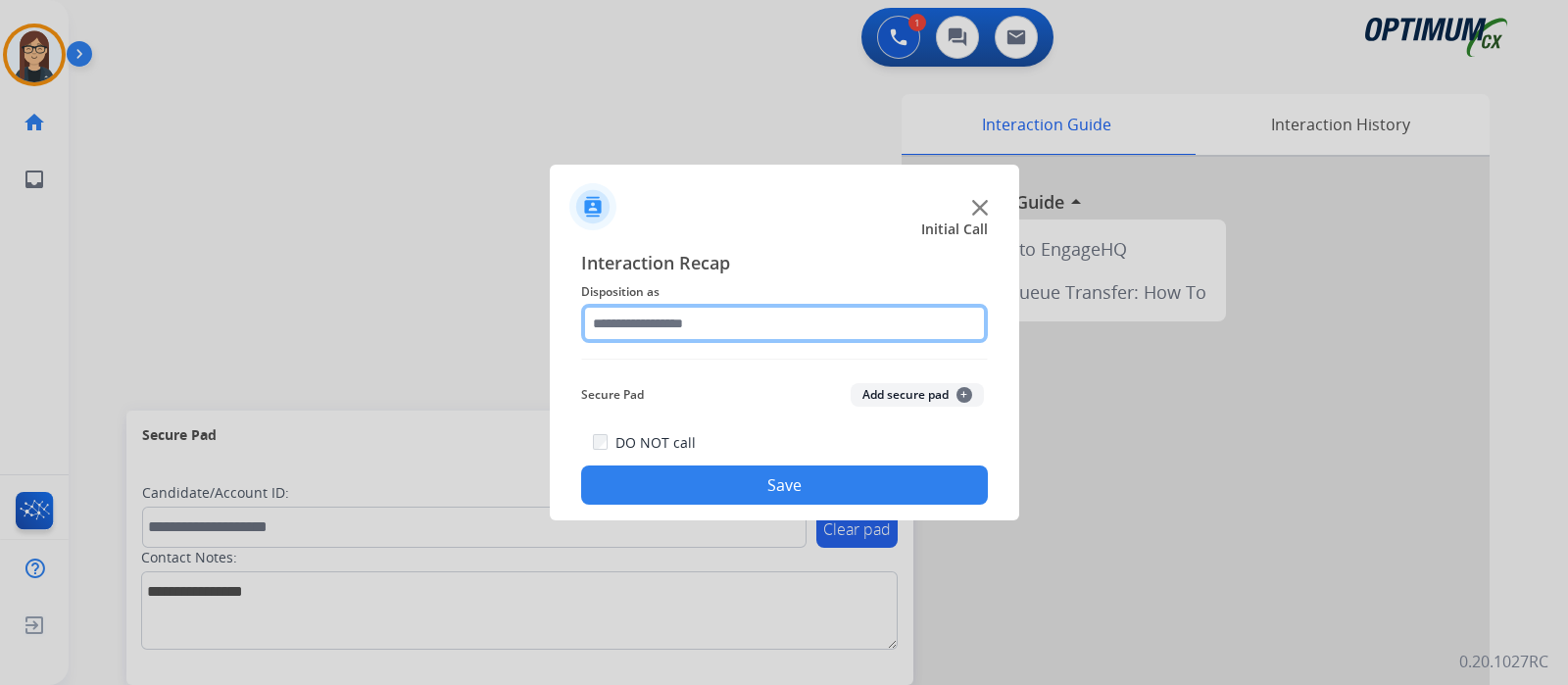 click 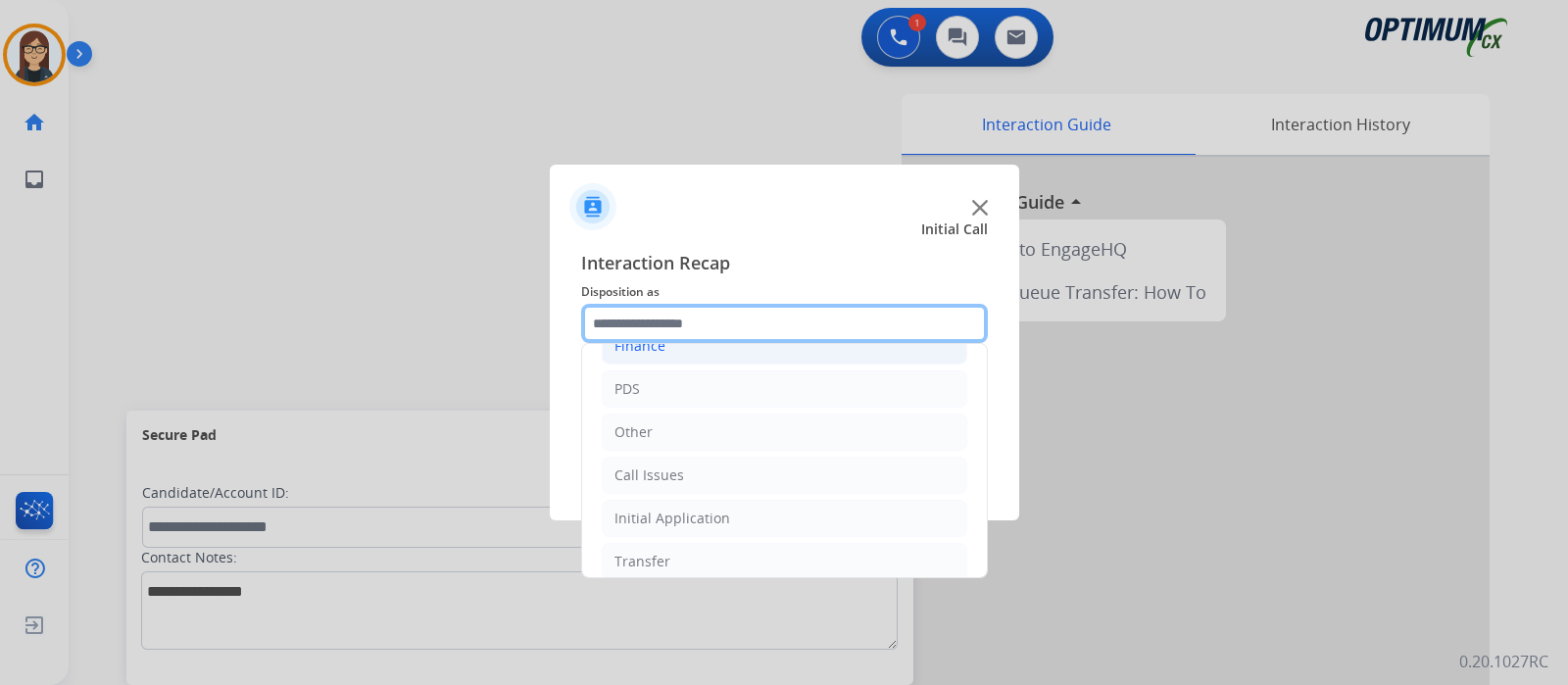 scroll, scrollTop: 129, scrollLeft: 0, axis: vertical 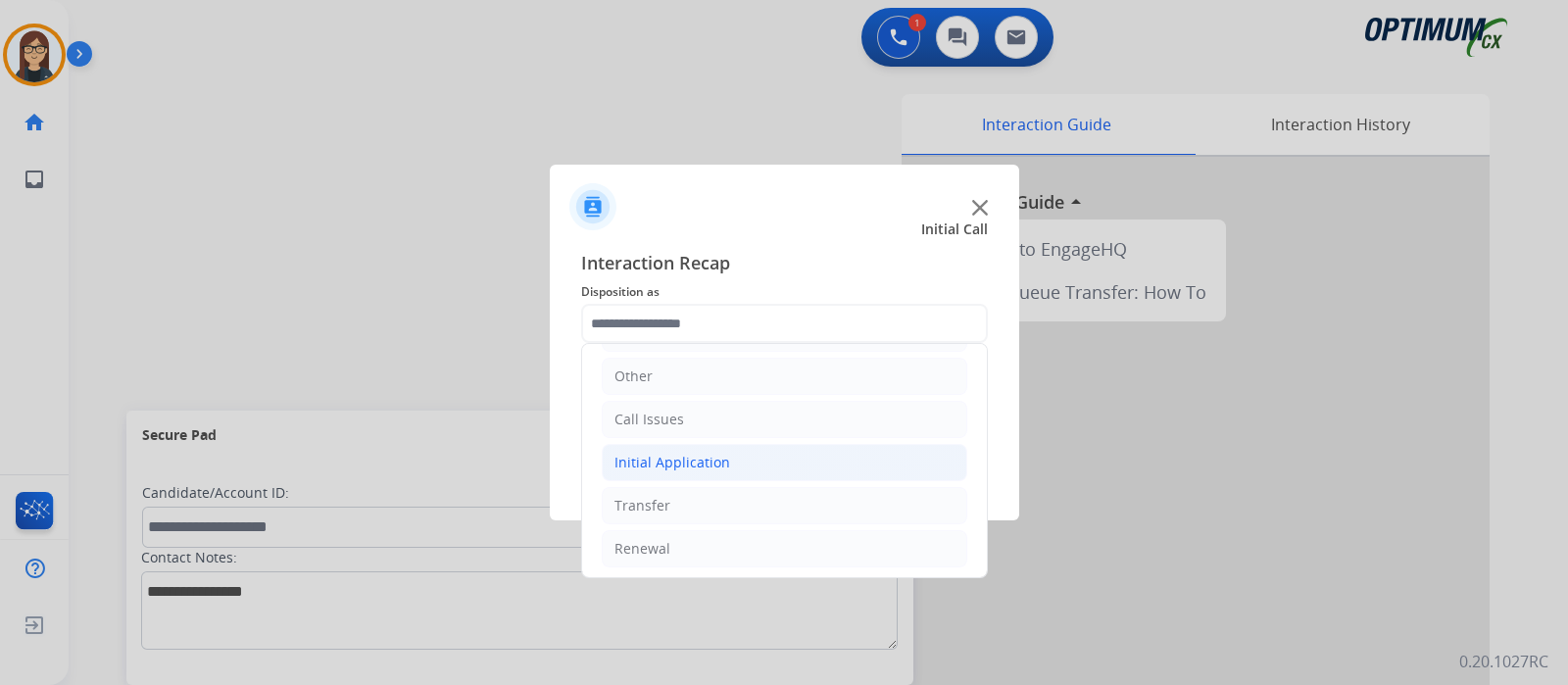 click on "Initial Application" 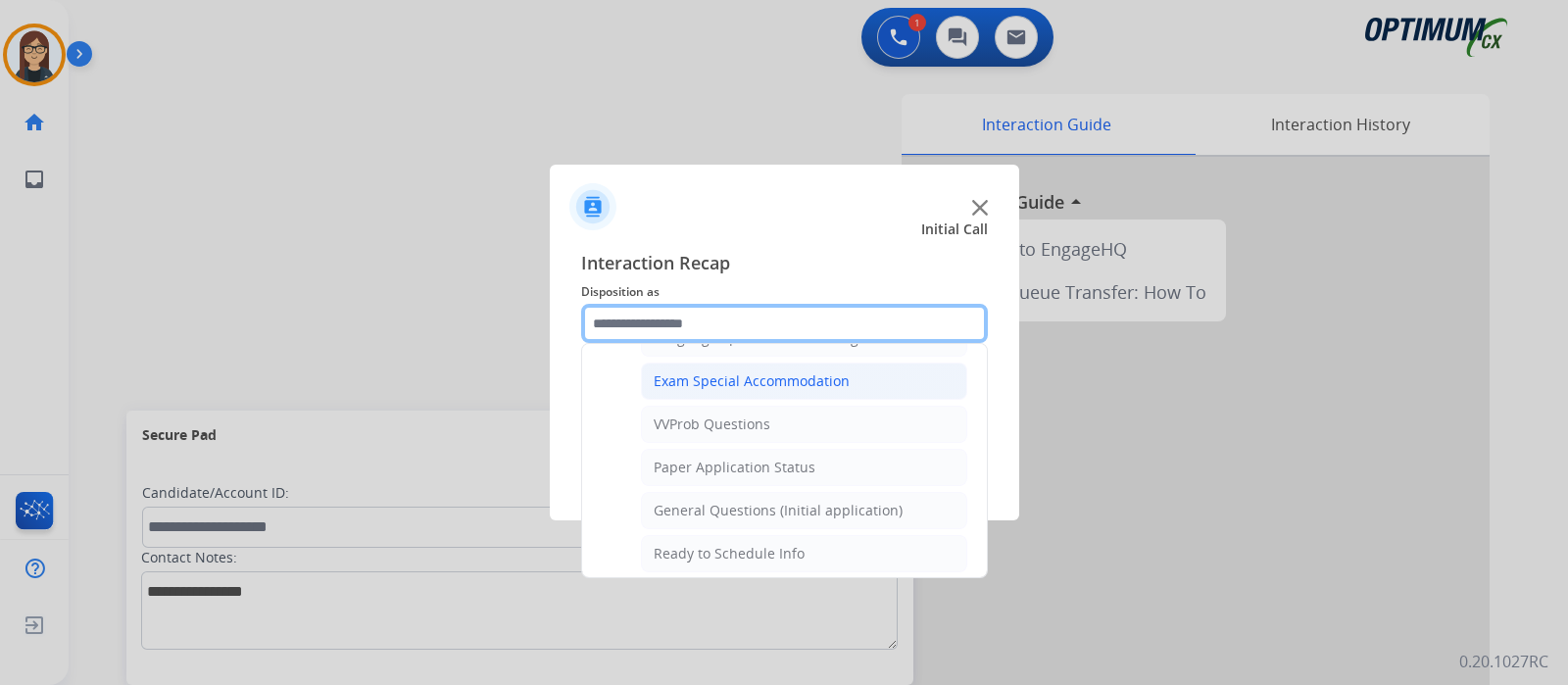scroll, scrollTop: 1109, scrollLeft: 0, axis: vertical 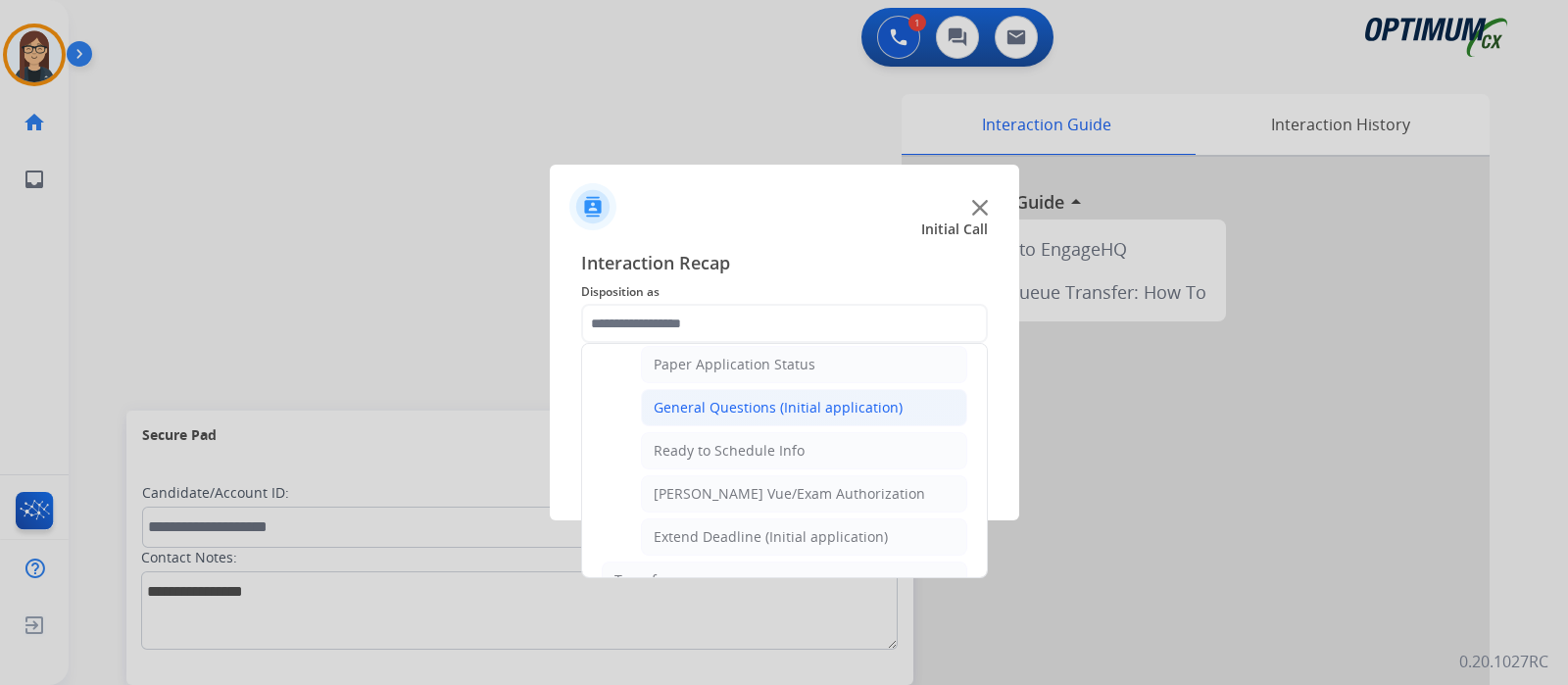click on "General Questions (Initial application)" 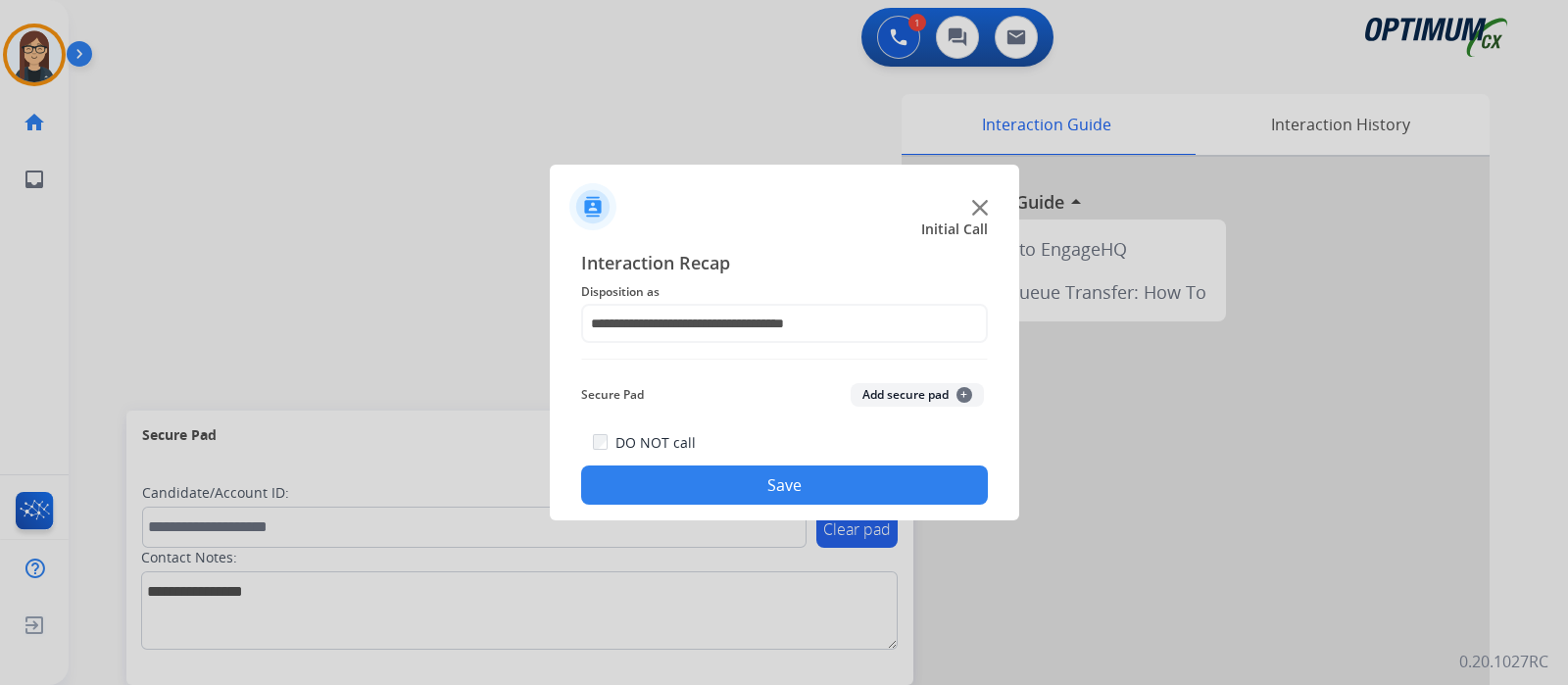 click on "Save" 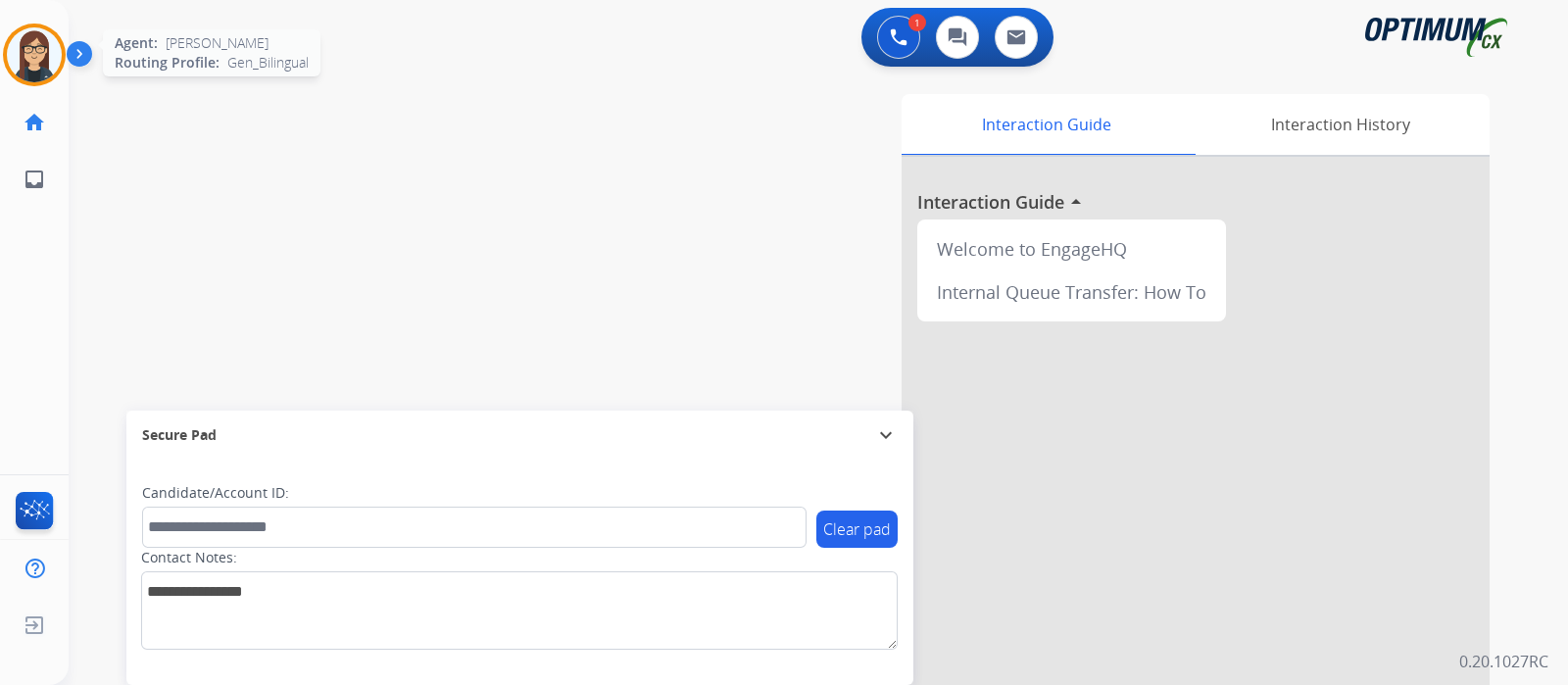 click at bounding box center (34, 55) 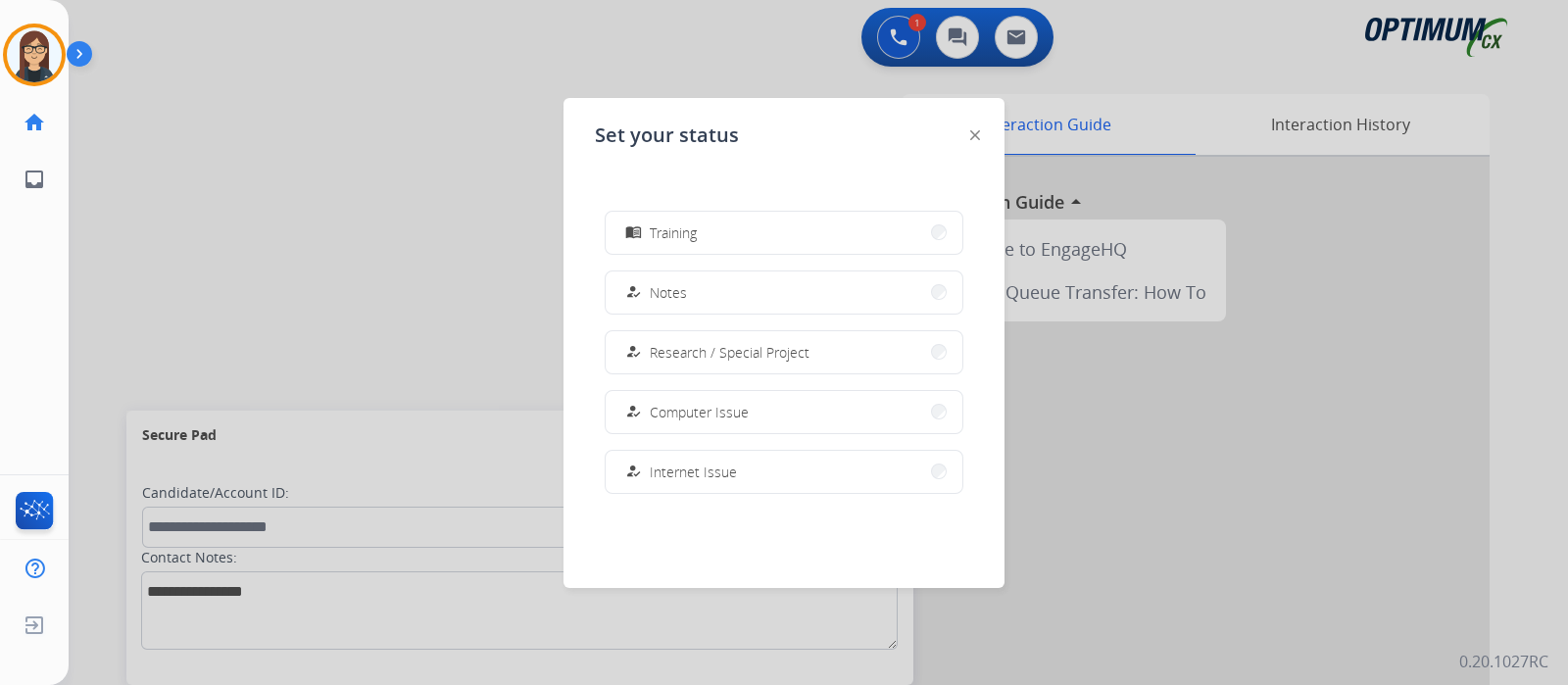 scroll, scrollTop: 488, scrollLeft: 0, axis: vertical 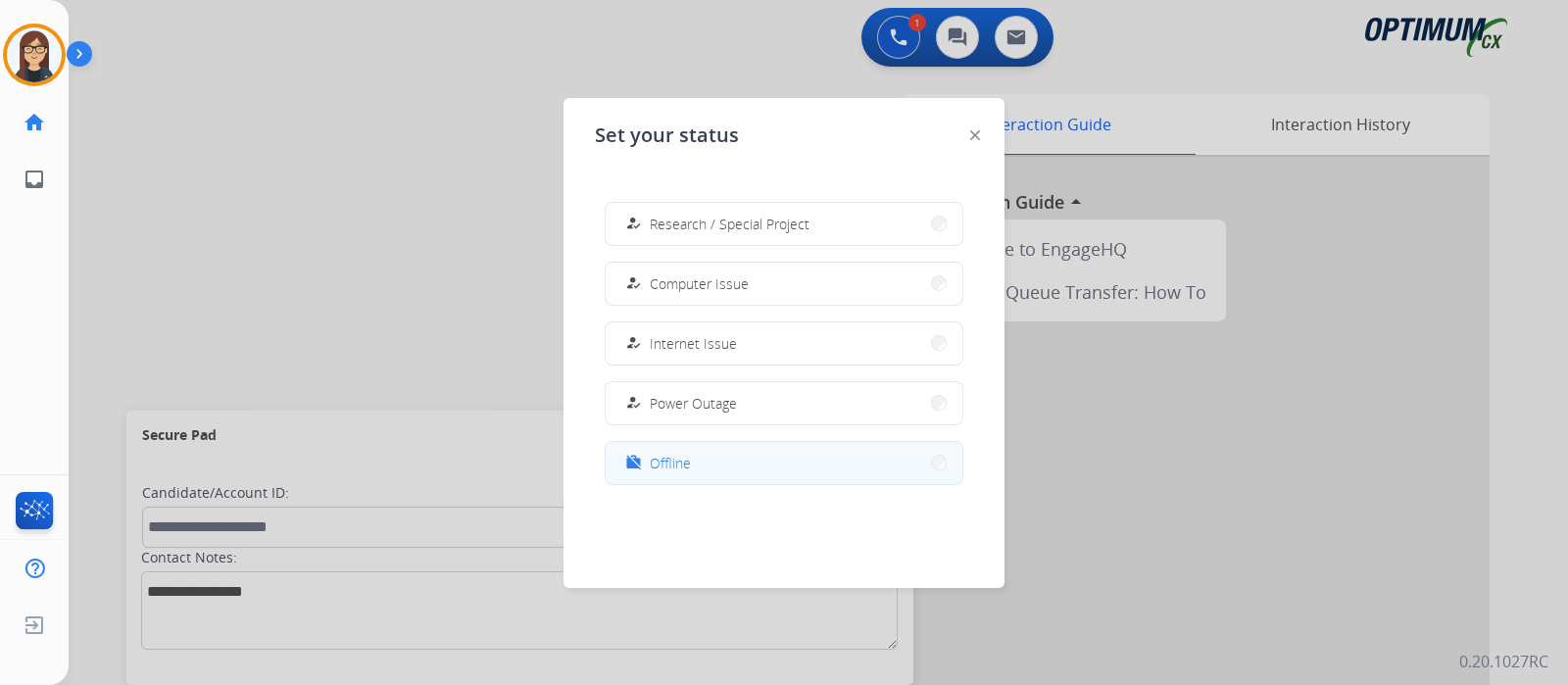 click on "work_off Offline" at bounding box center [784, 463] 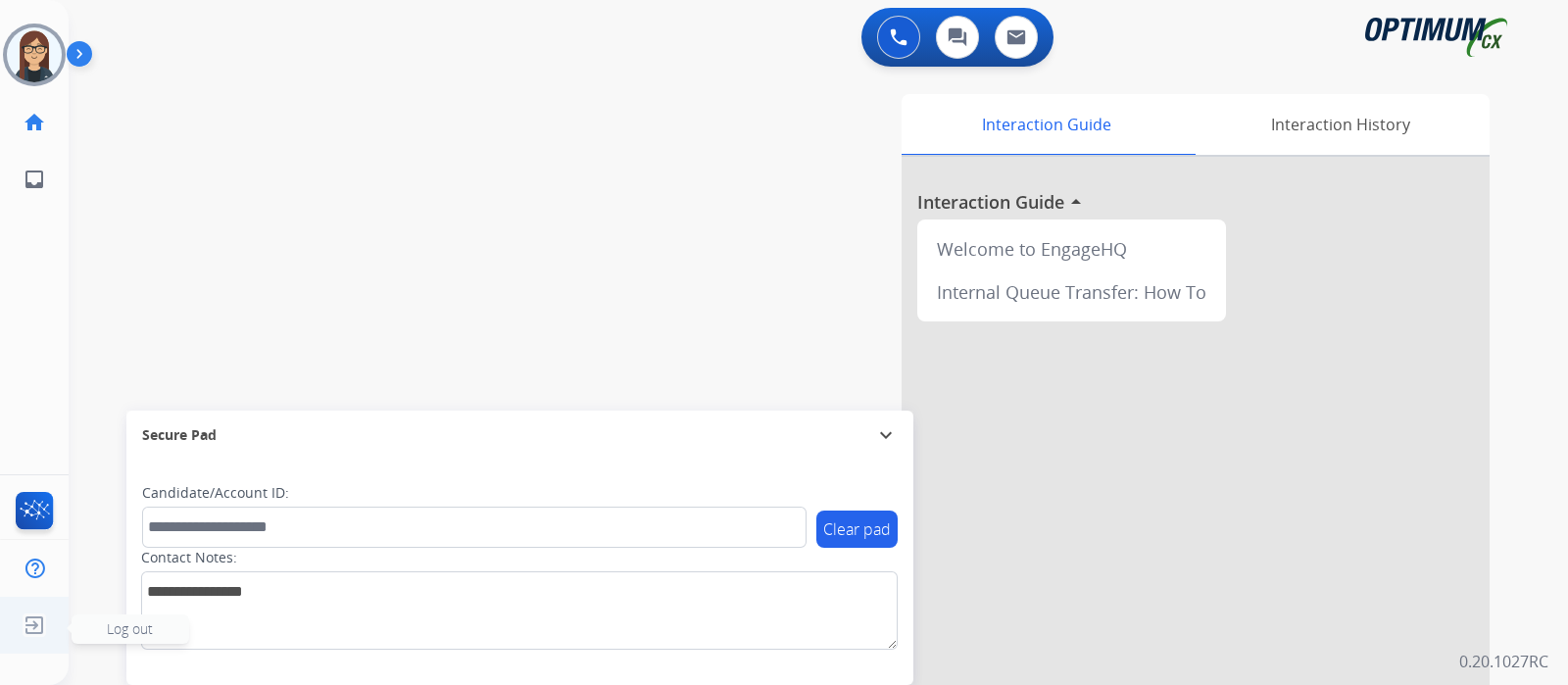 click 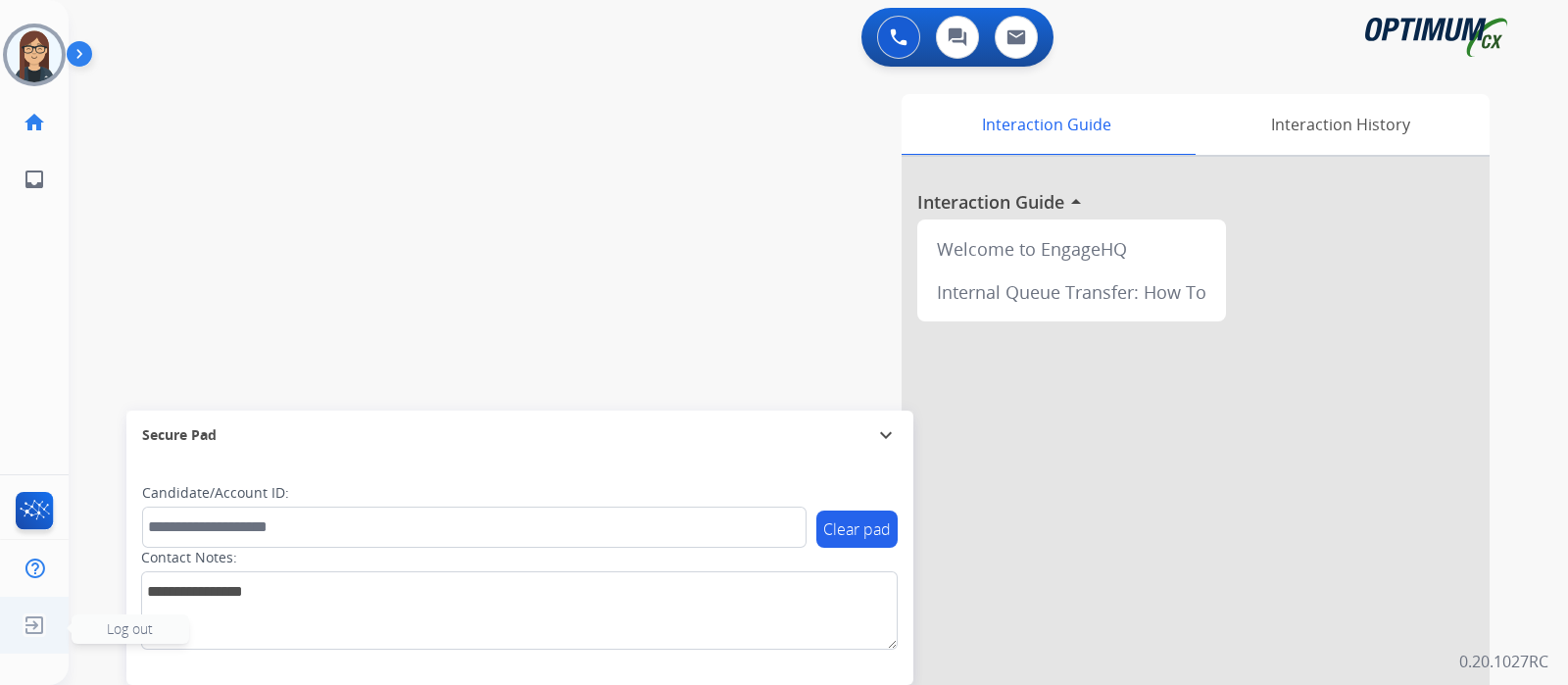 click on "Log out" 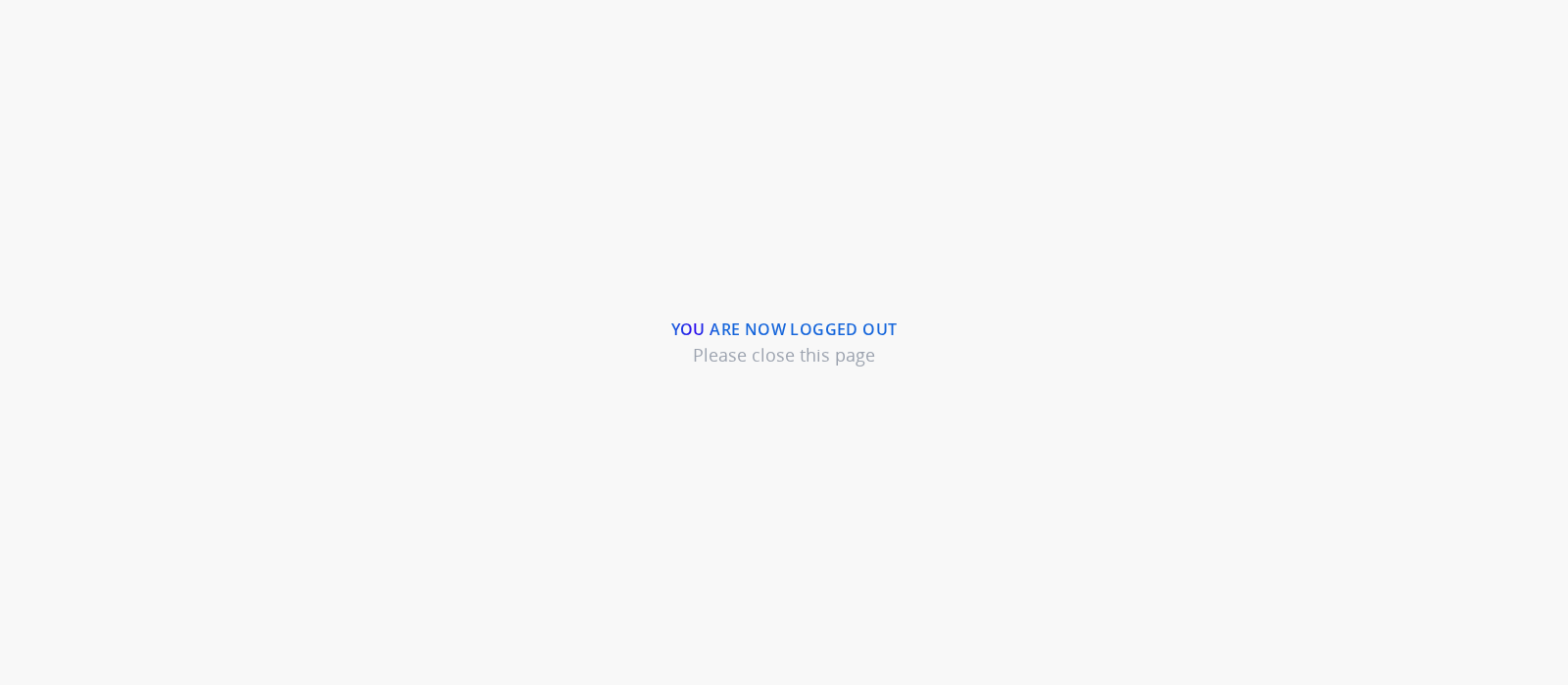 scroll, scrollTop: 0, scrollLeft: 0, axis: both 